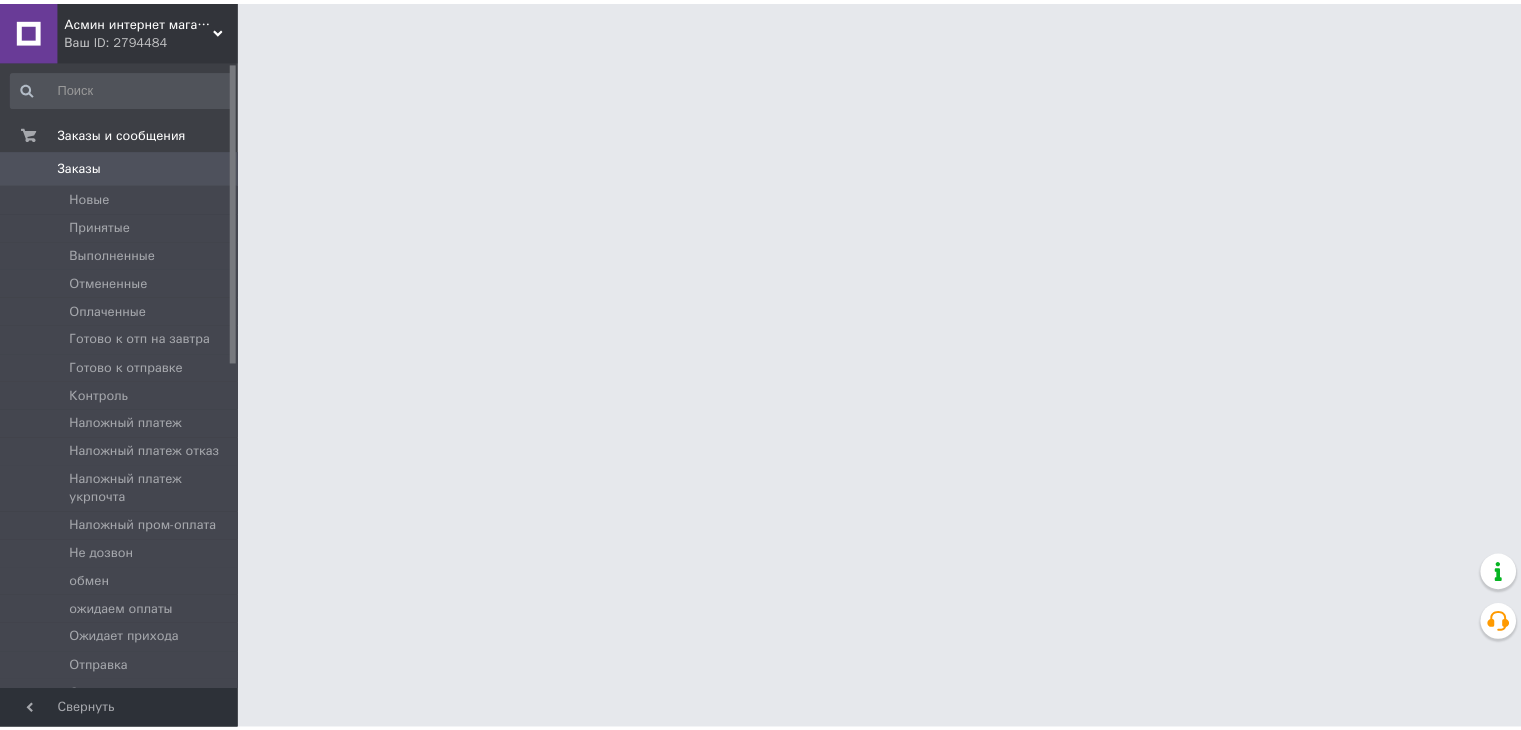scroll, scrollTop: 0, scrollLeft: 0, axis: both 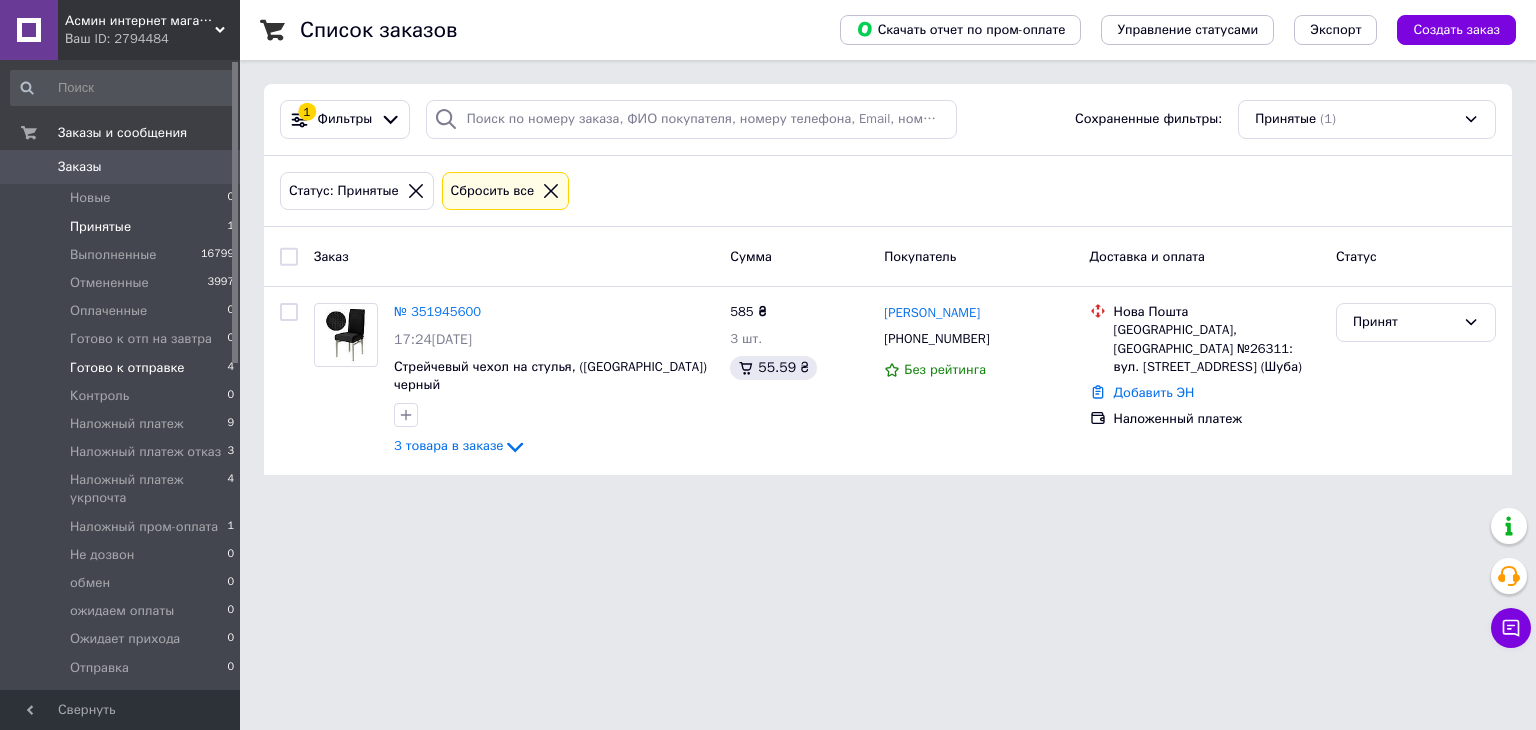 click on "Готово к отправке" at bounding box center (127, 368) 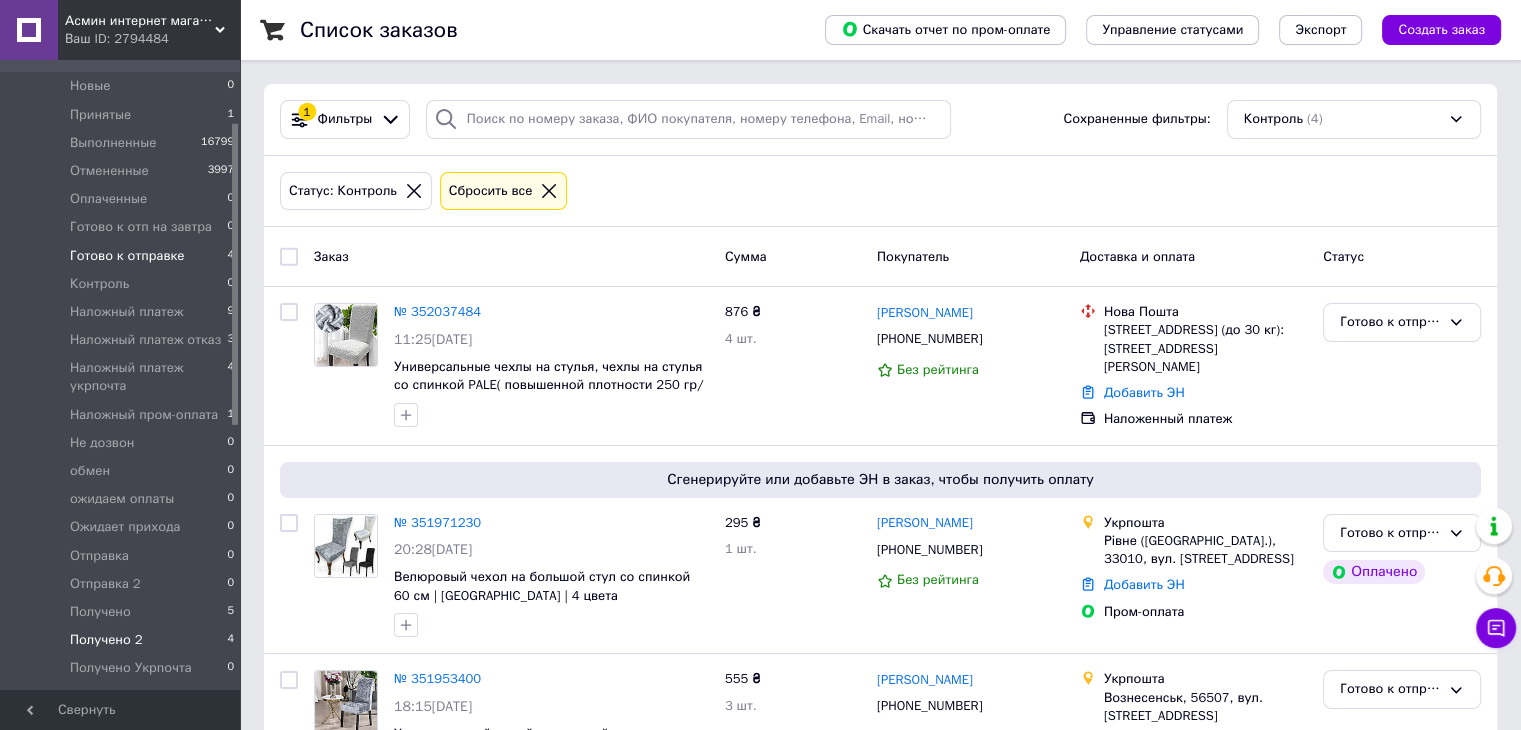 scroll, scrollTop: 100, scrollLeft: 0, axis: vertical 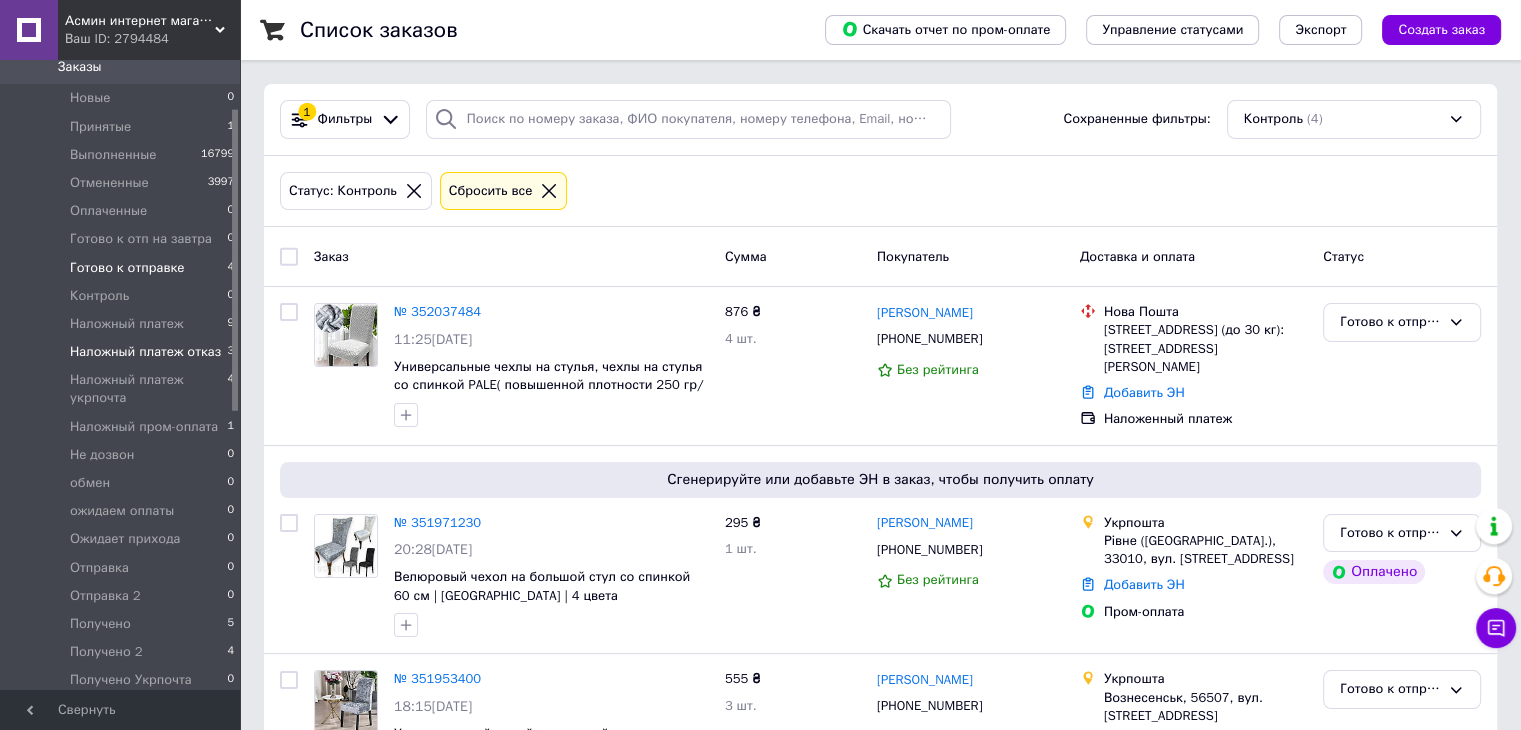 click on "Наложный платеж отказ" at bounding box center (145, 352) 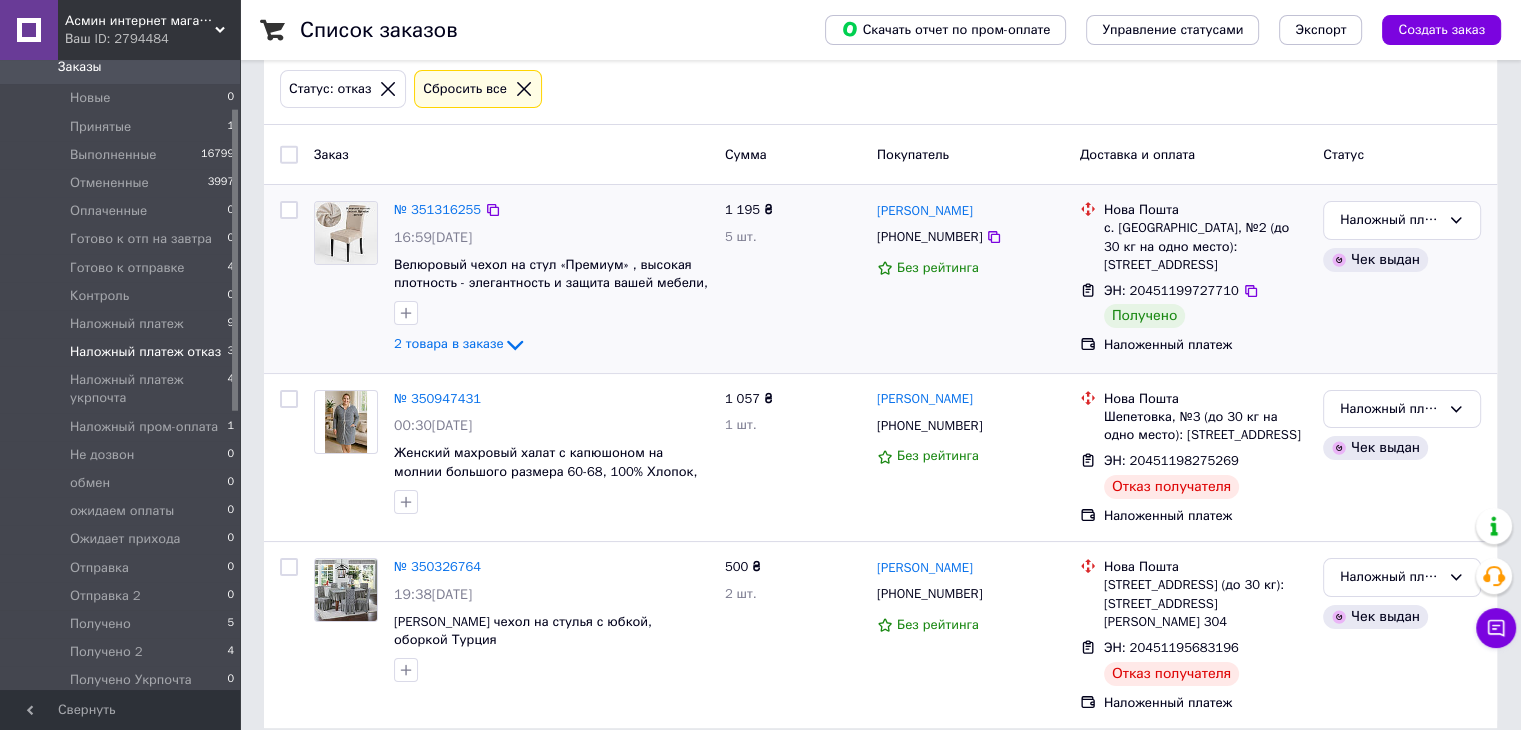 scroll, scrollTop: 122, scrollLeft: 0, axis: vertical 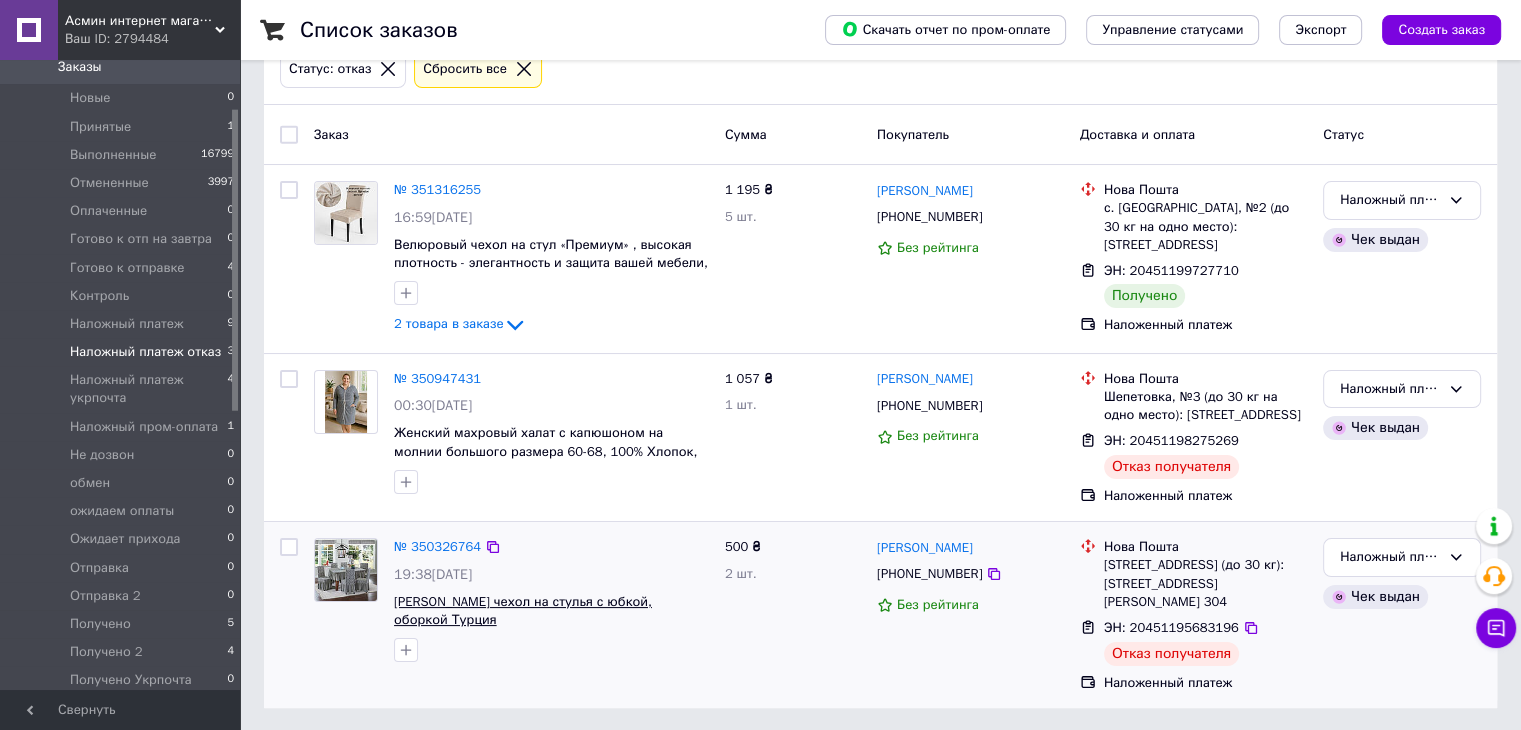 click on "Серый жаккардовый чехол на стулья с юбкой, оборкой Турция" at bounding box center [523, 611] 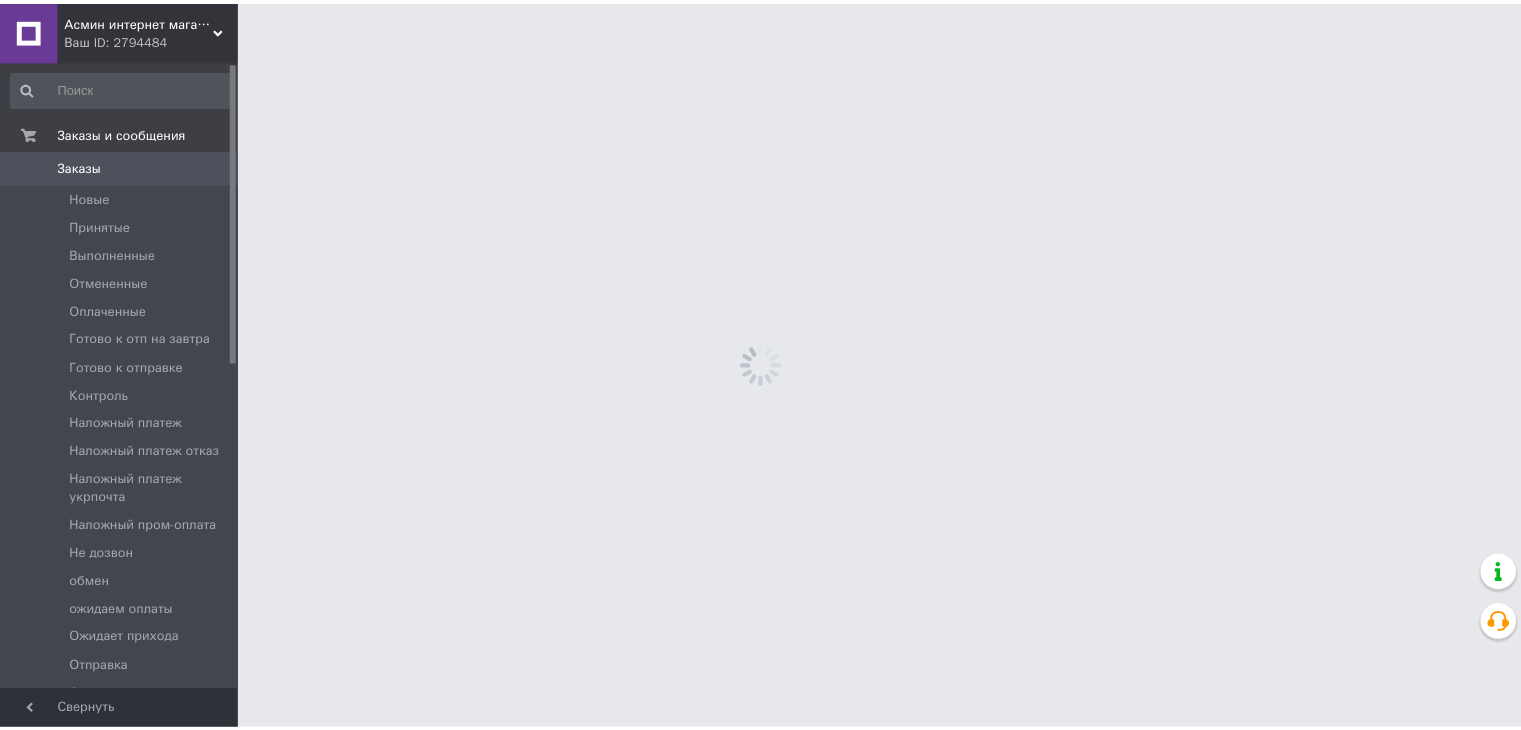 scroll, scrollTop: 0, scrollLeft: 0, axis: both 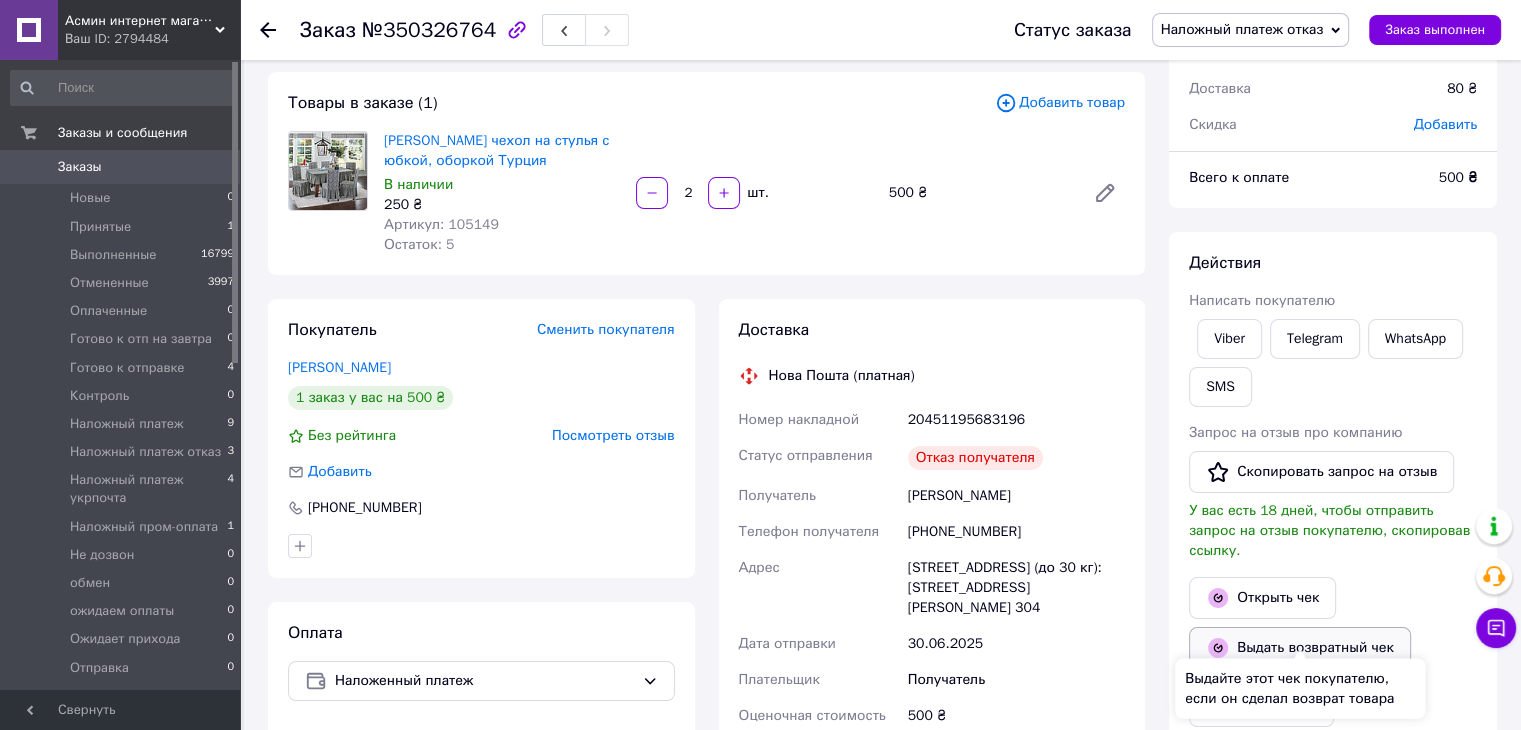 click on "Выдать возвратный чек" at bounding box center [1300, 648] 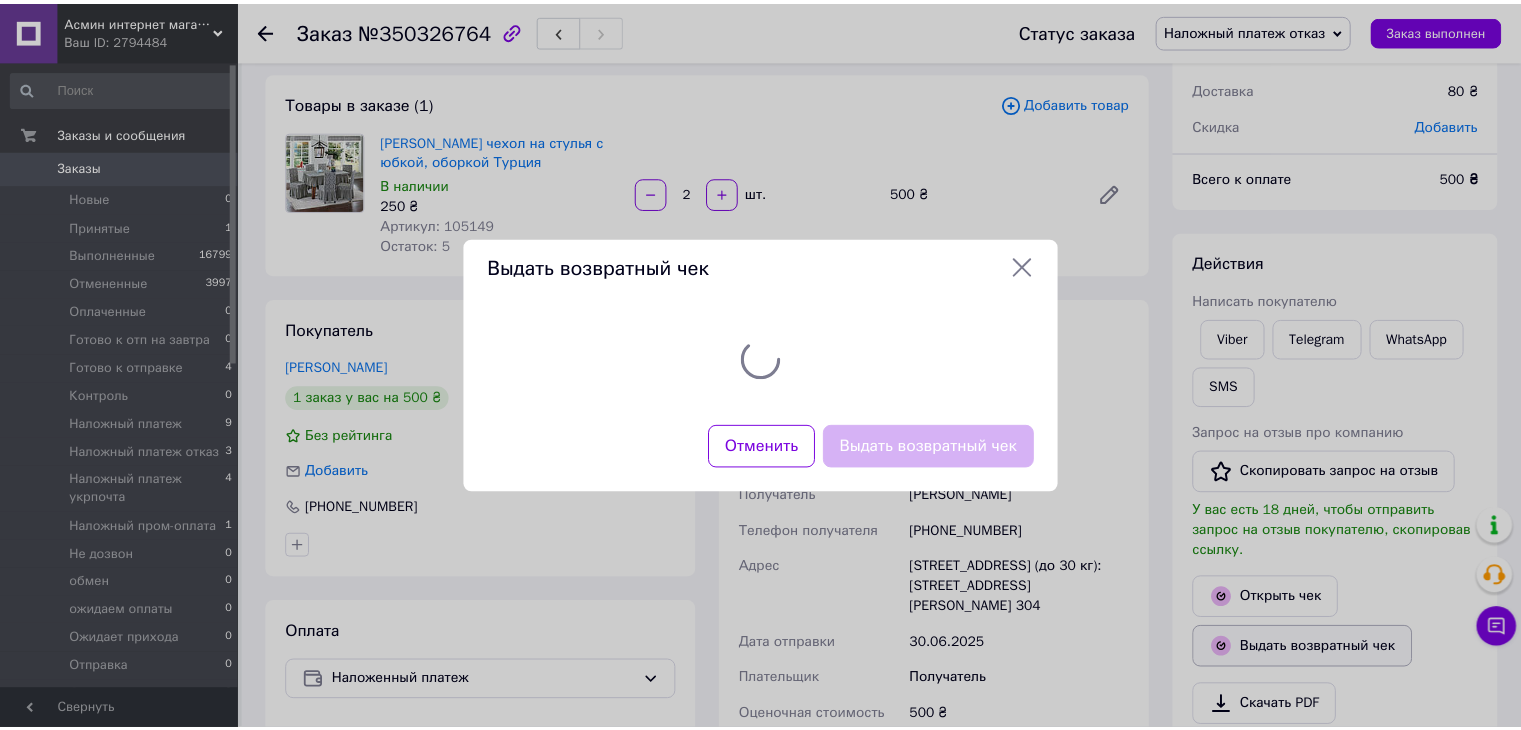 scroll, scrollTop: 140, scrollLeft: 0, axis: vertical 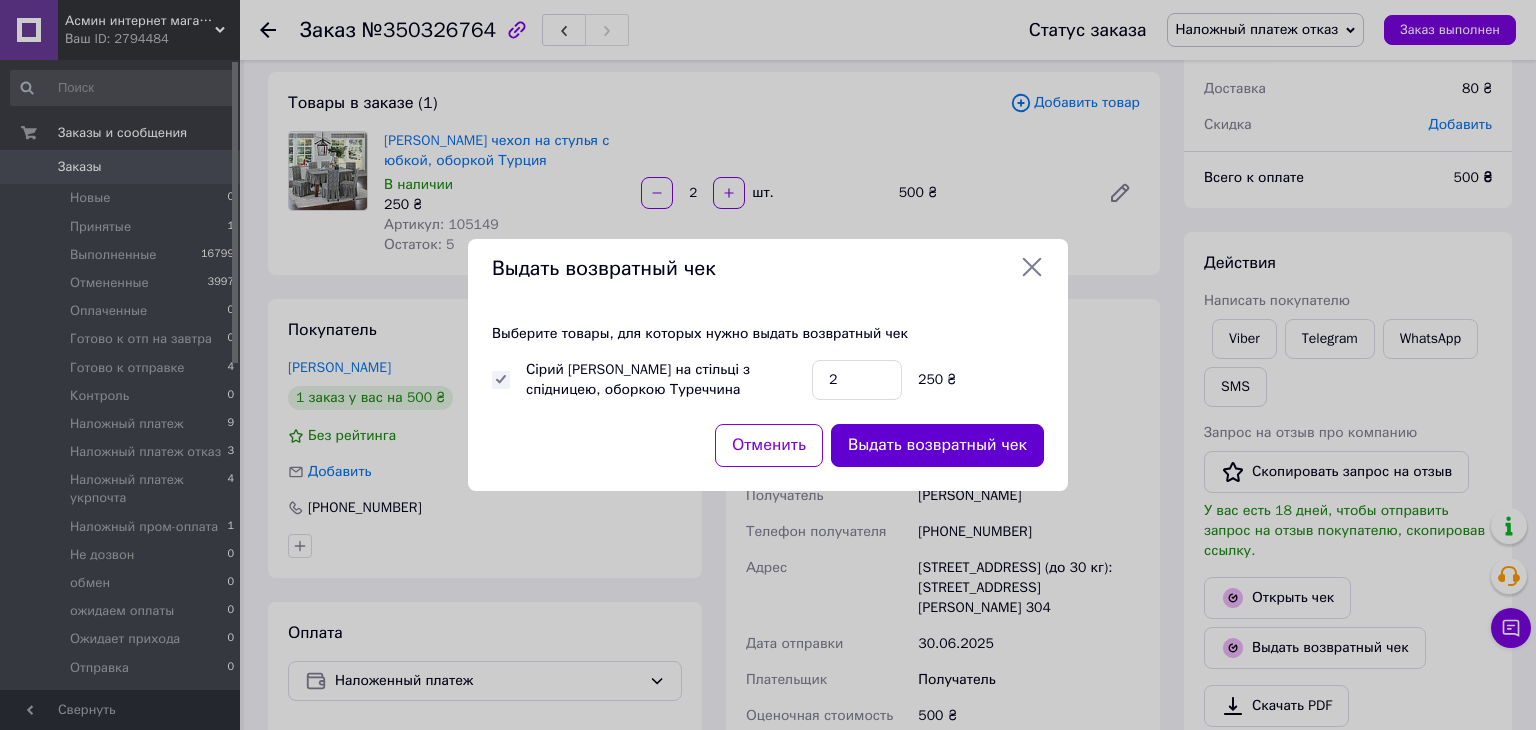 click on "Выдать возвратный чек" at bounding box center [937, 445] 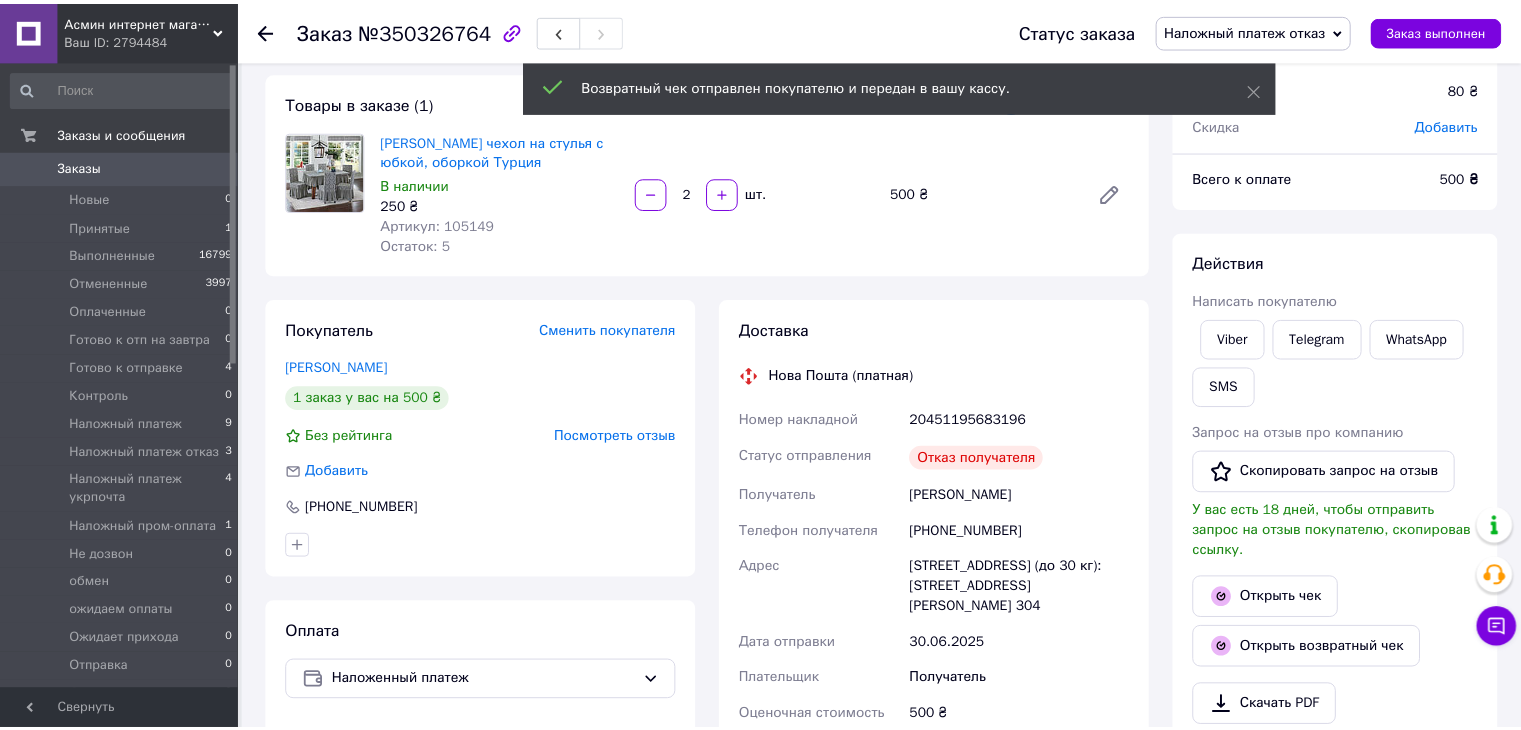 scroll, scrollTop: 160, scrollLeft: 0, axis: vertical 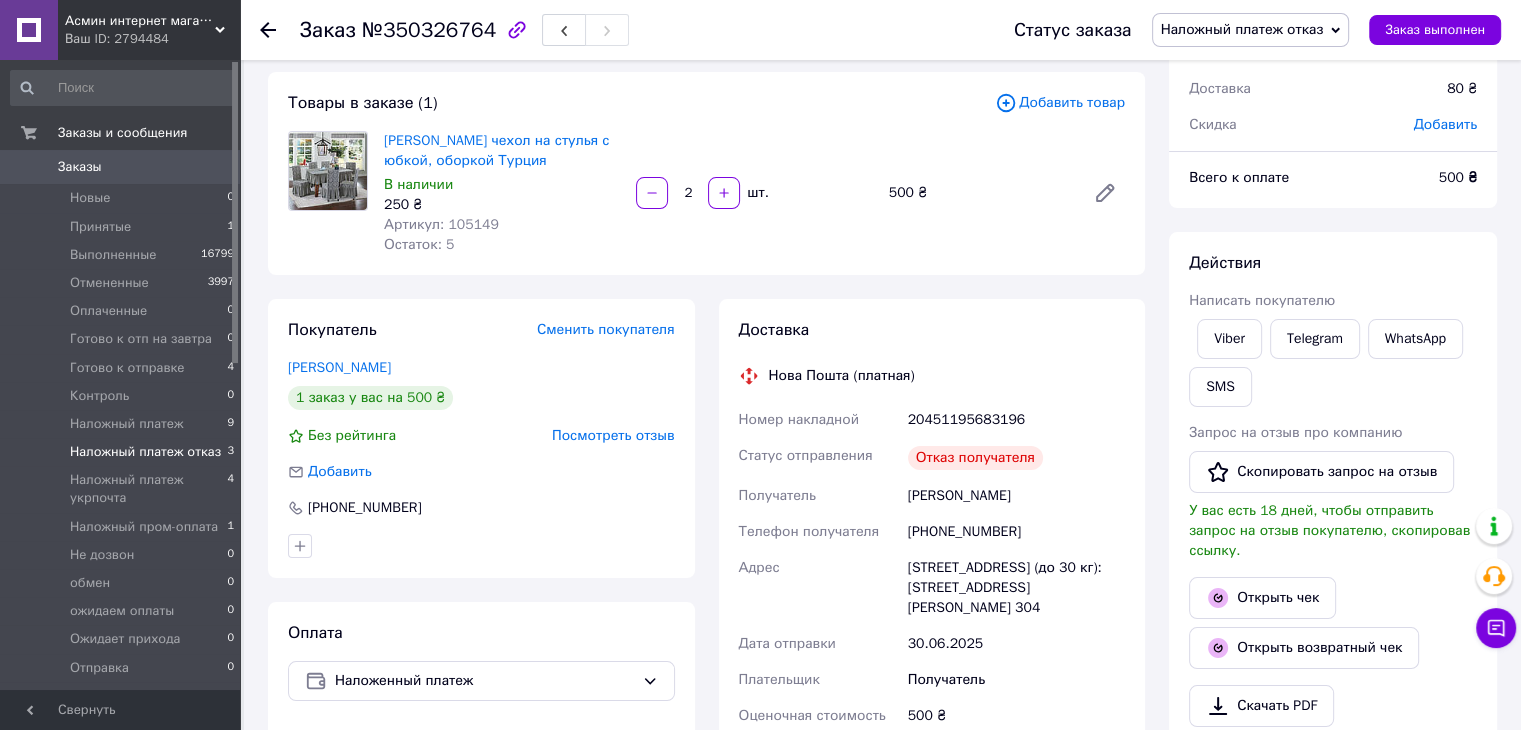 click on "Наложный платеж отказ" at bounding box center (145, 452) 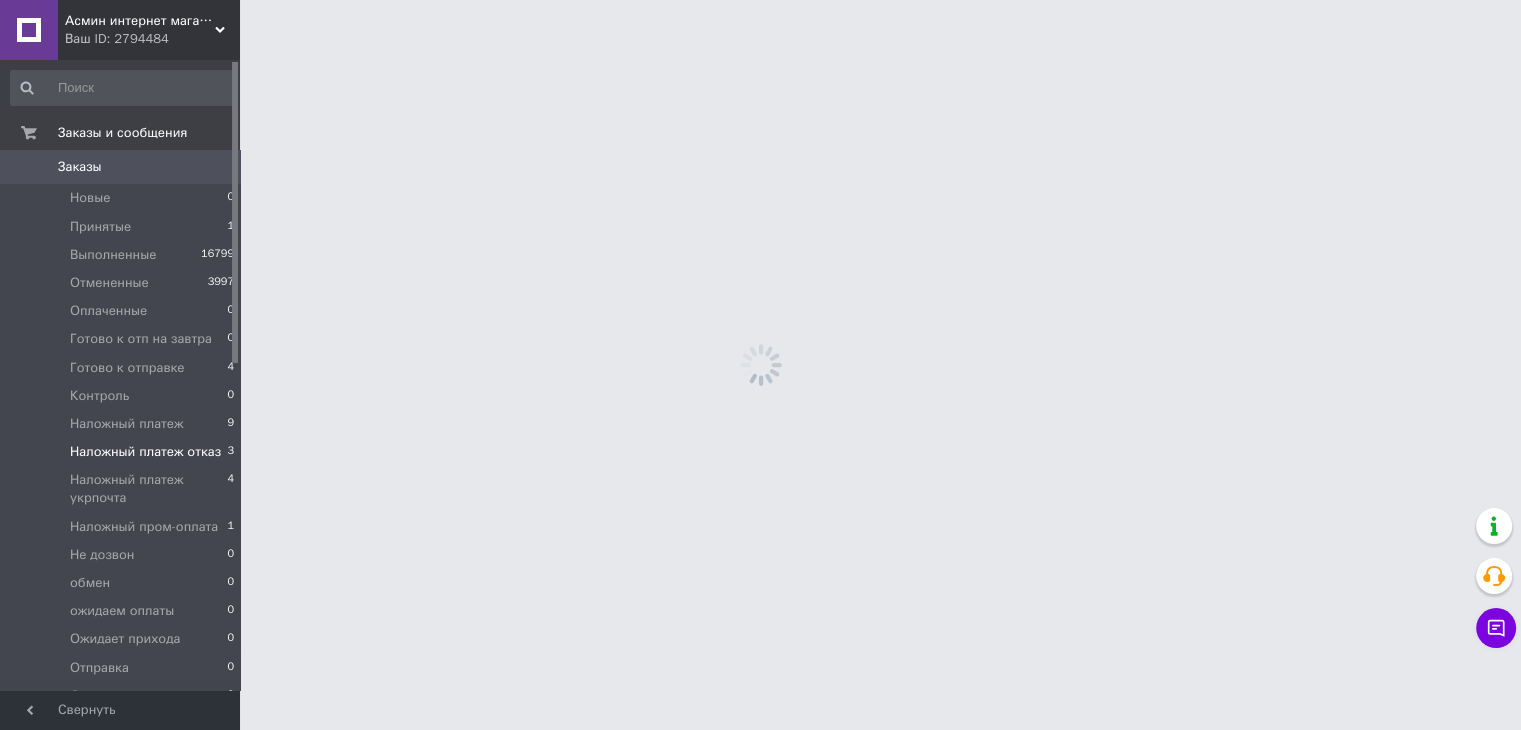 scroll, scrollTop: 0, scrollLeft: 0, axis: both 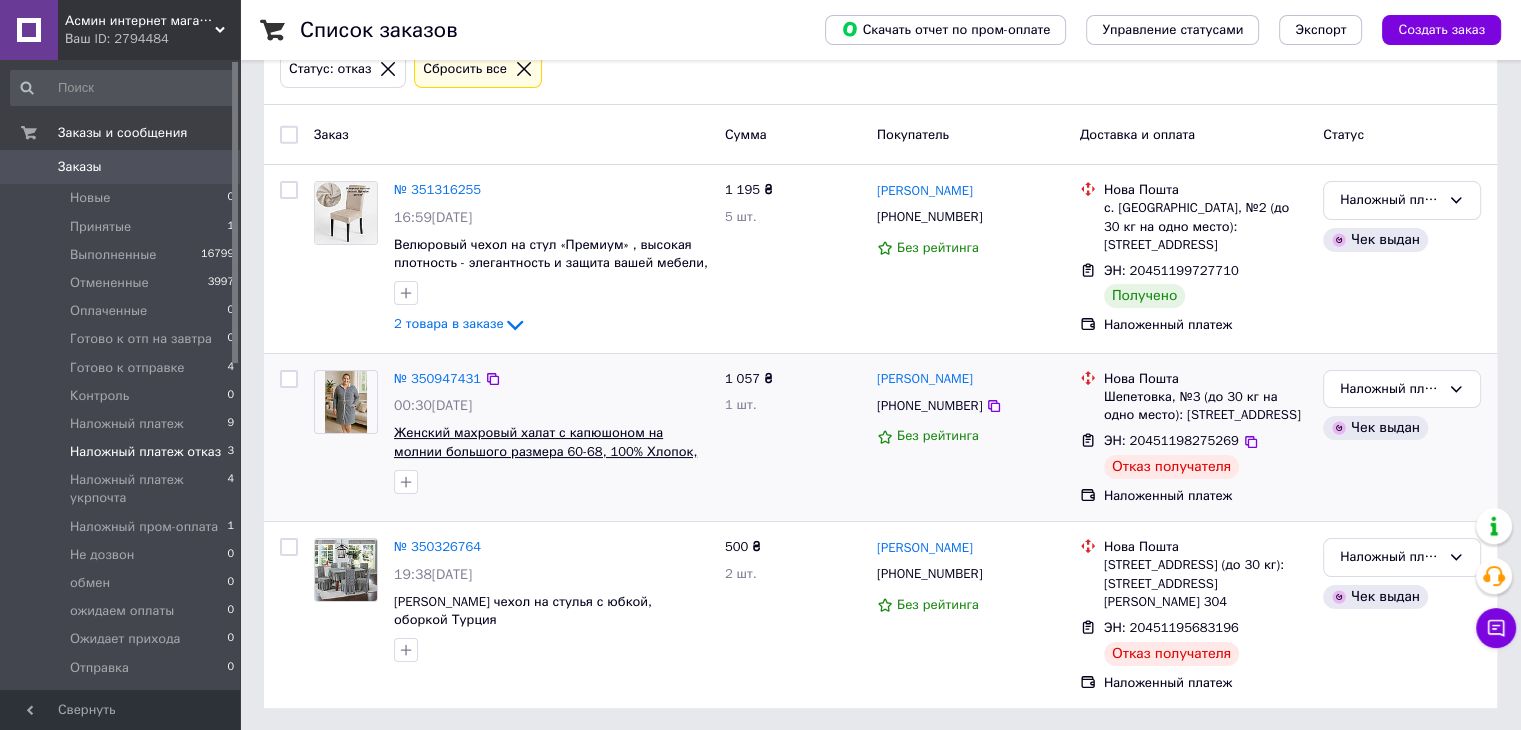 click on "Женский махровый халат с капюшоном на молнии большого размера 60-68, 100% Хлопок, Турция Серый, 2XL" at bounding box center (545, 451) 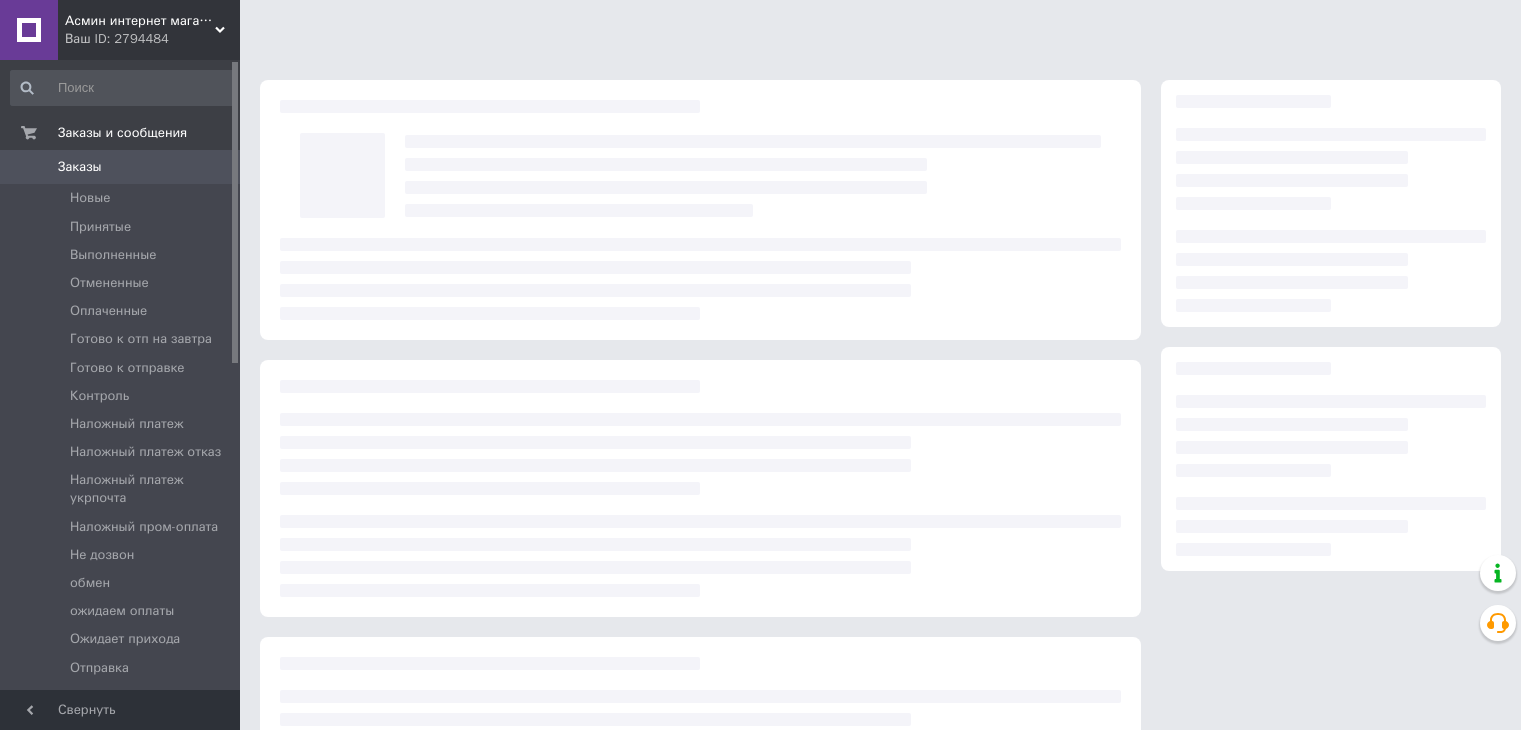 scroll, scrollTop: 0, scrollLeft: 0, axis: both 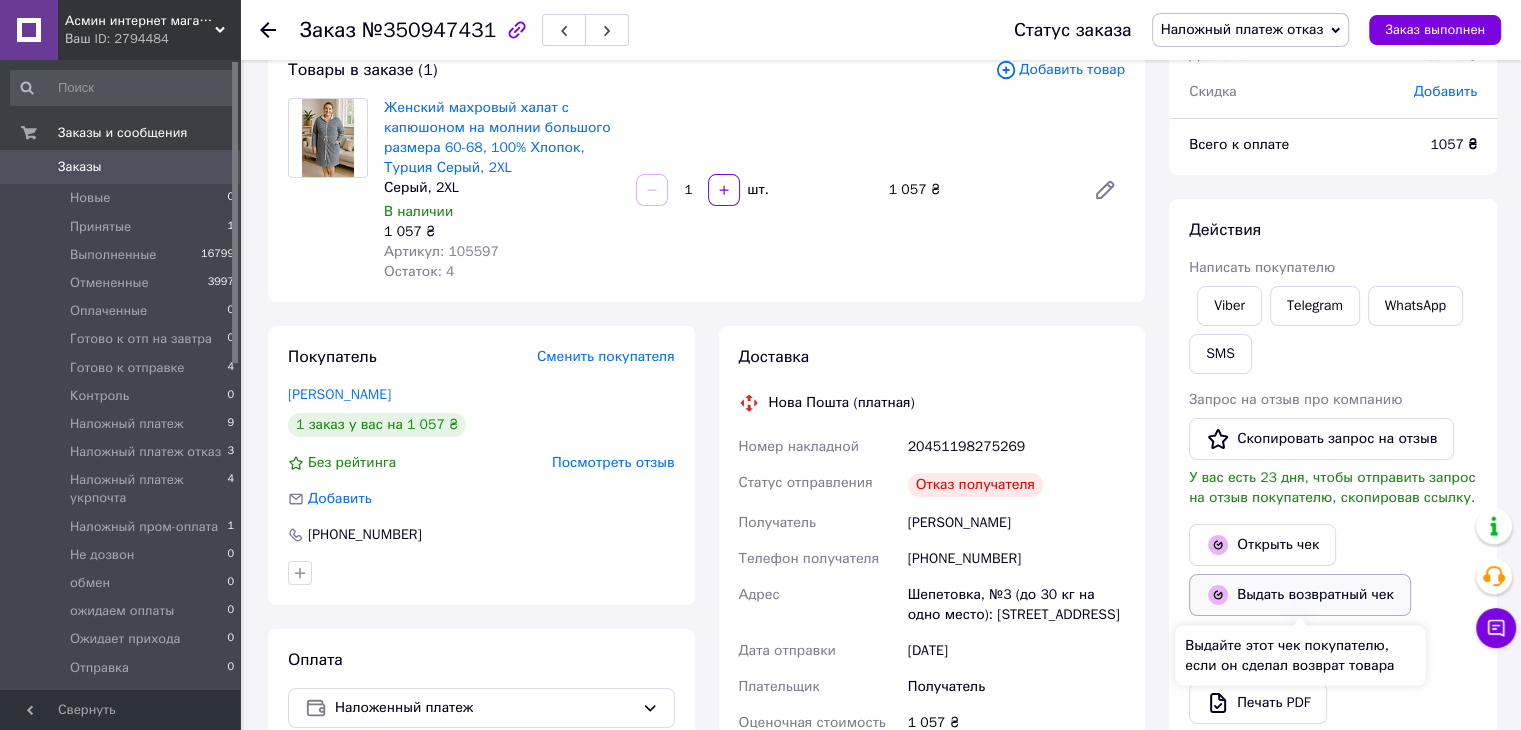 click on "Выдать возвратный чек" at bounding box center (1300, 595) 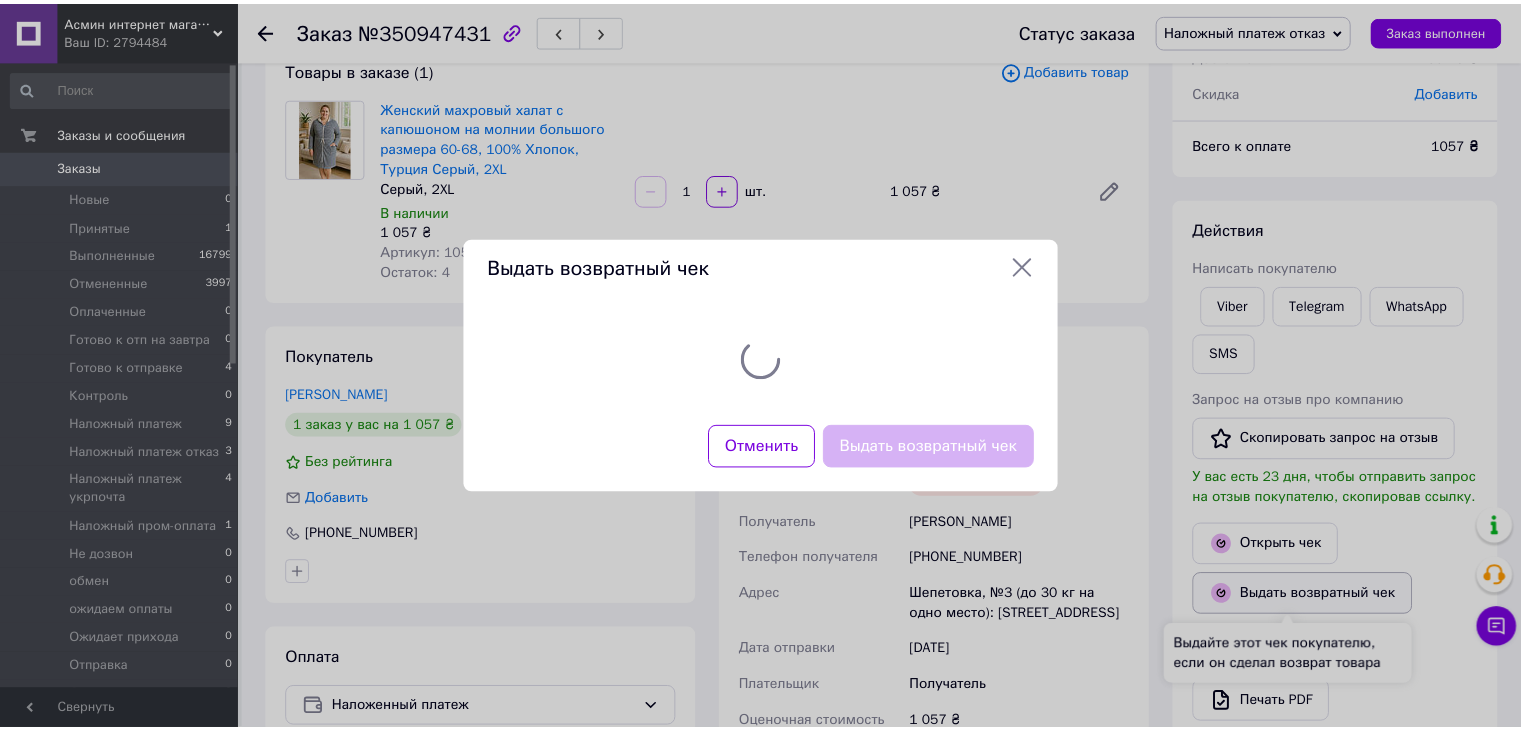scroll, scrollTop: 140, scrollLeft: 0, axis: vertical 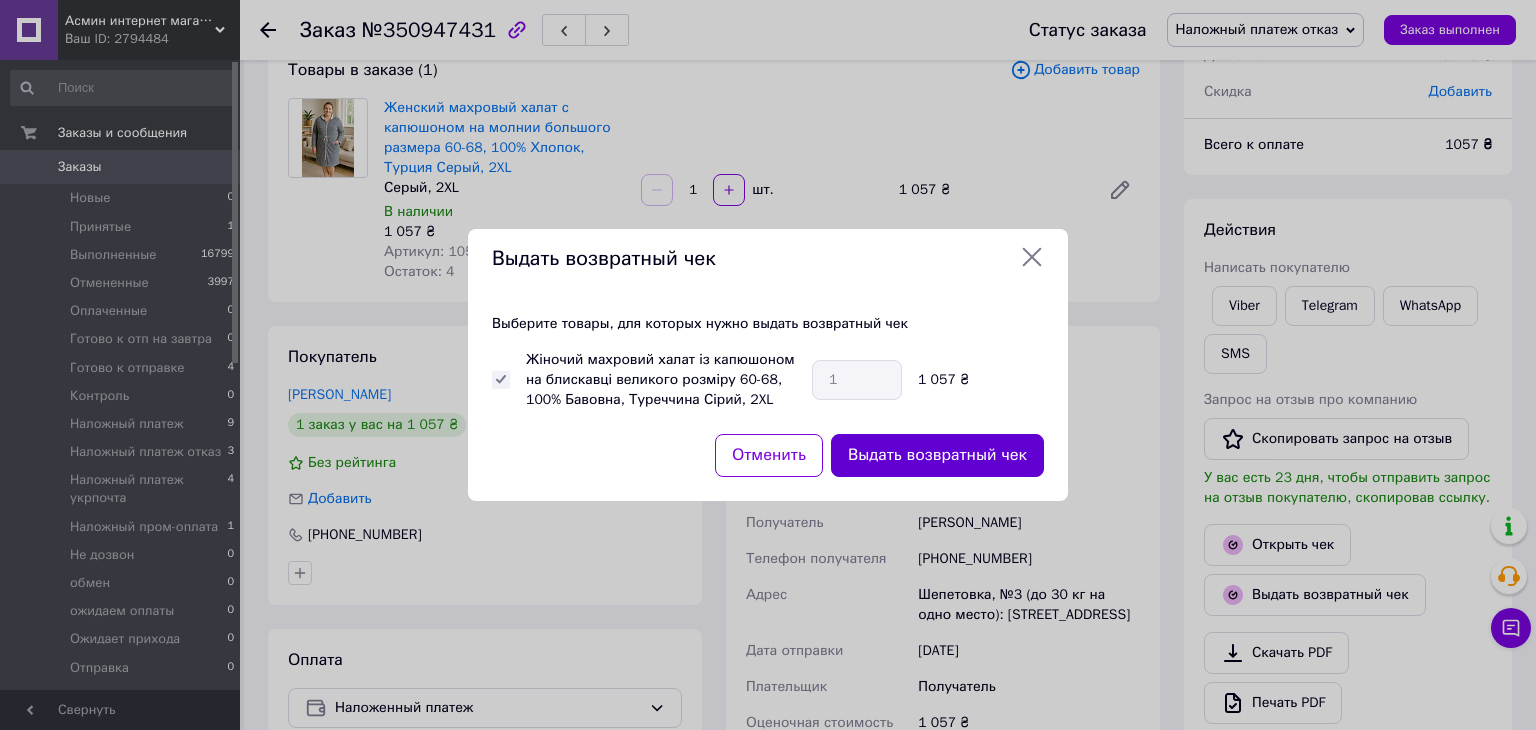 click on "Выдать возвратный чек" at bounding box center (937, 455) 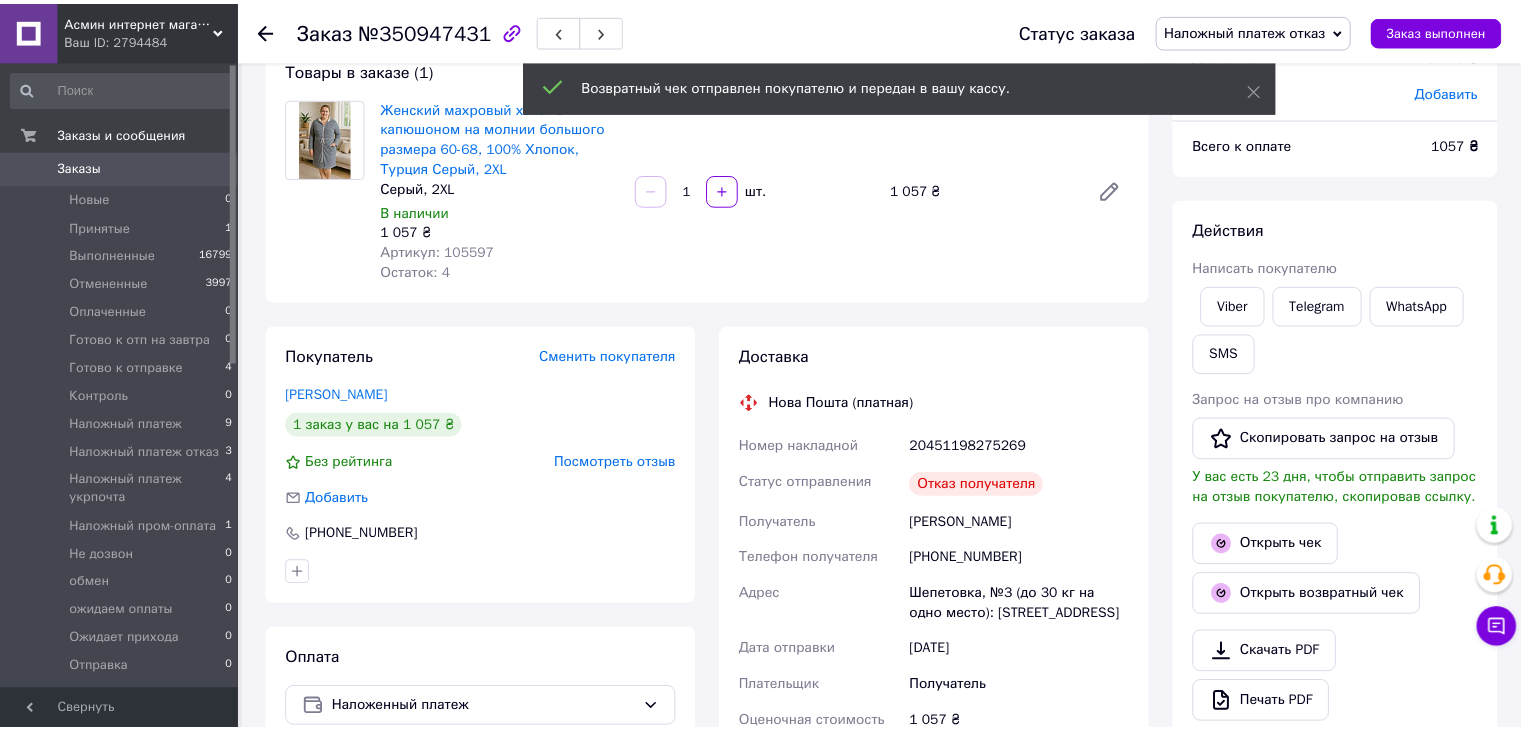 scroll, scrollTop: 160, scrollLeft: 0, axis: vertical 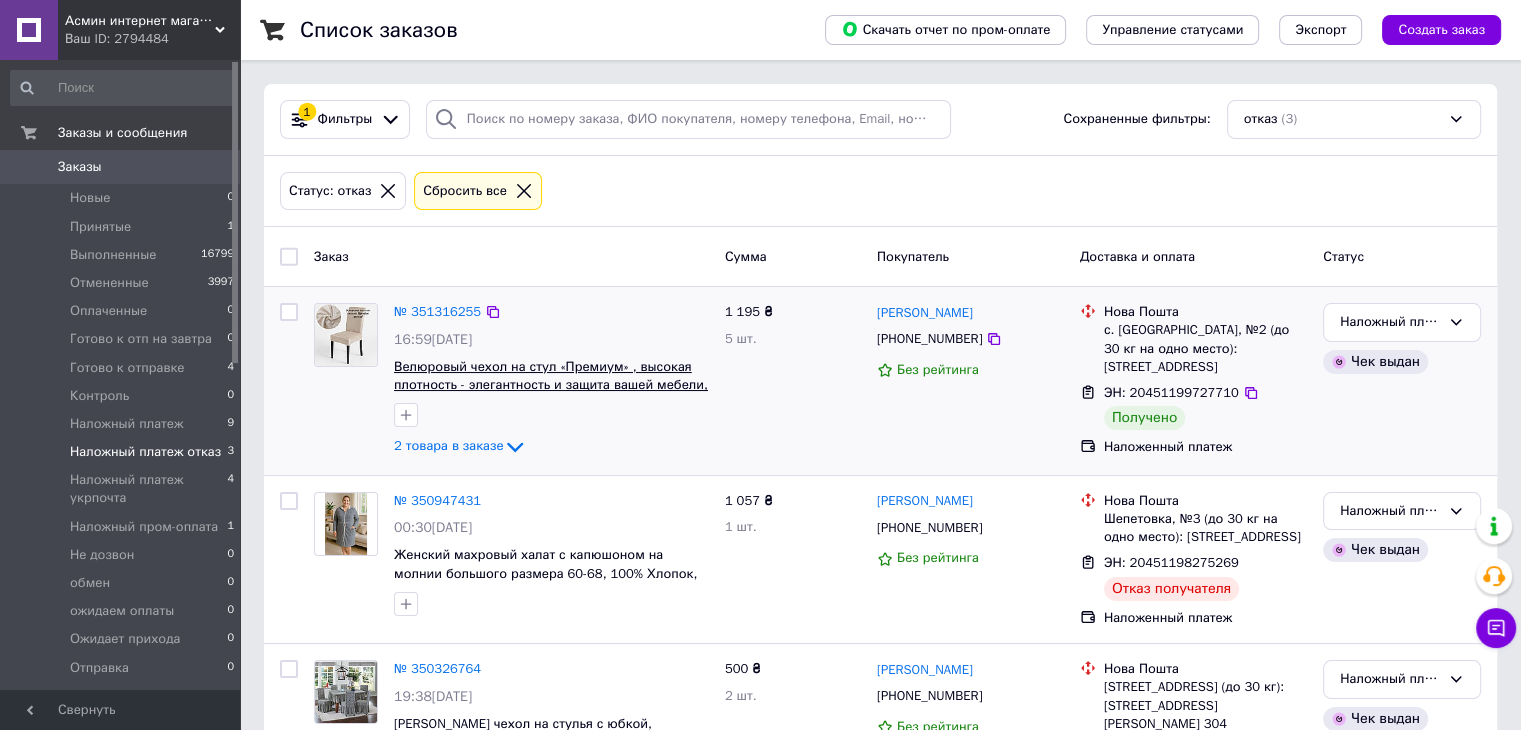 click on "Велюровый чехол на стул «Премиум» , высокая плотность - элегантность и защита вашей мебели, 6 цветов, Турция Кофе с молоко" at bounding box center [551, 385] 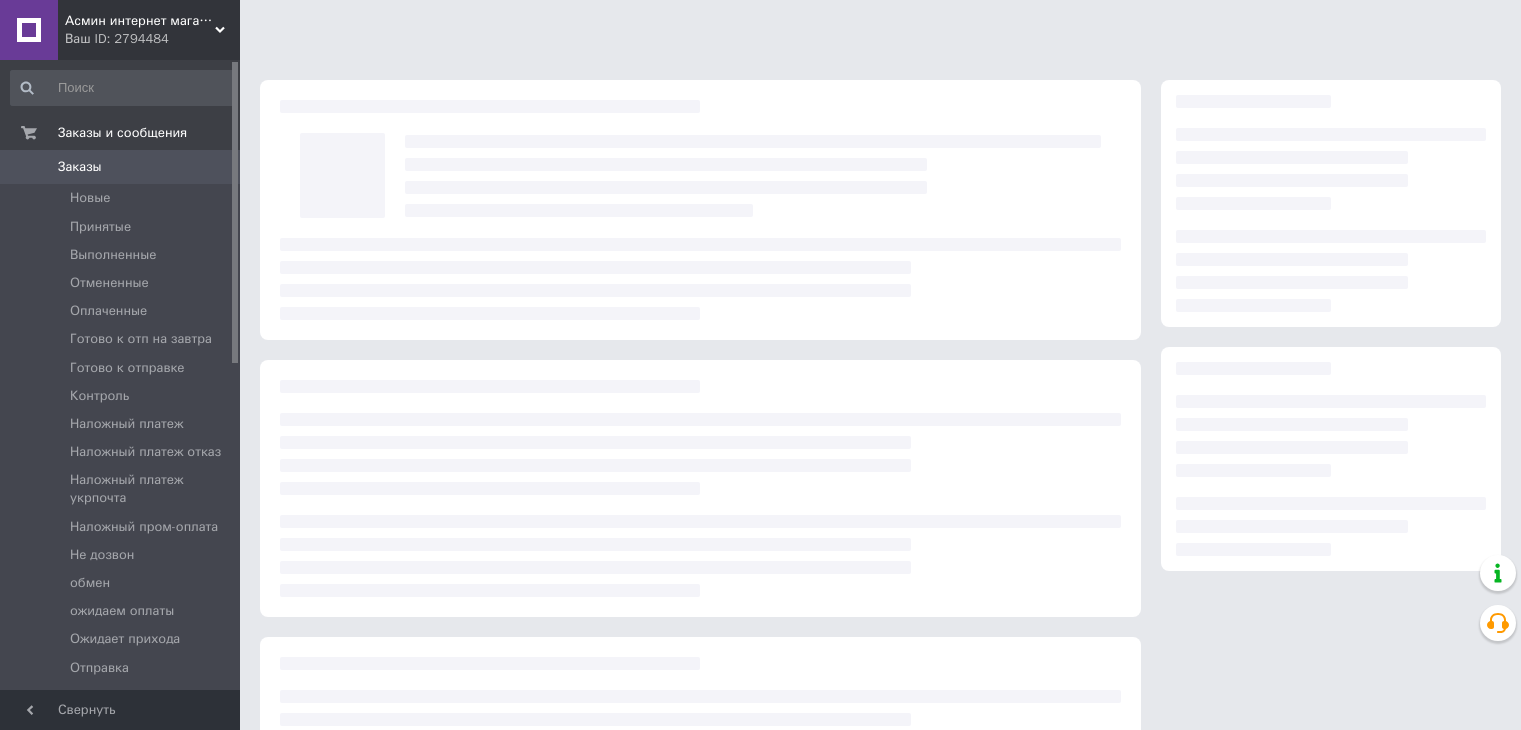 scroll, scrollTop: 0, scrollLeft: 0, axis: both 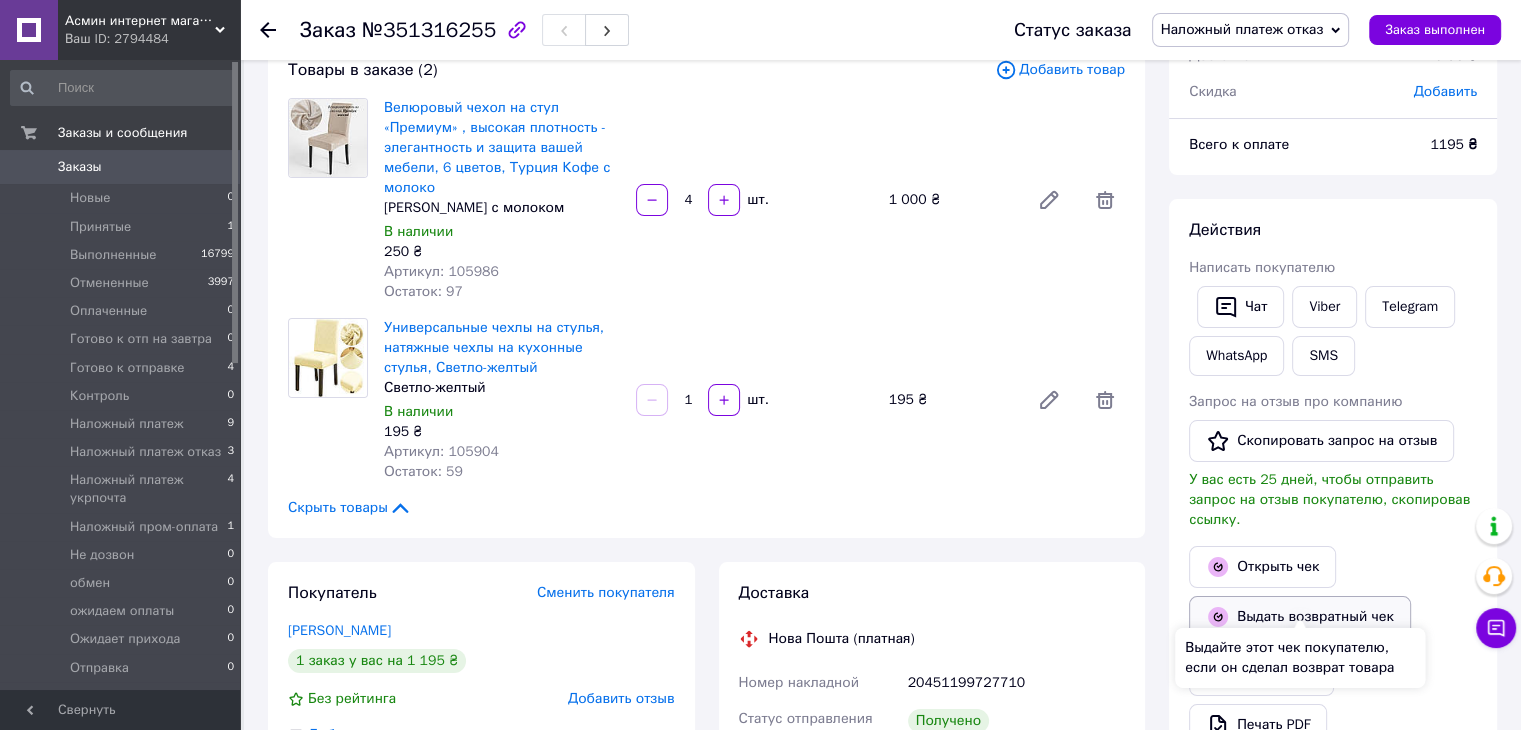 click on "Выдать возвратный чек" at bounding box center [1300, 617] 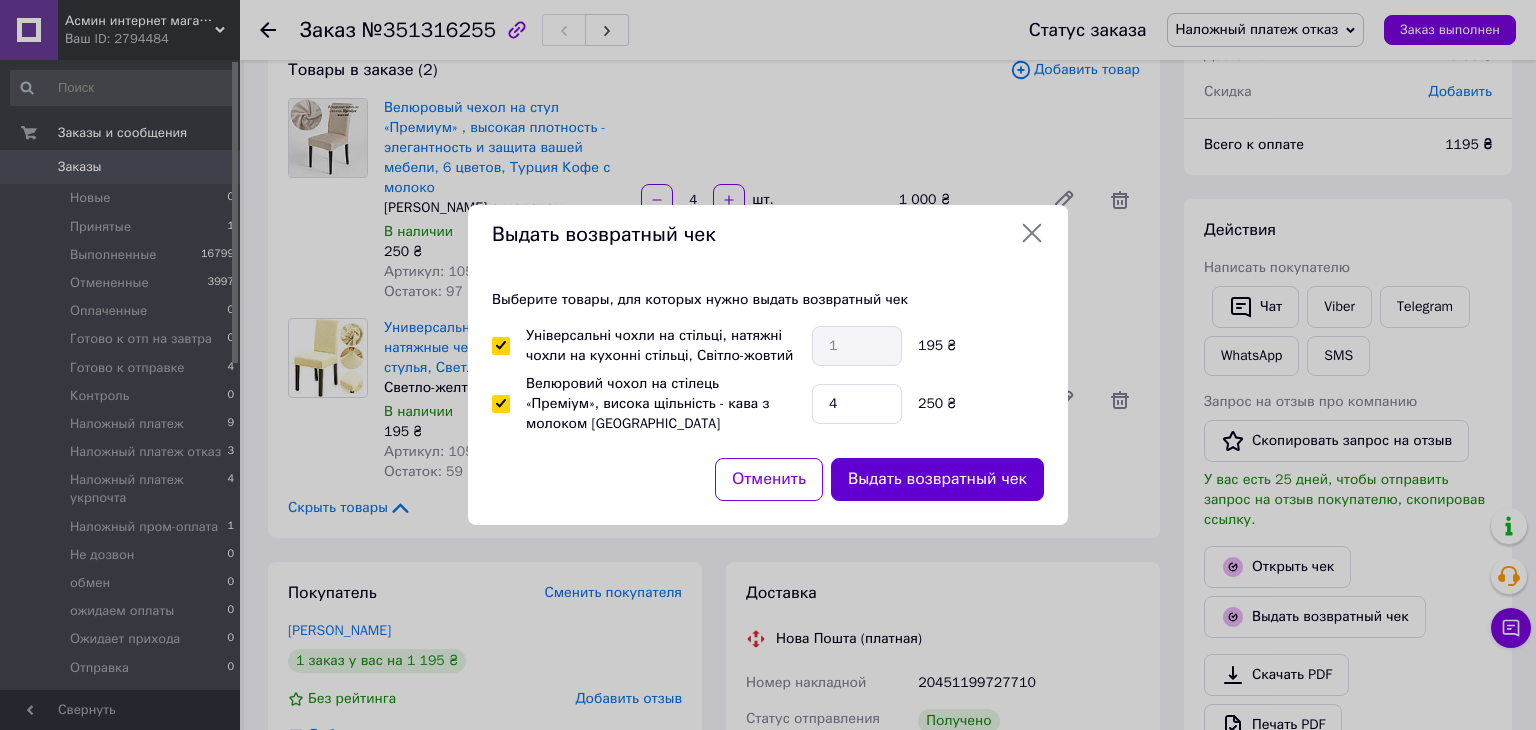 click on "Выдать возвратный чек" at bounding box center (937, 479) 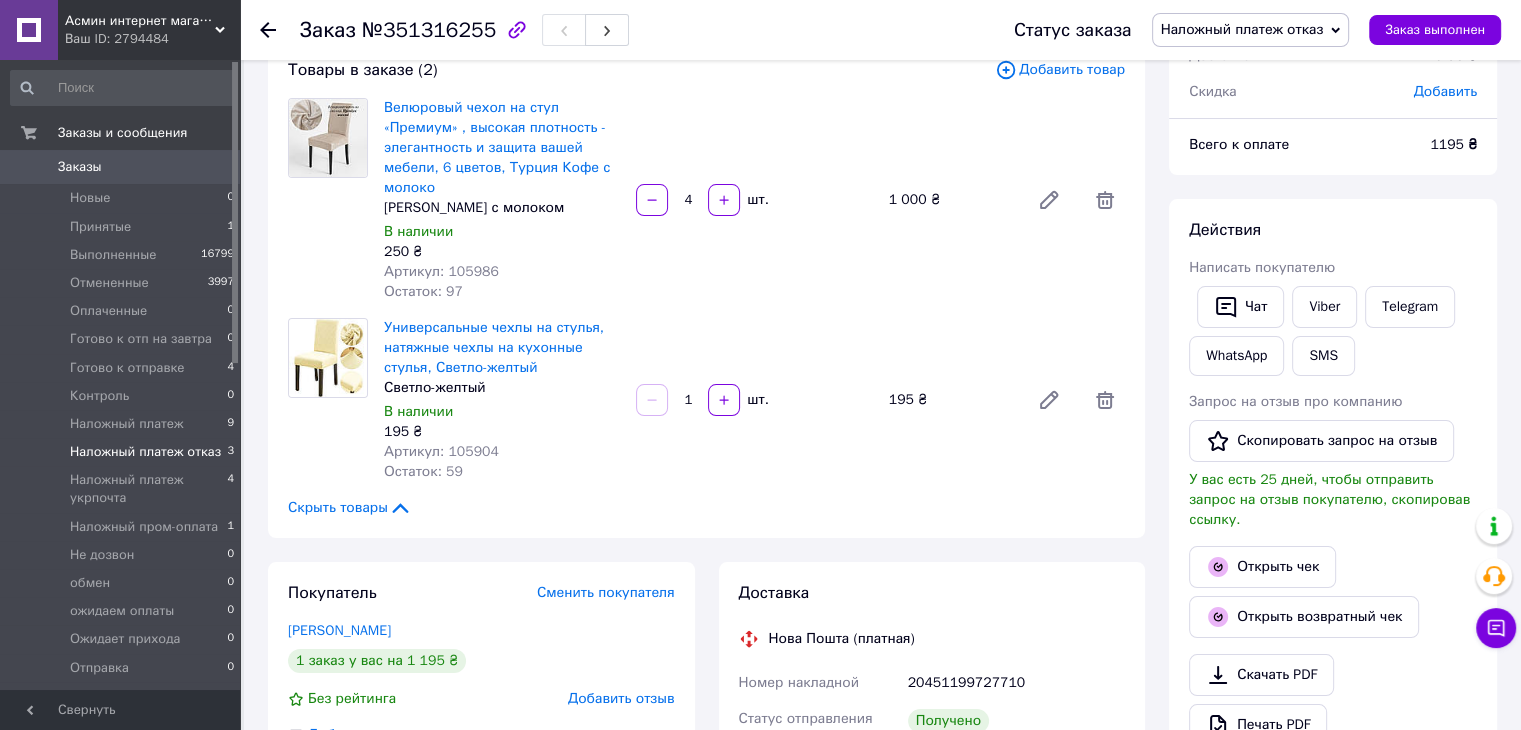 click on "Наложный платеж отказ" at bounding box center [145, 452] 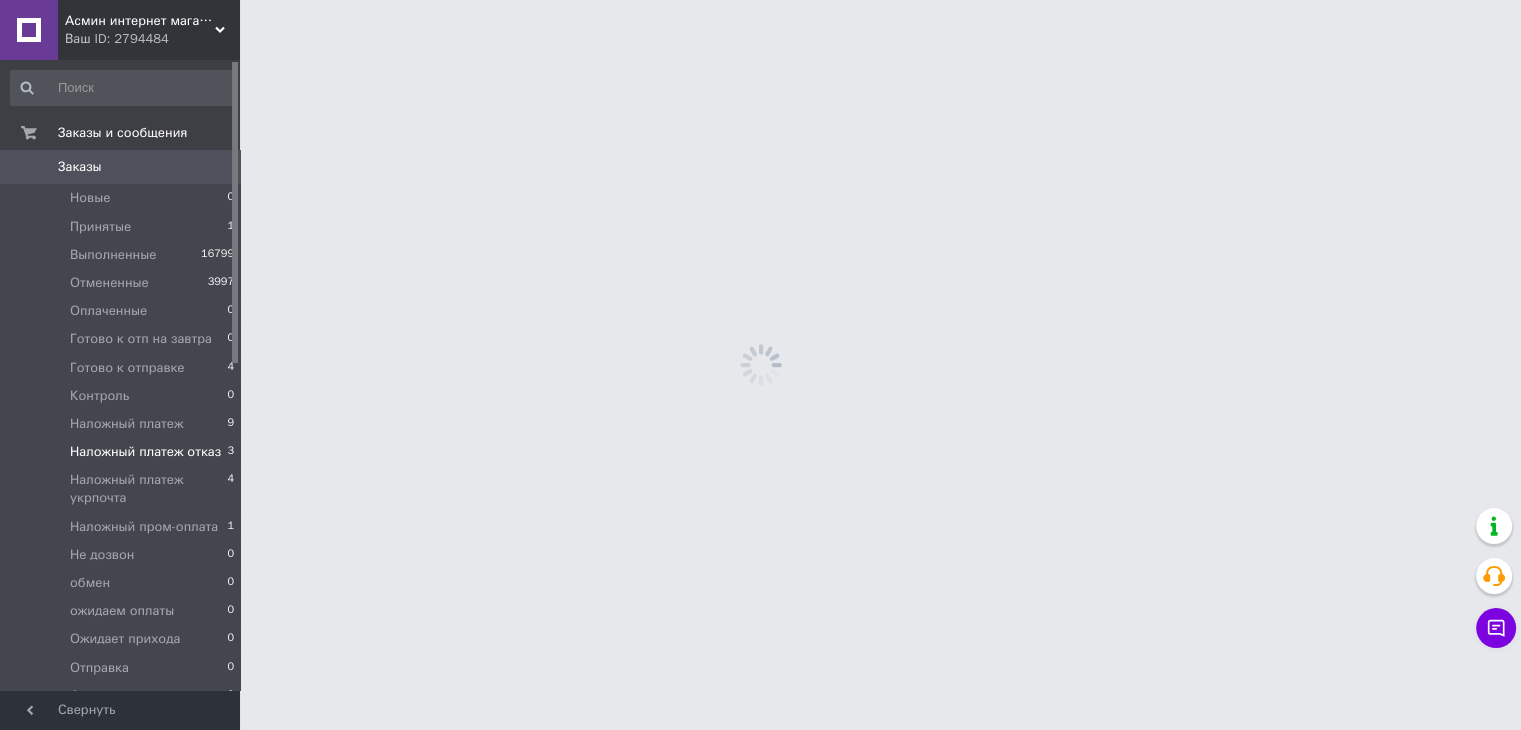 scroll, scrollTop: 0, scrollLeft: 0, axis: both 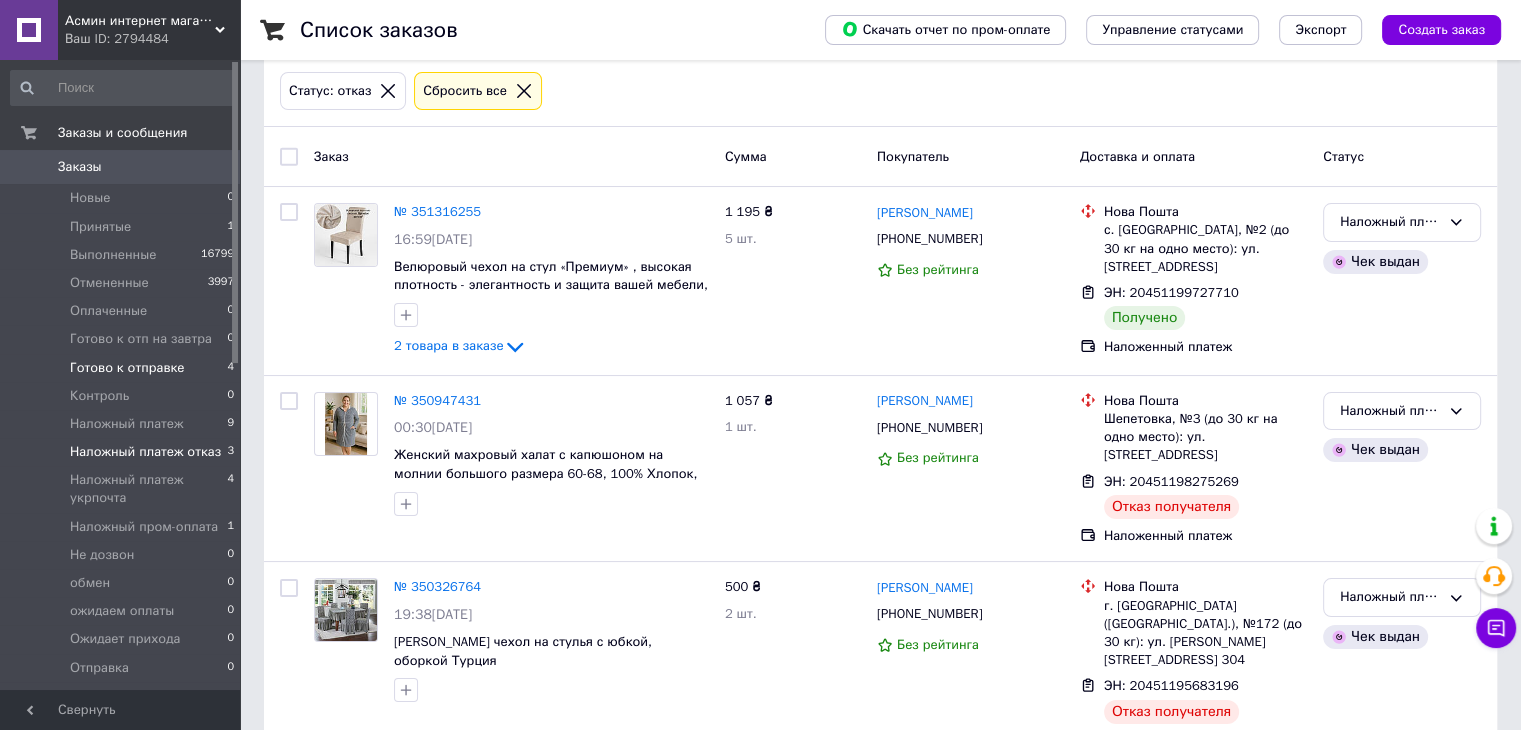 click on "Готово к отправке" at bounding box center (127, 368) 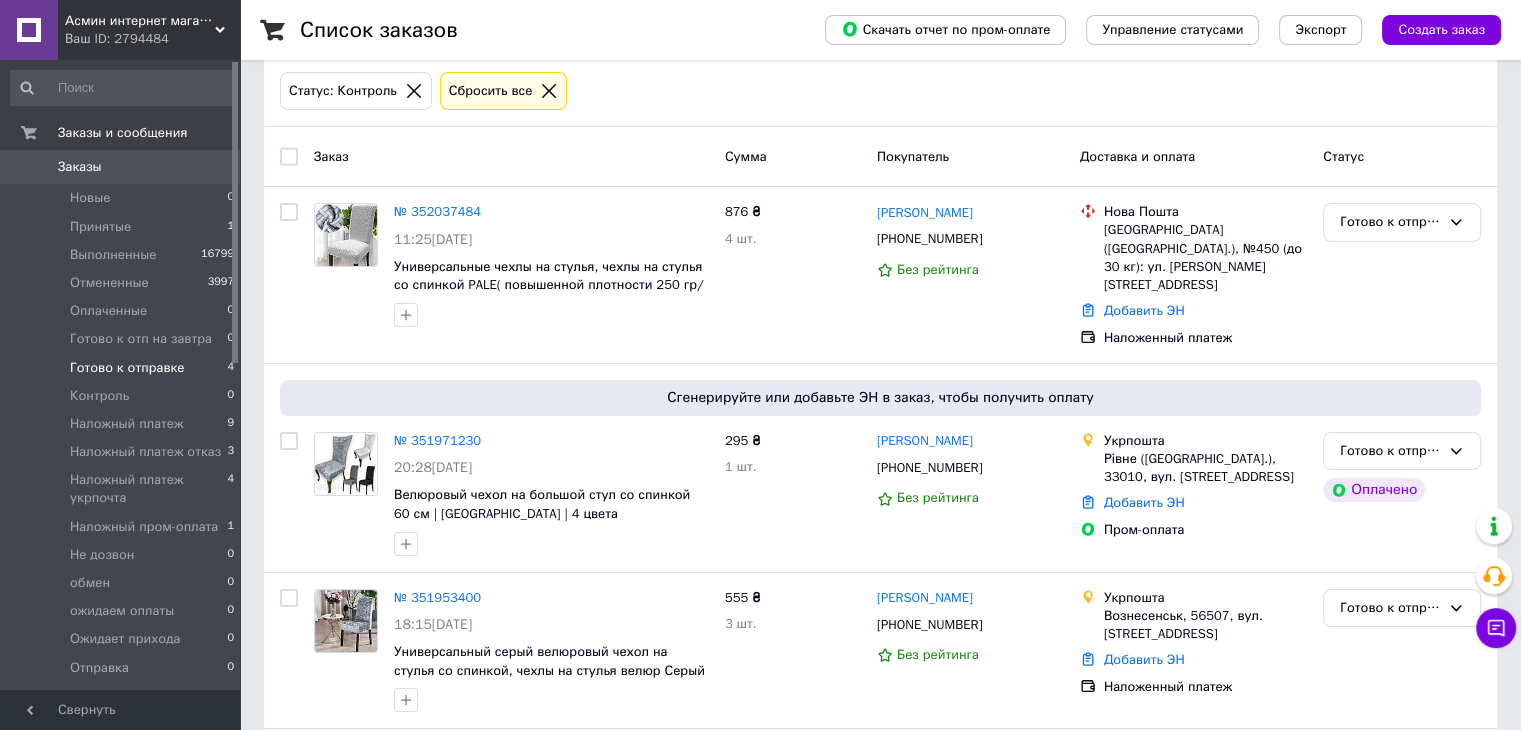 scroll, scrollTop: 0, scrollLeft: 0, axis: both 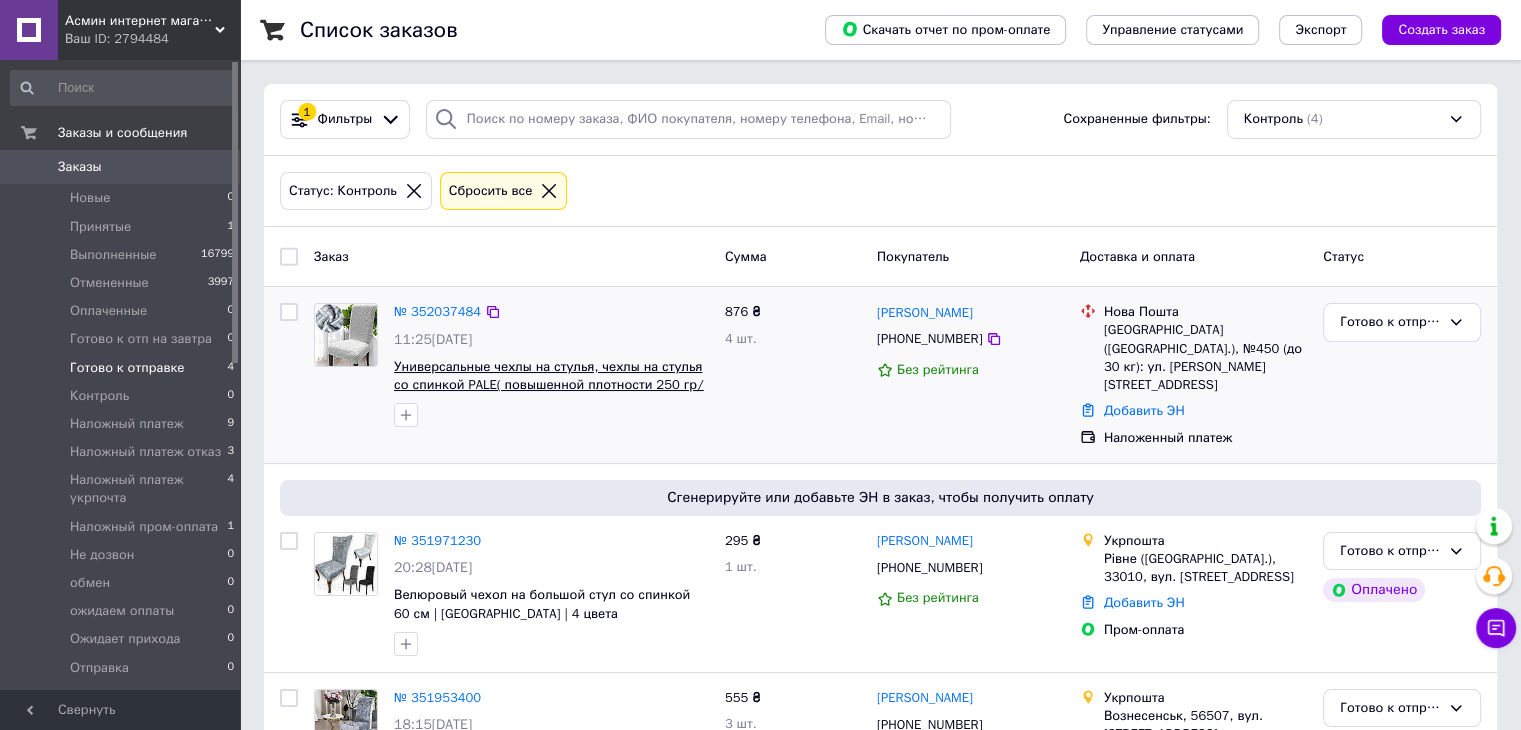 click on "Универсальные чехлы на стулья, чехлы на стулья со спинкой PALE( повышенной плотности 250 гр/м2) Турция Белый" at bounding box center [549, 385] 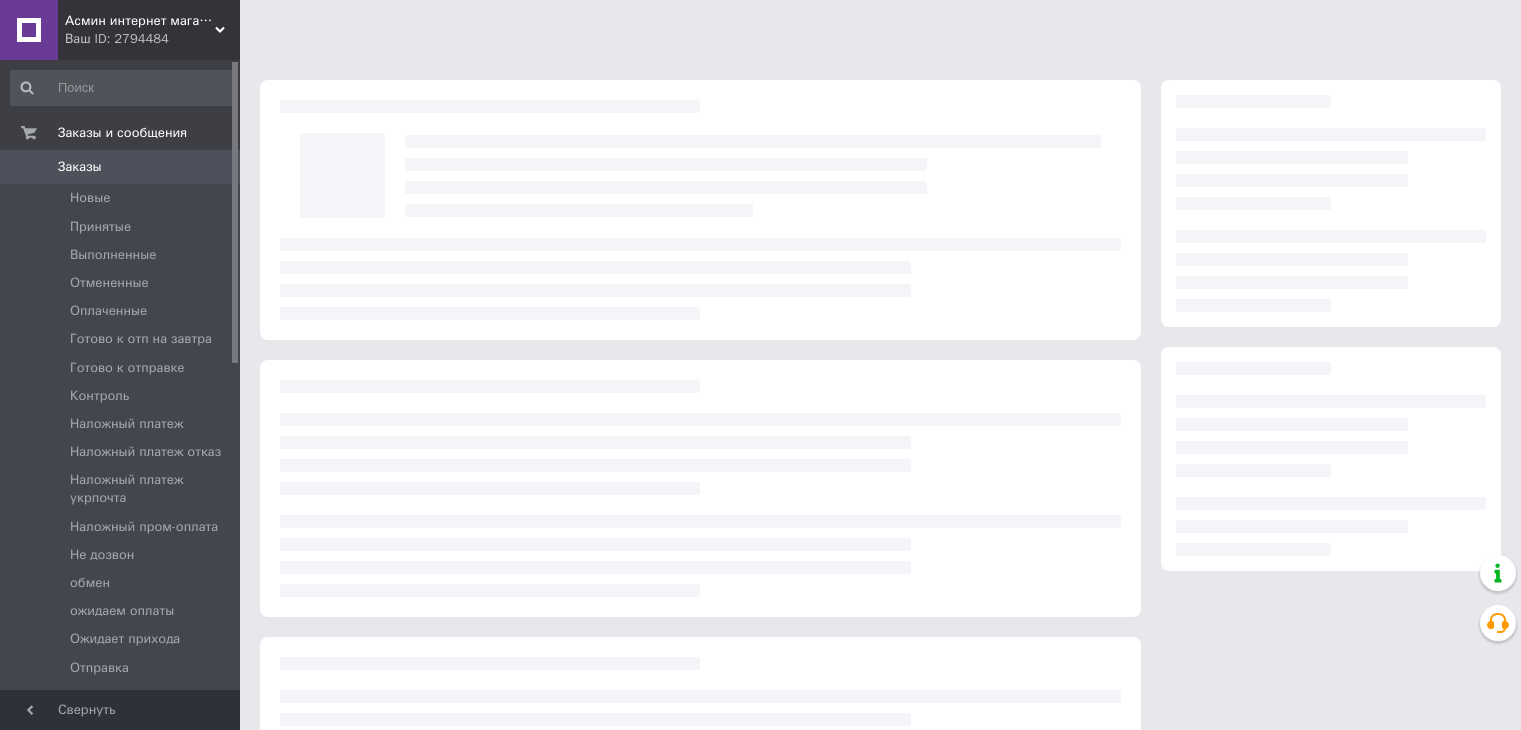 scroll, scrollTop: 0, scrollLeft: 0, axis: both 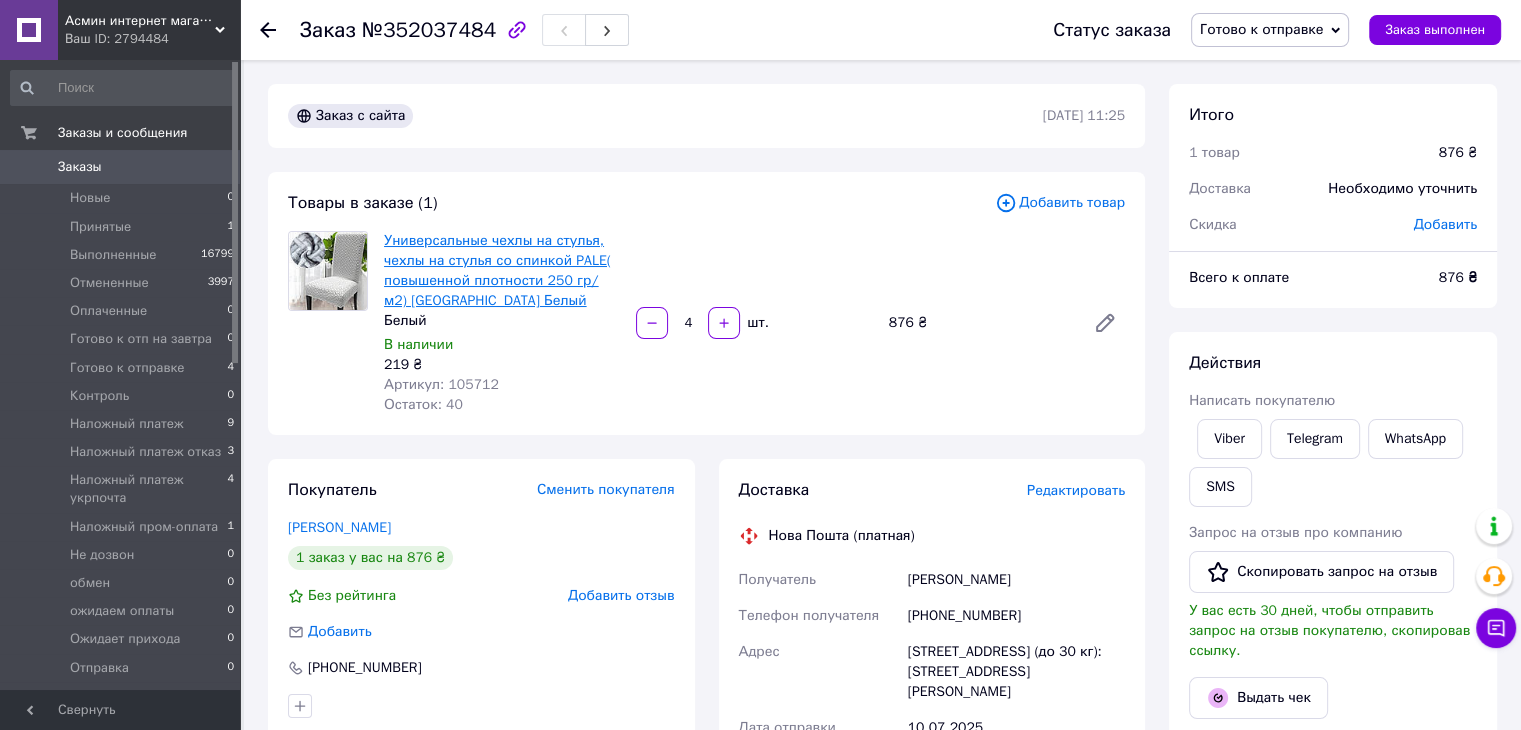 click on "Универсальные чехлы на стулья, чехлы на стулья со спинкой PALE( повышенной плотности 250 гр/м2) [GEOGRAPHIC_DATA] Белый" at bounding box center (497, 270) 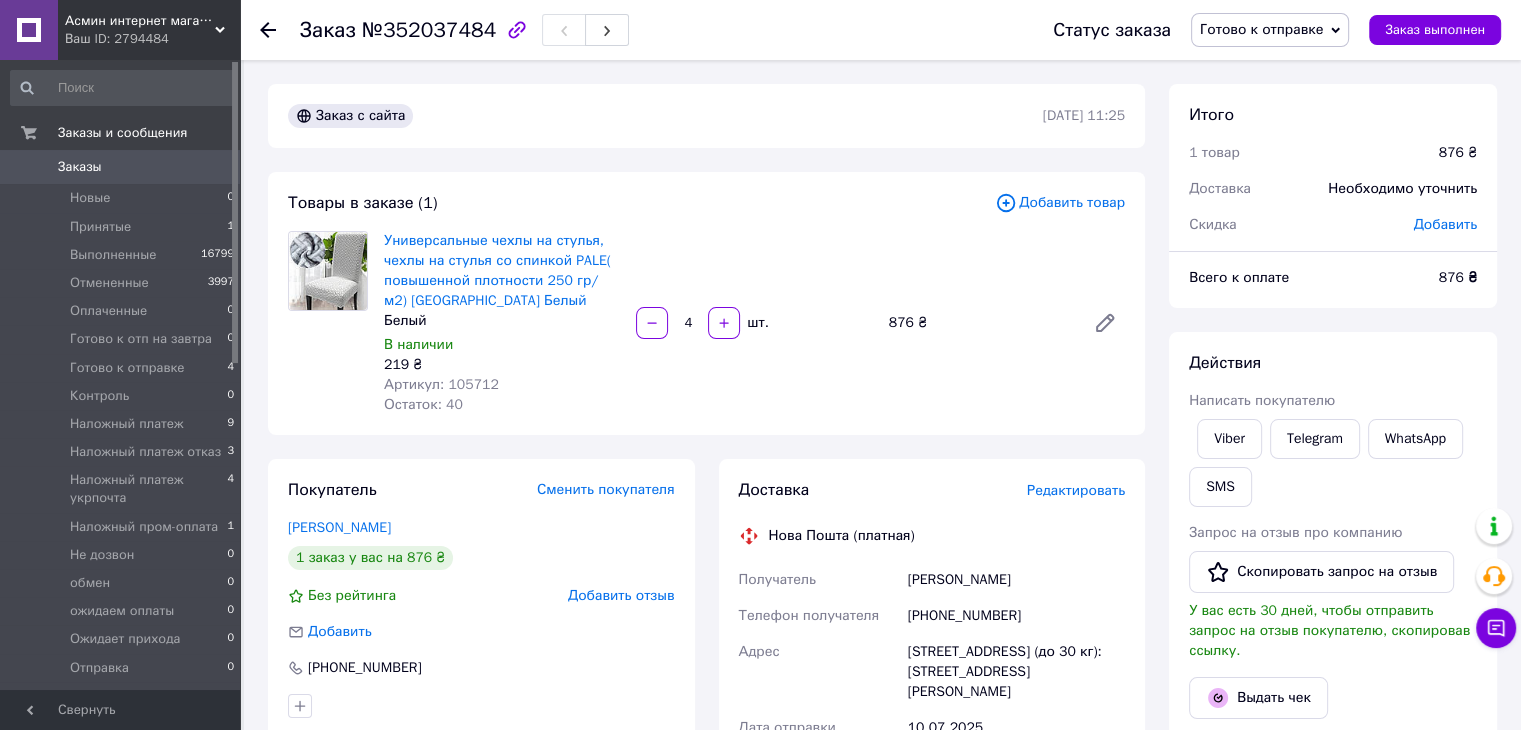 scroll, scrollTop: 33, scrollLeft: 0, axis: vertical 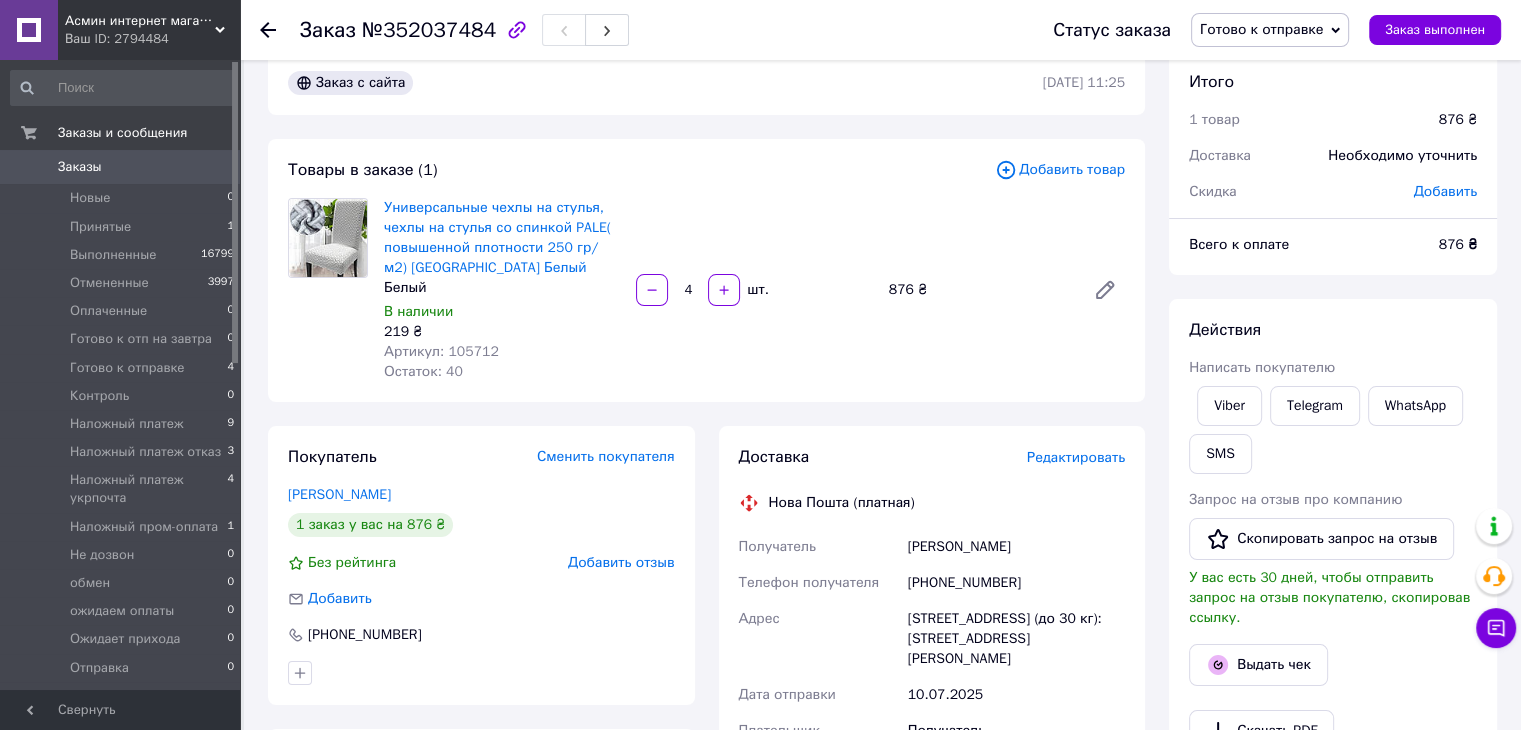click on "876 ₴" at bounding box center [979, 290] 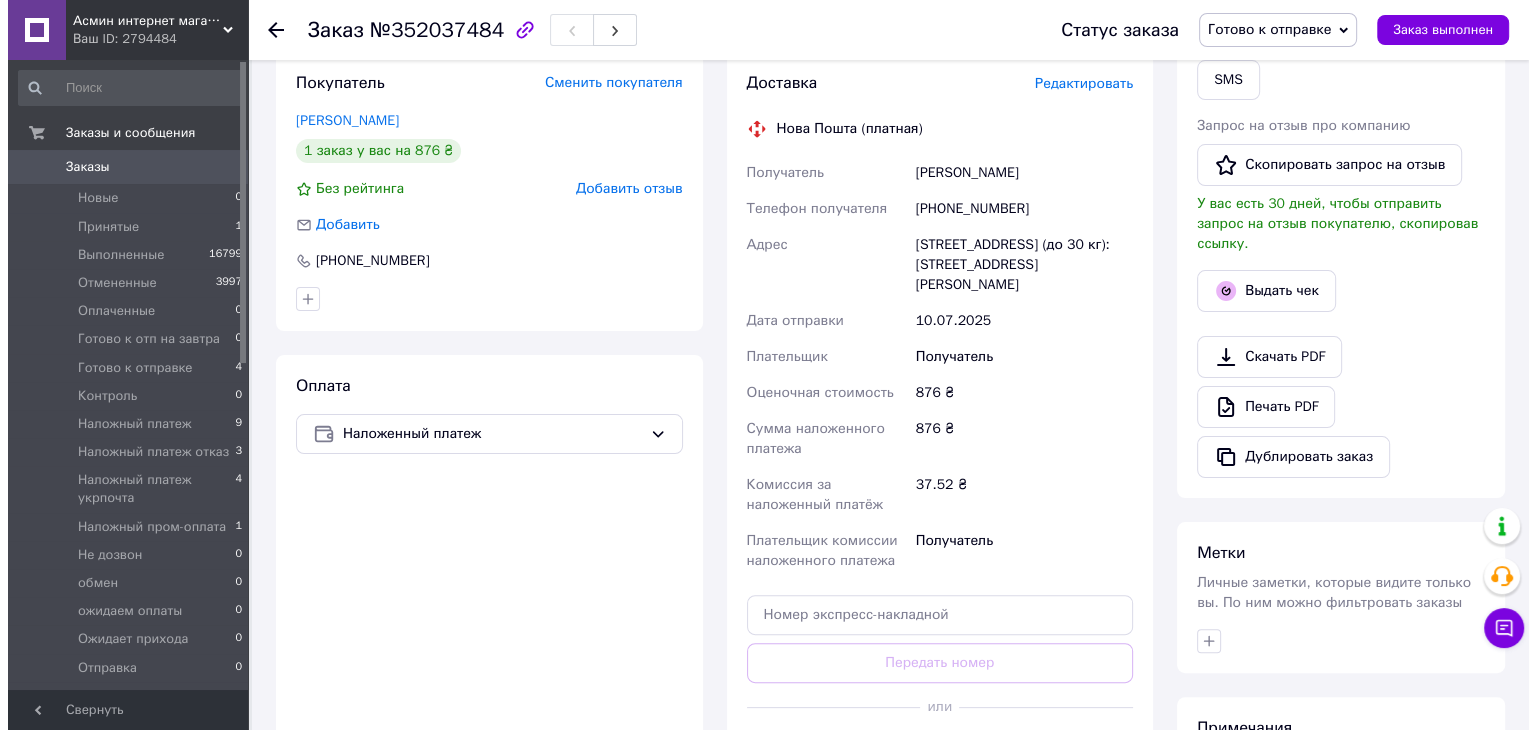 scroll, scrollTop: 400, scrollLeft: 0, axis: vertical 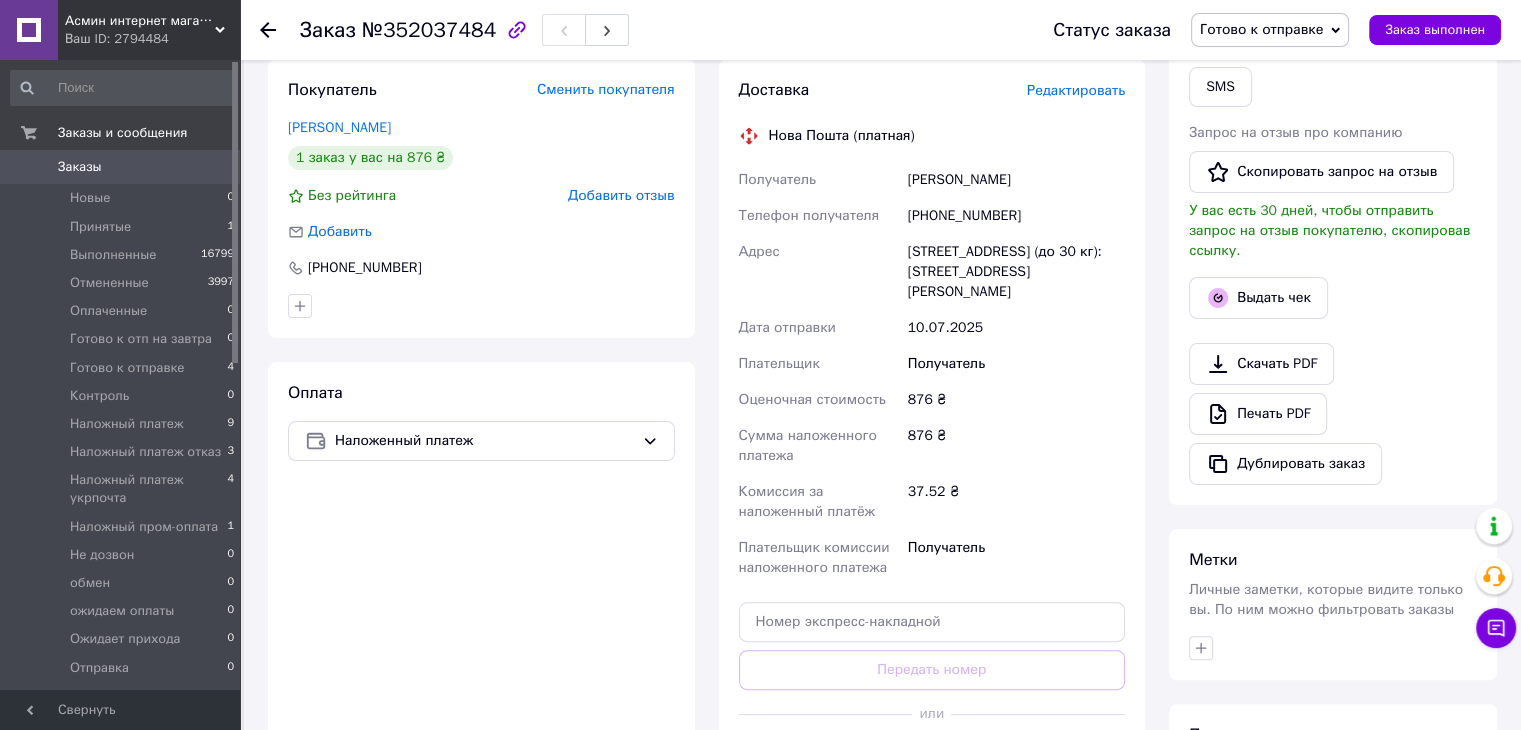 click on "Редактировать" at bounding box center [1076, 90] 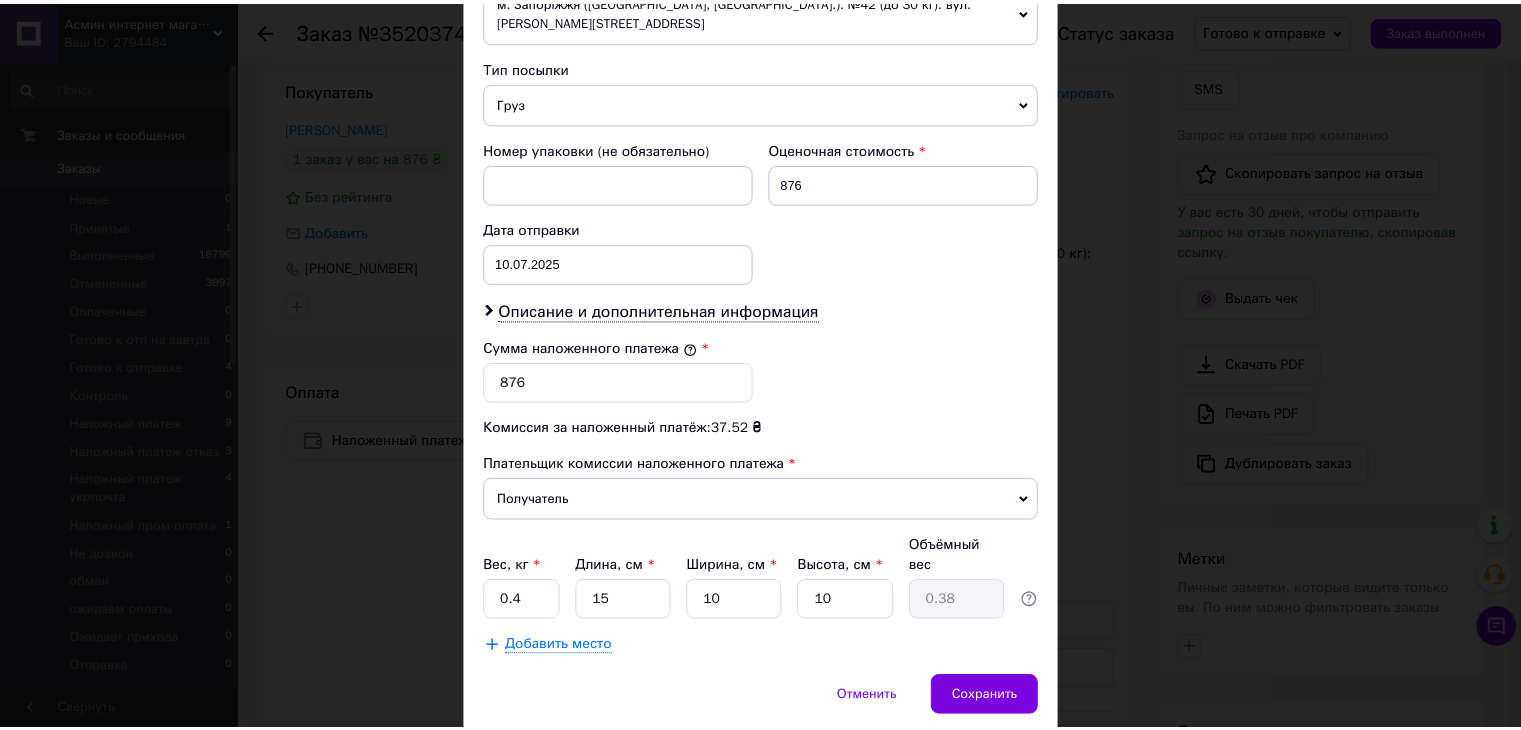 scroll, scrollTop: 800, scrollLeft: 0, axis: vertical 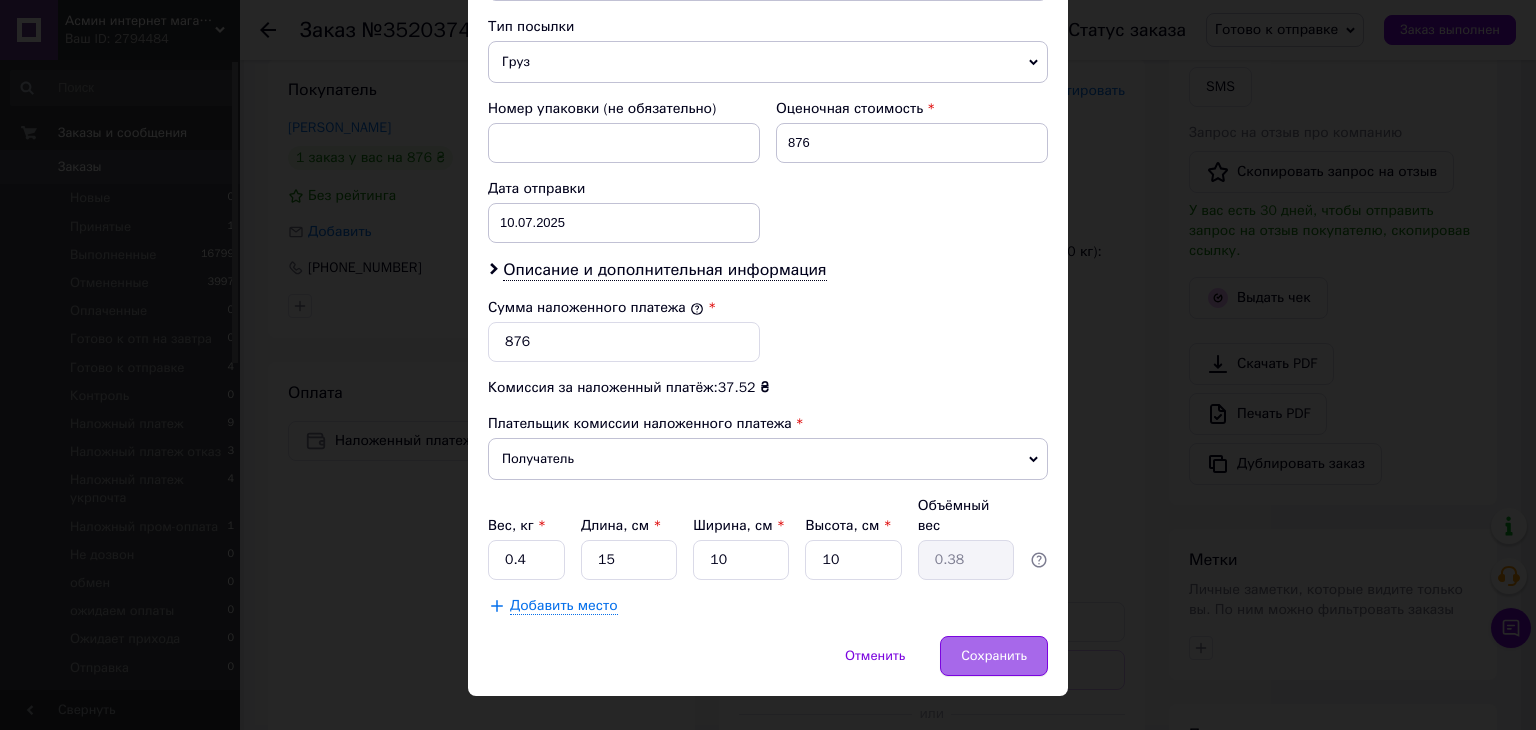 click on "Сохранить" at bounding box center (994, 656) 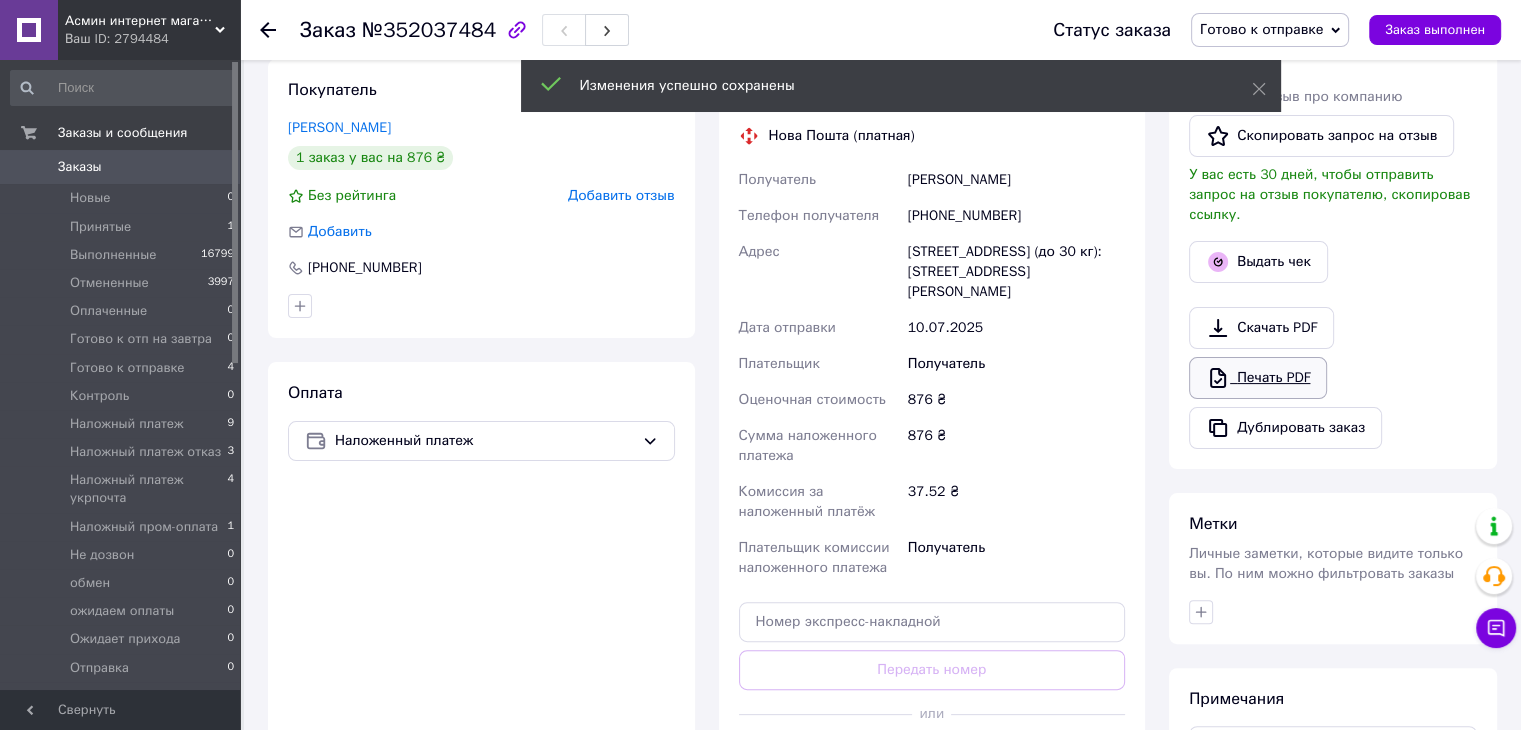 scroll, scrollTop: 152, scrollLeft: 0, axis: vertical 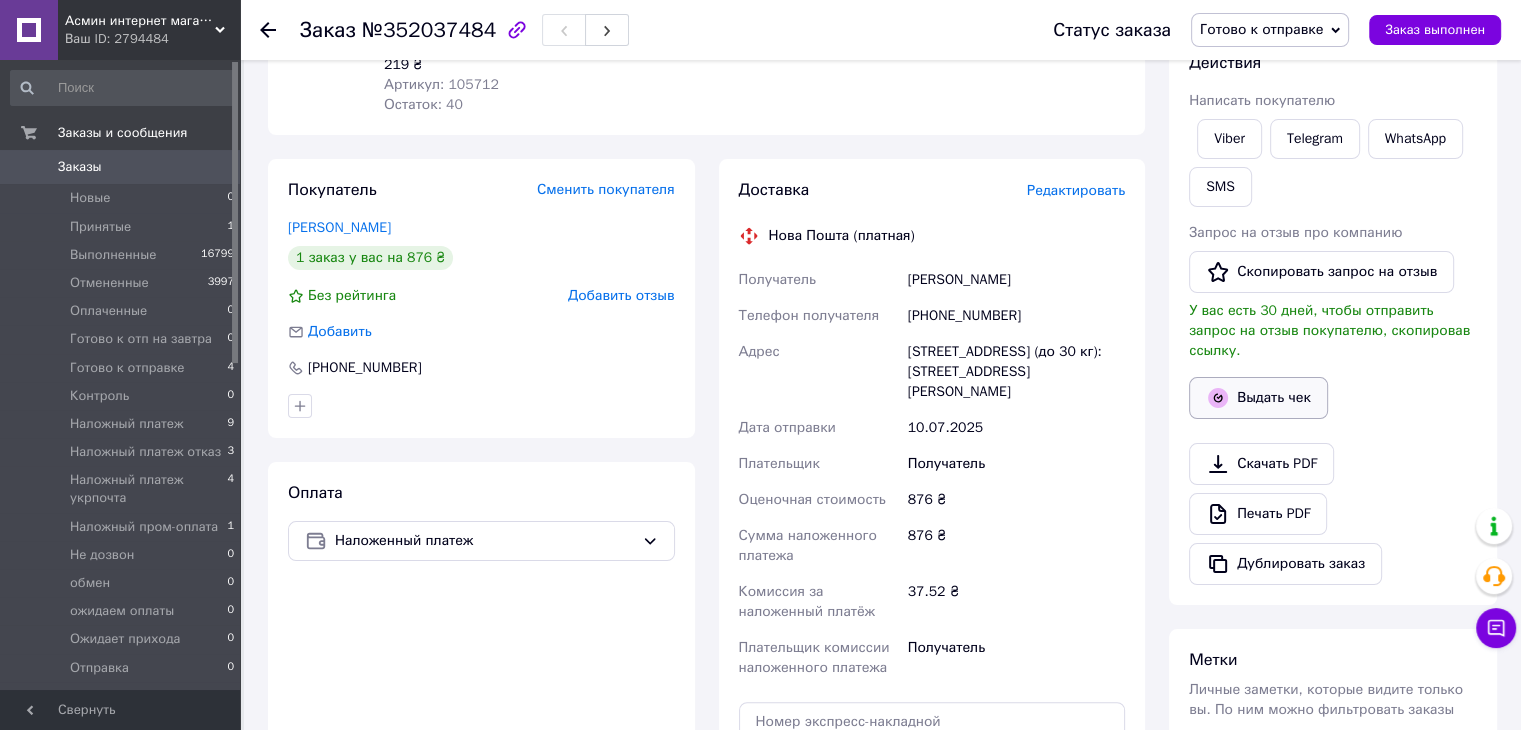 click on "Выдать чек" at bounding box center (1258, 398) 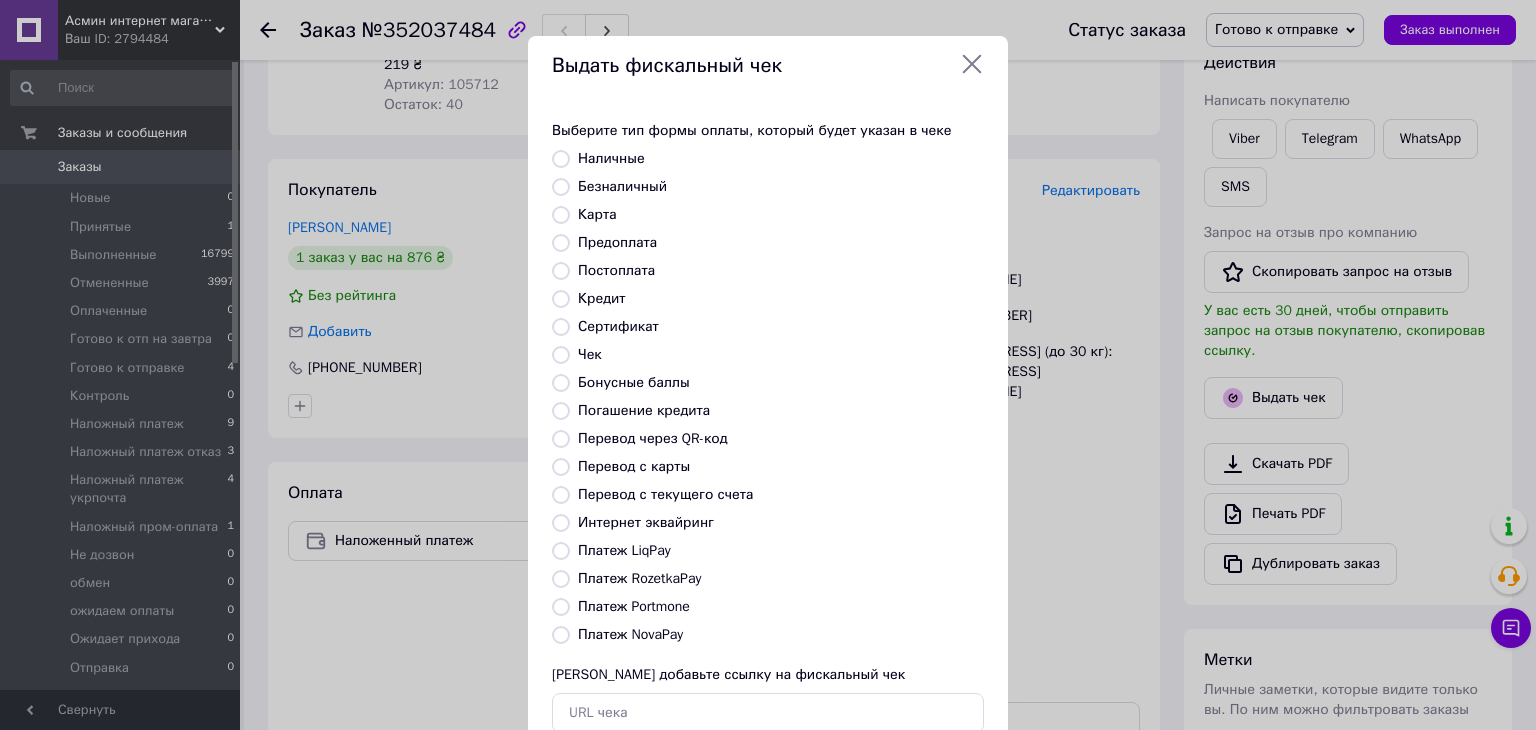 click on "Платеж NovaPay" at bounding box center (561, 635) 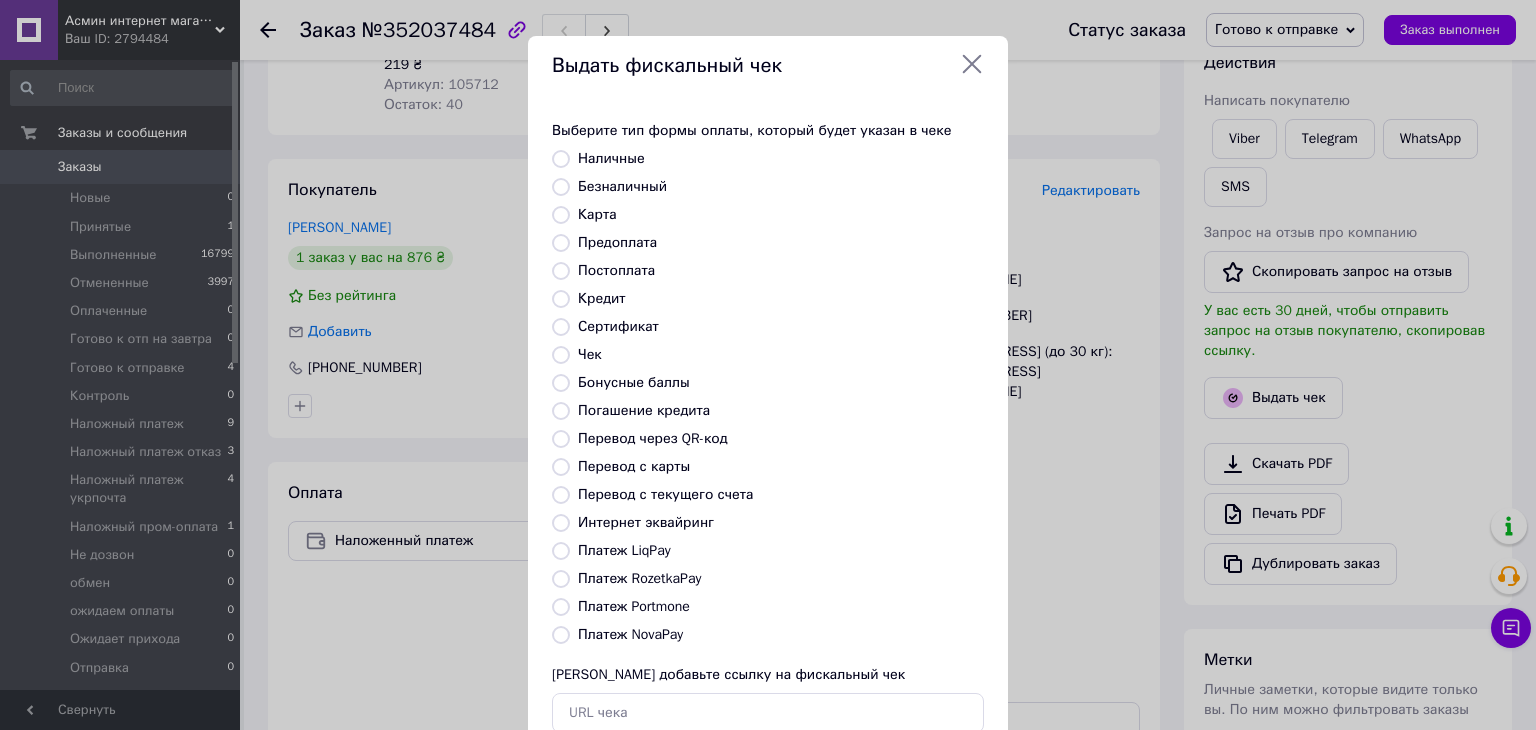 radio on "true" 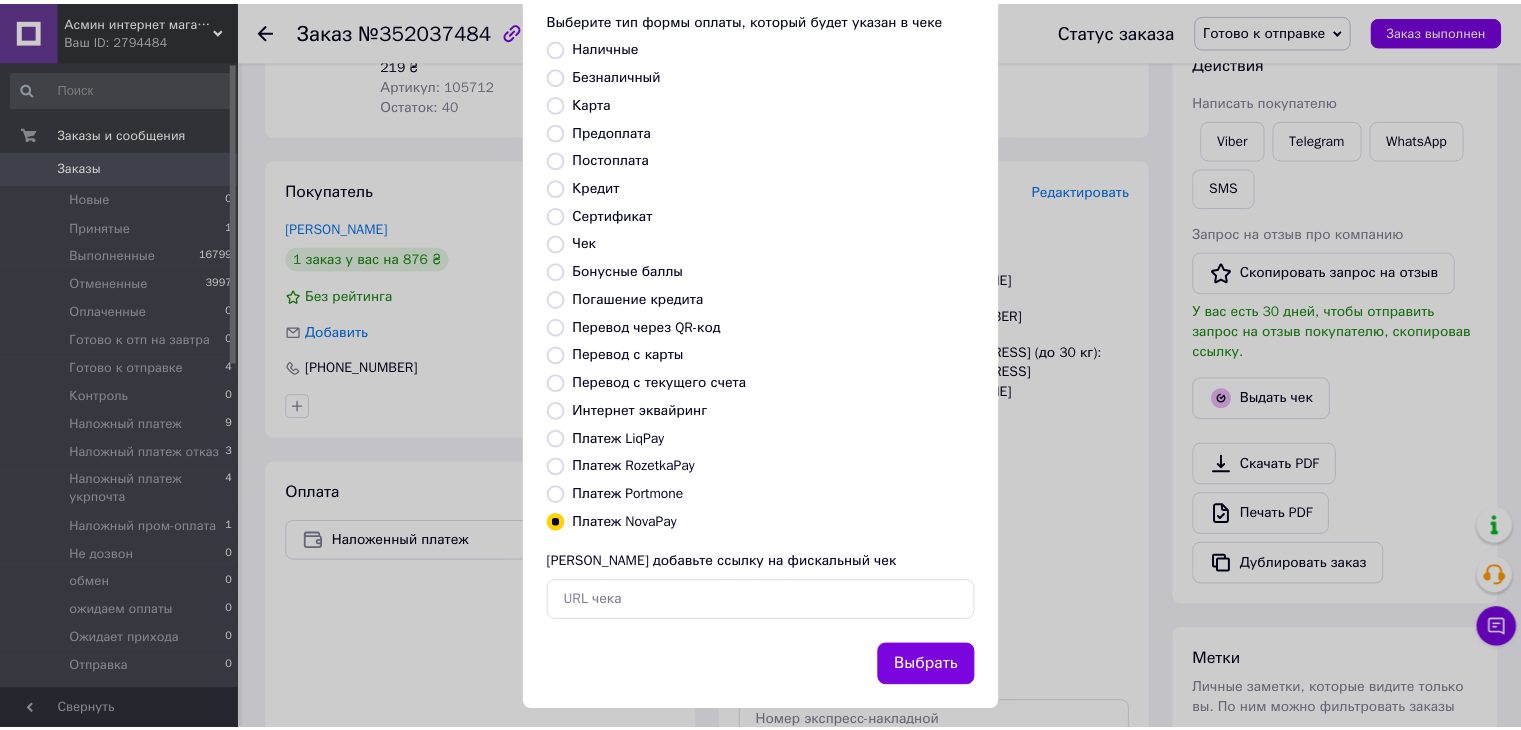 scroll, scrollTop: 128, scrollLeft: 0, axis: vertical 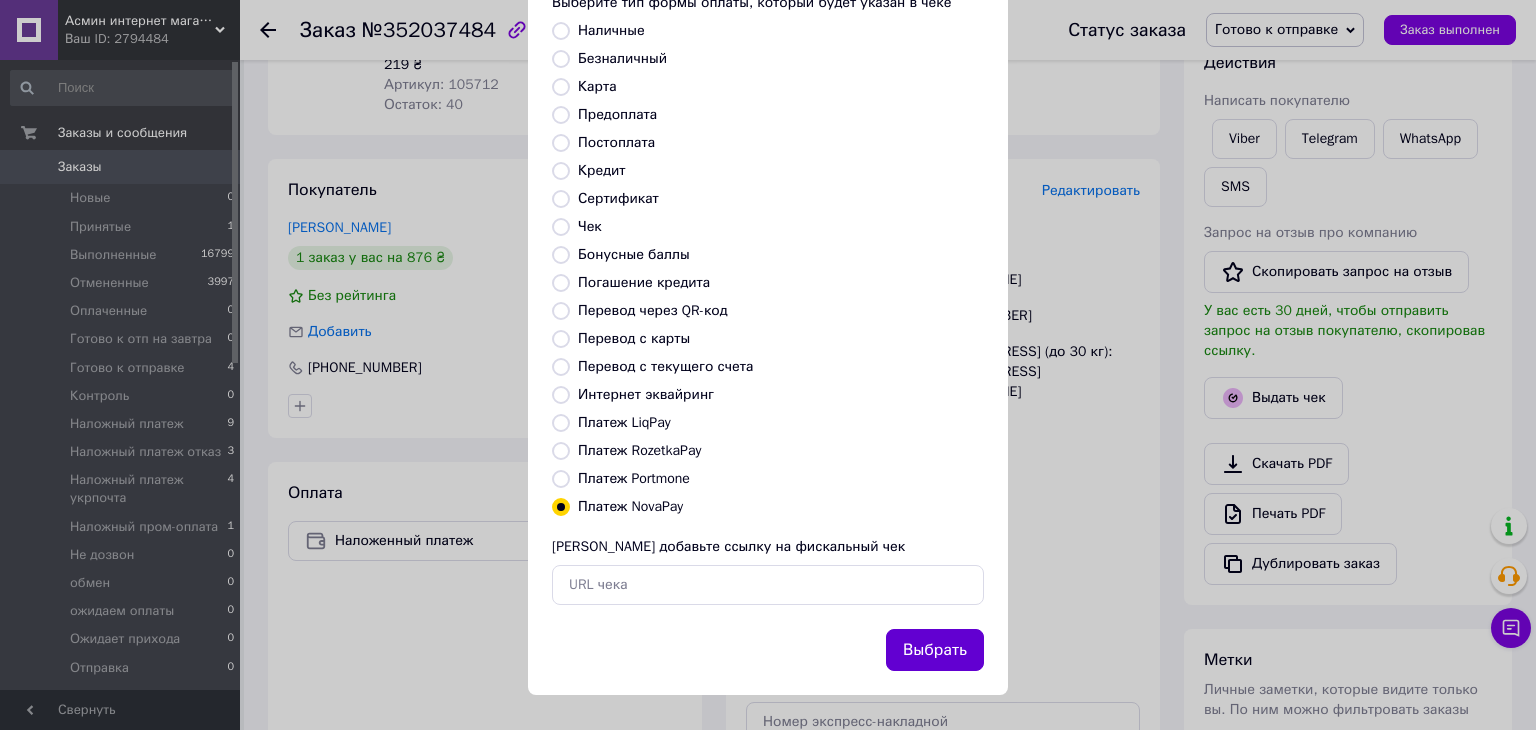 click on "Выбрать" at bounding box center (935, 650) 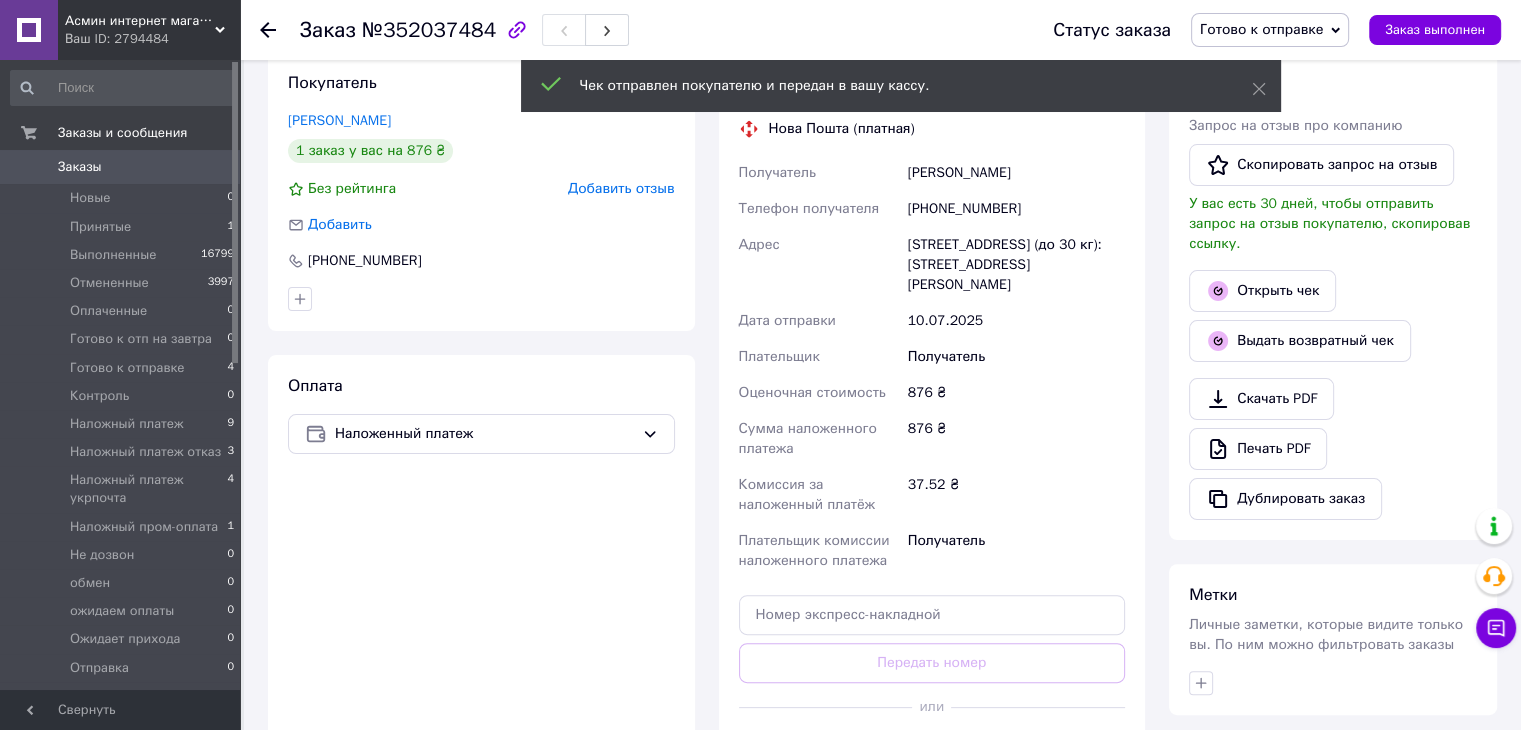 scroll, scrollTop: 433, scrollLeft: 0, axis: vertical 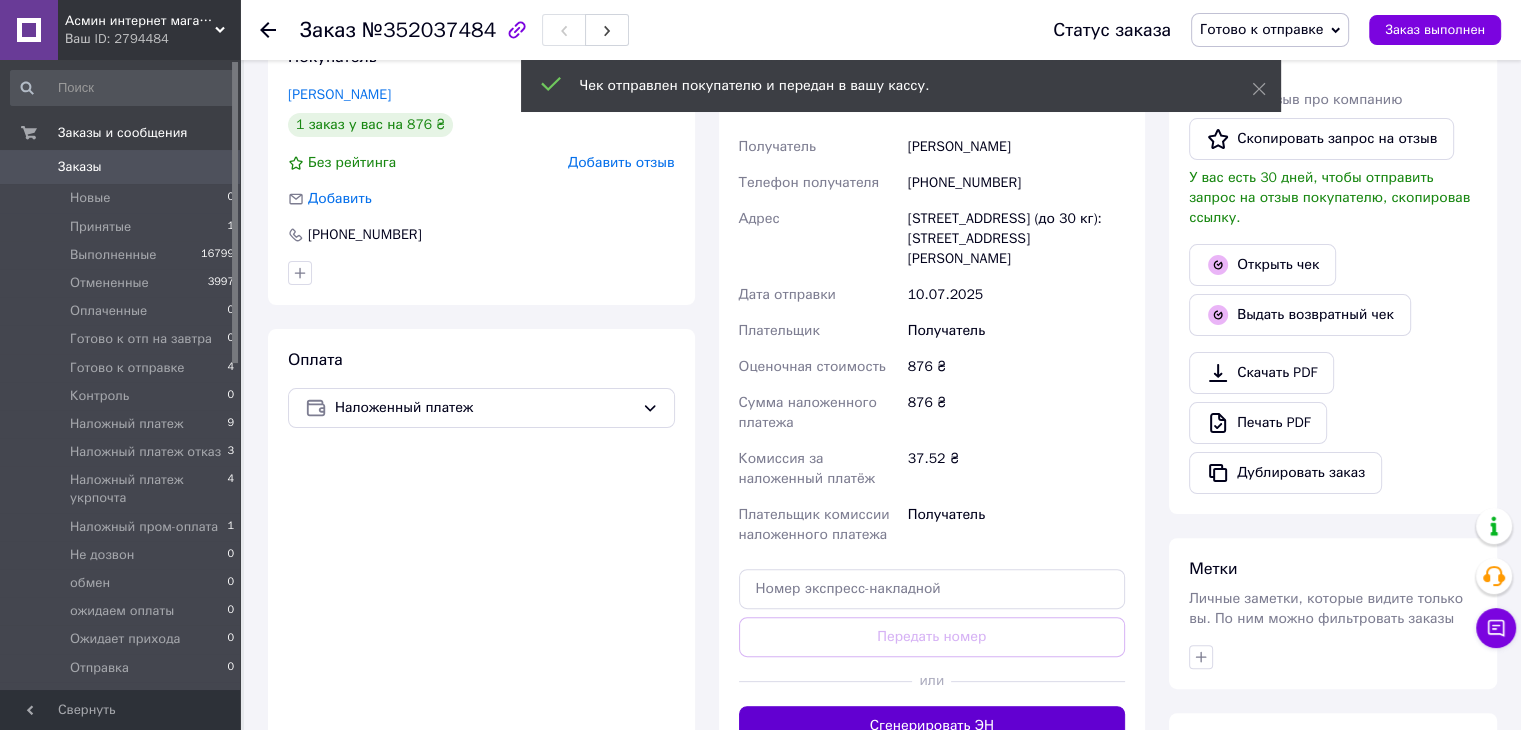 click on "Сгенерировать ЭН" at bounding box center (932, 726) 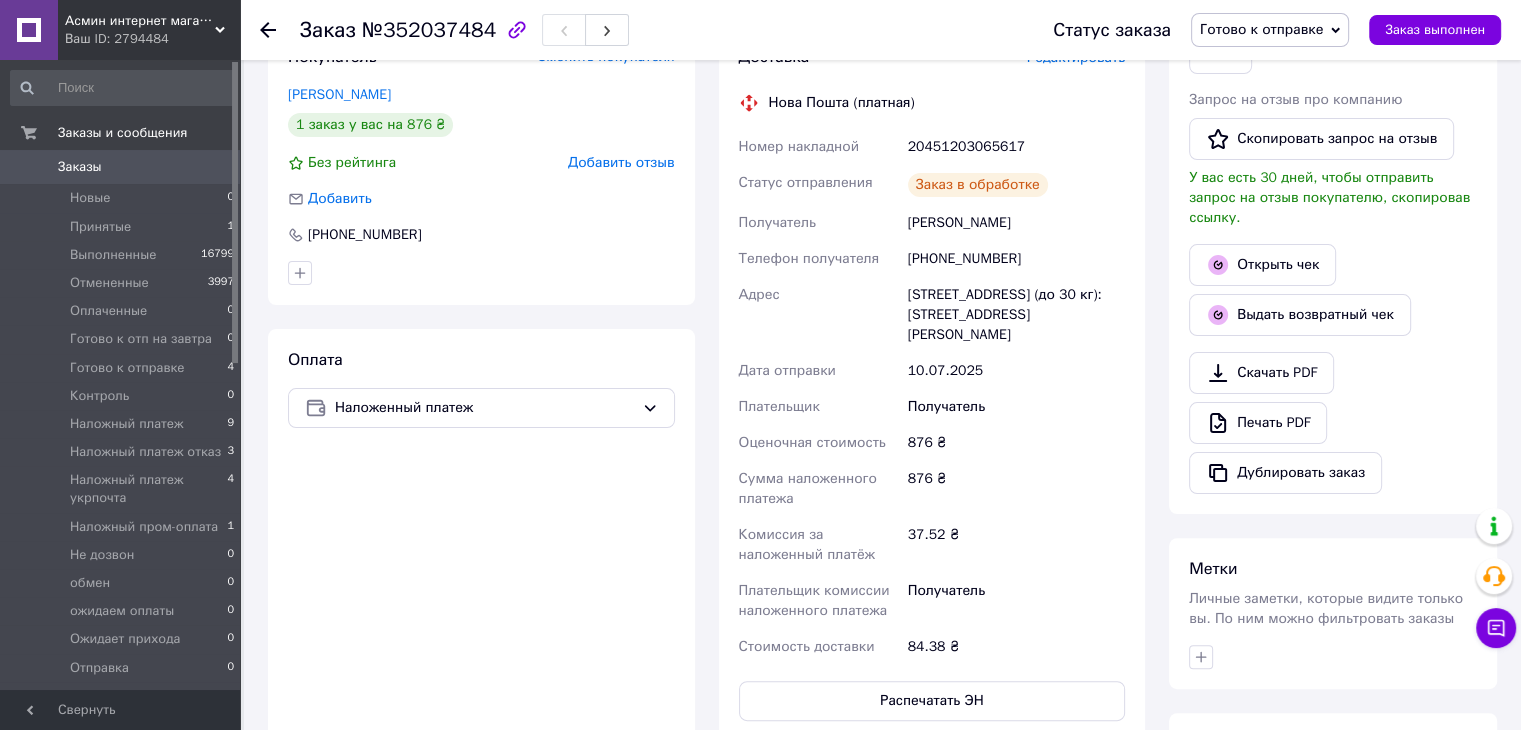 scroll, scrollTop: 248, scrollLeft: 0, axis: vertical 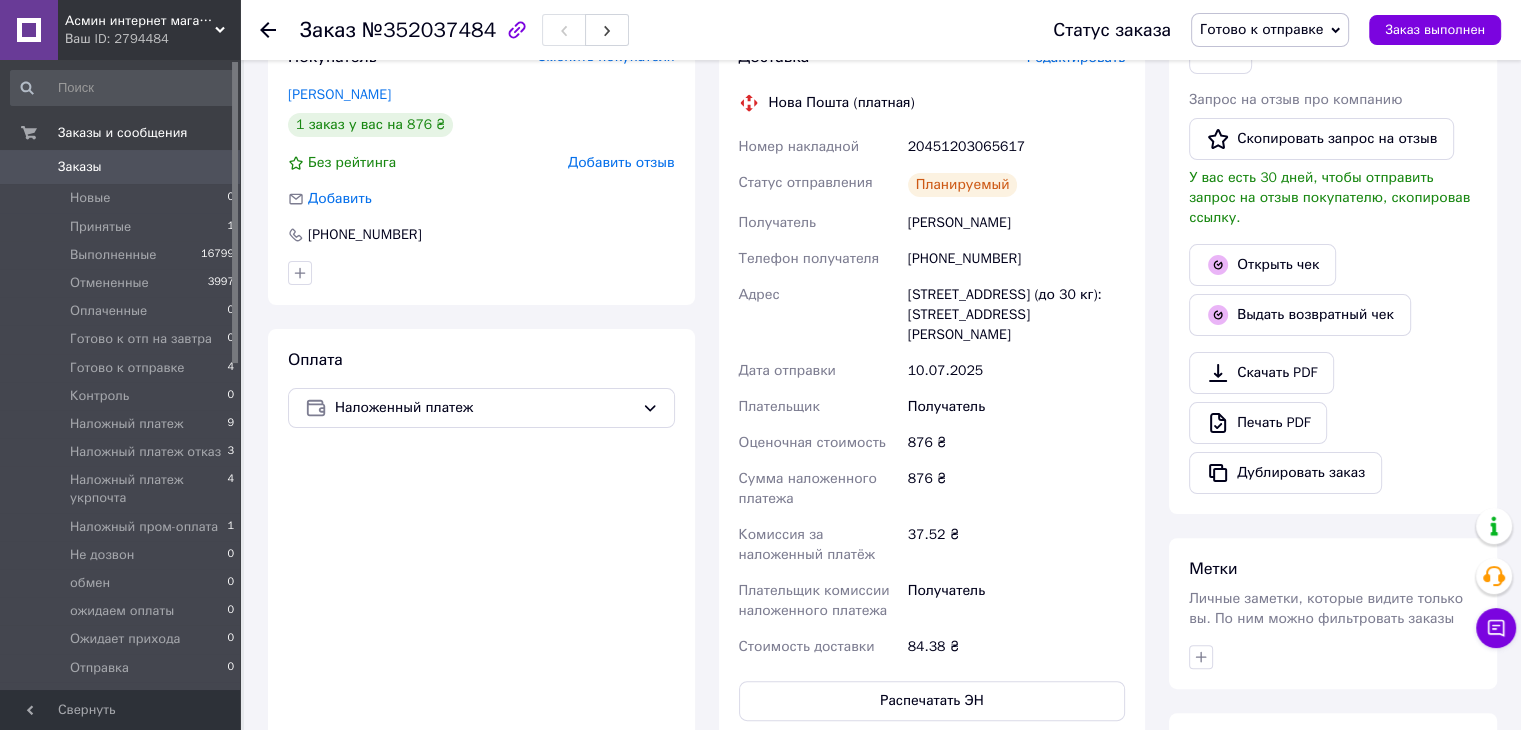 click 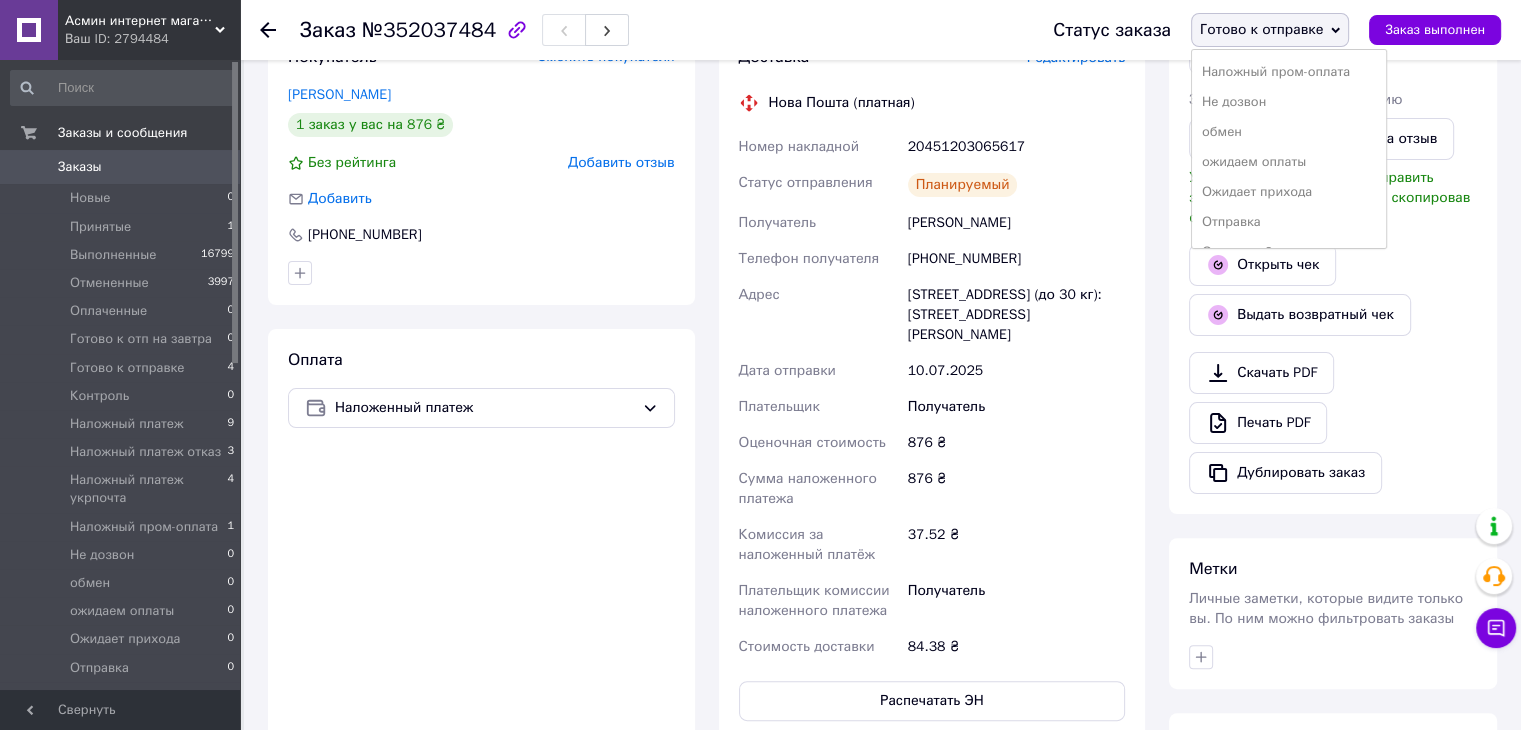 scroll, scrollTop: 300, scrollLeft: 0, axis: vertical 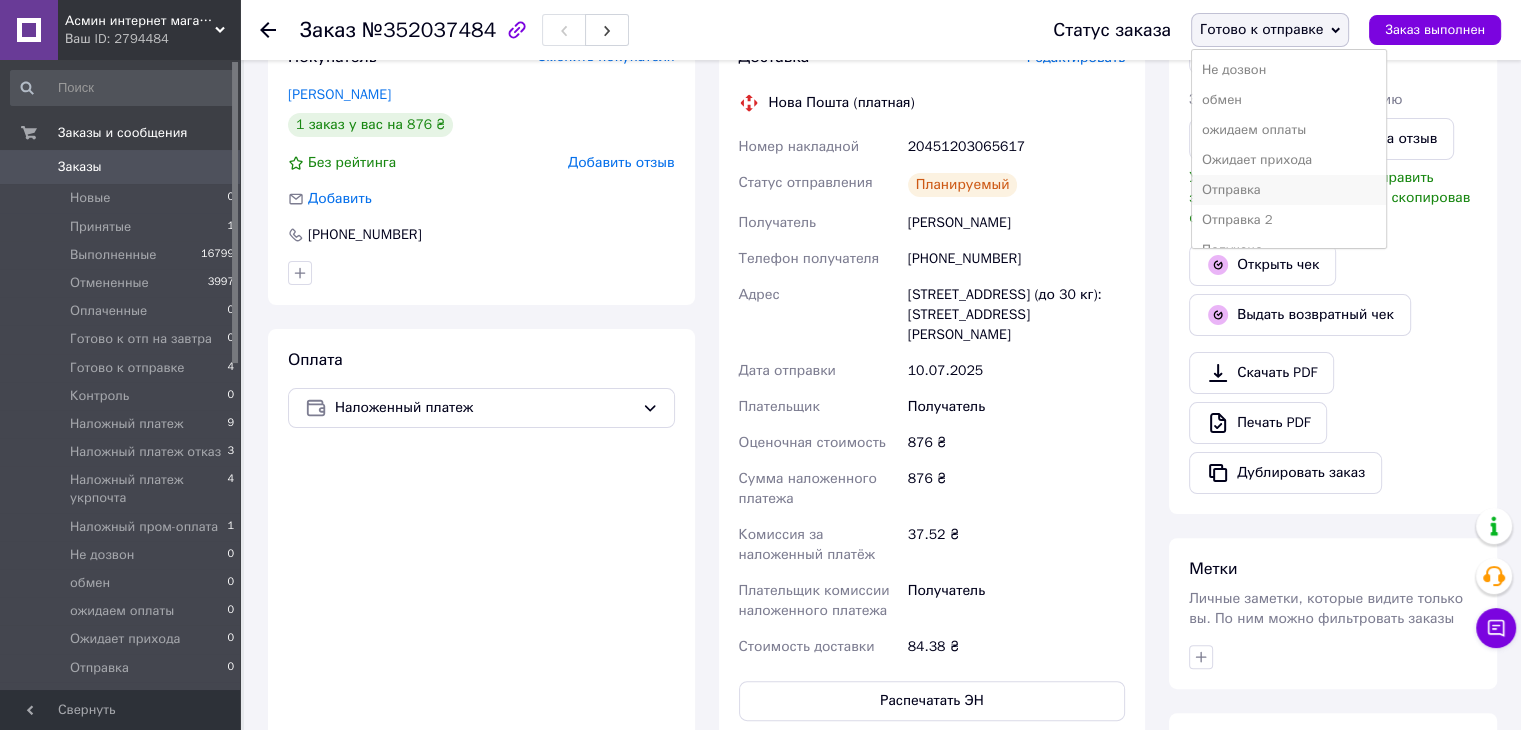 click on "Отправка" at bounding box center (1289, 190) 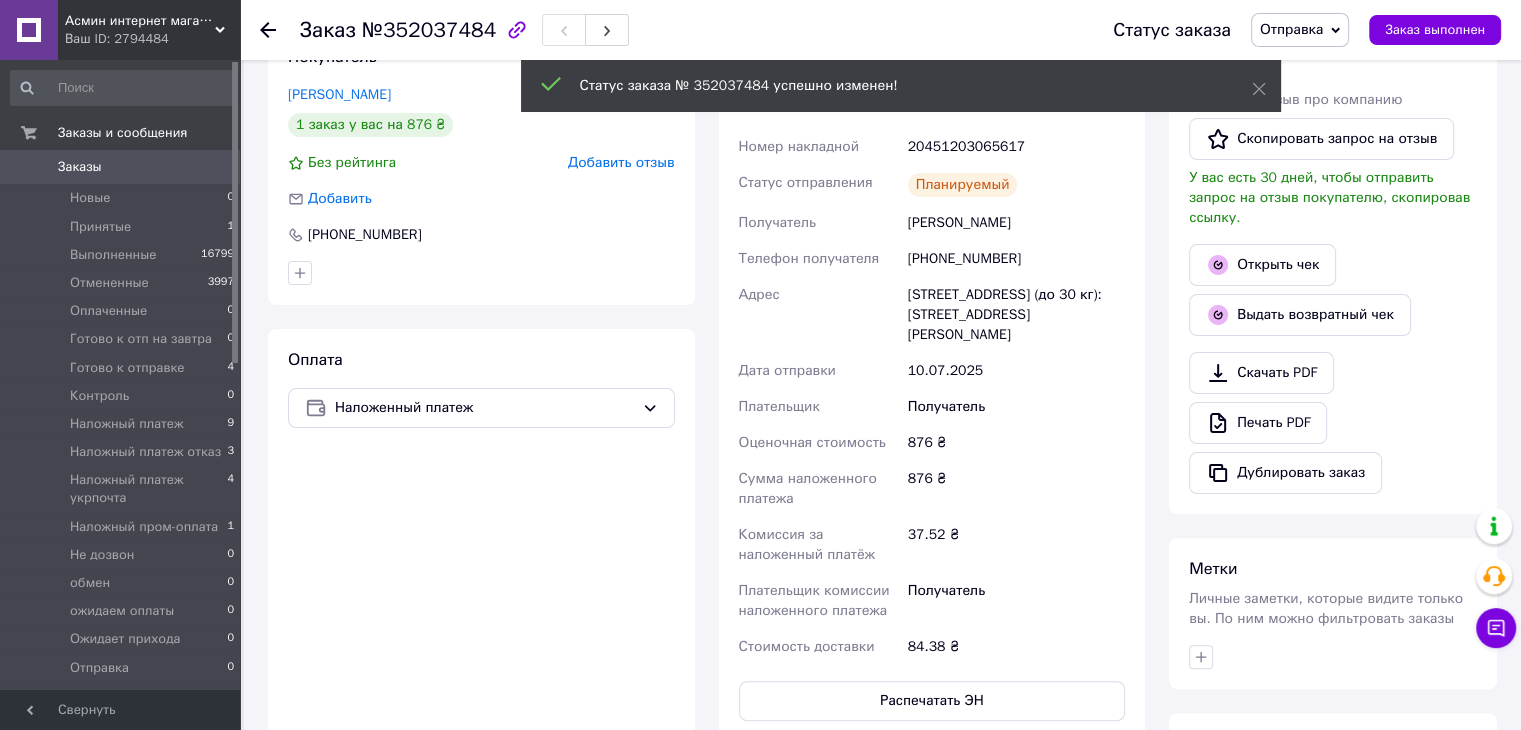 scroll, scrollTop: 297, scrollLeft: 0, axis: vertical 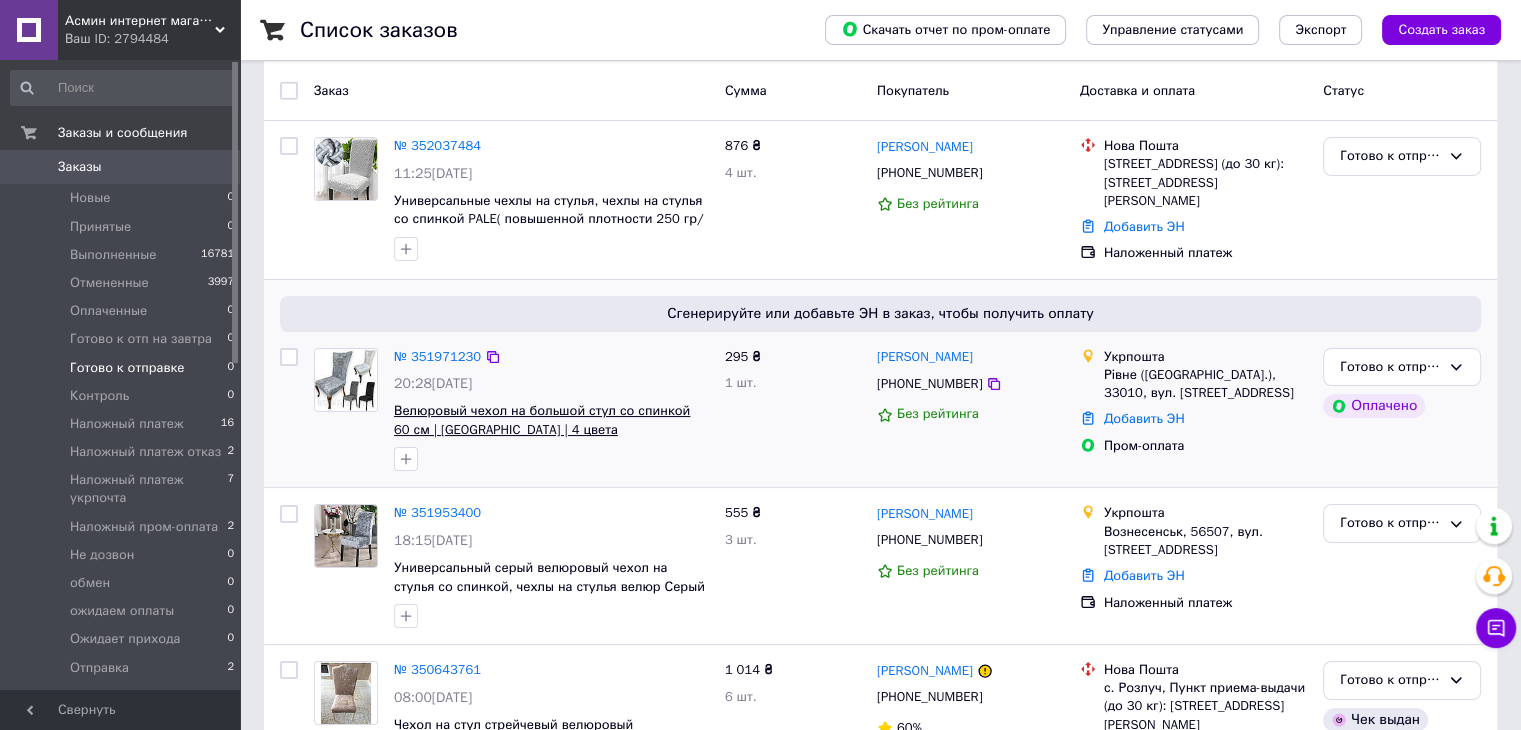 click on "Велюровый чехол на большой стул со спинкой 60 см | [GEOGRAPHIC_DATA] | 4 цвета" at bounding box center (542, 420) 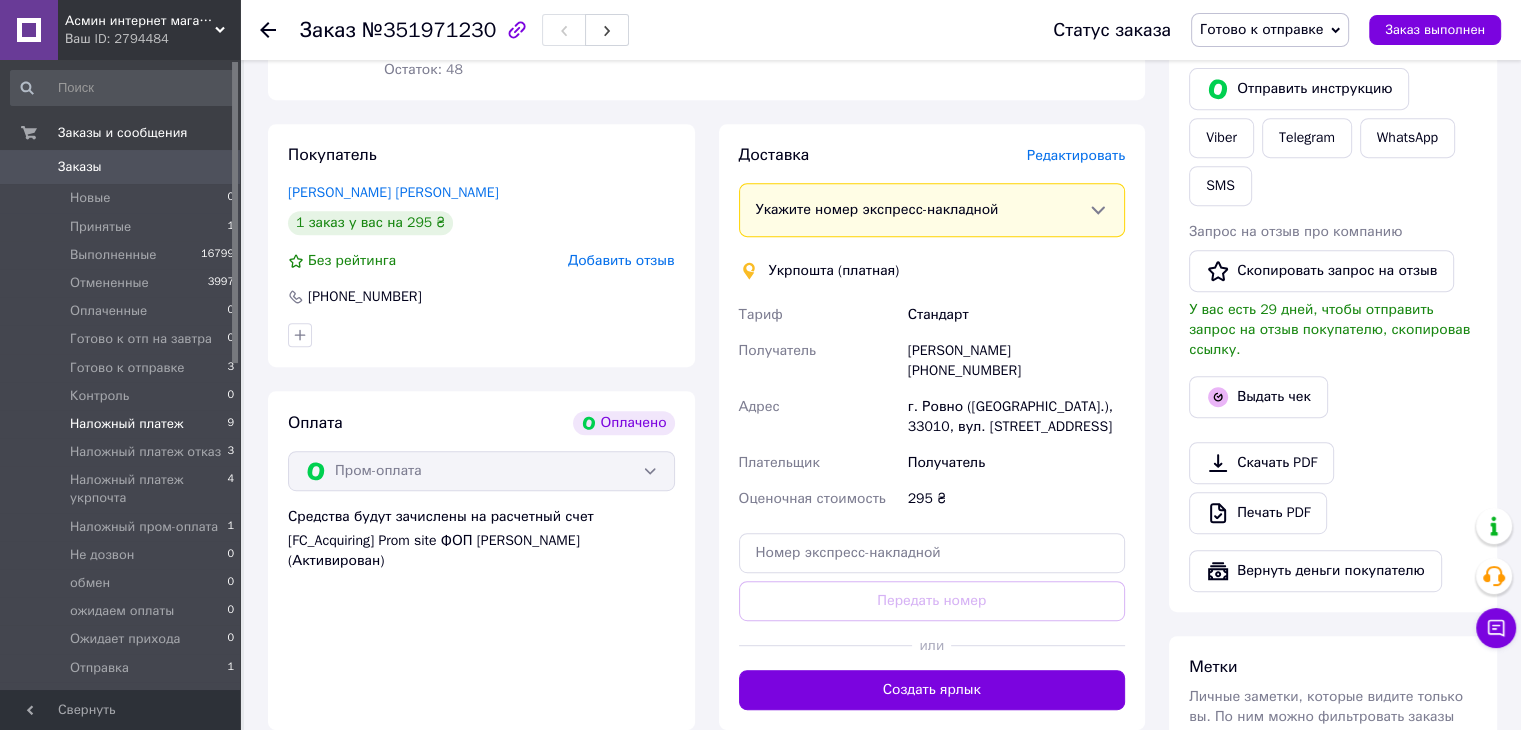 scroll, scrollTop: 866, scrollLeft: 0, axis: vertical 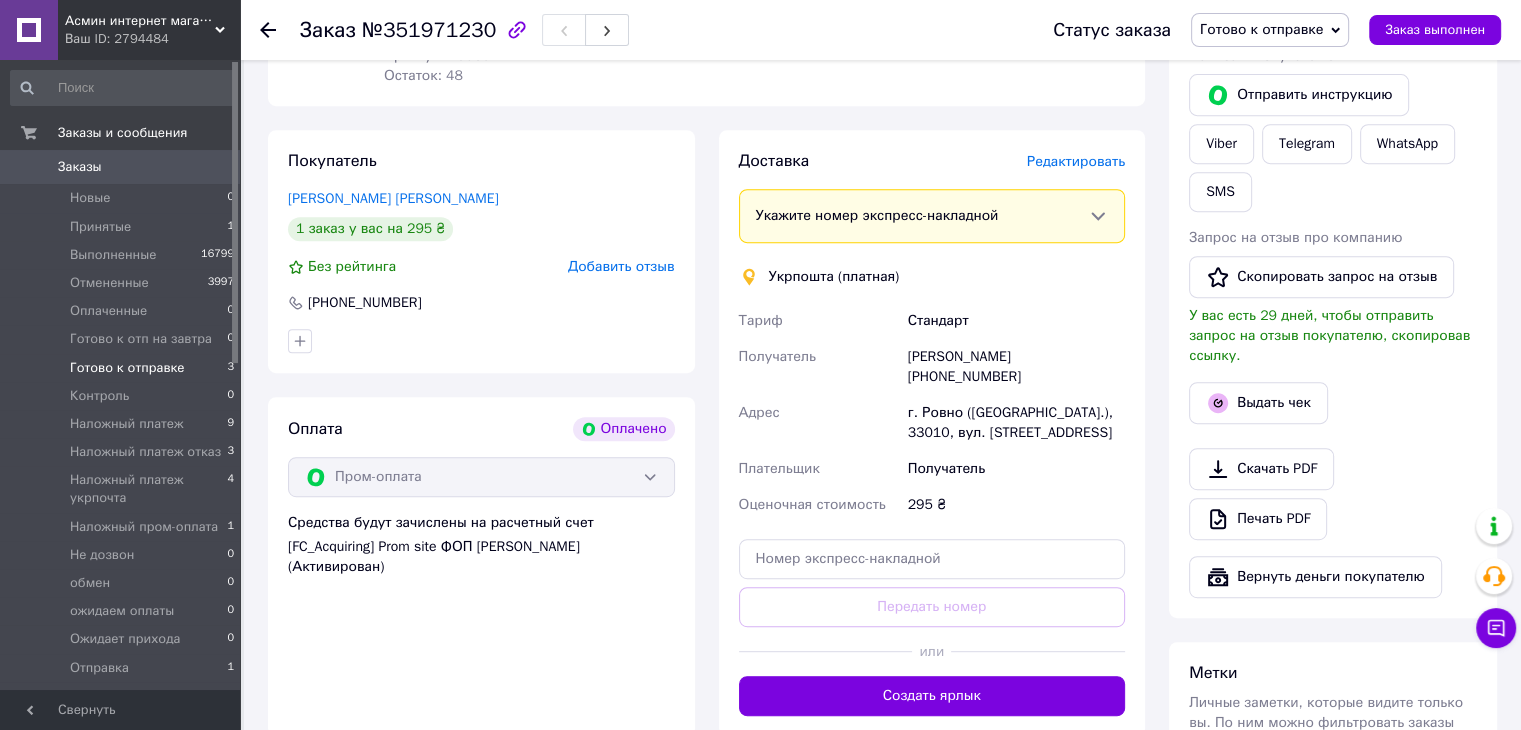 click on "Готово к отправке" at bounding box center (127, 368) 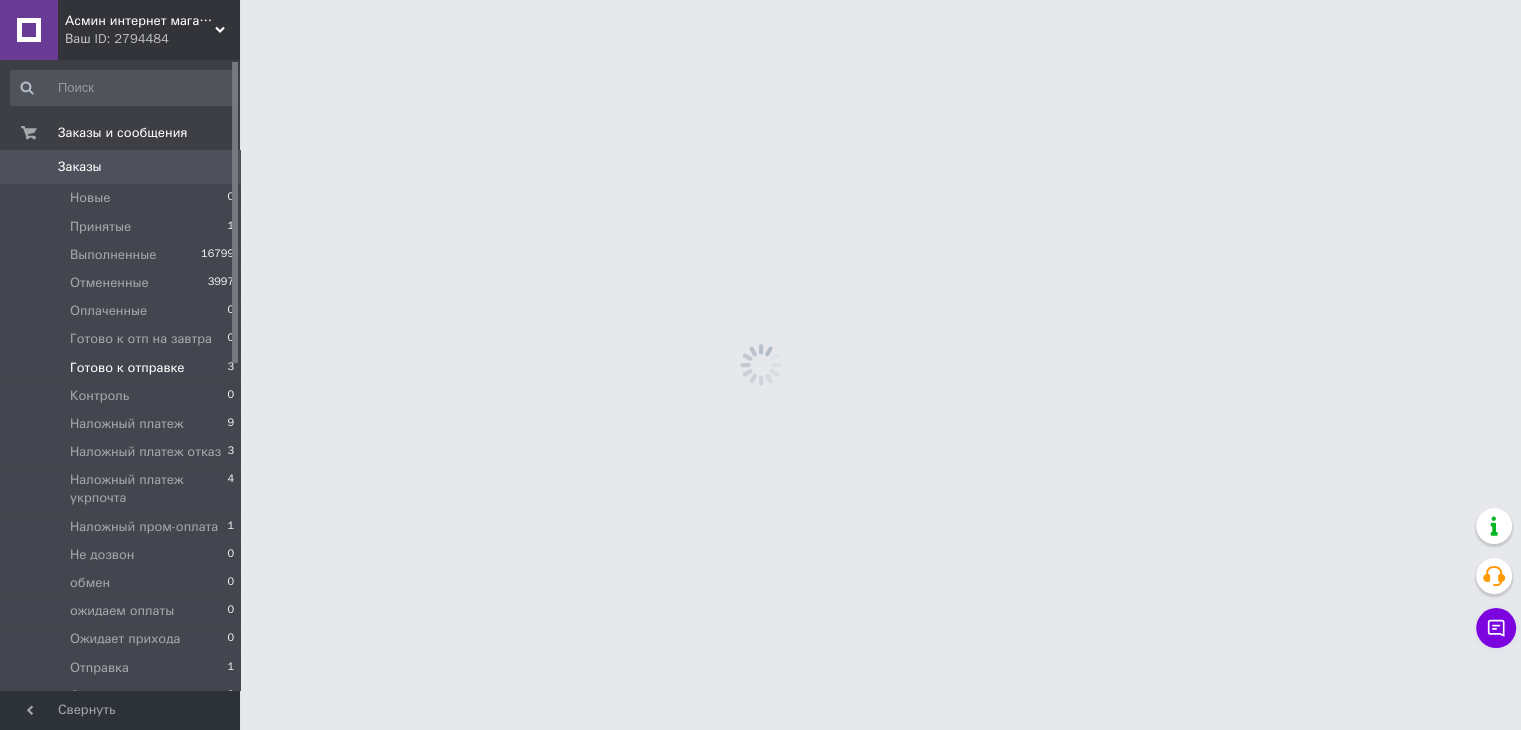 scroll, scrollTop: 0, scrollLeft: 0, axis: both 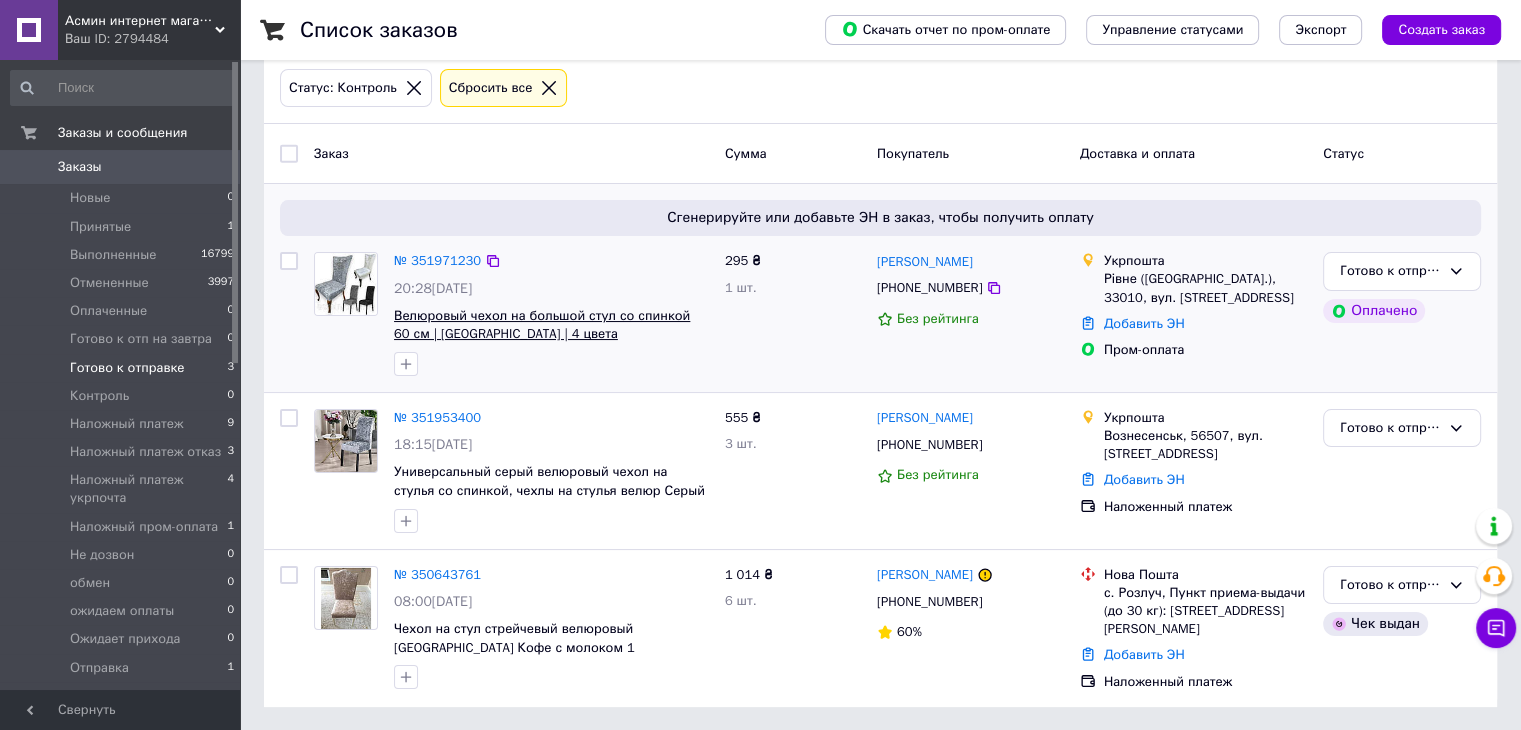 click on "Велюровый чехол на большой стул со спинкой 60 см | [GEOGRAPHIC_DATA] | 4 цвета" at bounding box center [542, 325] 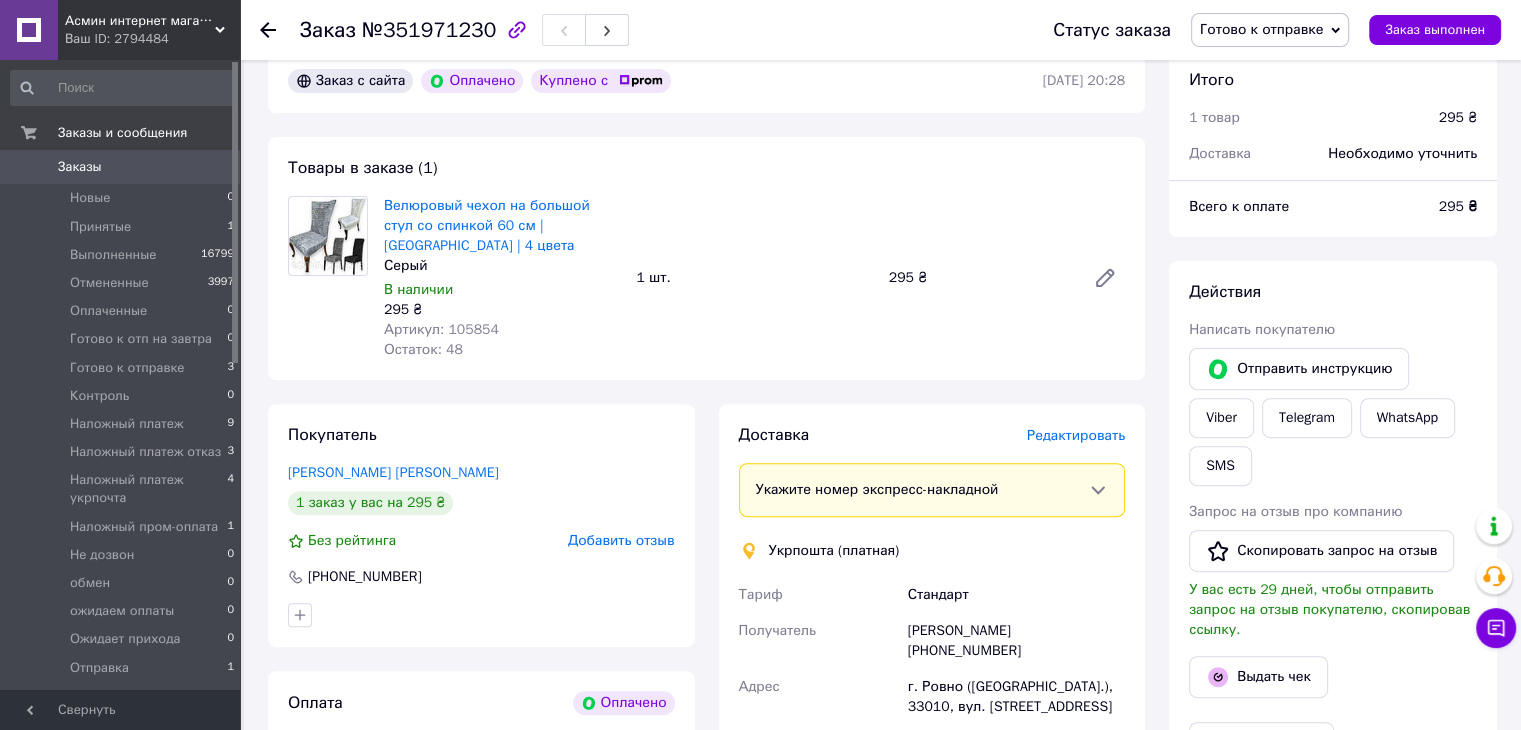 scroll, scrollTop: 600, scrollLeft: 0, axis: vertical 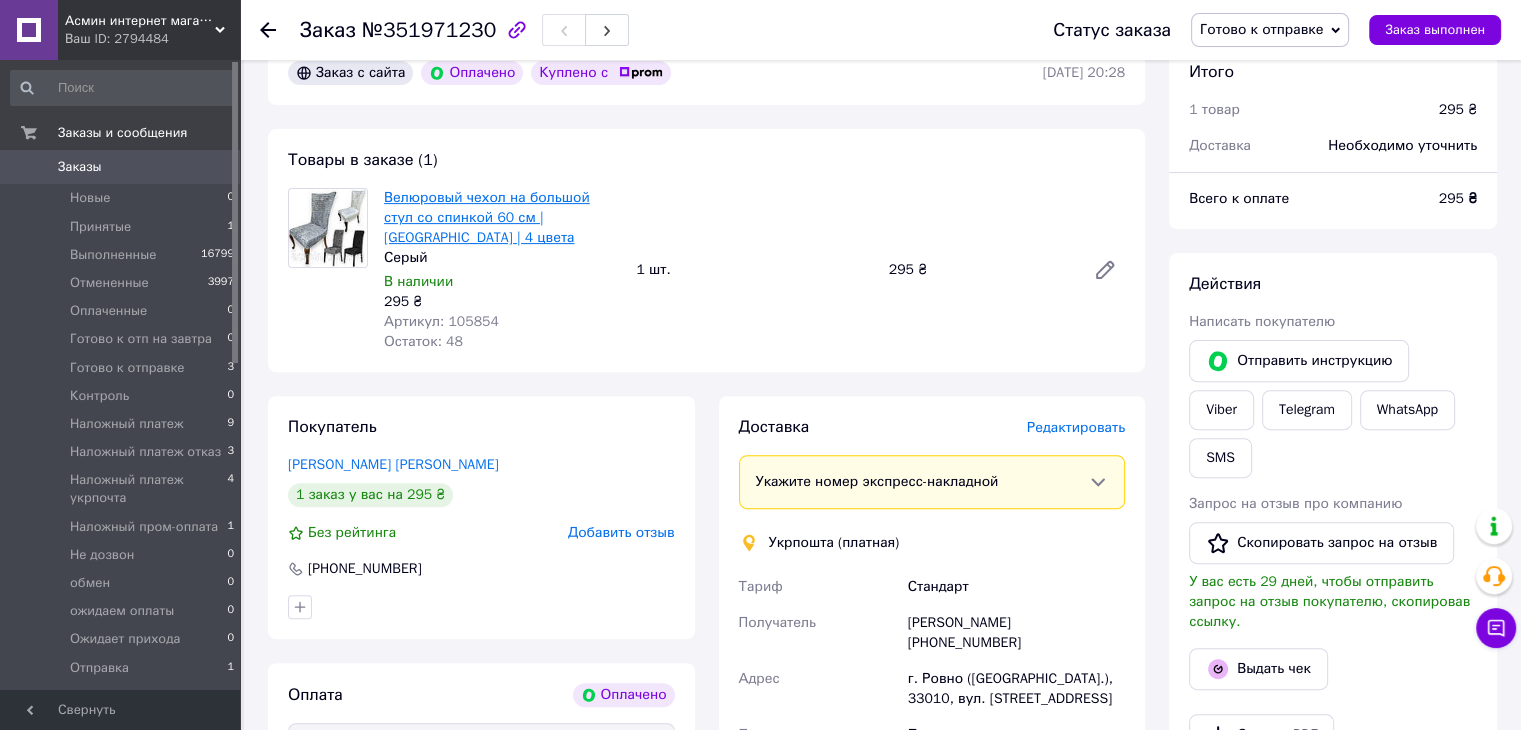 click on "Велюровый чехол на большой стул со спинкой 60 см | Турция | 4 цвета" at bounding box center [487, 217] 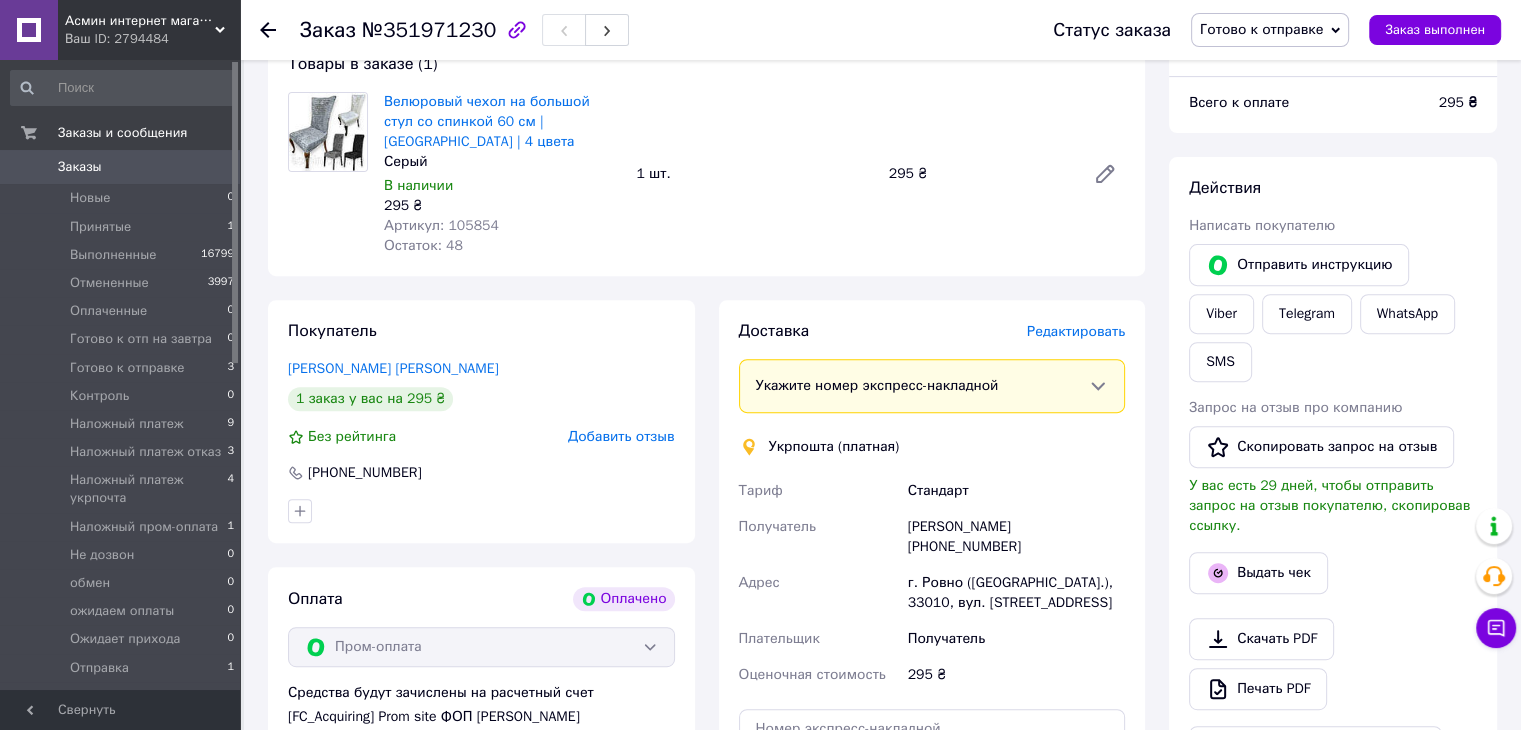 scroll, scrollTop: 700, scrollLeft: 0, axis: vertical 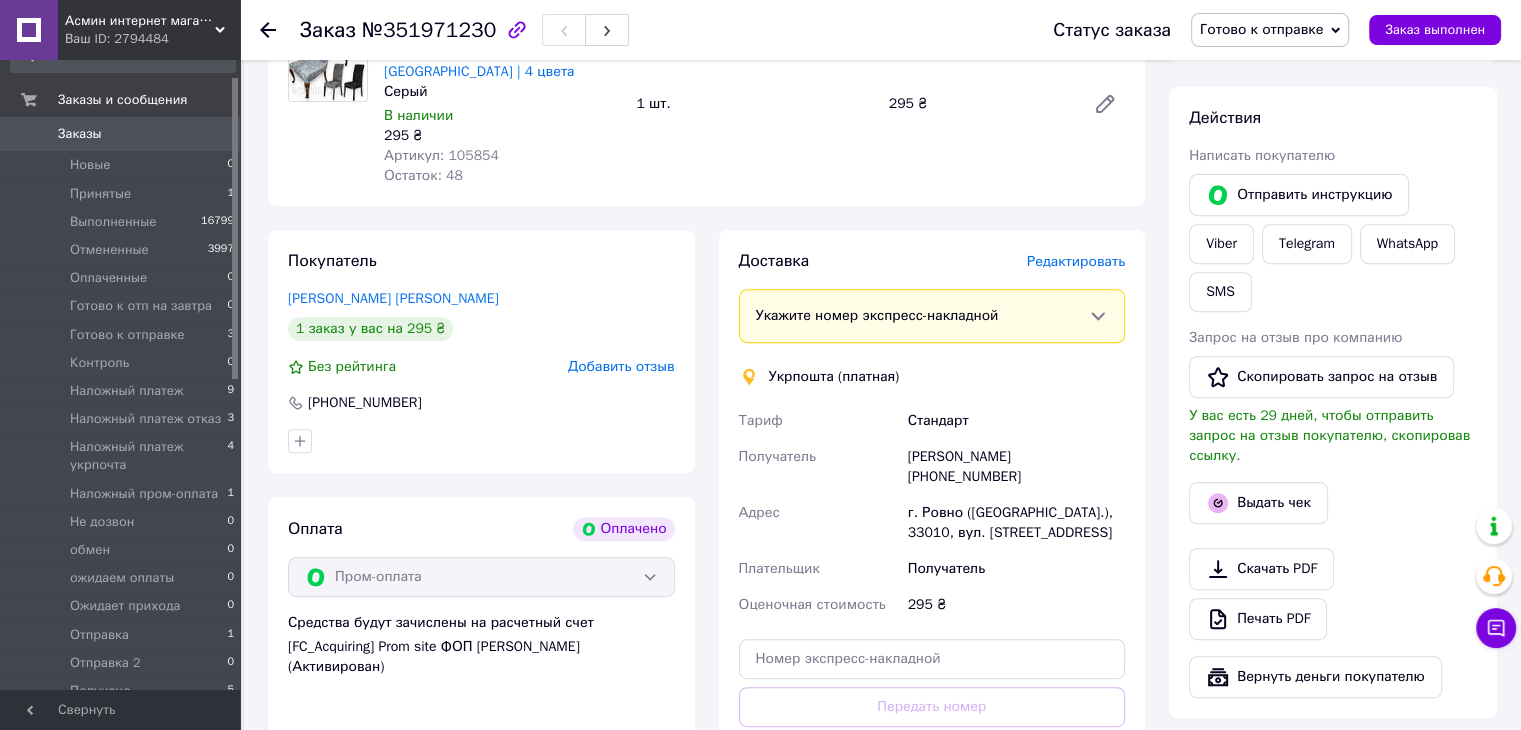 click on "Редактировать" at bounding box center (1076, 261) 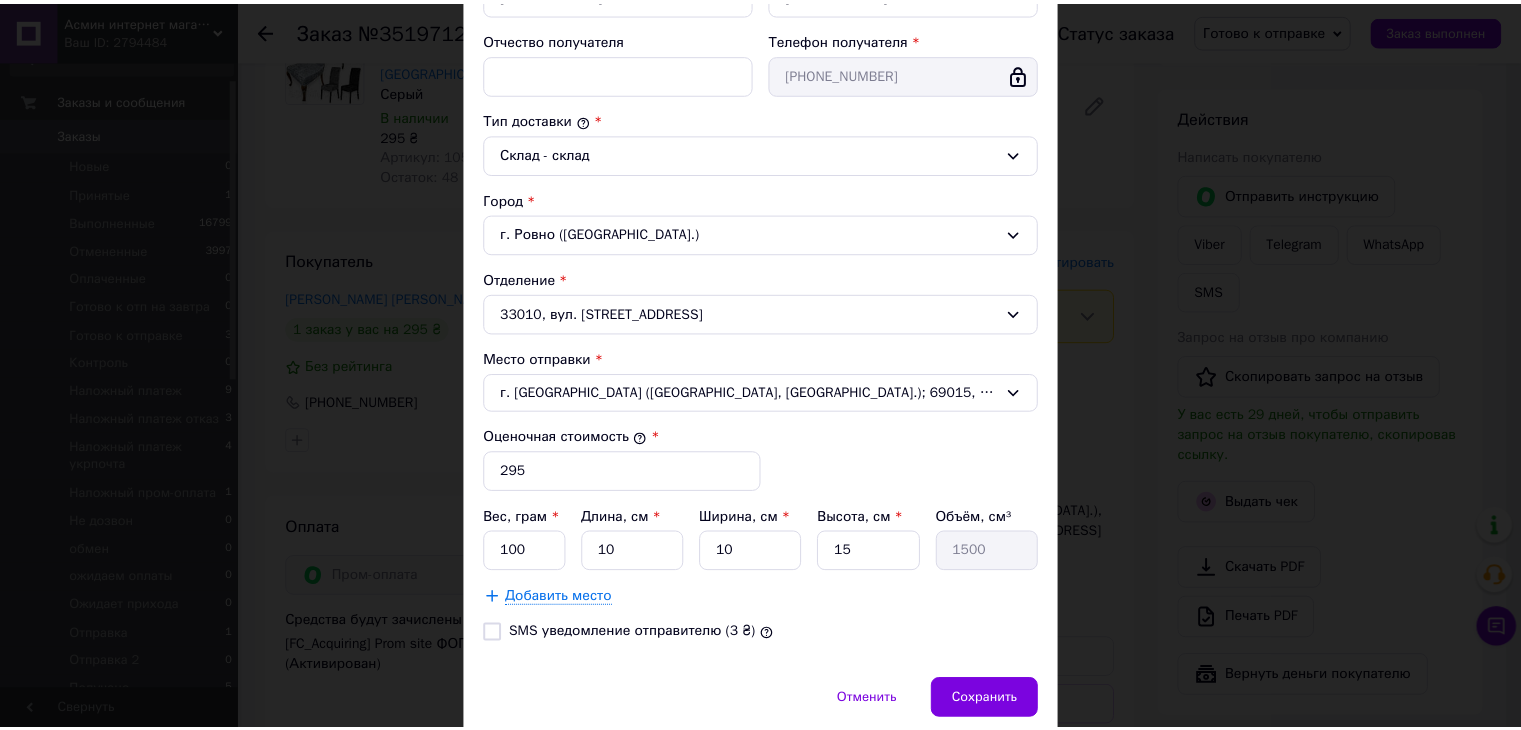 scroll, scrollTop: 516, scrollLeft: 0, axis: vertical 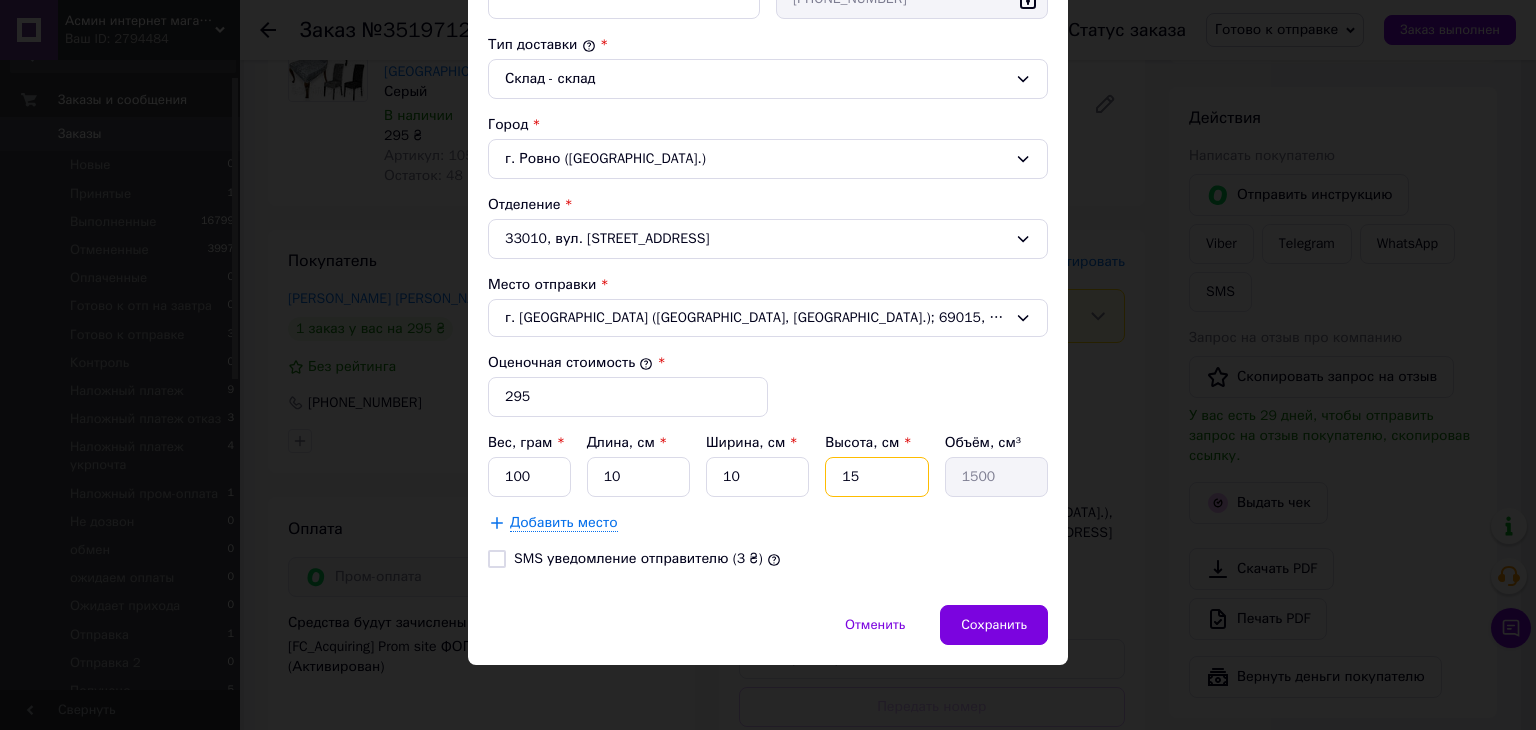 click on "15" at bounding box center (876, 477) 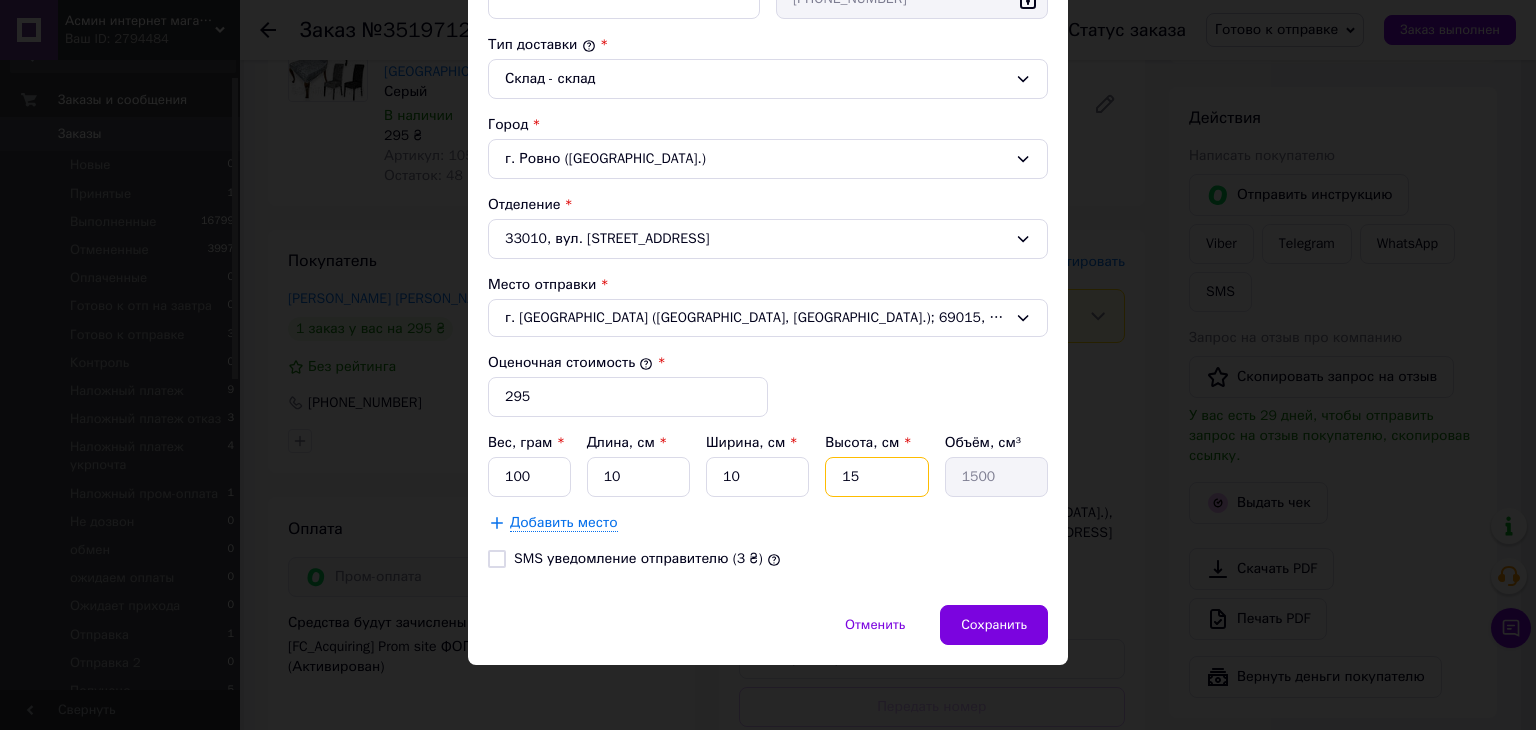 type on "5" 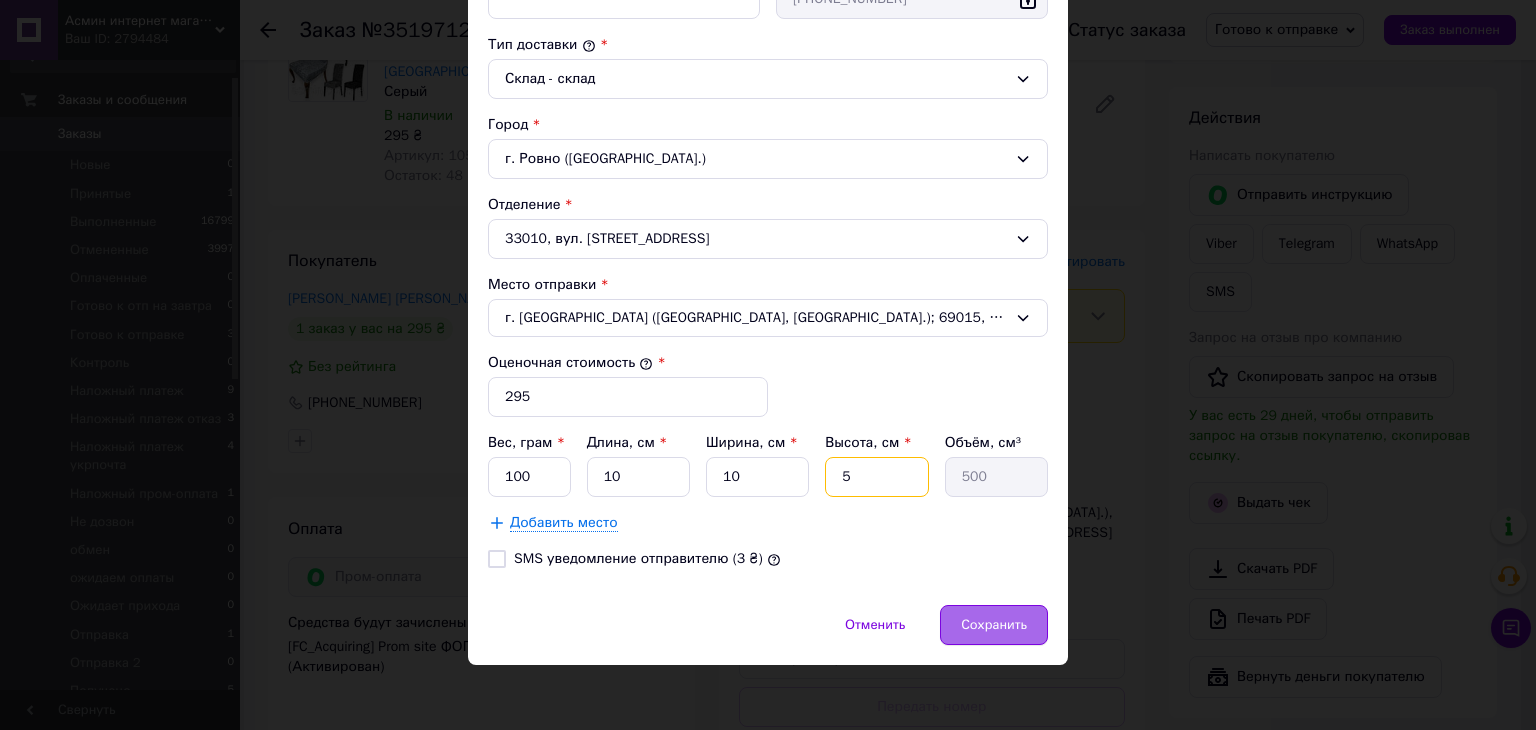 type on "5" 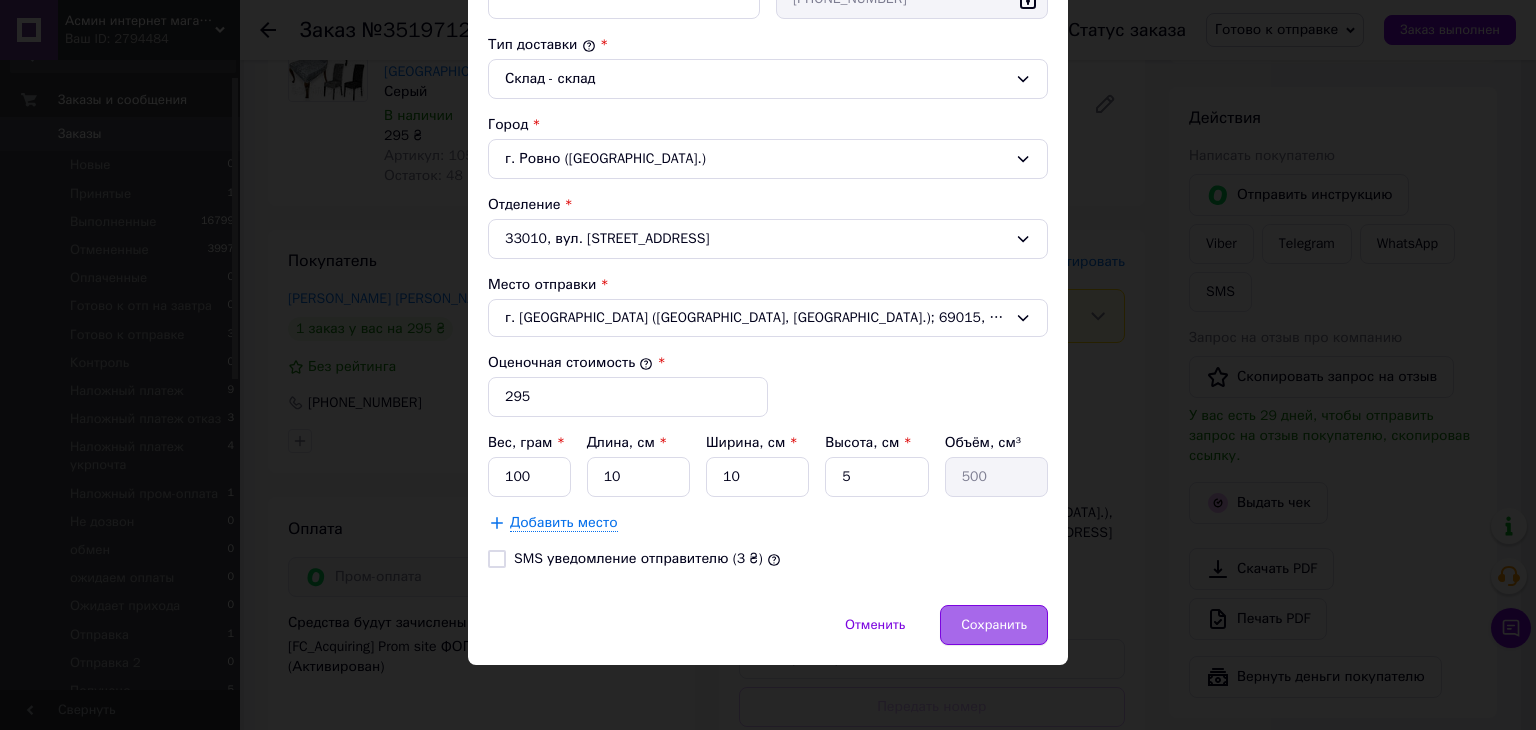 click on "Сохранить" at bounding box center (994, 625) 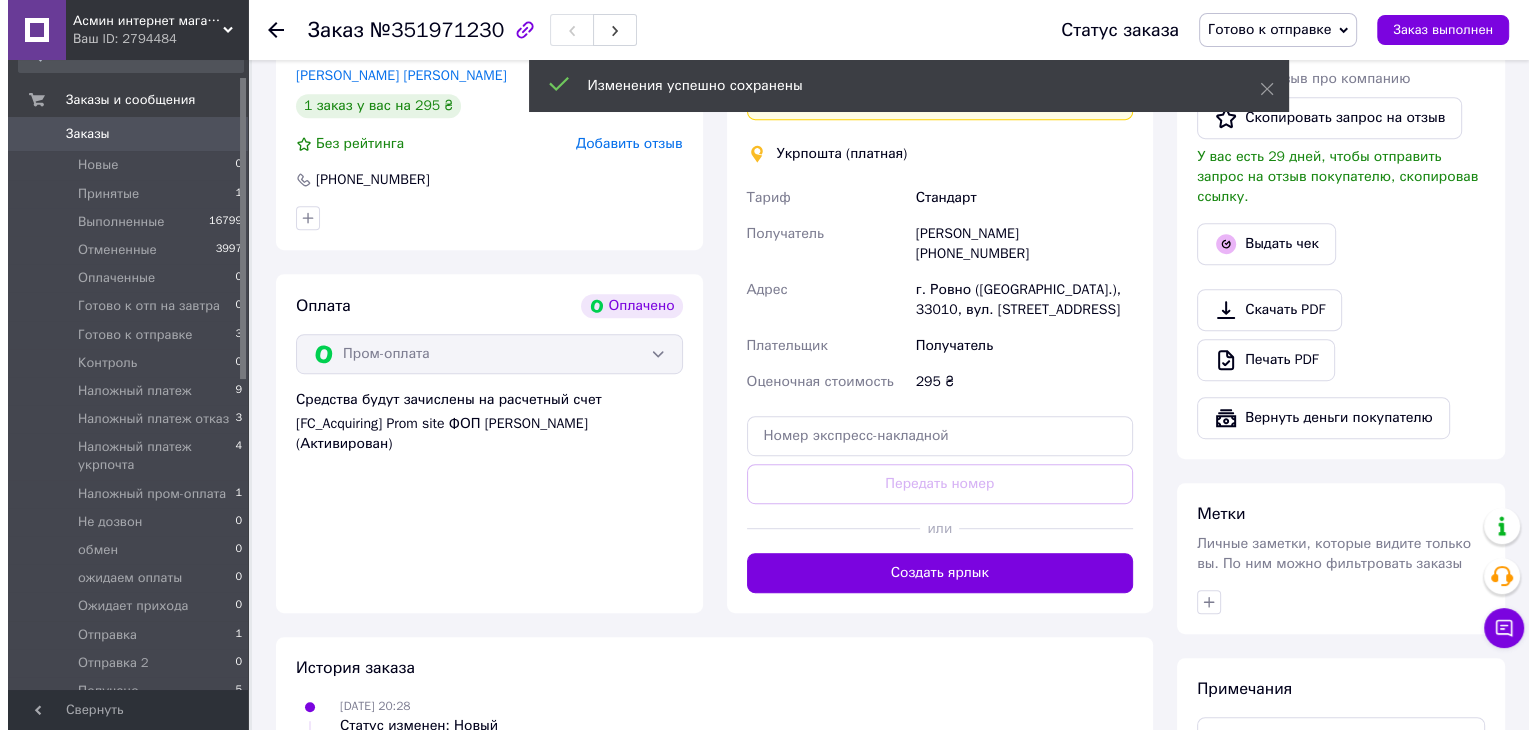 scroll, scrollTop: 1000, scrollLeft: 0, axis: vertical 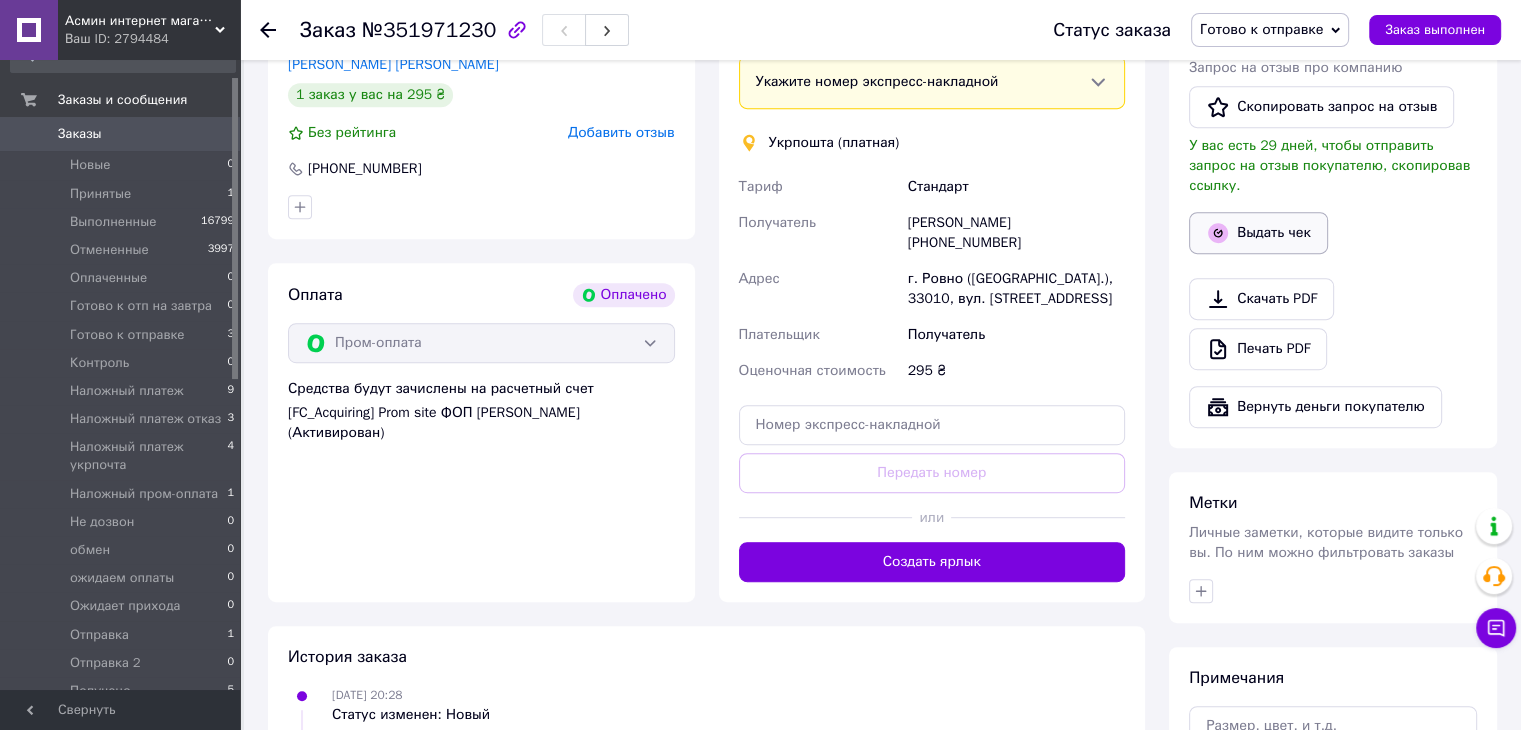 click on "Выдать чек" at bounding box center (1258, 233) 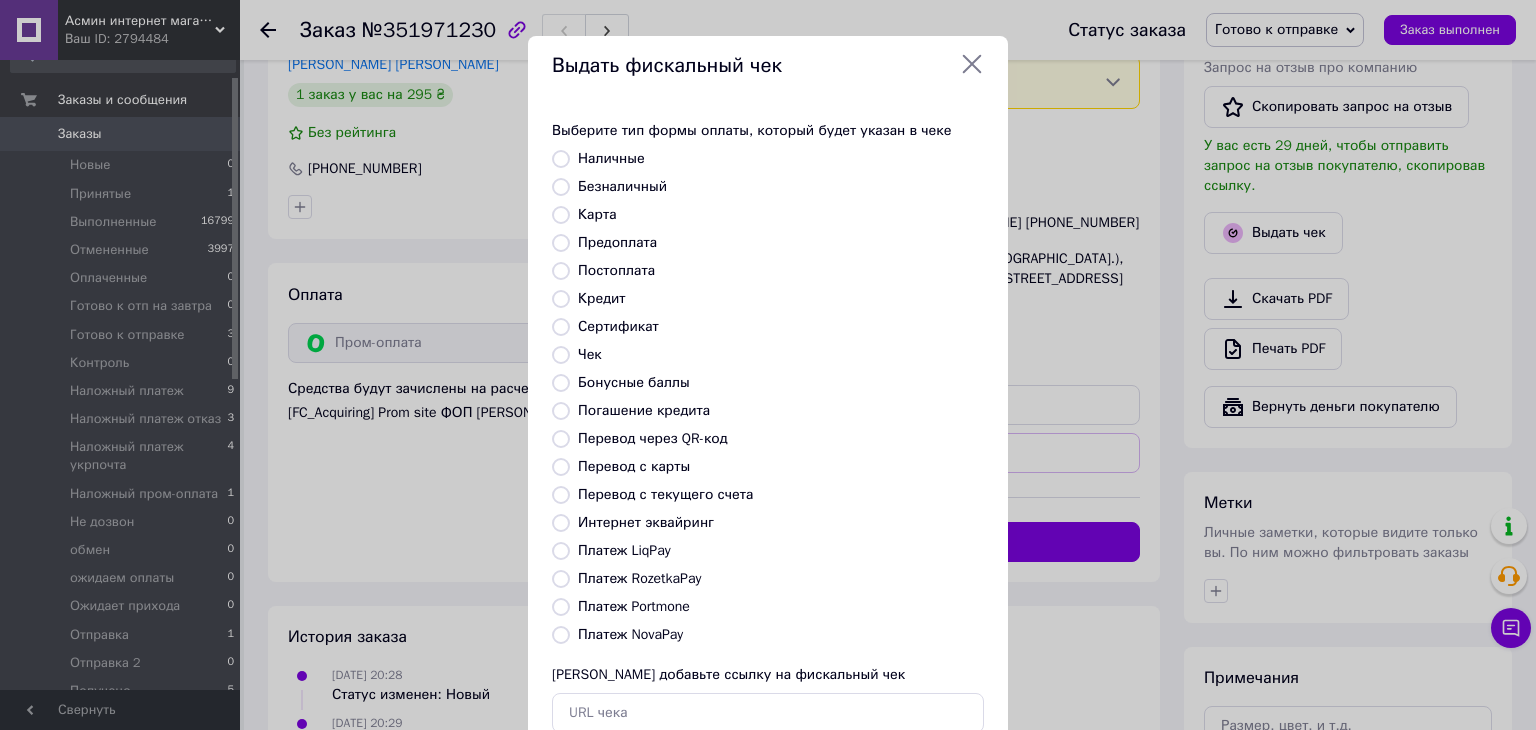 click on "Постоплата" at bounding box center [561, 271] 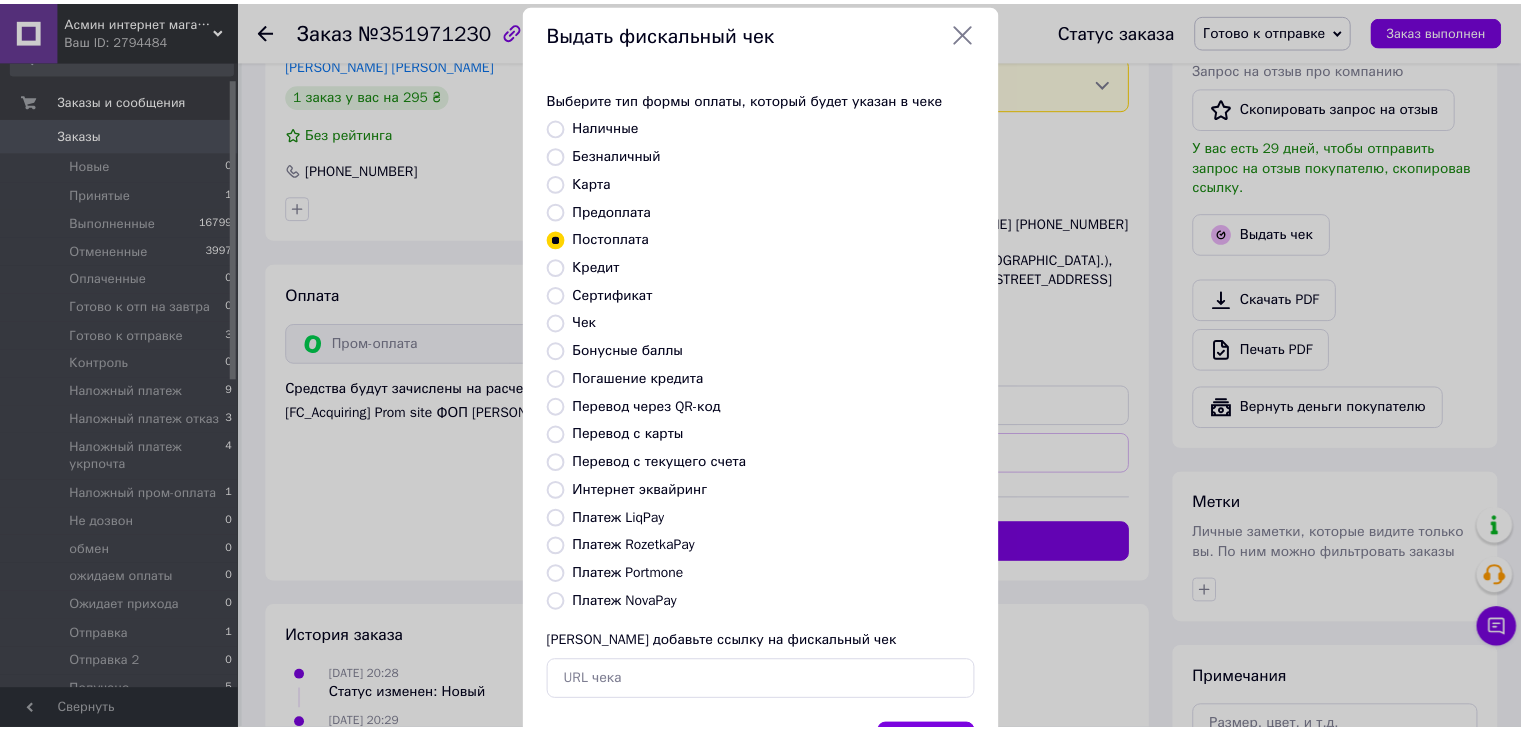 scroll, scrollTop: 128, scrollLeft: 0, axis: vertical 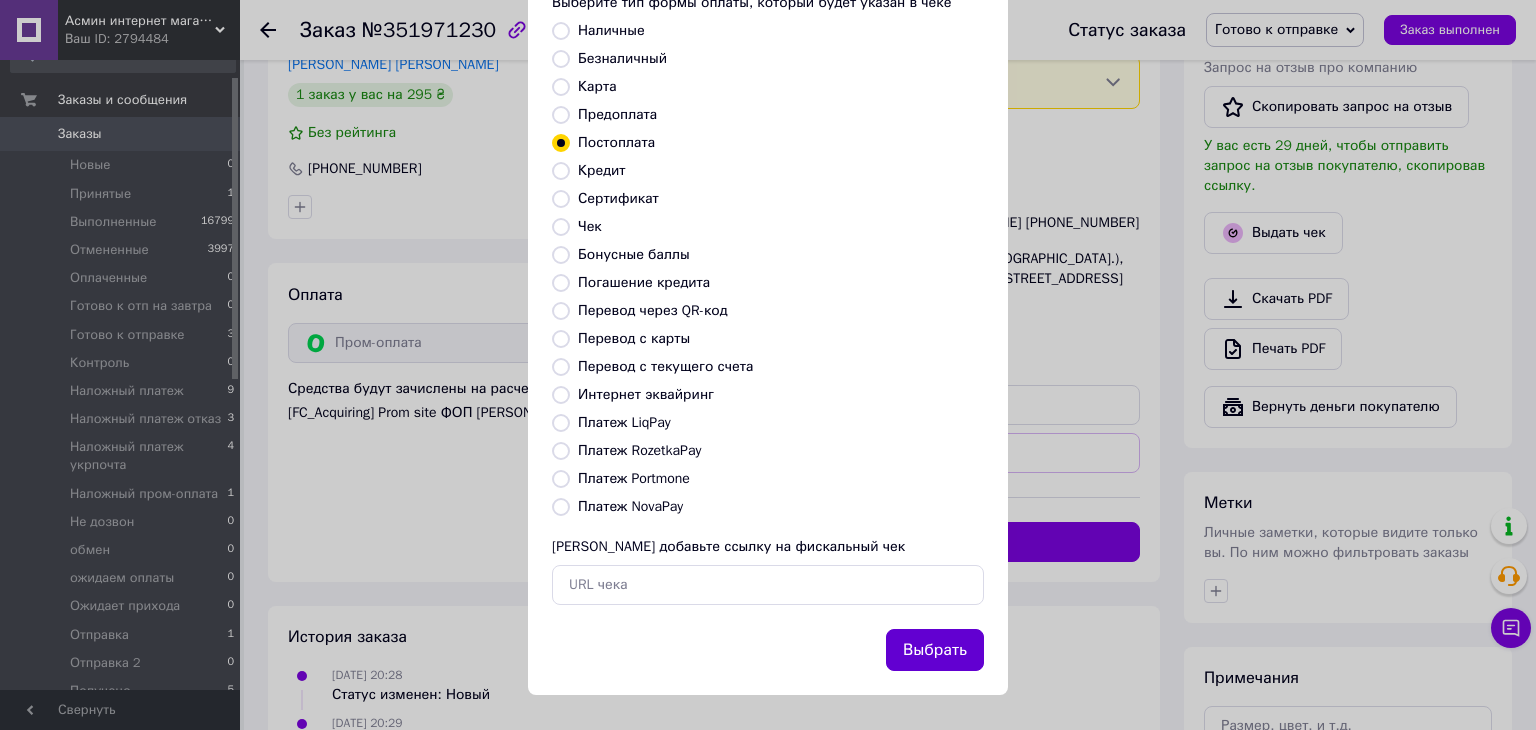 click on "Выбрать" at bounding box center [935, 650] 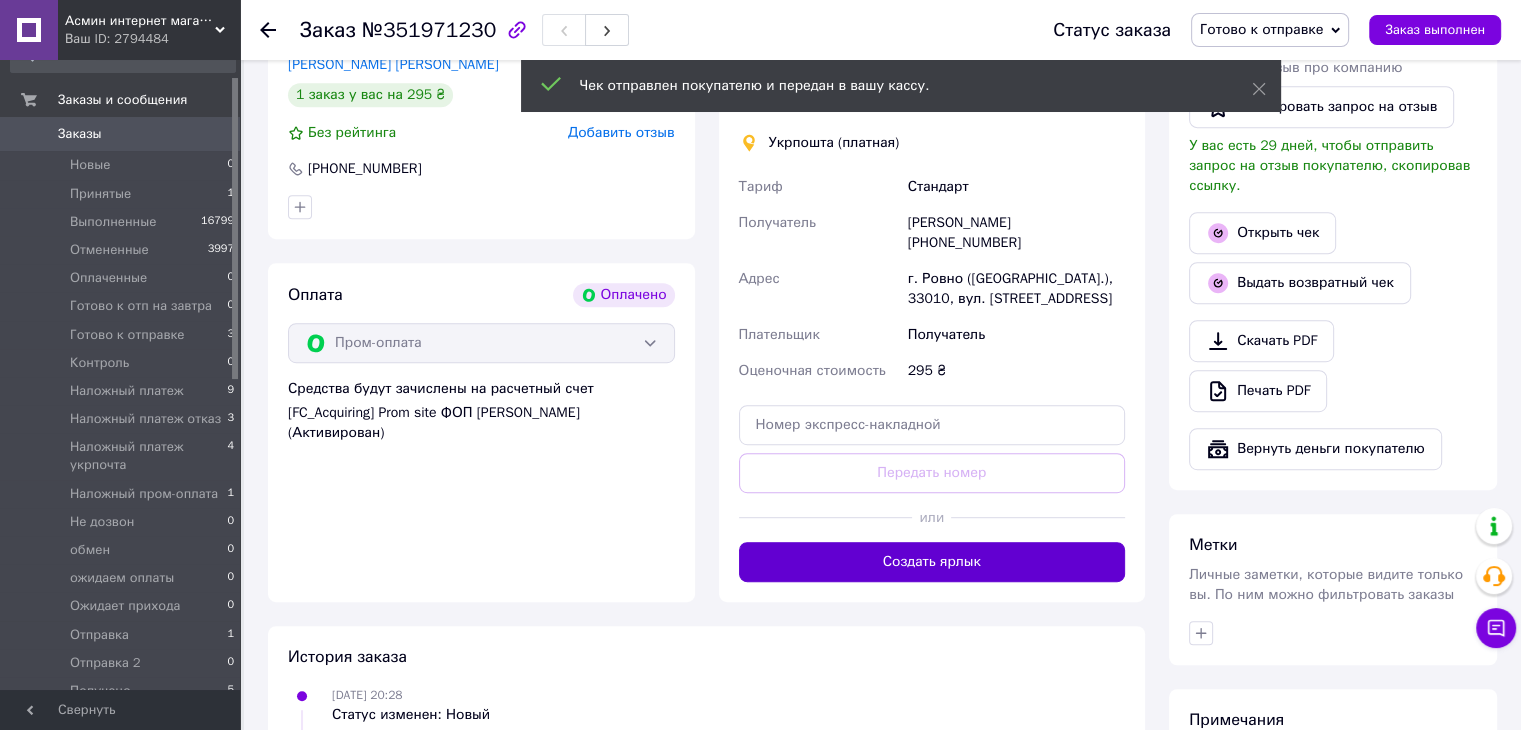 click on "Создать ярлык" at bounding box center (932, 562) 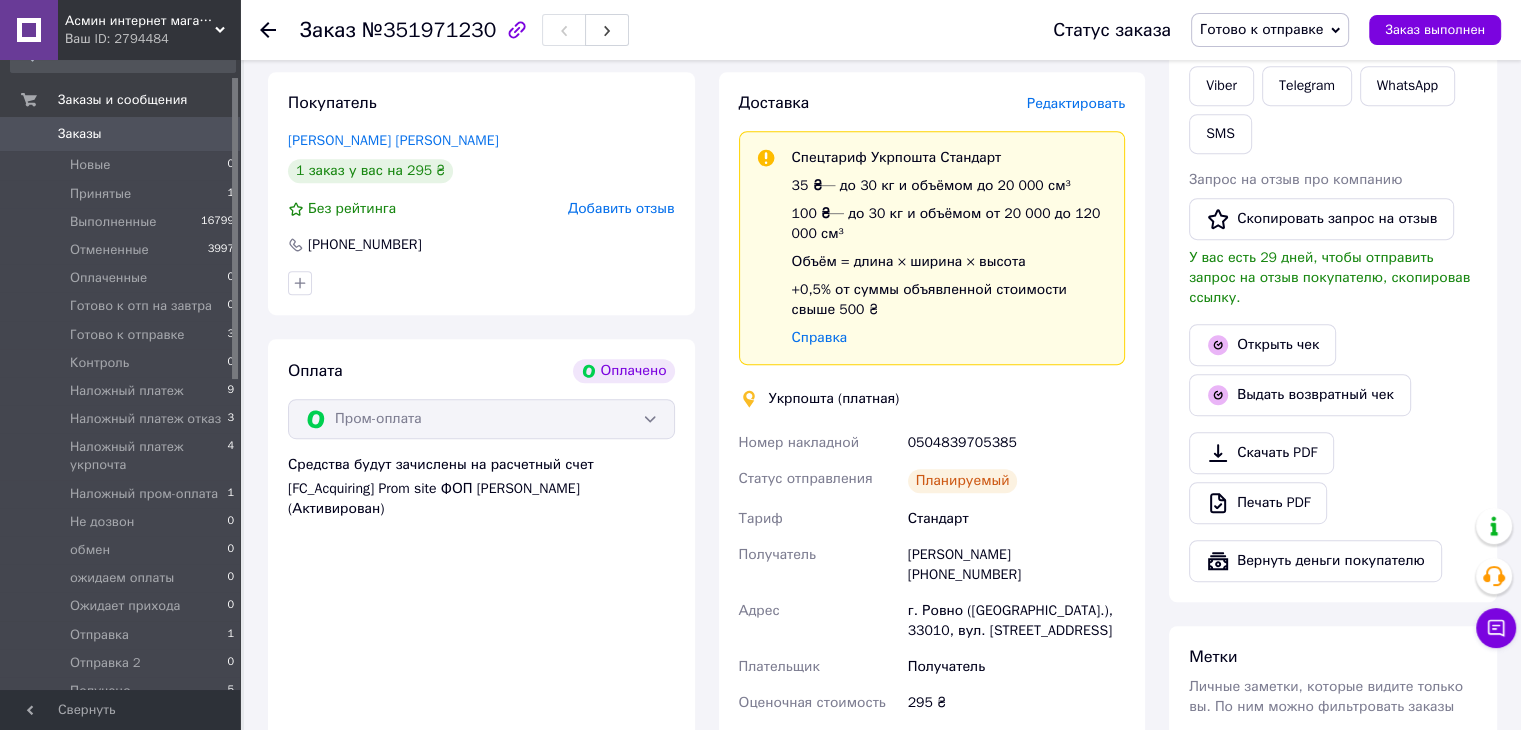 scroll, scrollTop: 800, scrollLeft: 0, axis: vertical 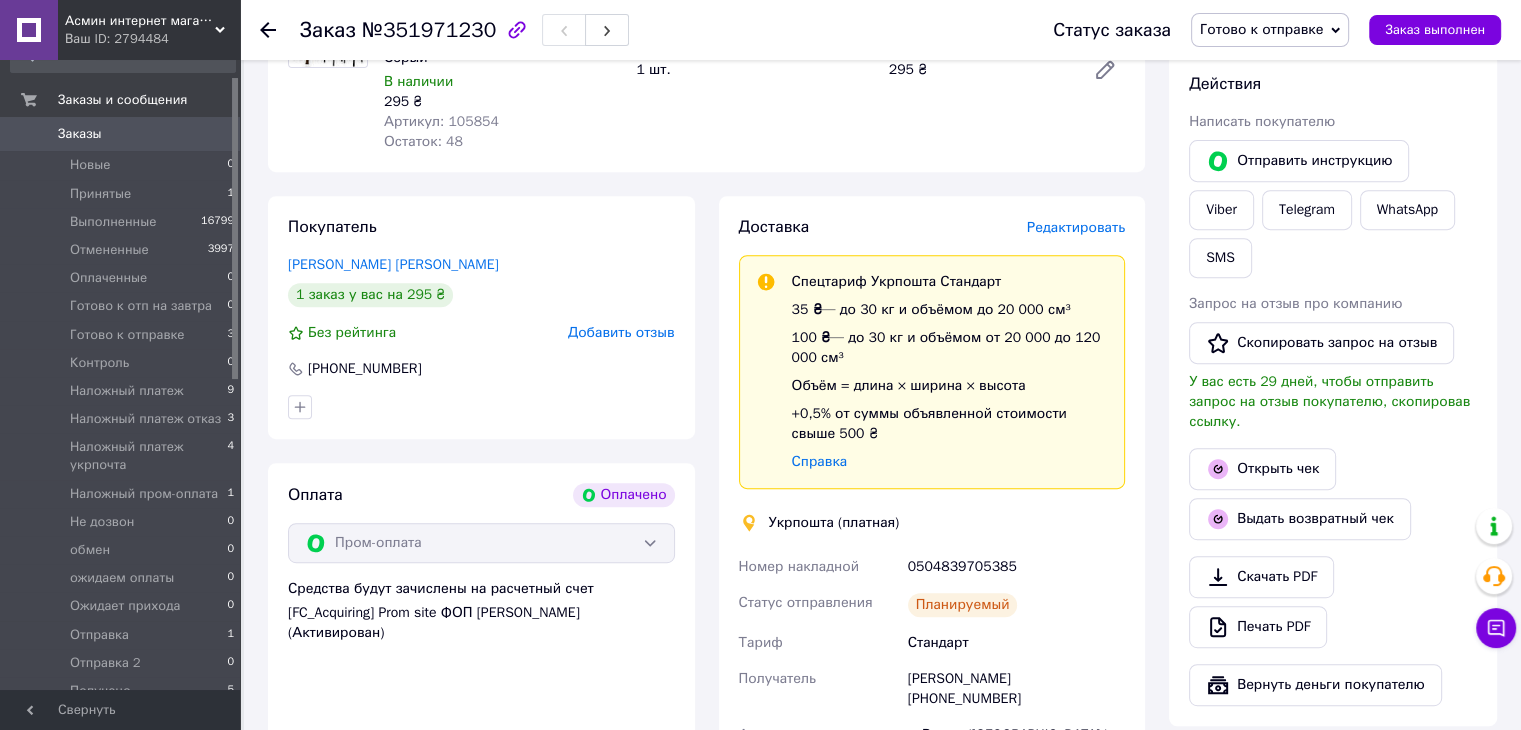 click 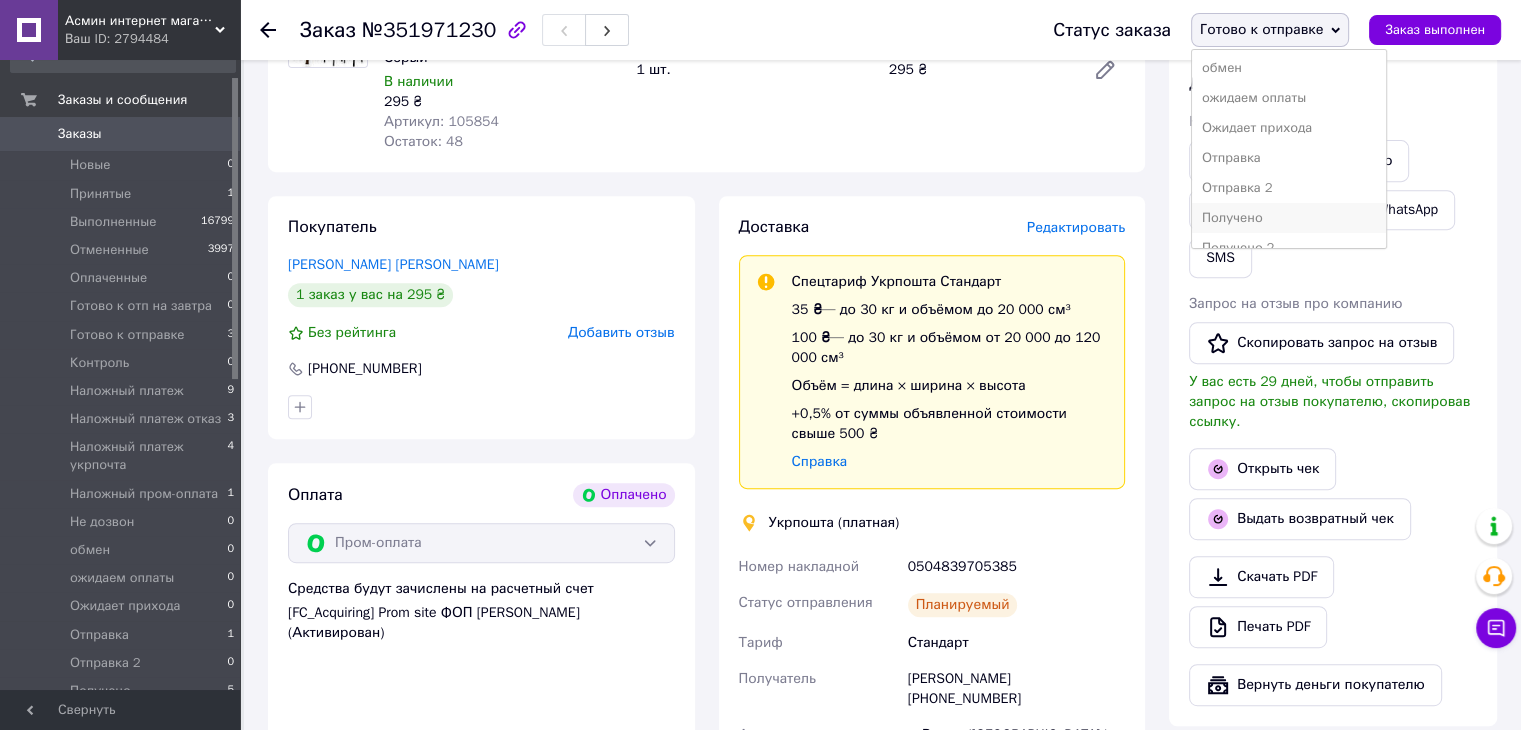scroll, scrollTop: 333, scrollLeft: 0, axis: vertical 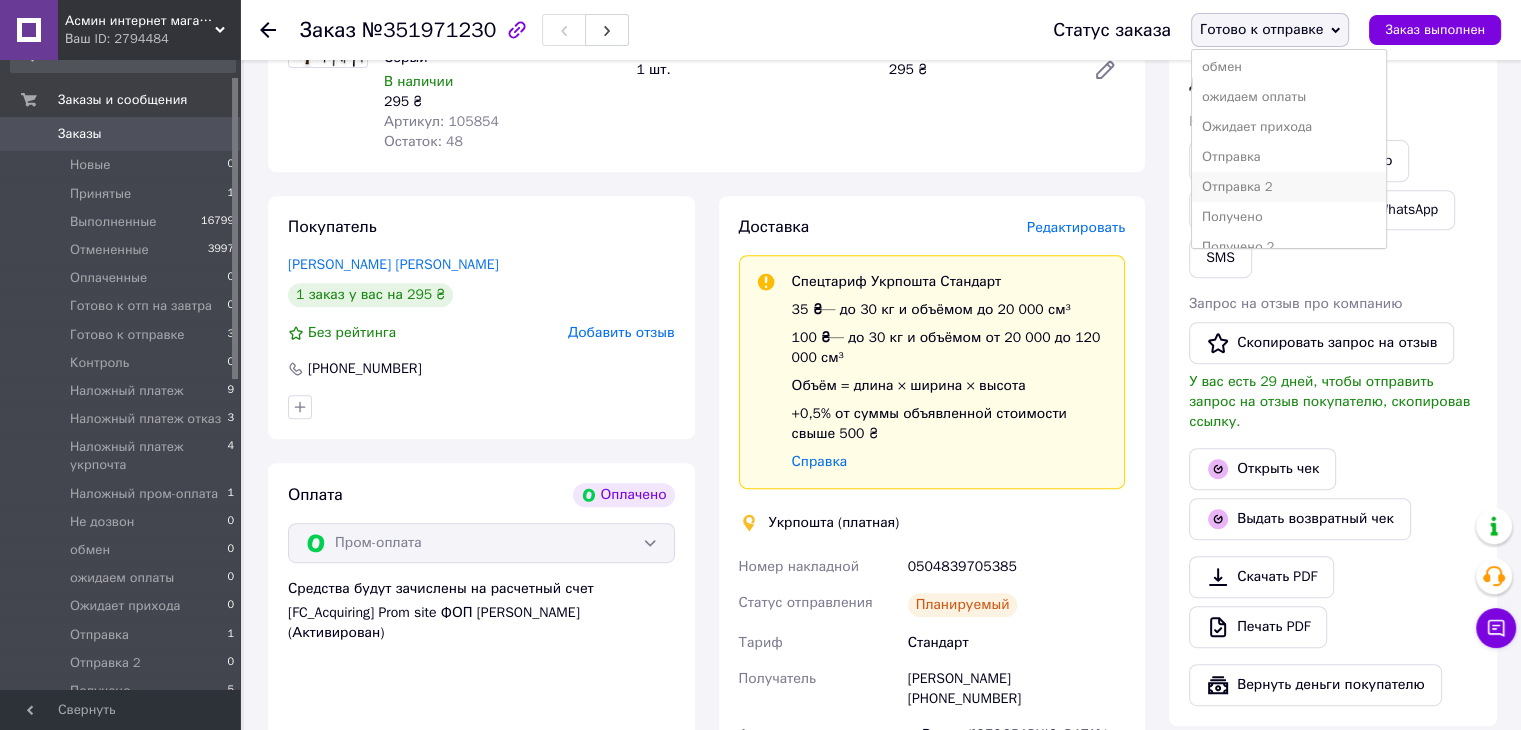 click on "Отправка 2" at bounding box center [1289, 187] 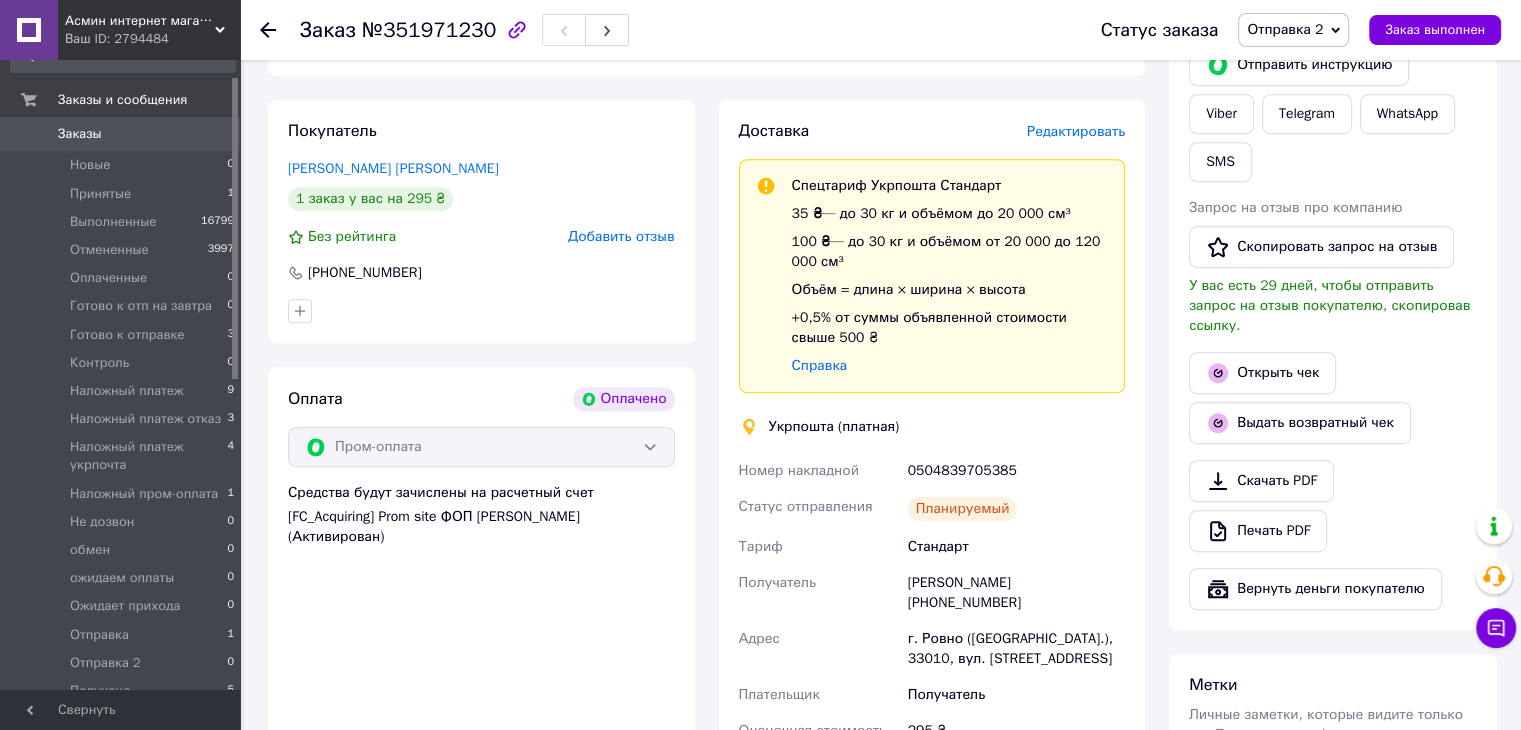 scroll, scrollTop: 900, scrollLeft: 0, axis: vertical 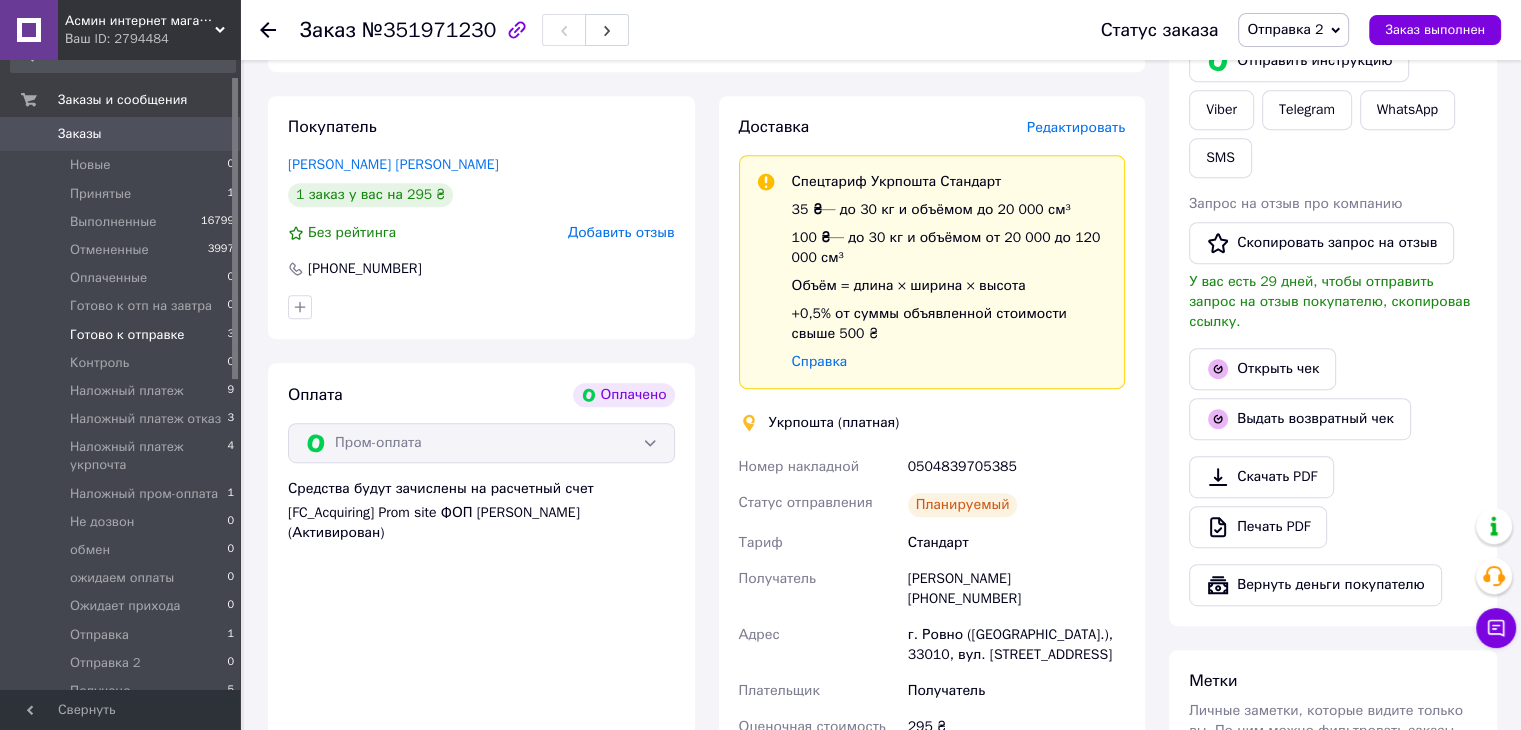 click on "Готово к отправке 3" at bounding box center (123, 335) 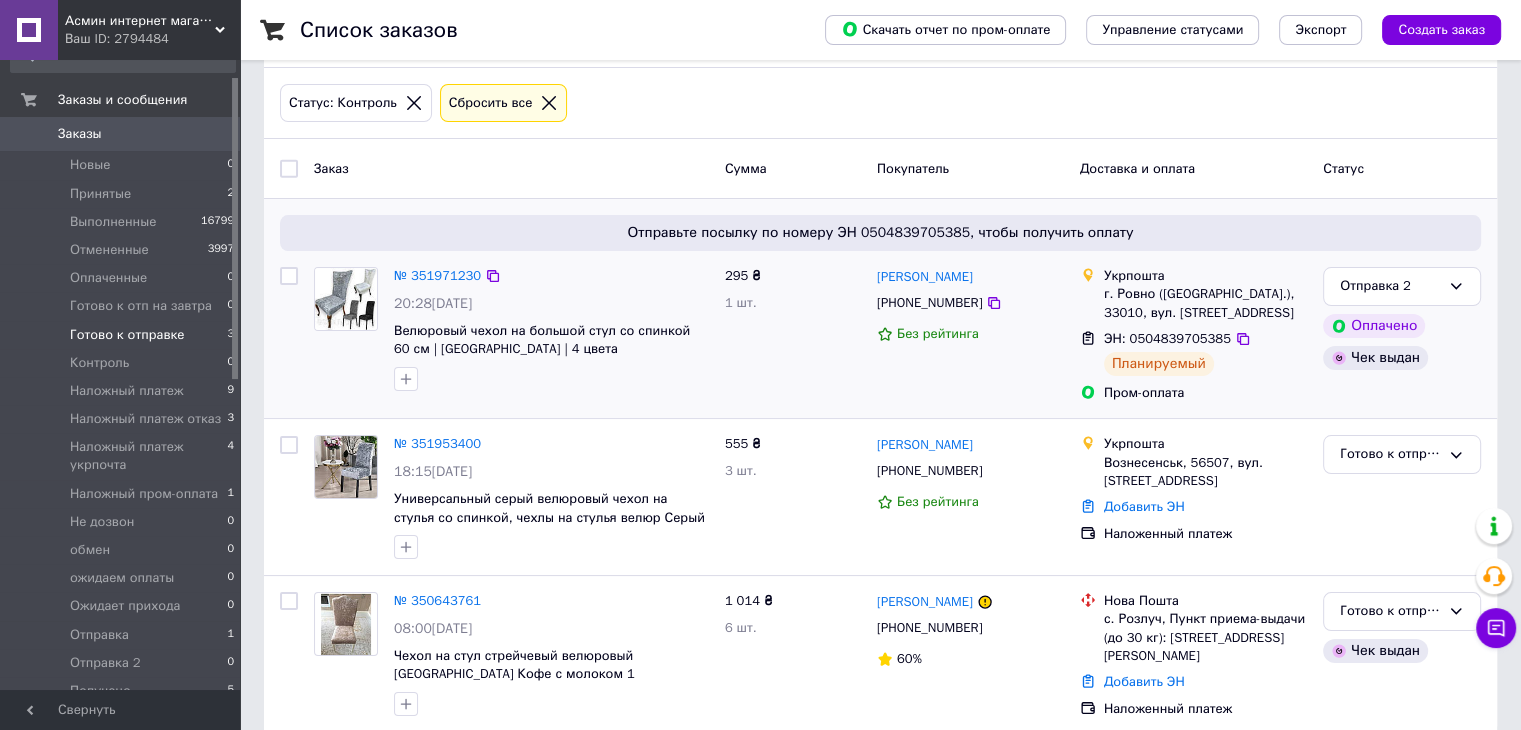 scroll, scrollTop: 100, scrollLeft: 0, axis: vertical 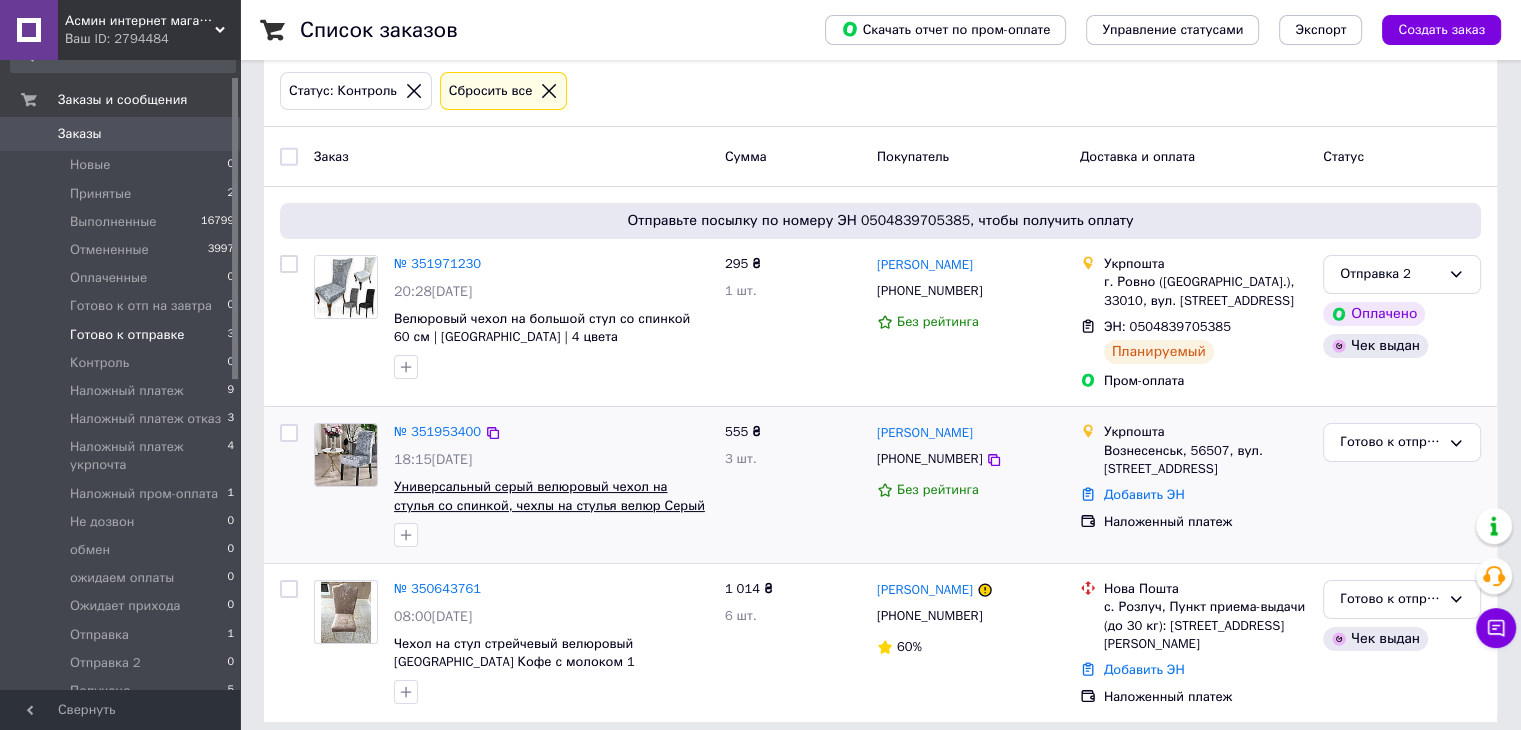 click on "Универсальный серый велюровый чехол на стулья со спинкой, чехлы на стулья велюр Серый Турция" at bounding box center (549, 505) 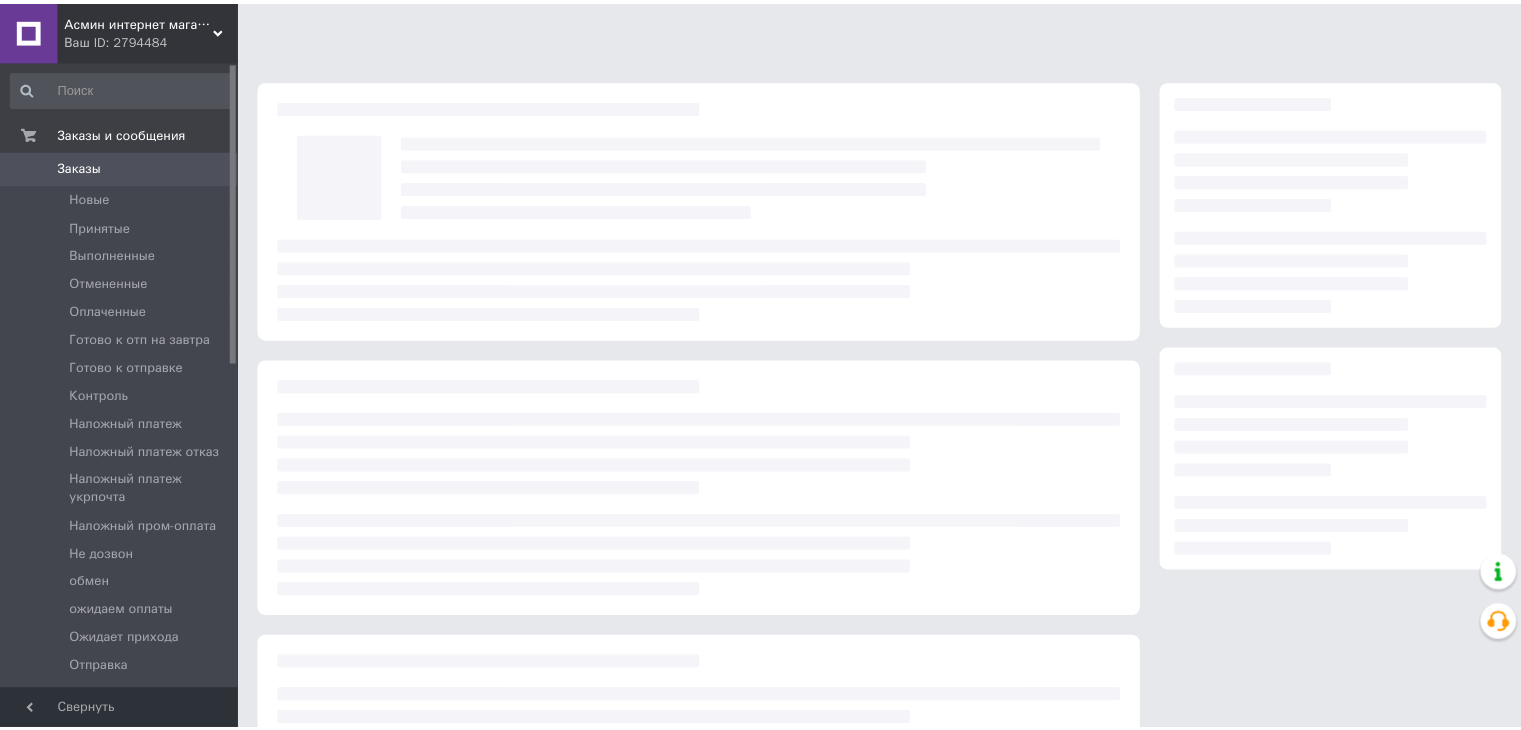 scroll, scrollTop: 0, scrollLeft: 0, axis: both 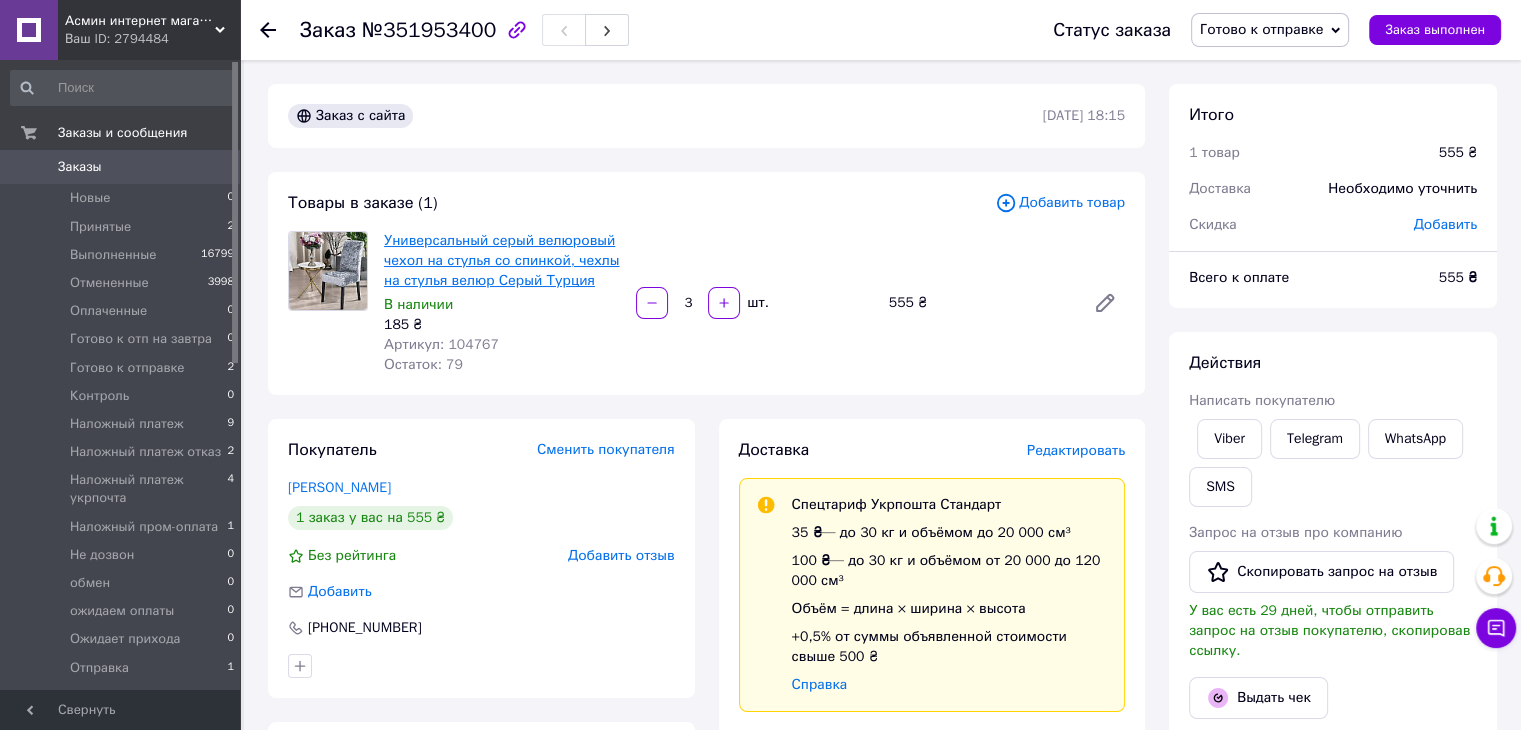 click on "Универсальный серый велюровый чехол на стулья со спинкой, чехлы на стулья велюр Серый Турция" at bounding box center (501, 260) 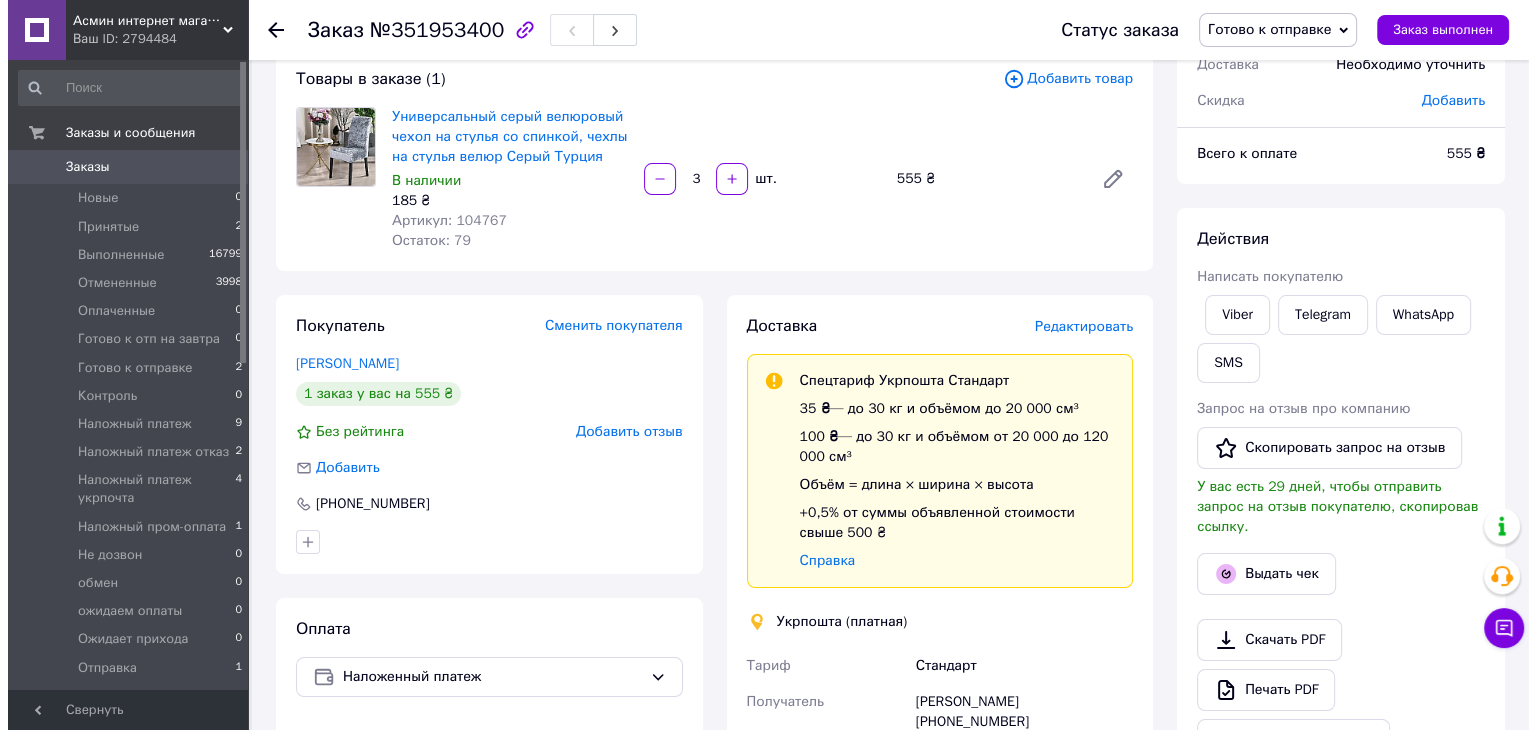 scroll, scrollTop: 133, scrollLeft: 0, axis: vertical 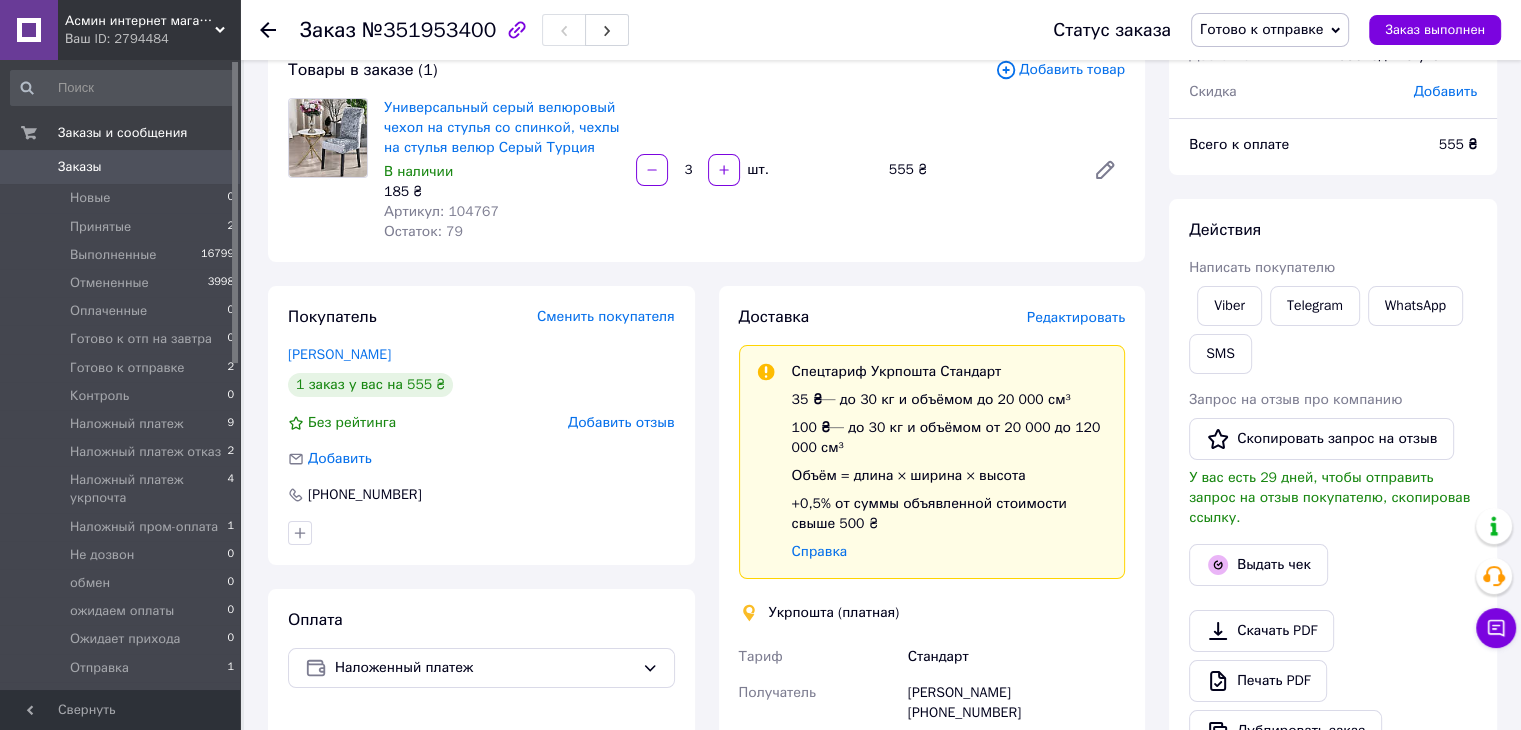 click on "Редактировать" at bounding box center [1076, 317] 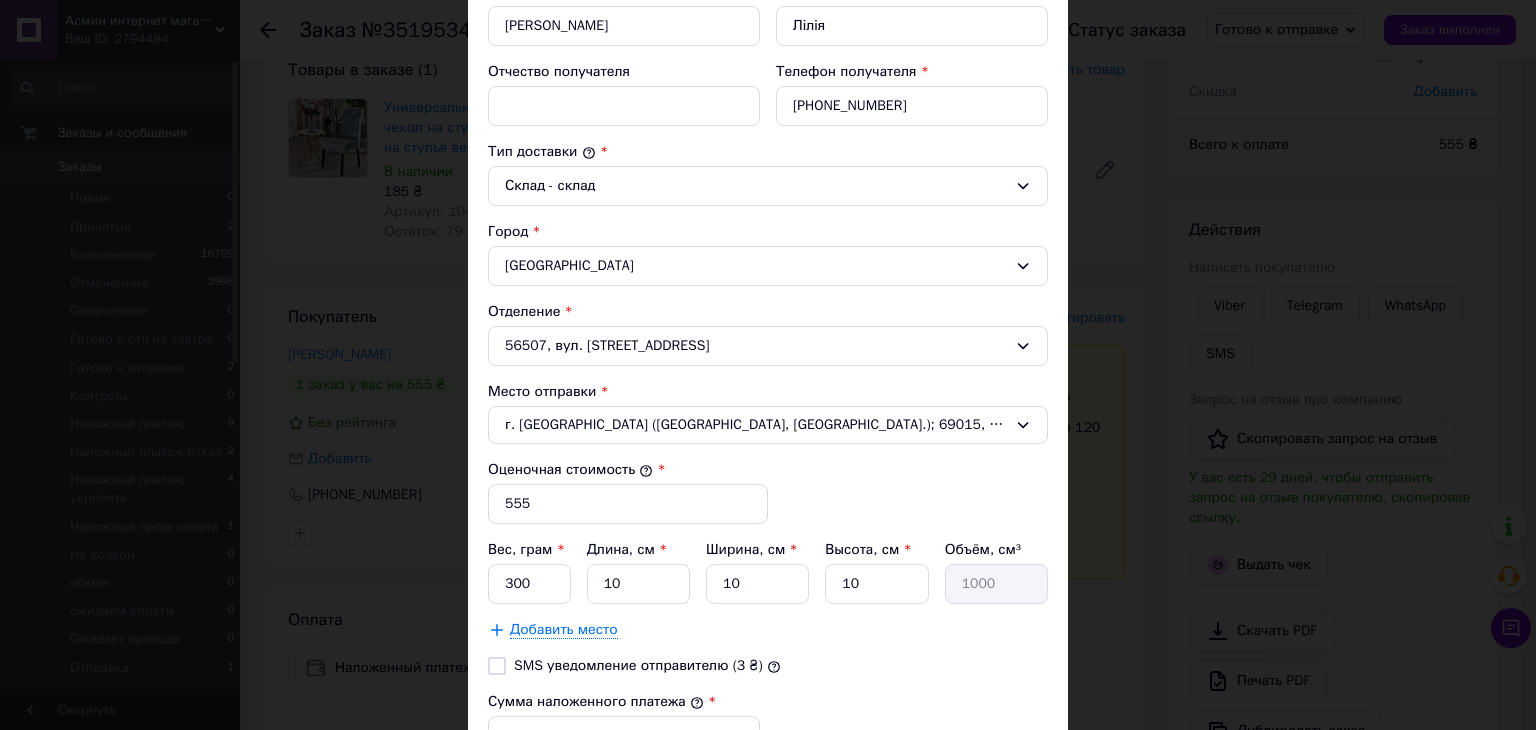 scroll, scrollTop: 533, scrollLeft: 0, axis: vertical 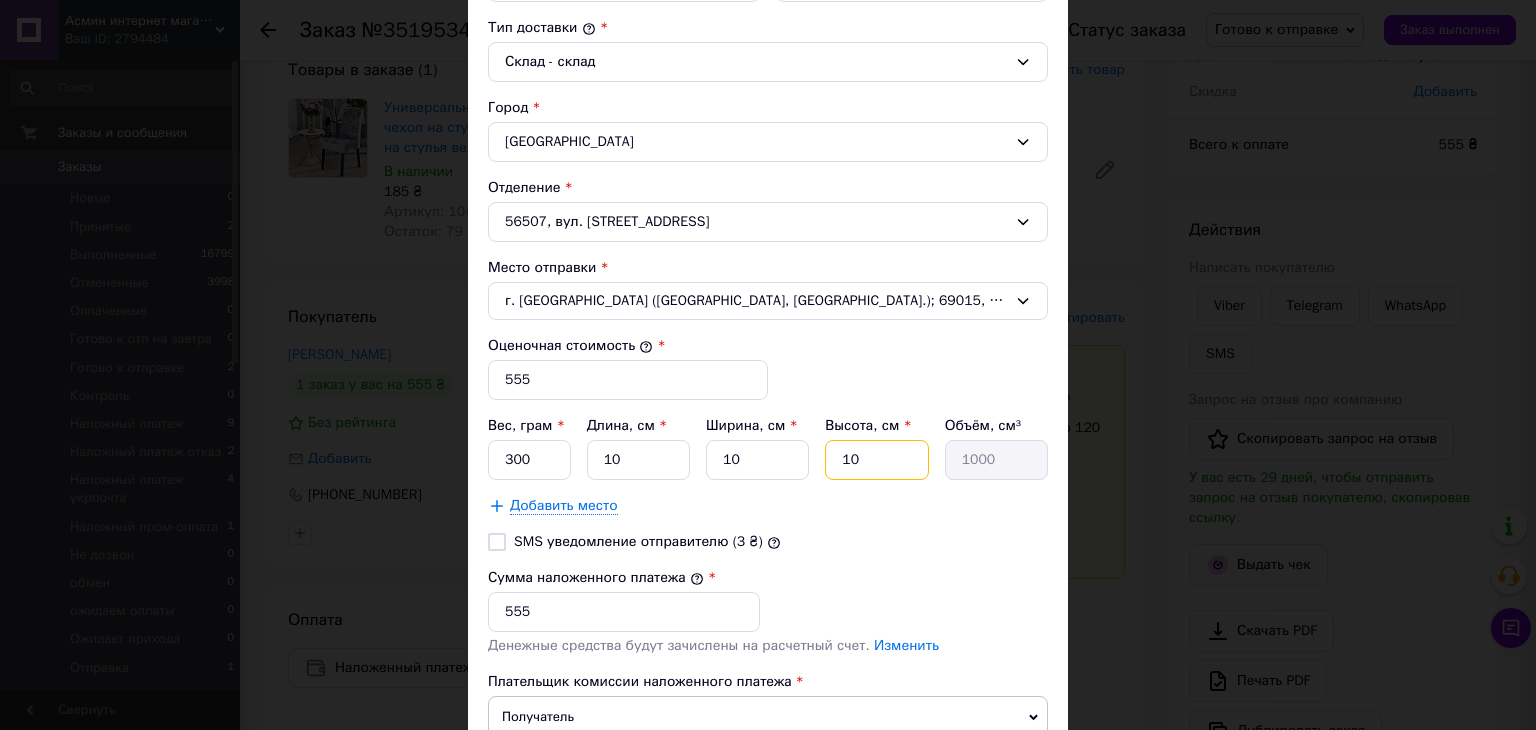 click on "10" at bounding box center (876, 460) 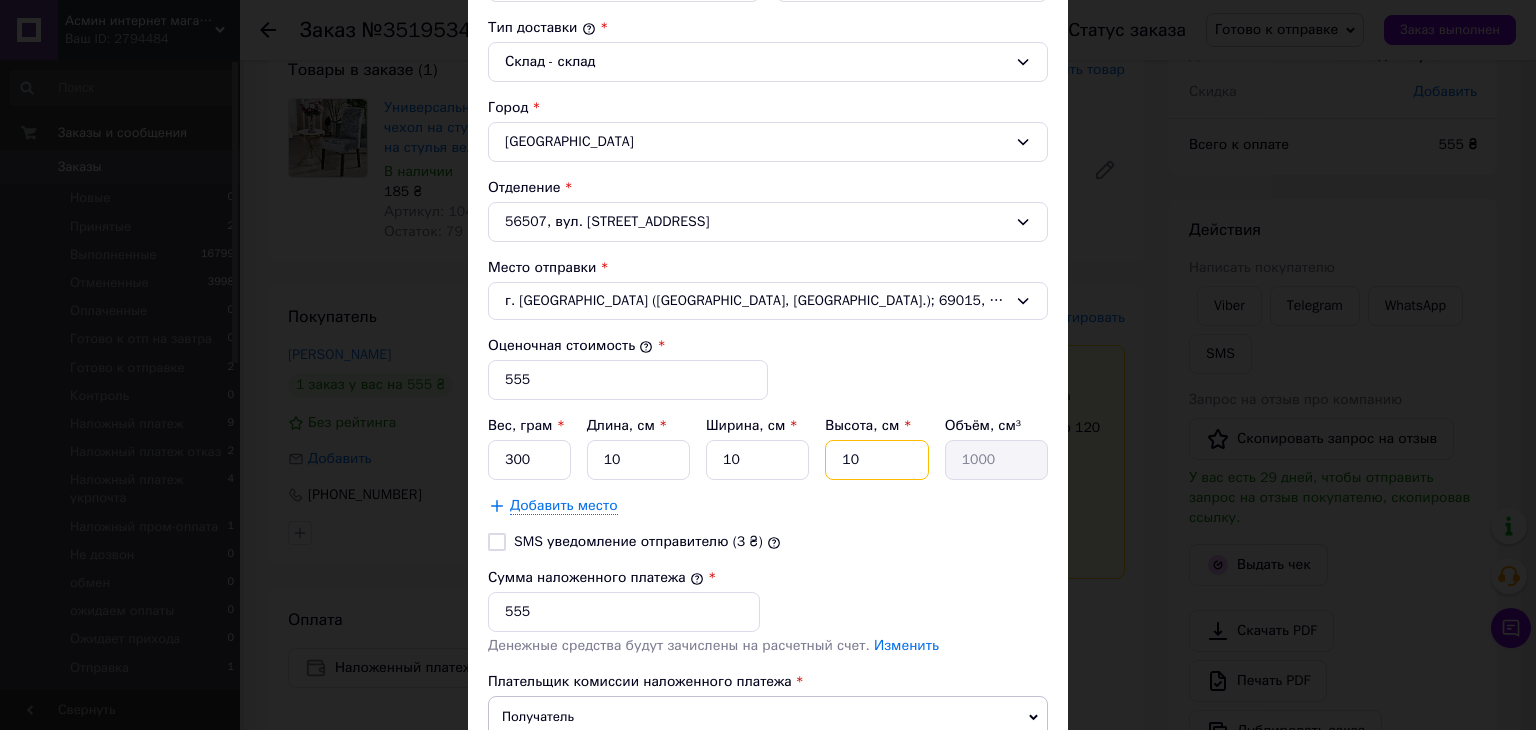 type on "1" 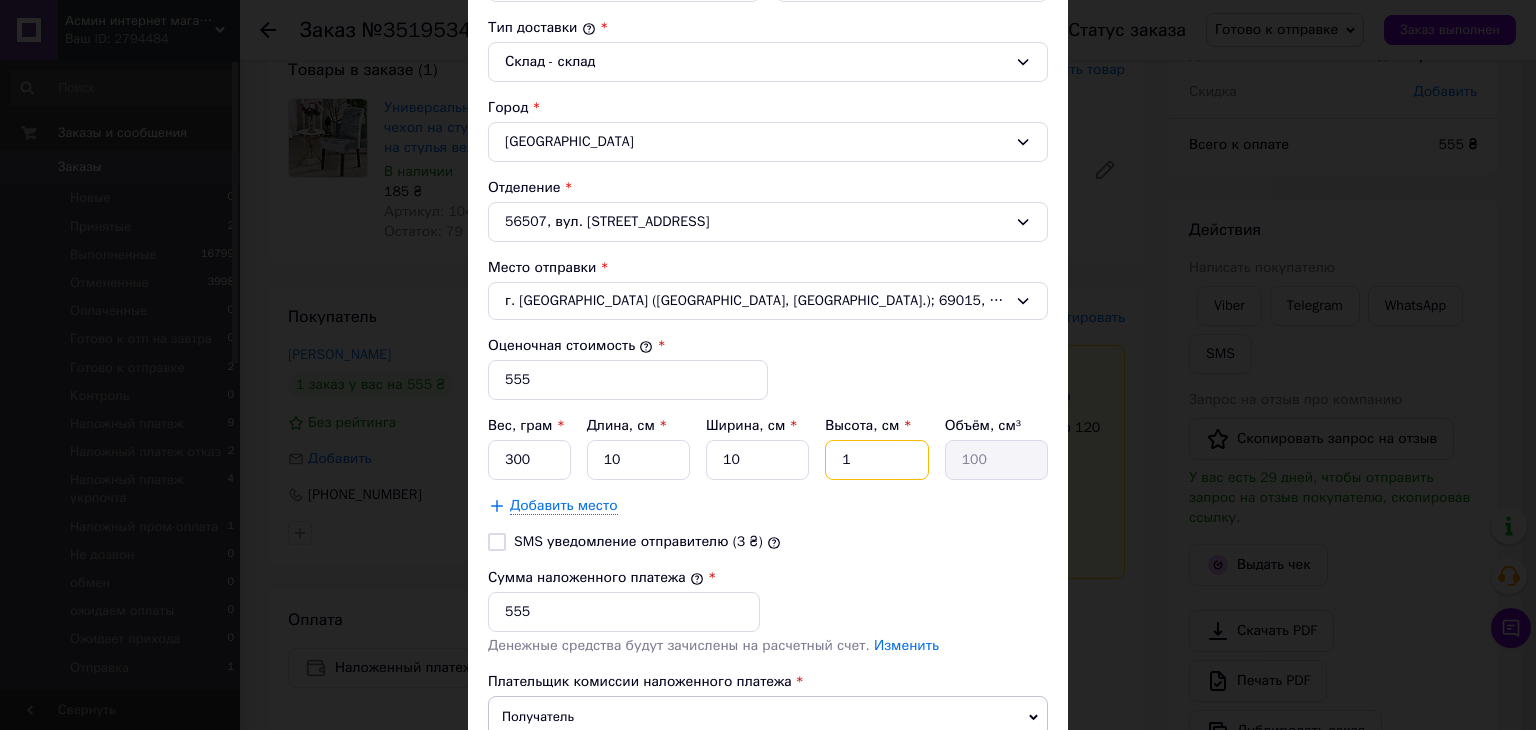 type 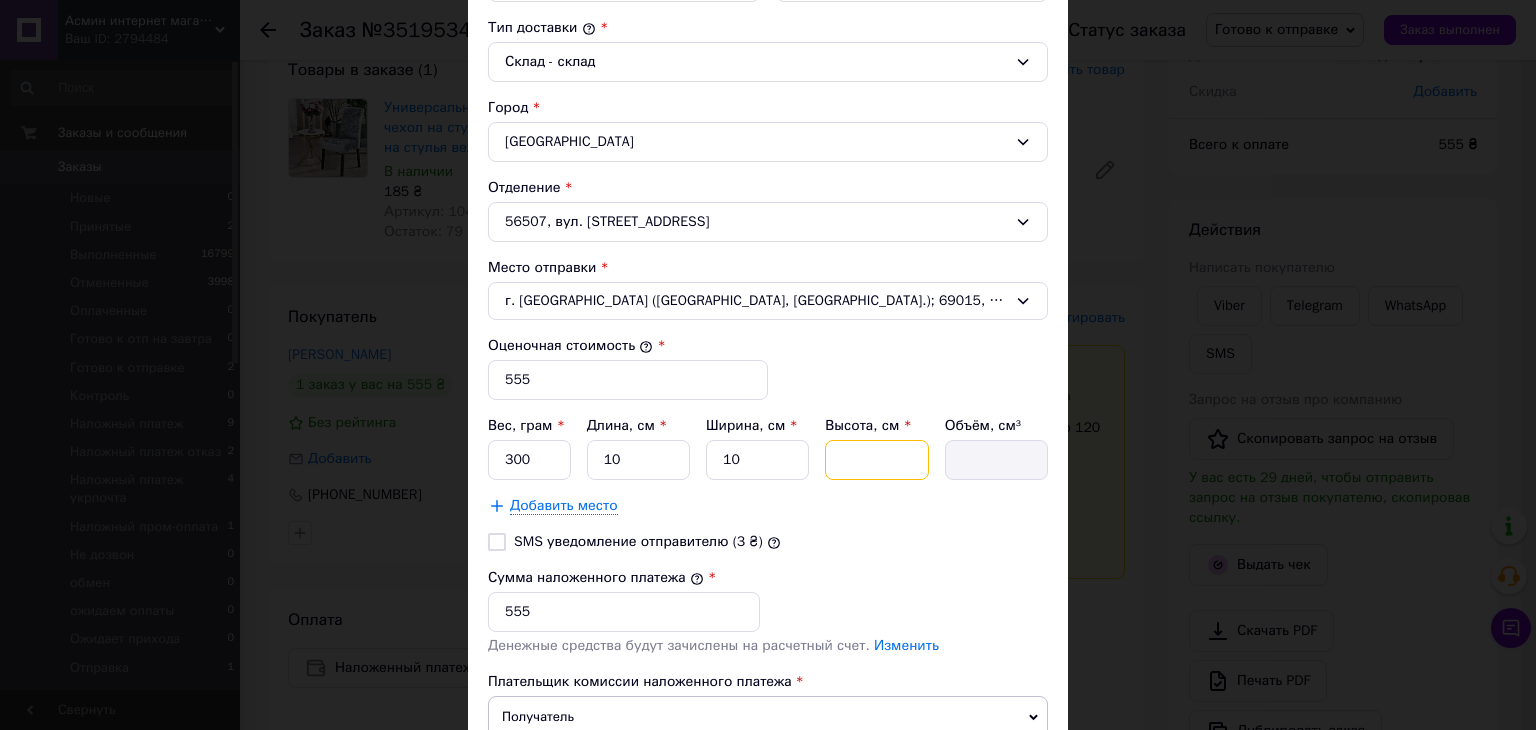 type on "5" 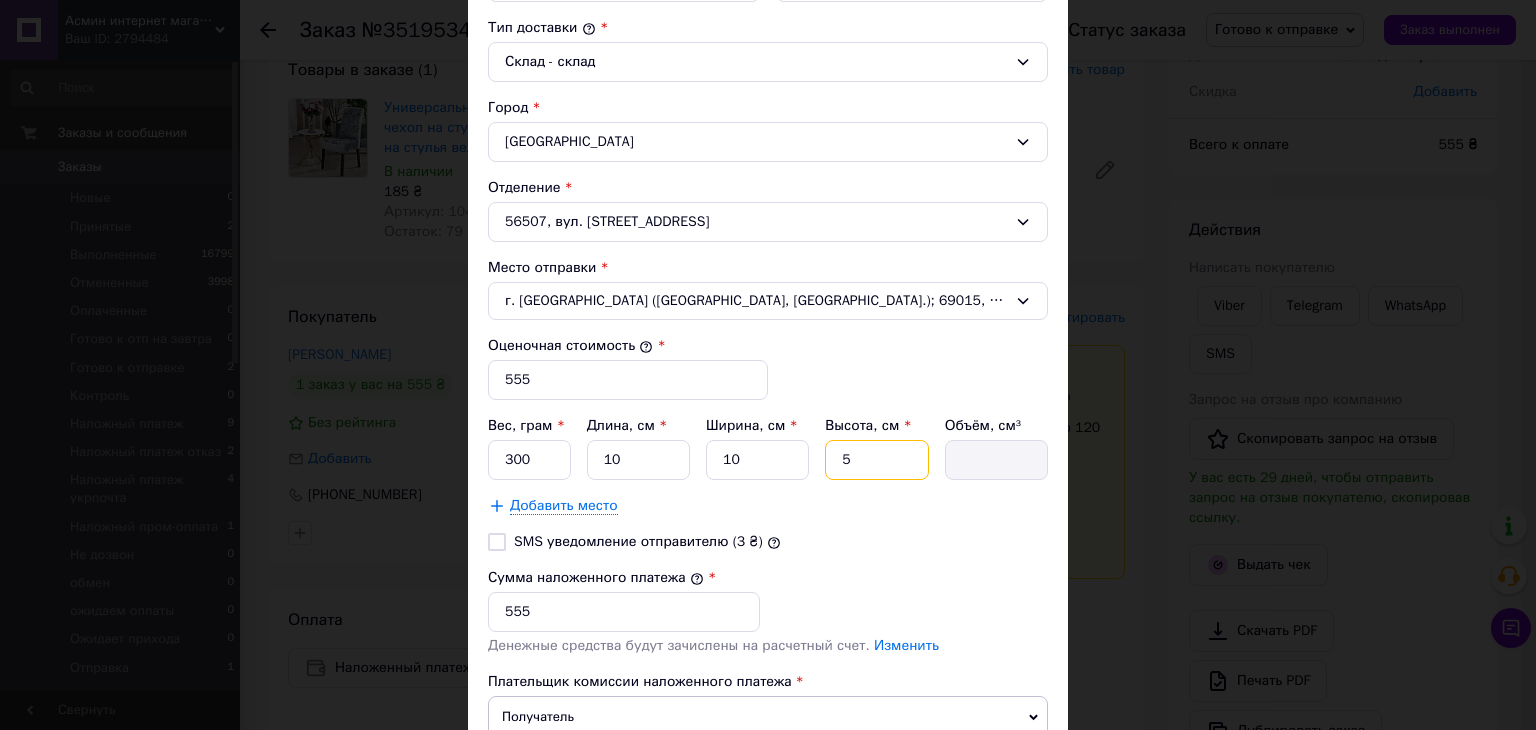 type on "500" 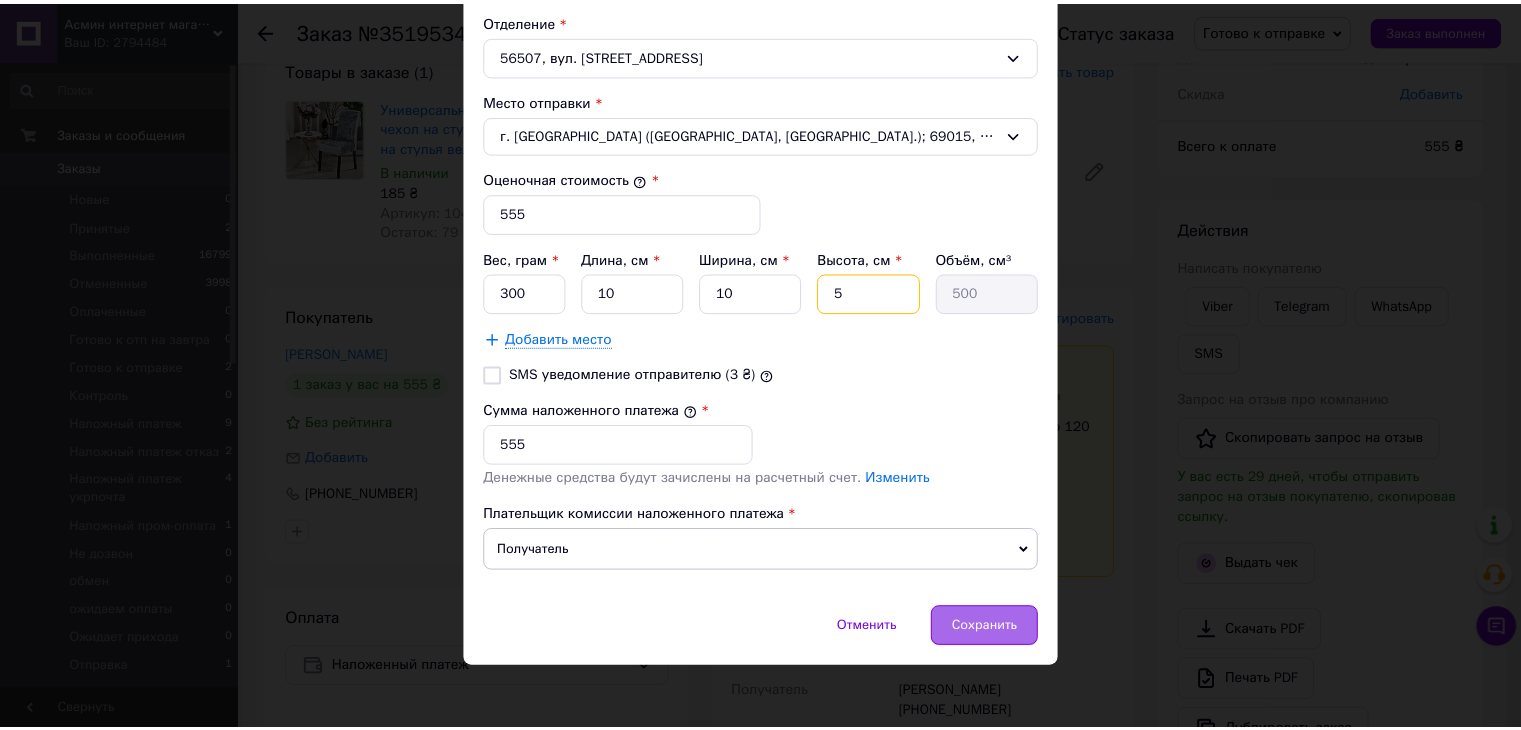 scroll, scrollTop: 701, scrollLeft: 0, axis: vertical 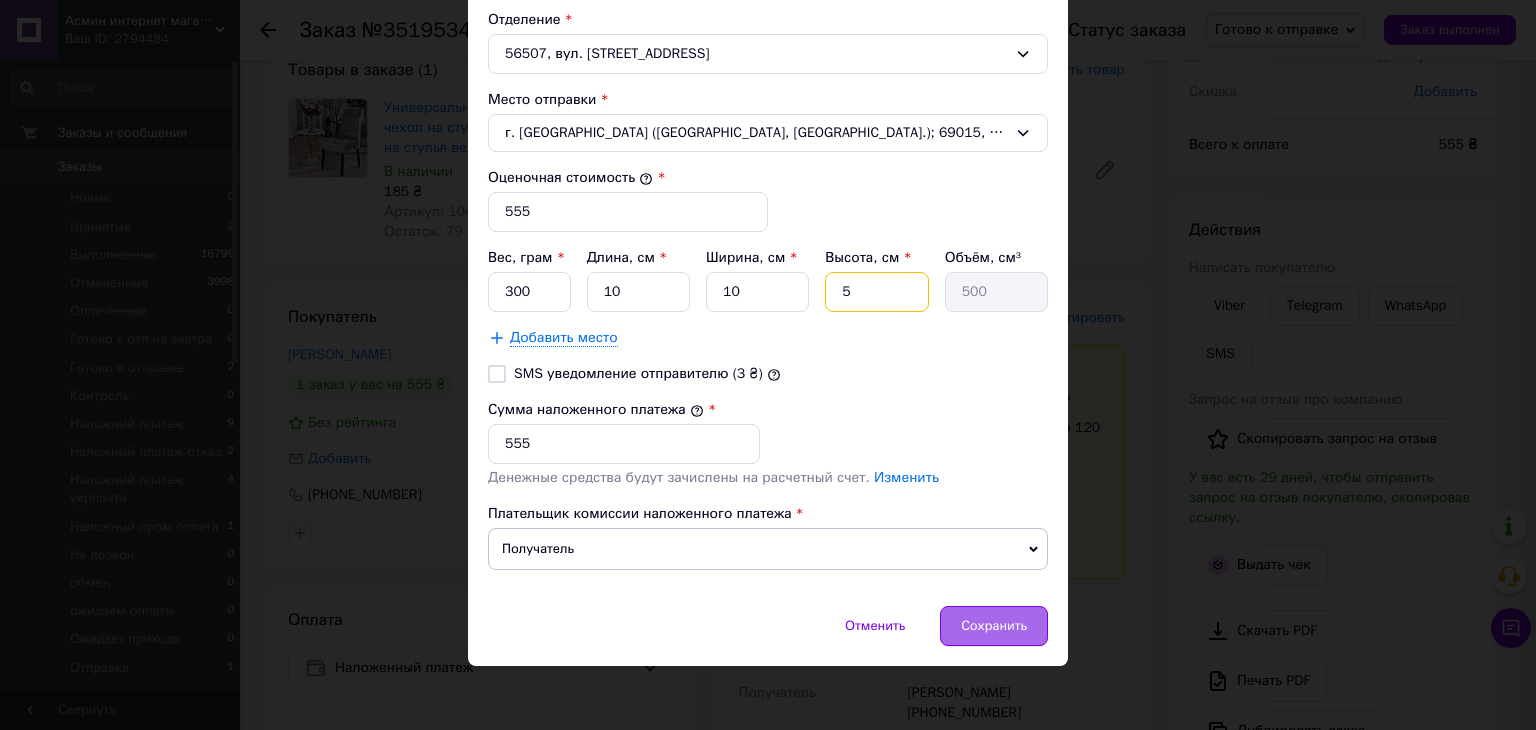 type on "5" 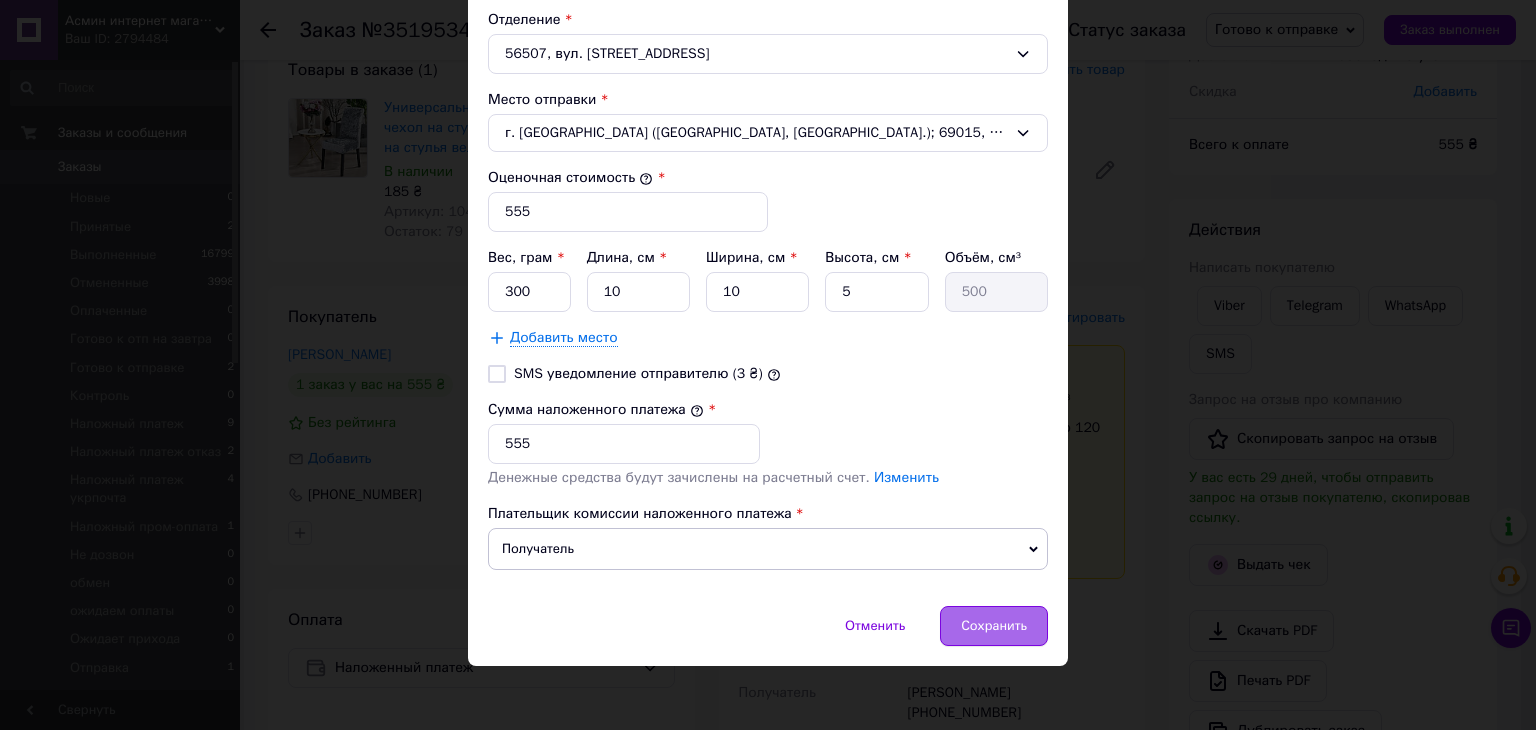 click on "Сохранить" at bounding box center [994, 626] 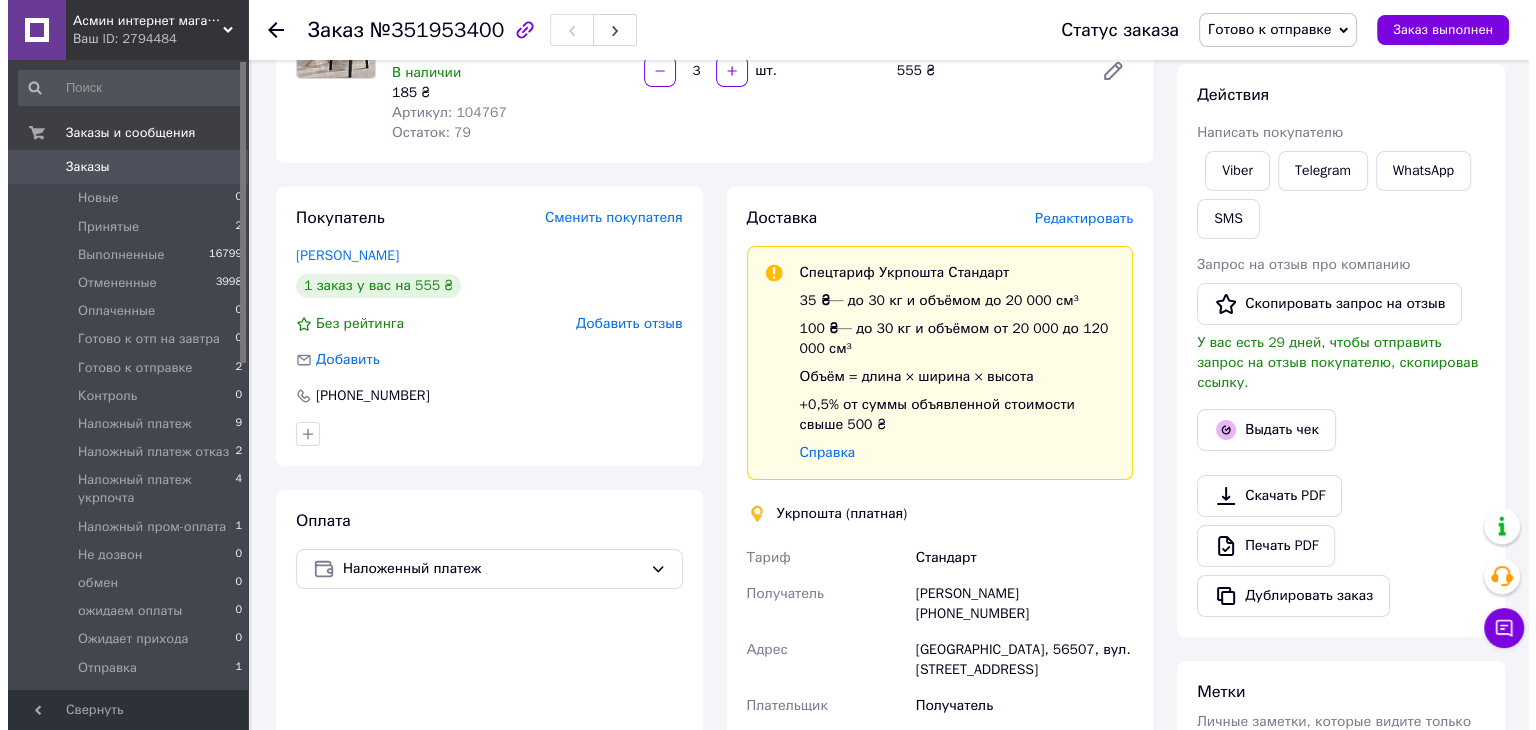 scroll, scrollTop: 233, scrollLeft: 0, axis: vertical 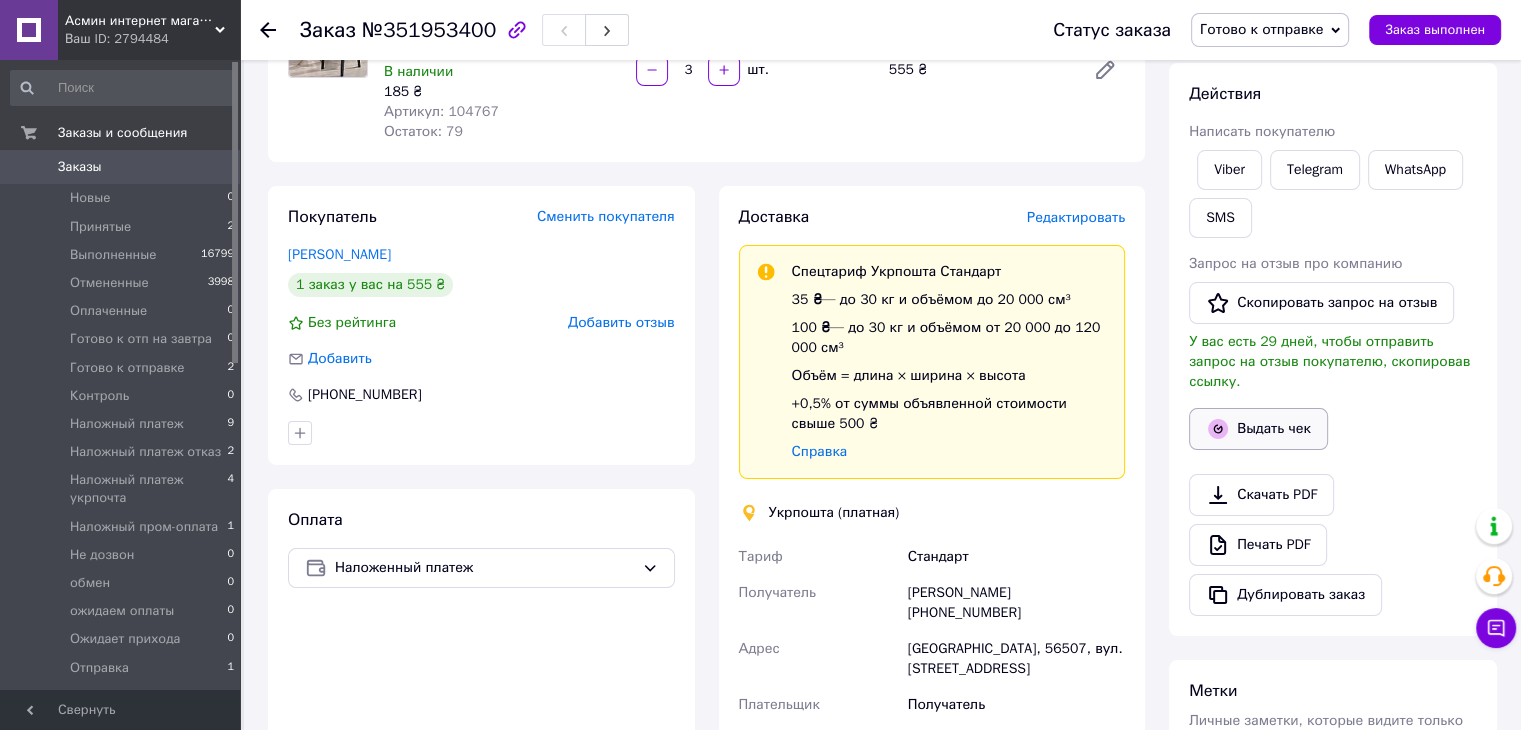 click on "Выдать чек" at bounding box center (1258, 429) 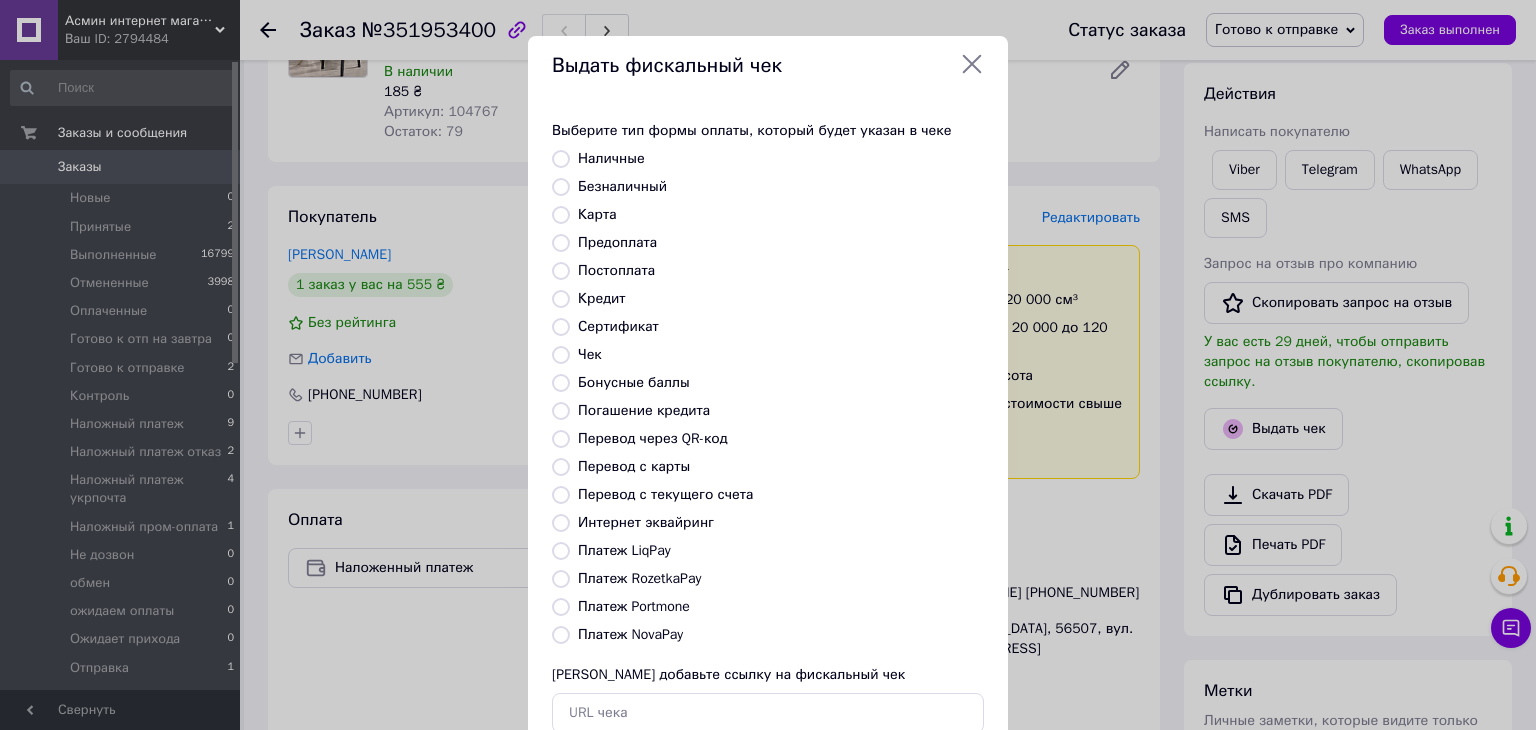 click on "Постоплата" at bounding box center [561, 271] 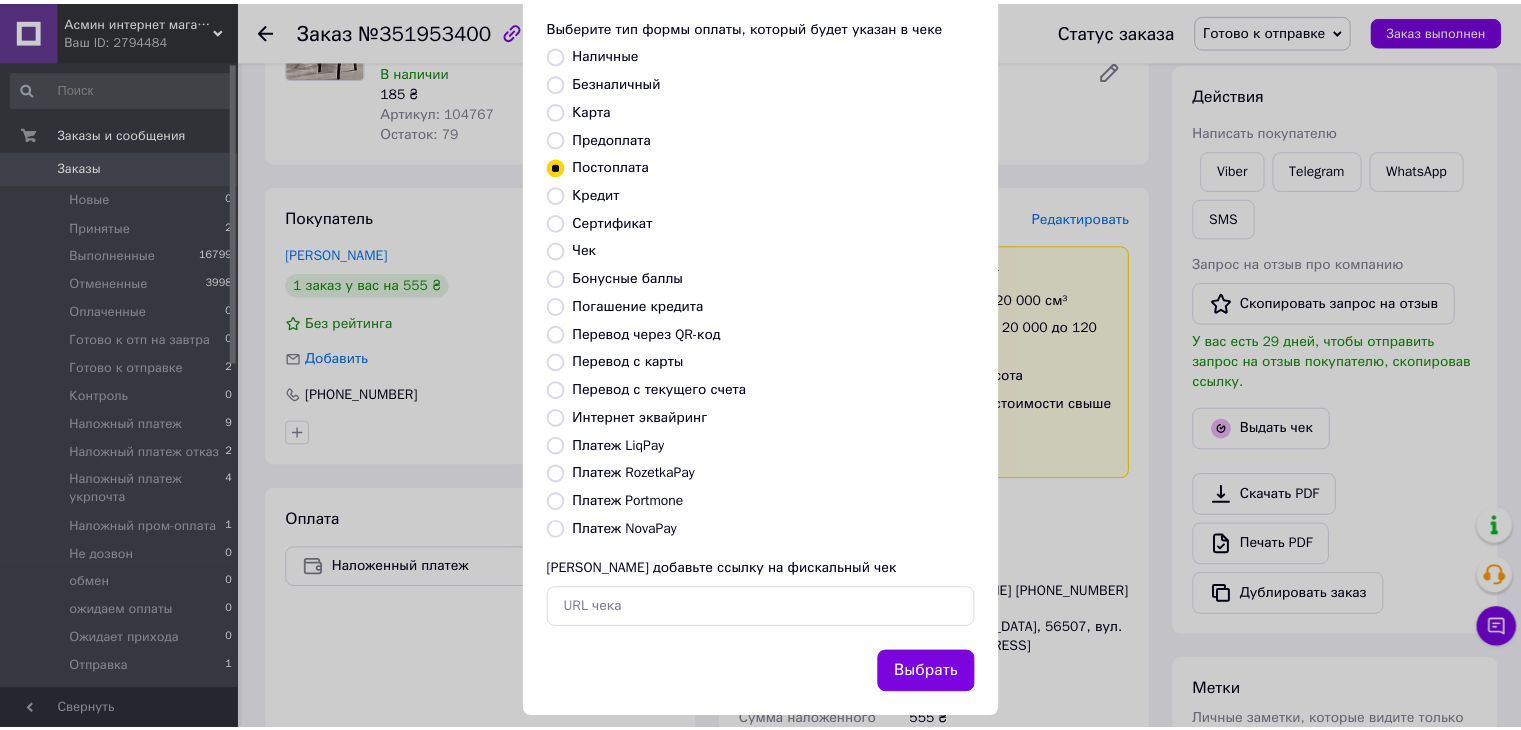 scroll, scrollTop: 128, scrollLeft: 0, axis: vertical 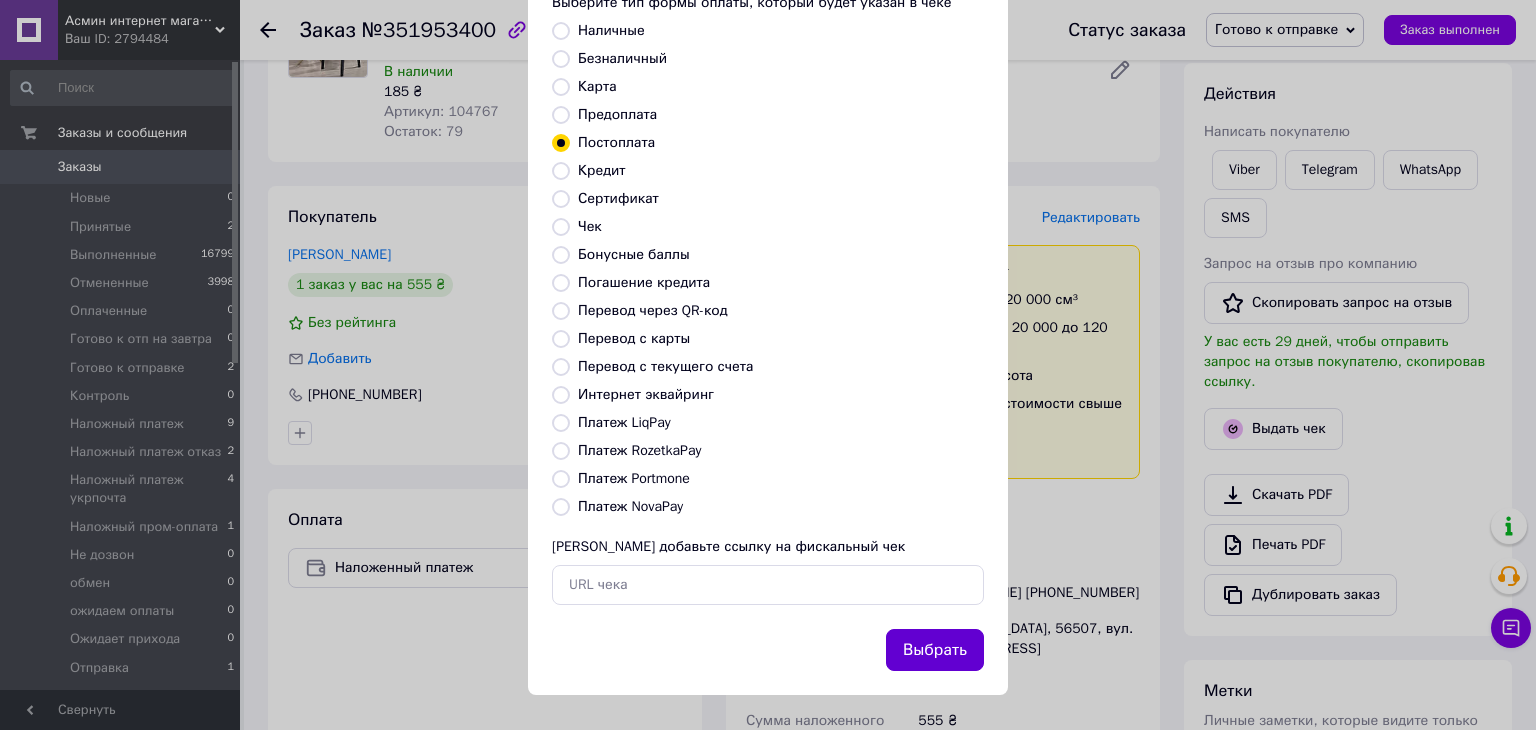 click on "Выбрать" at bounding box center [935, 650] 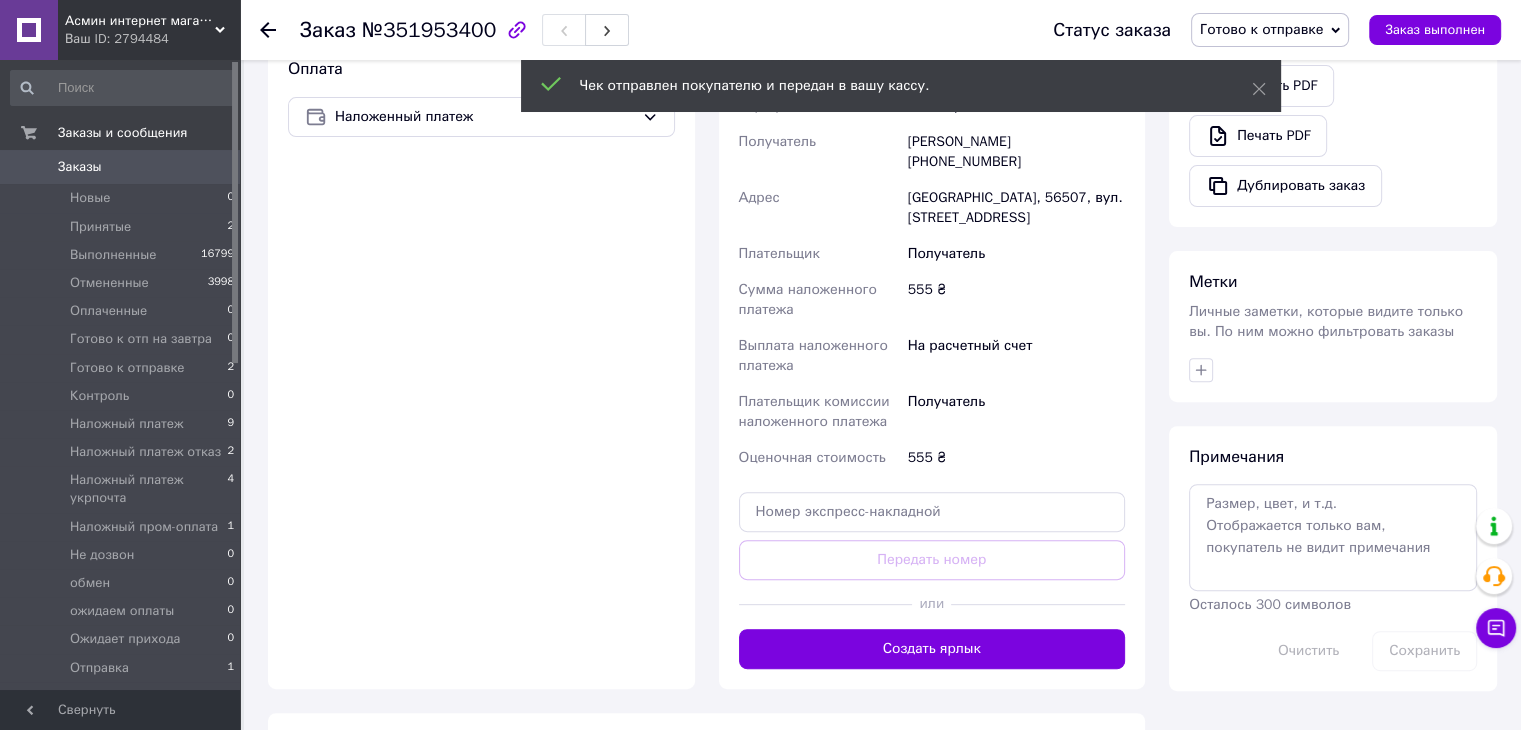 scroll, scrollTop: 700, scrollLeft: 0, axis: vertical 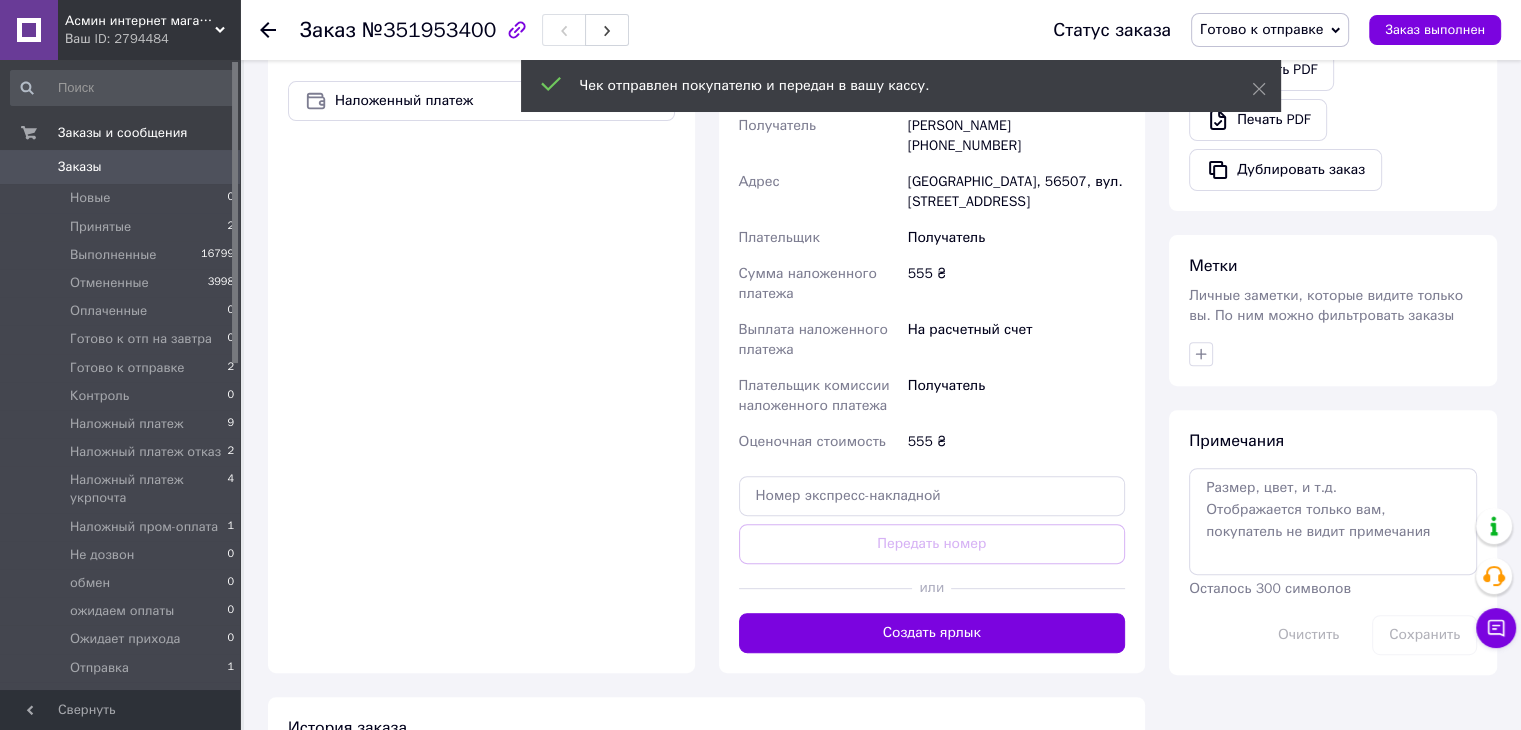 drag, startPoint x: 948, startPoint y: 605, endPoint x: 1110, endPoint y: 606, distance: 162.00308 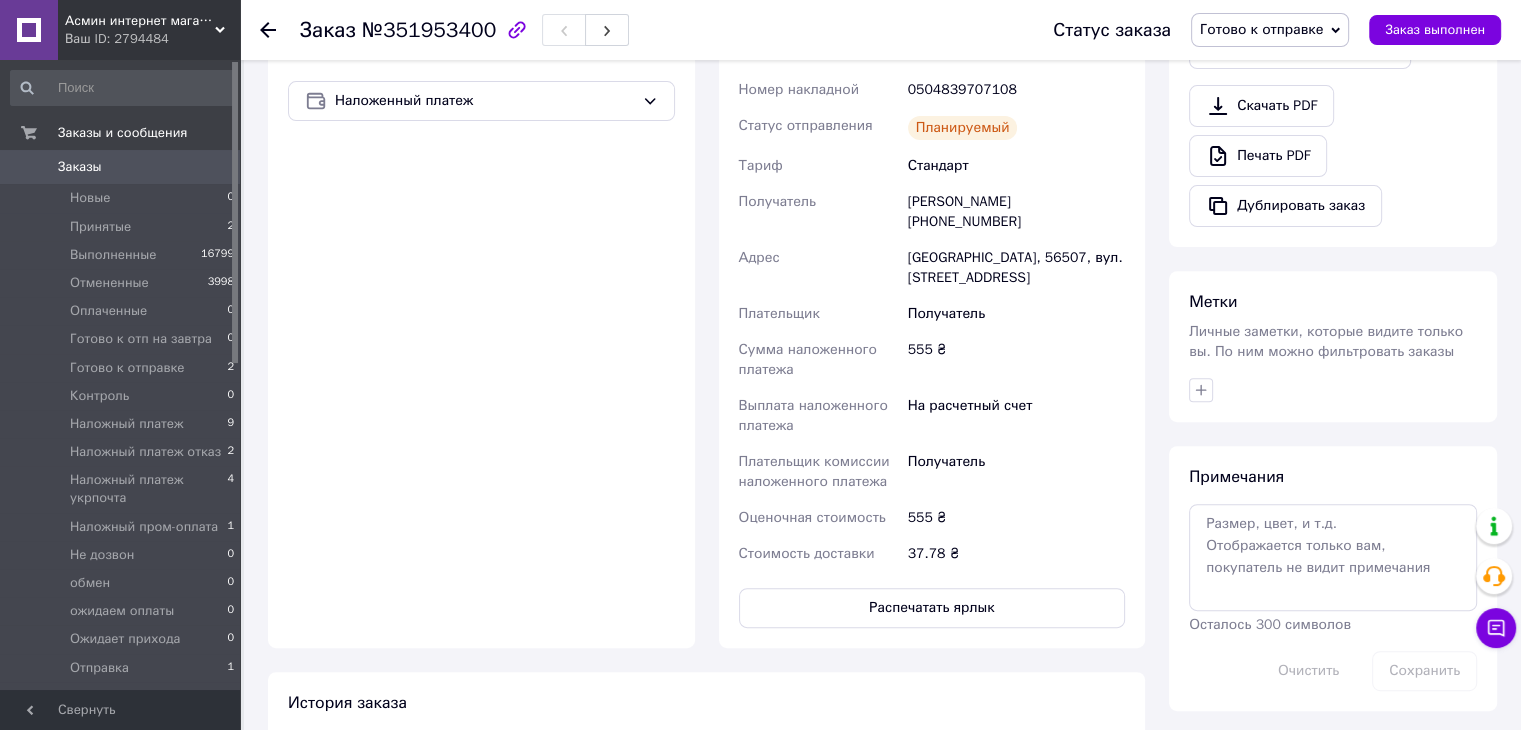 click 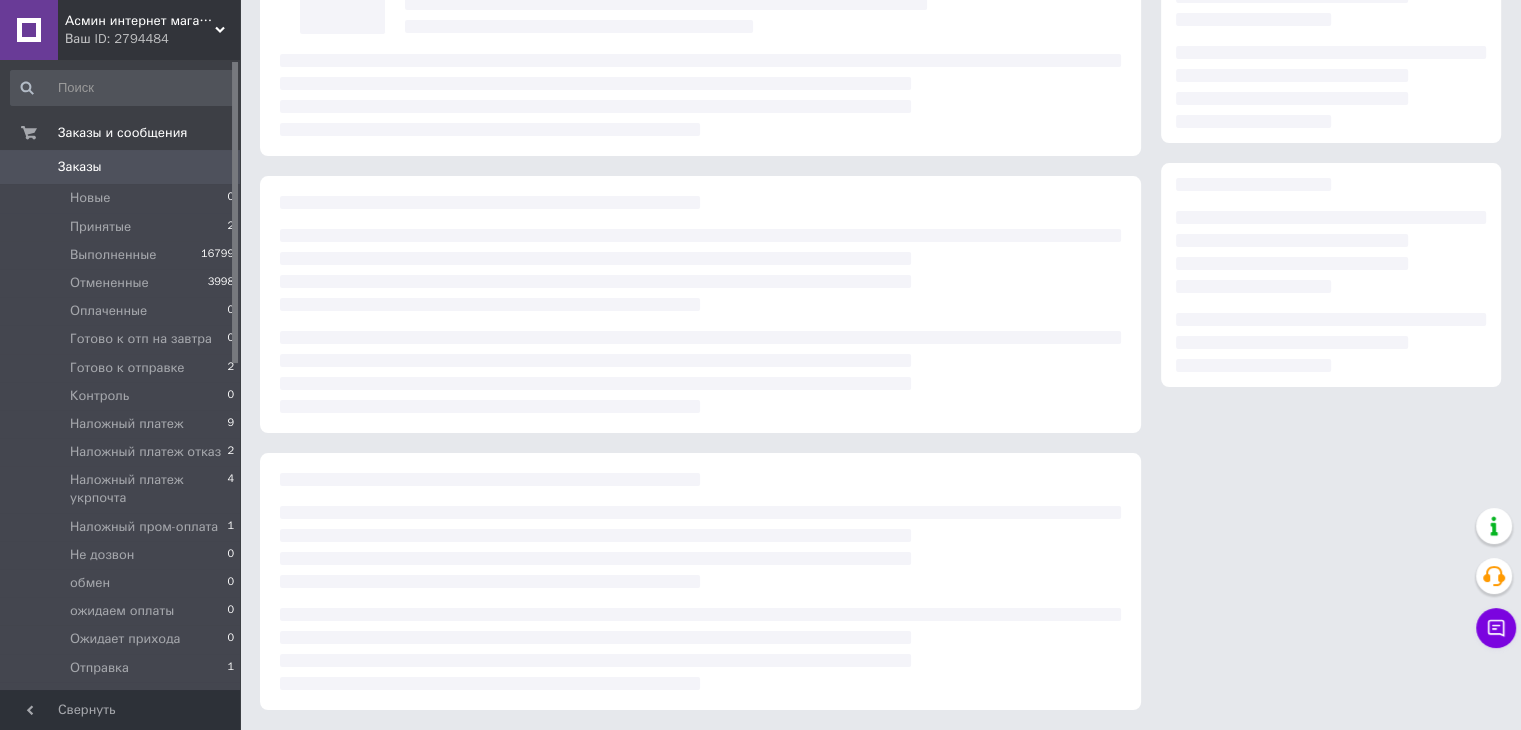 scroll, scrollTop: 184, scrollLeft: 0, axis: vertical 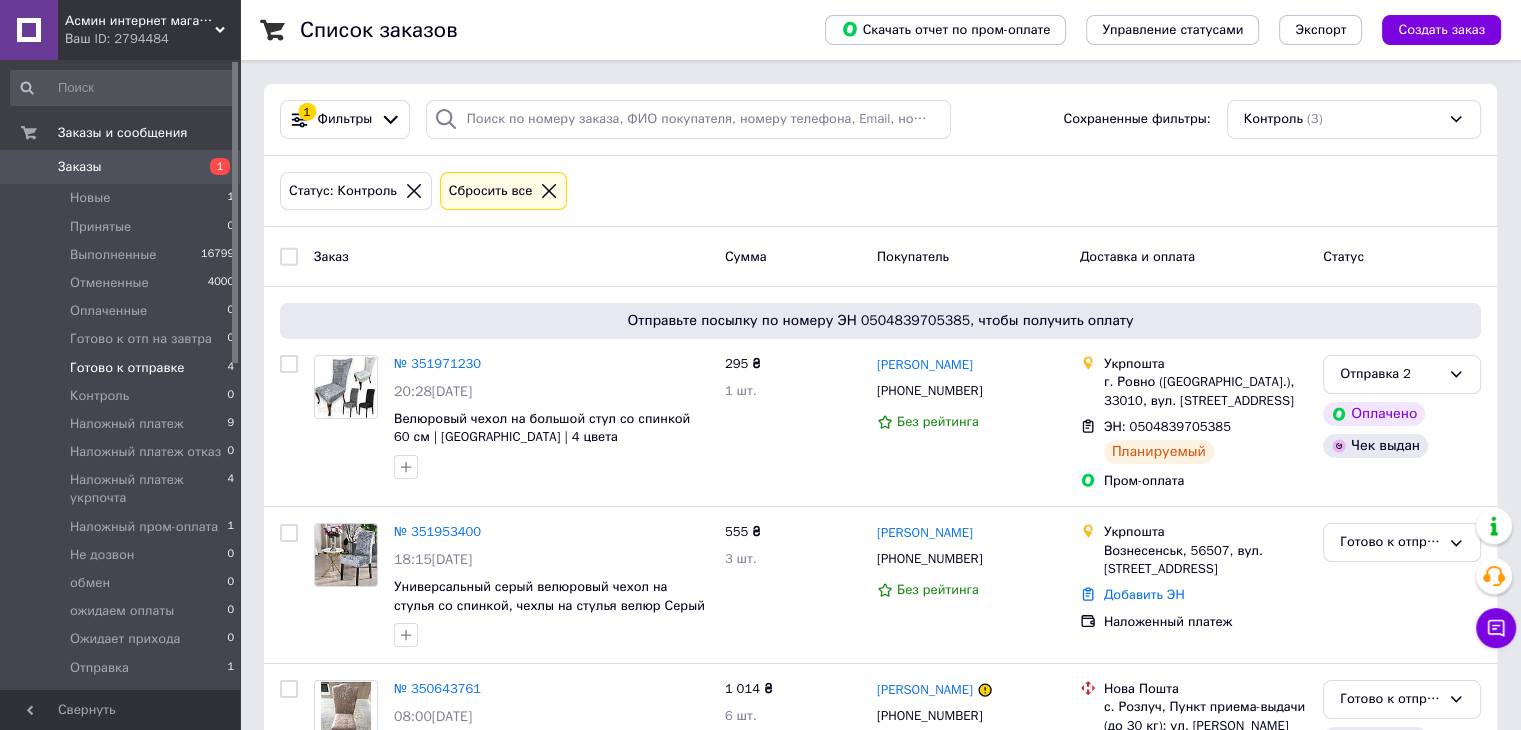 click on "Готово к отправке" at bounding box center (127, 368) 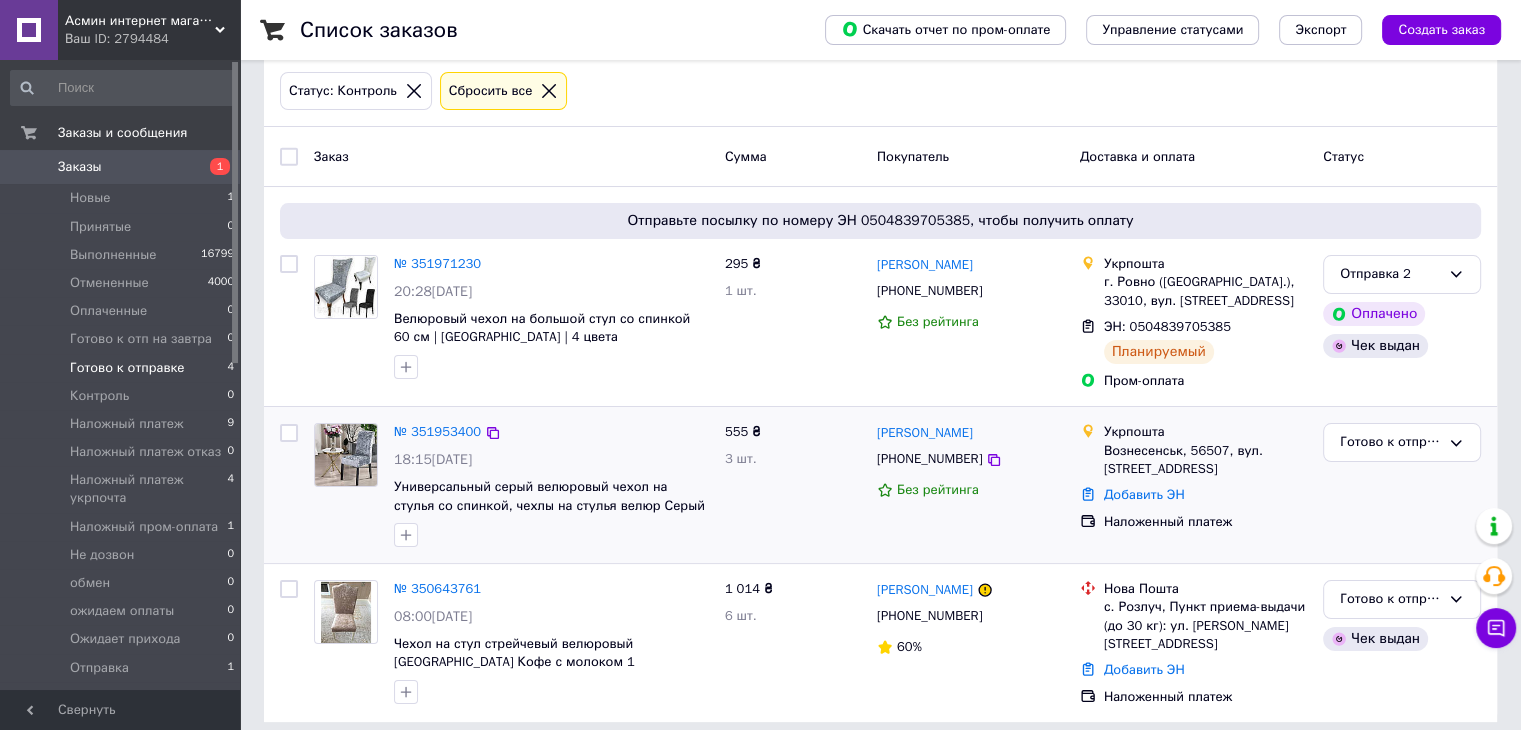 scroll, scrollTop: 114, scrollLeft: 0, axis: vertical 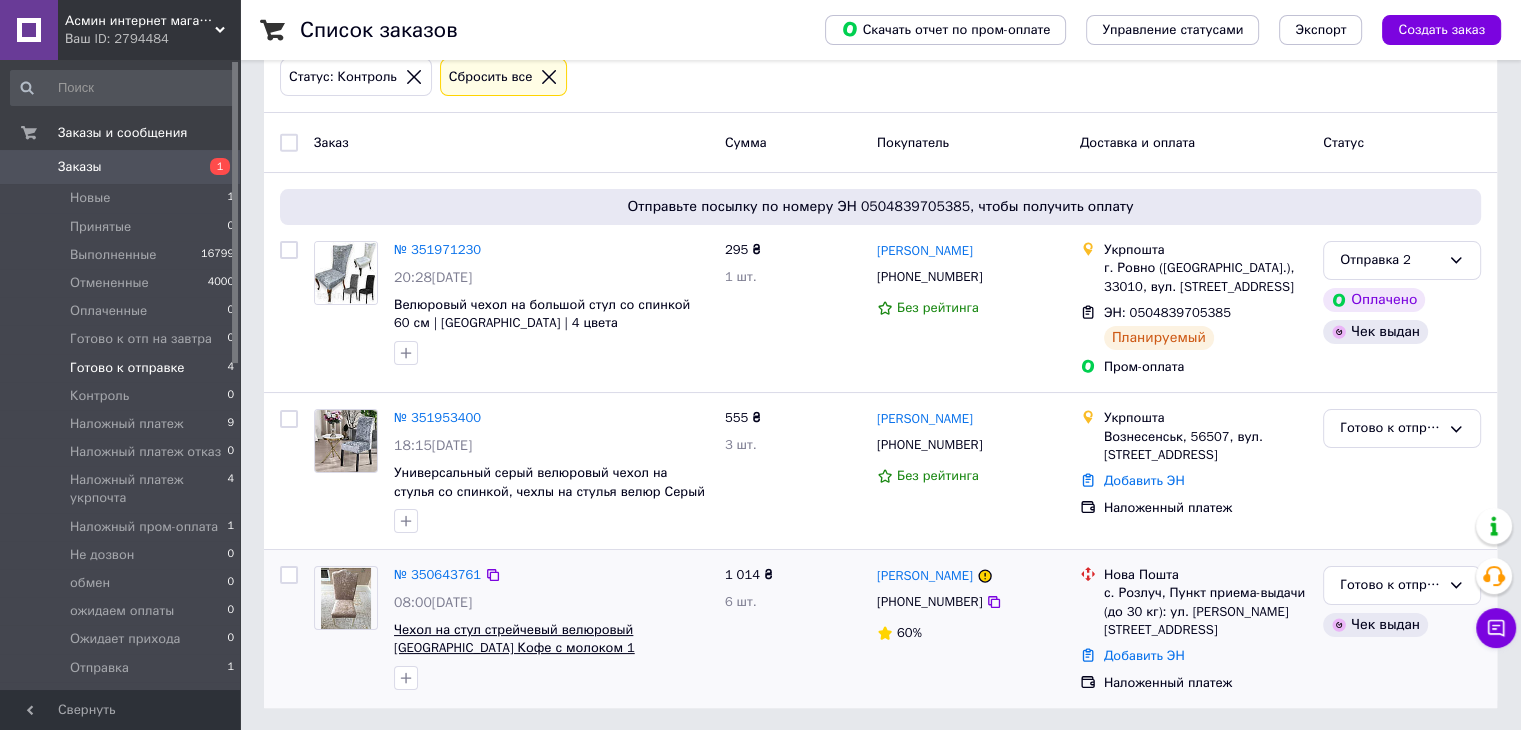 click on "Чехол на стул стрейчевый велюровый [GEOGRAPHIC_DATA] Кофе с молоком 1" at bounding box center (514, 639) 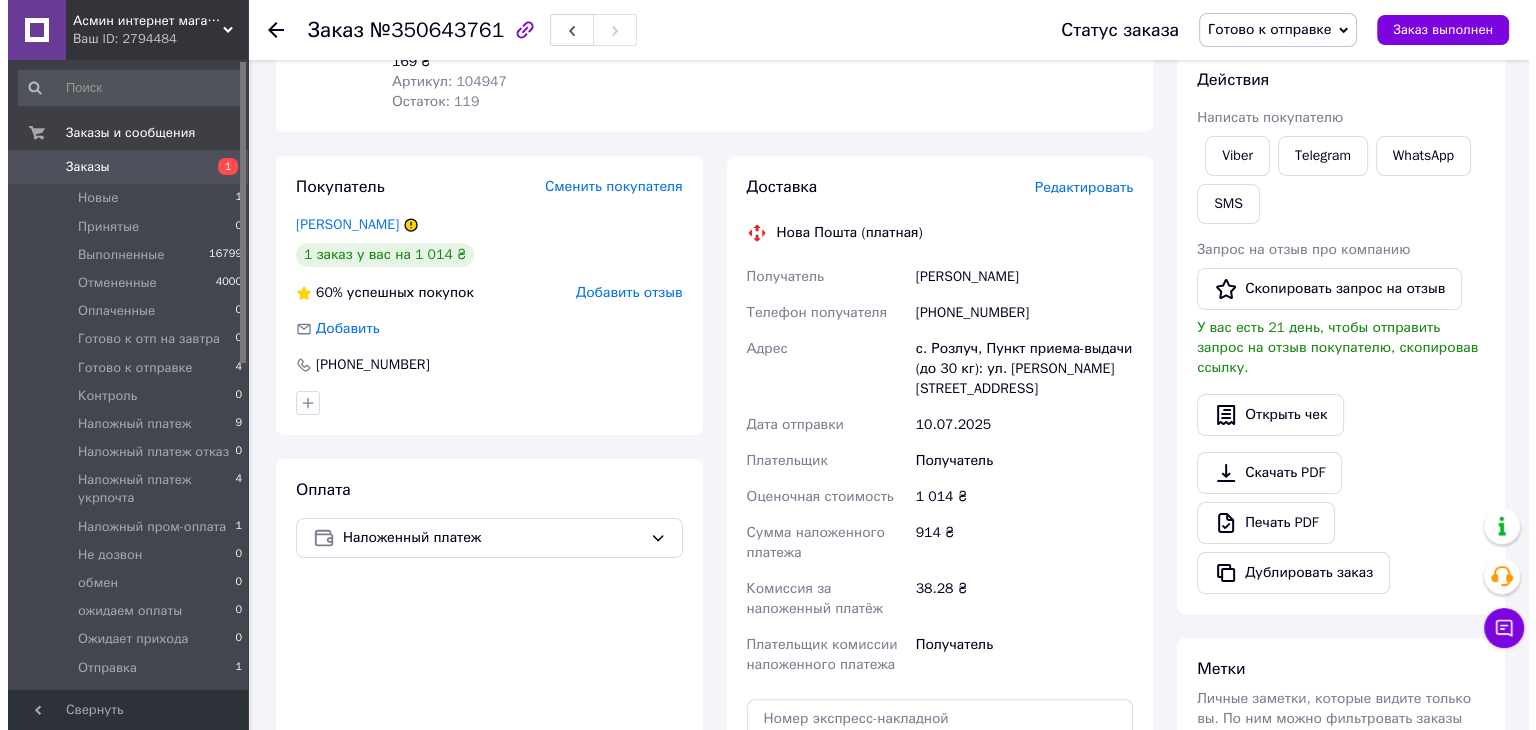 scroll, scrollTop: 300, scrollLeft: 0, axis: vertical 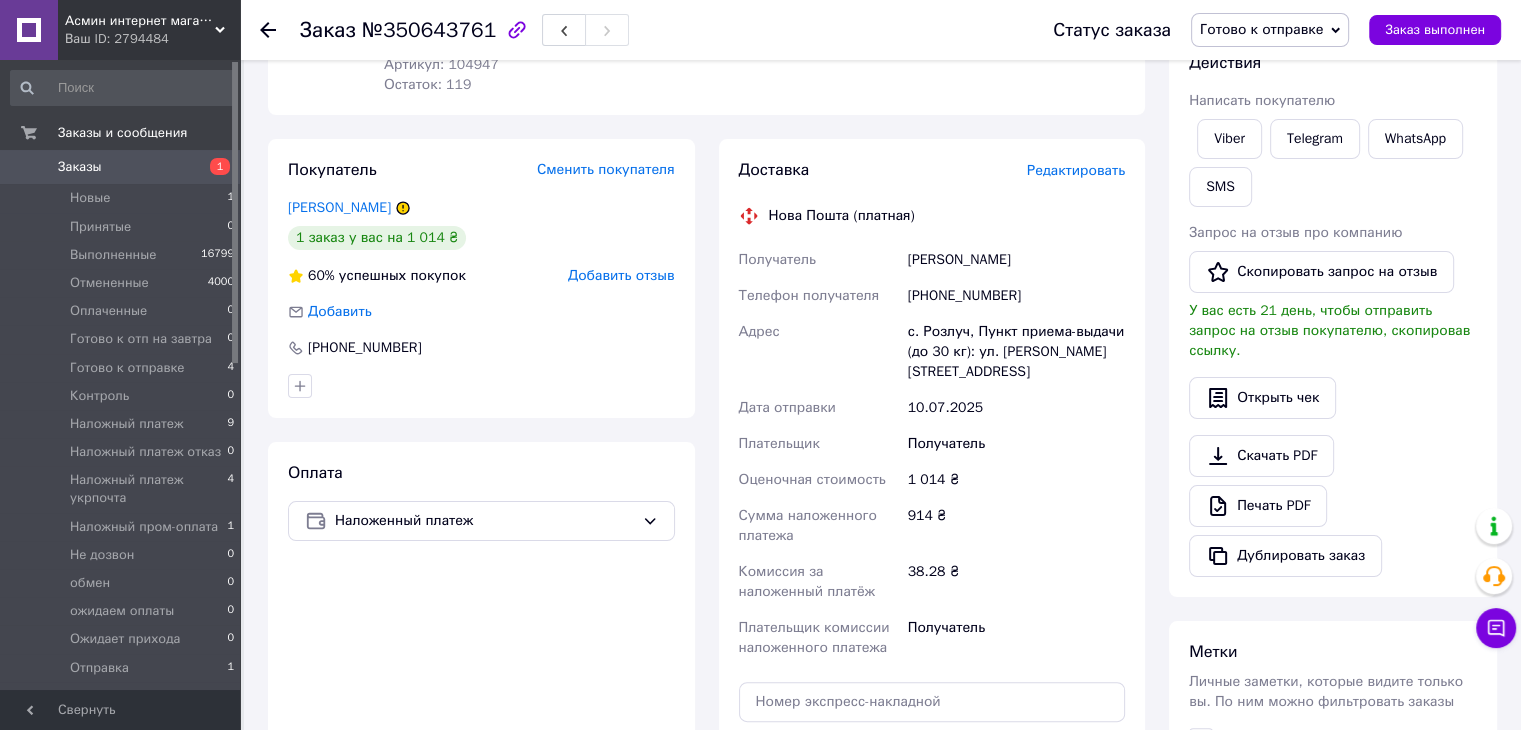 click on "Редактировать" at bounding box center [1076, 170] 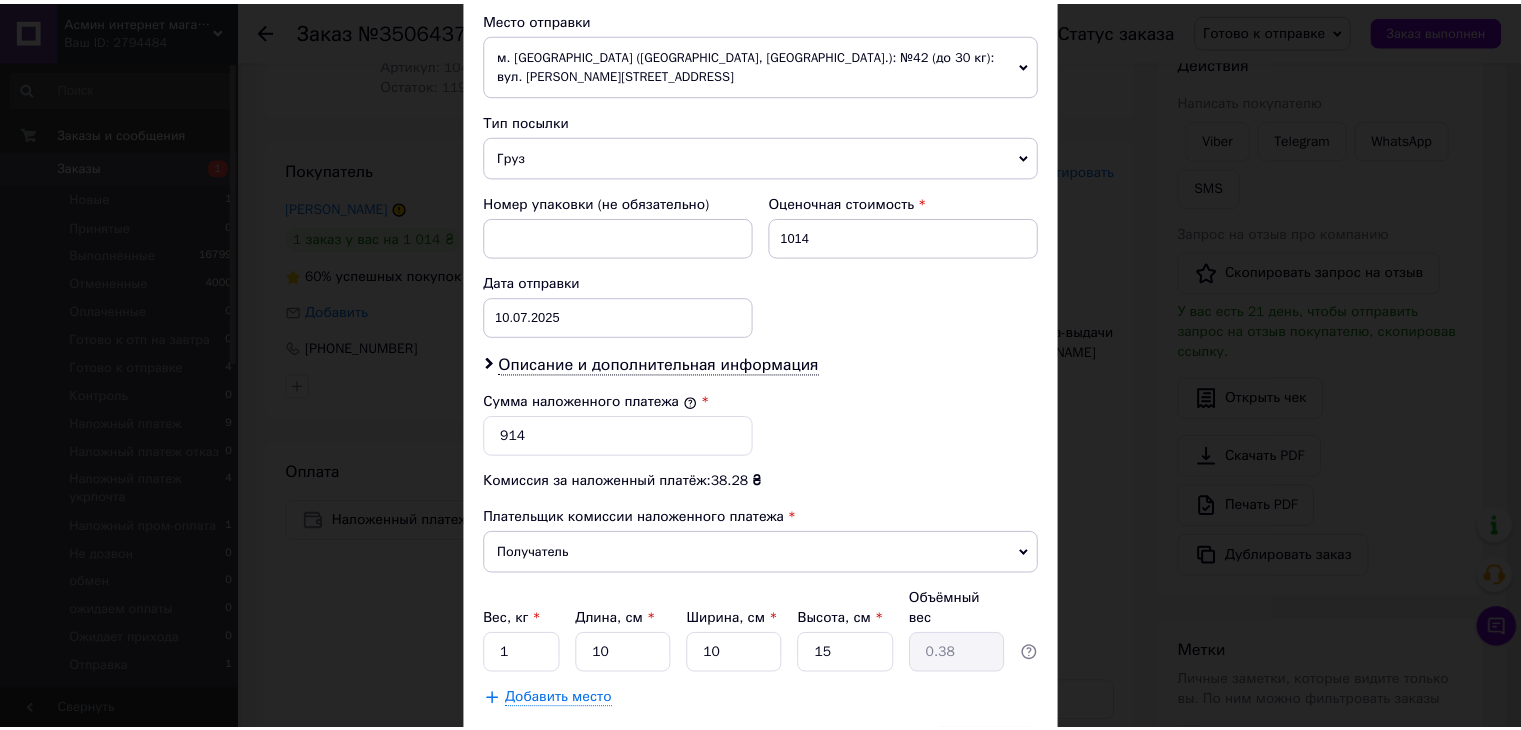 scroll, scrollTop: 733, scrollLeft: 0, axis: vertical 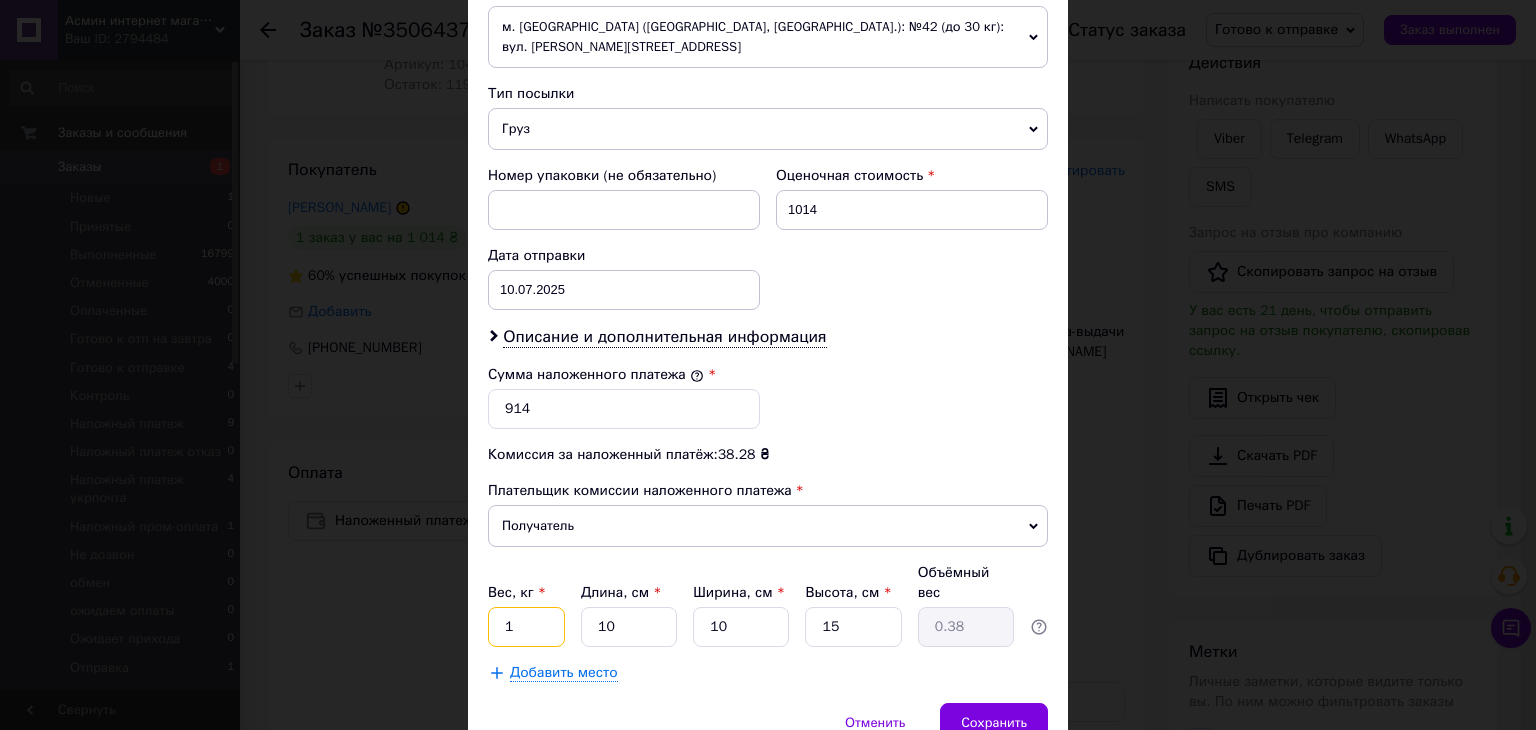 click on "1" at bounding box center (526, 627) 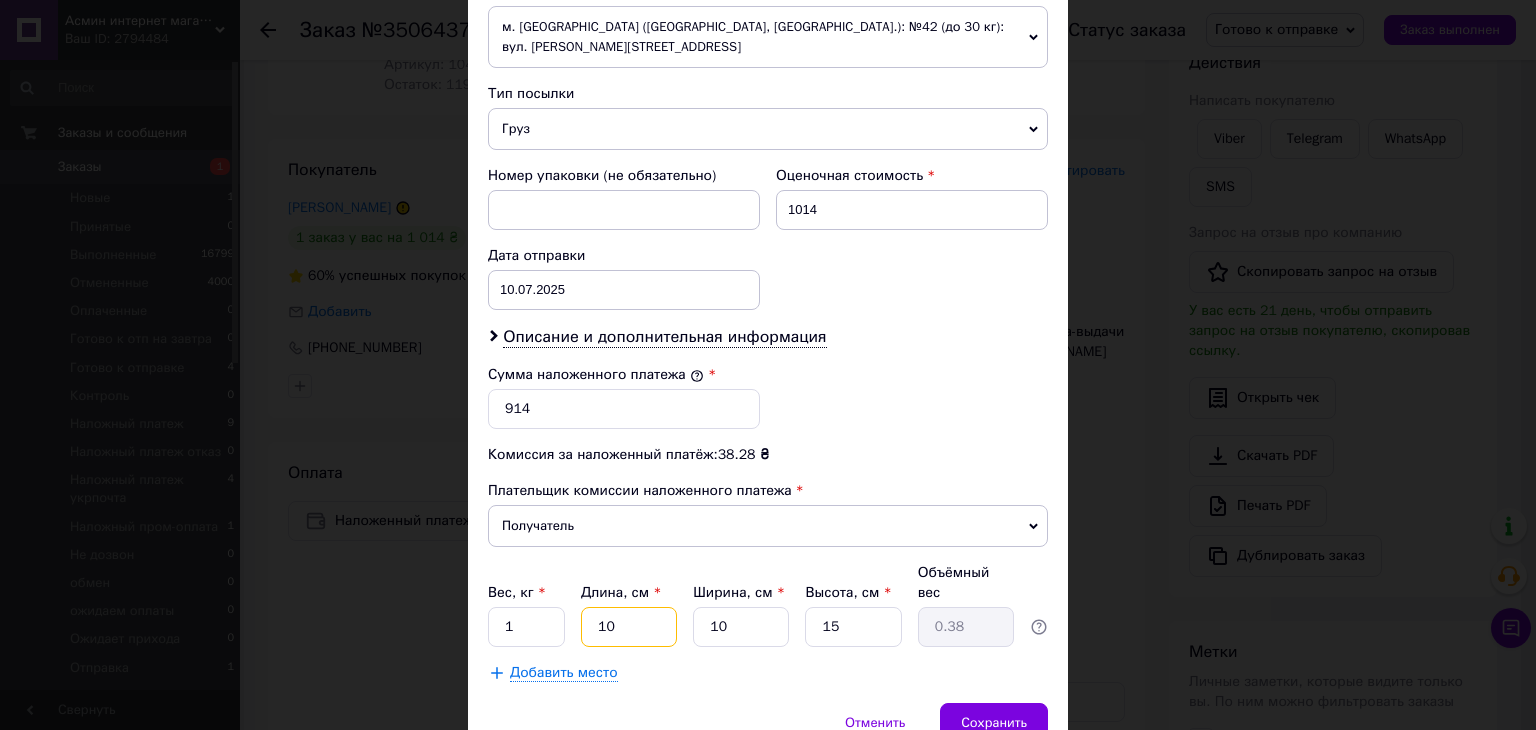 click on "10" at bounding box center (629, 627) 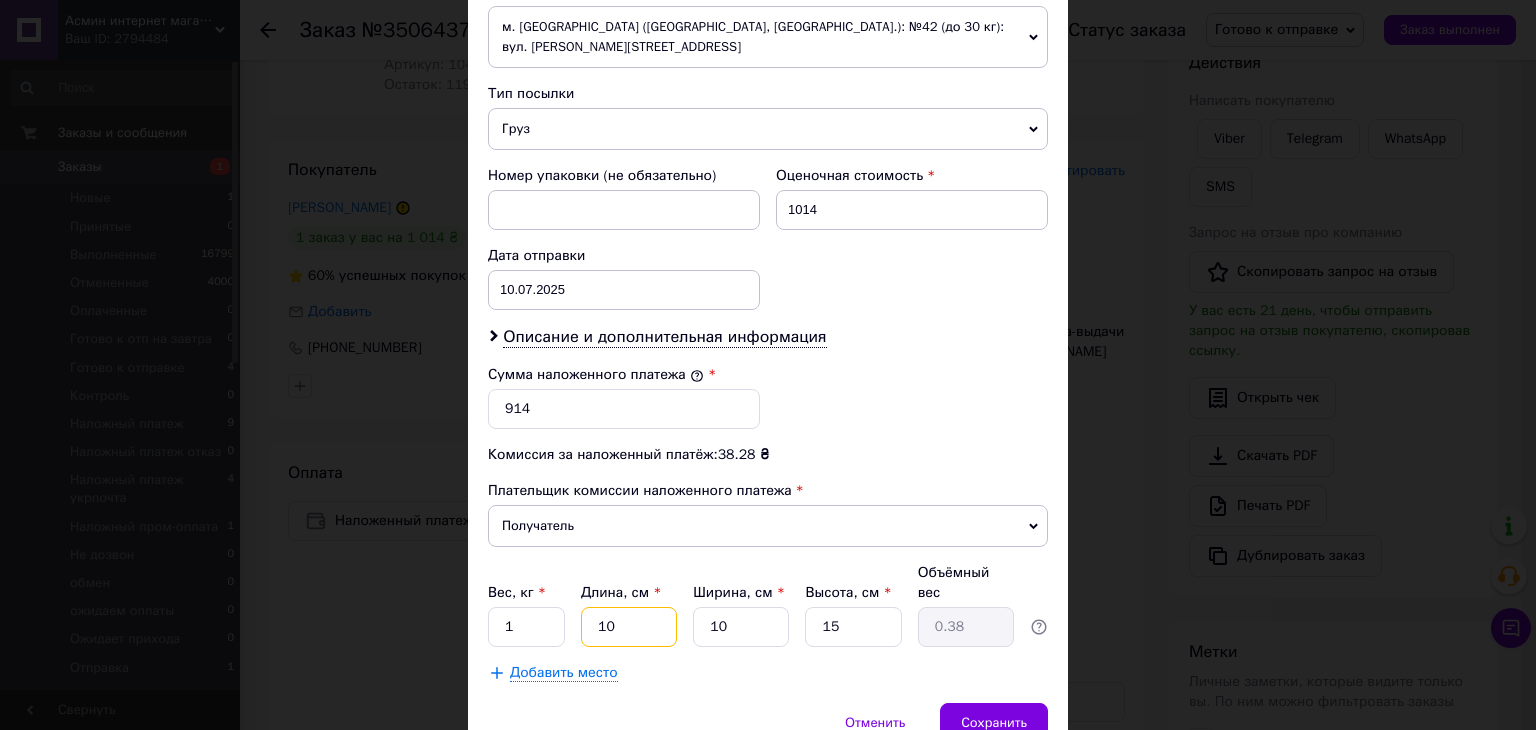 type on "1" 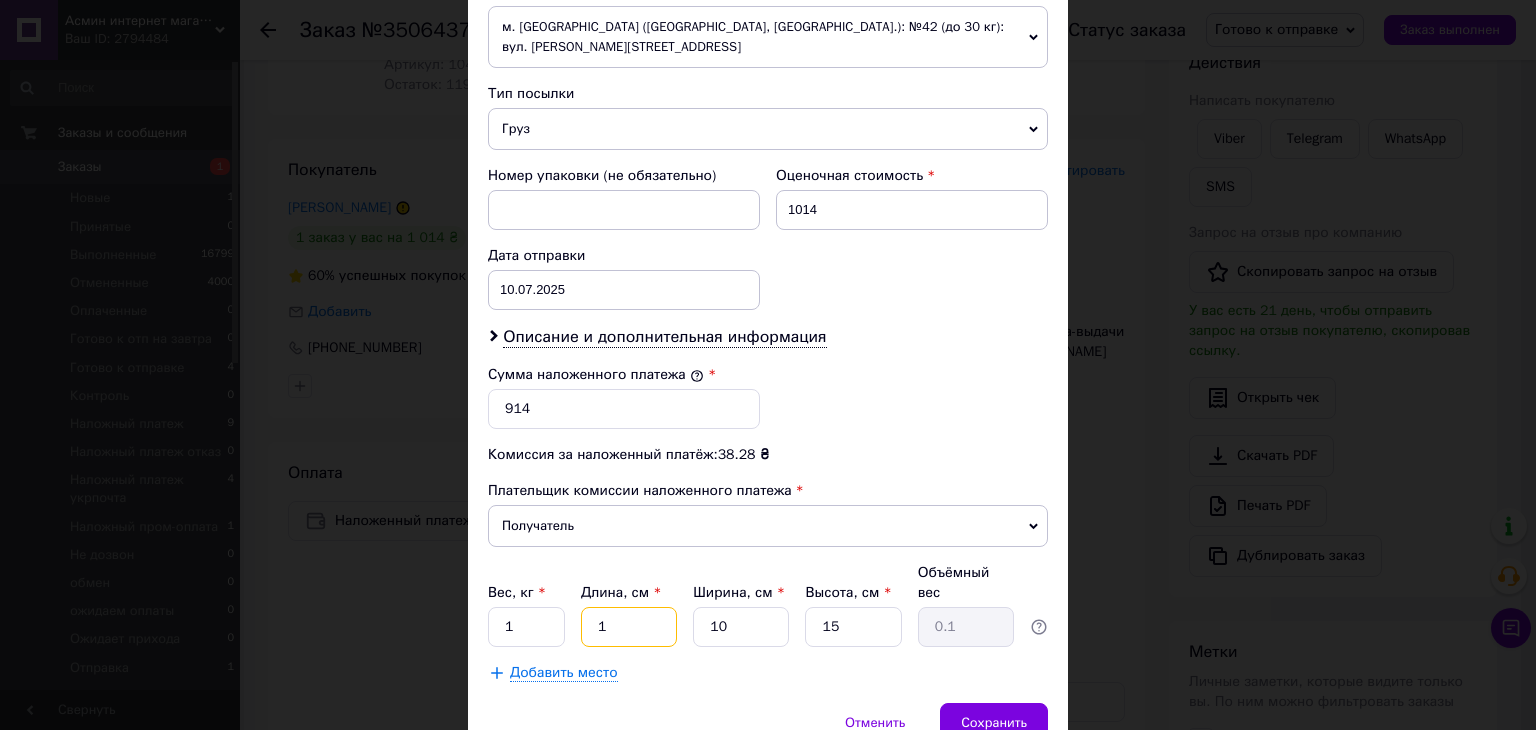 type on "15" 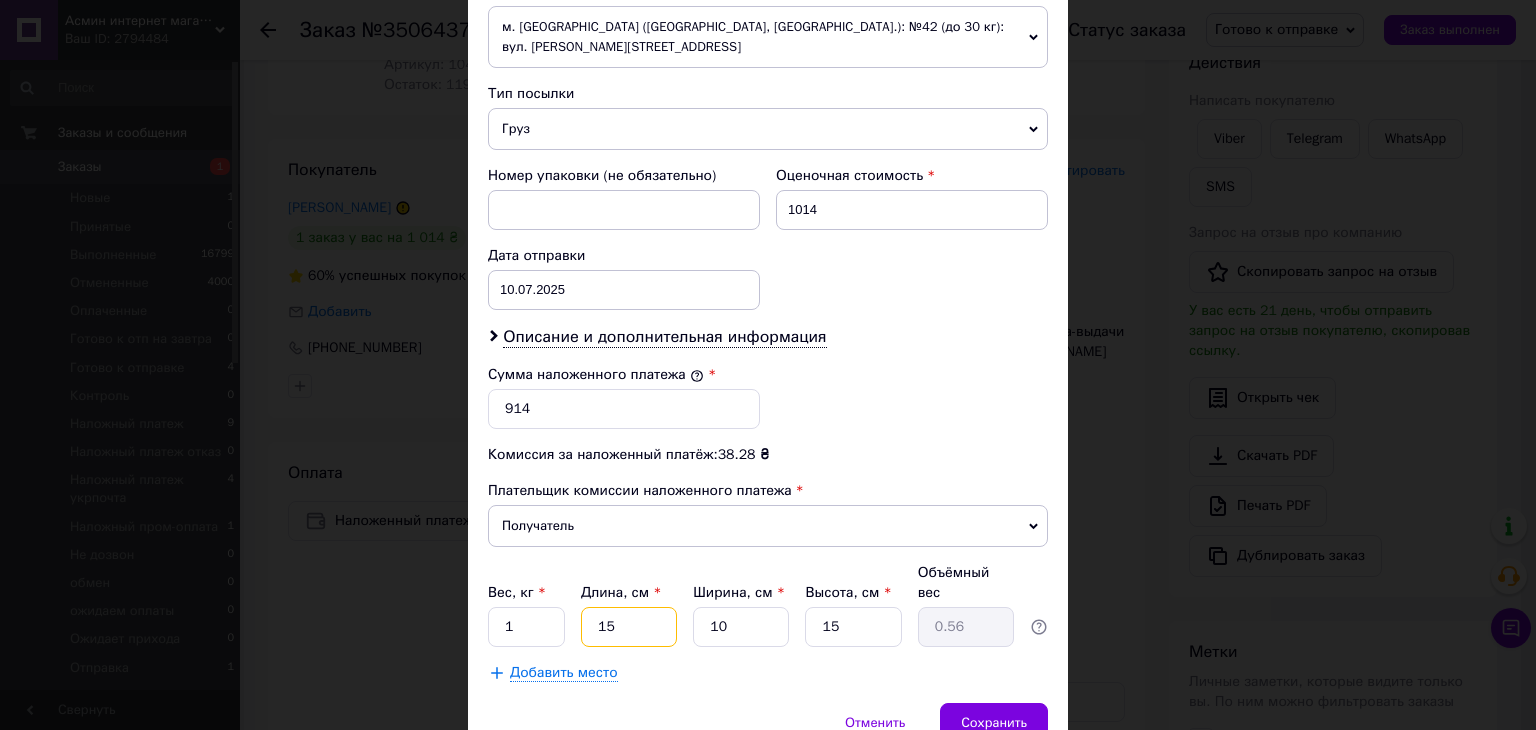 type on "15" 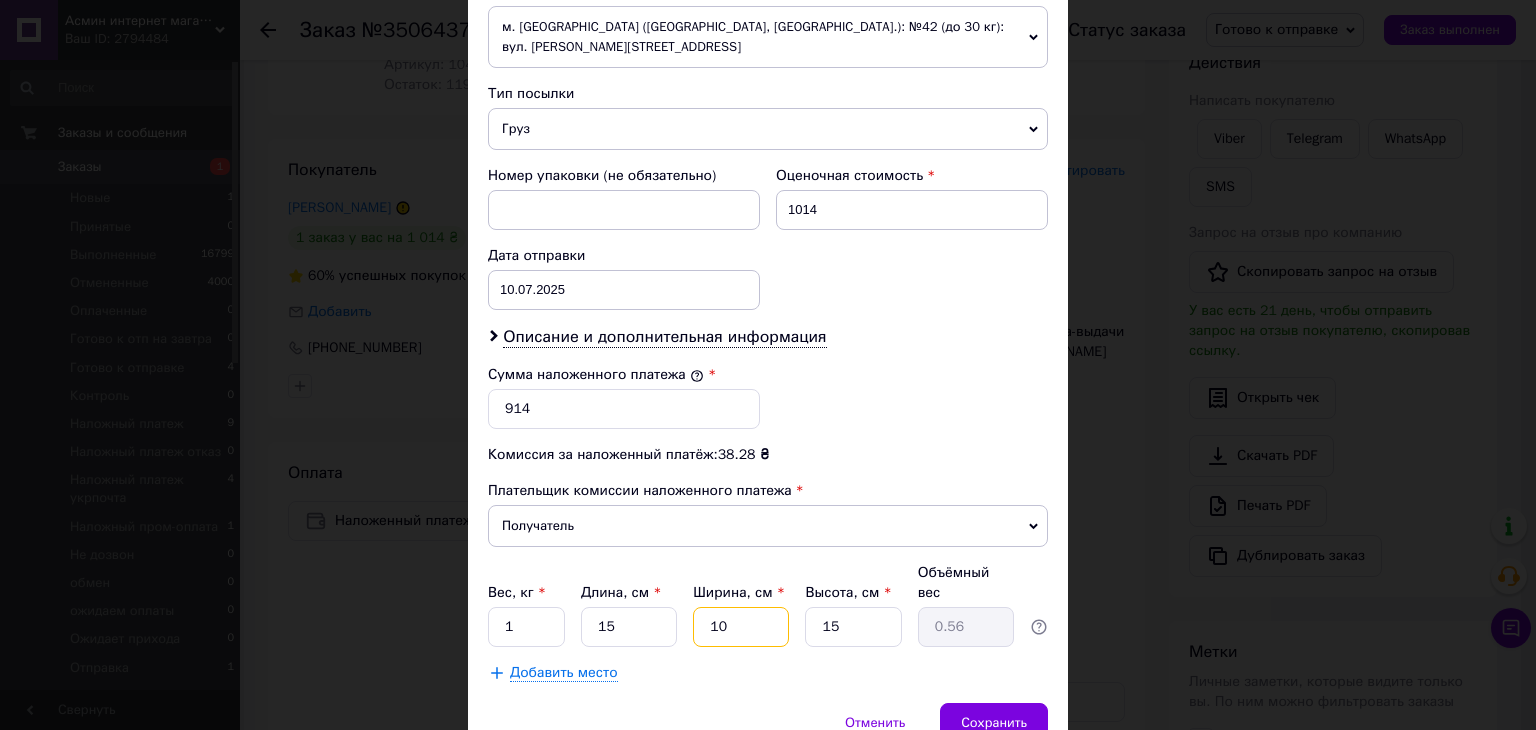 click on "10" at bounding box center [741, 627] 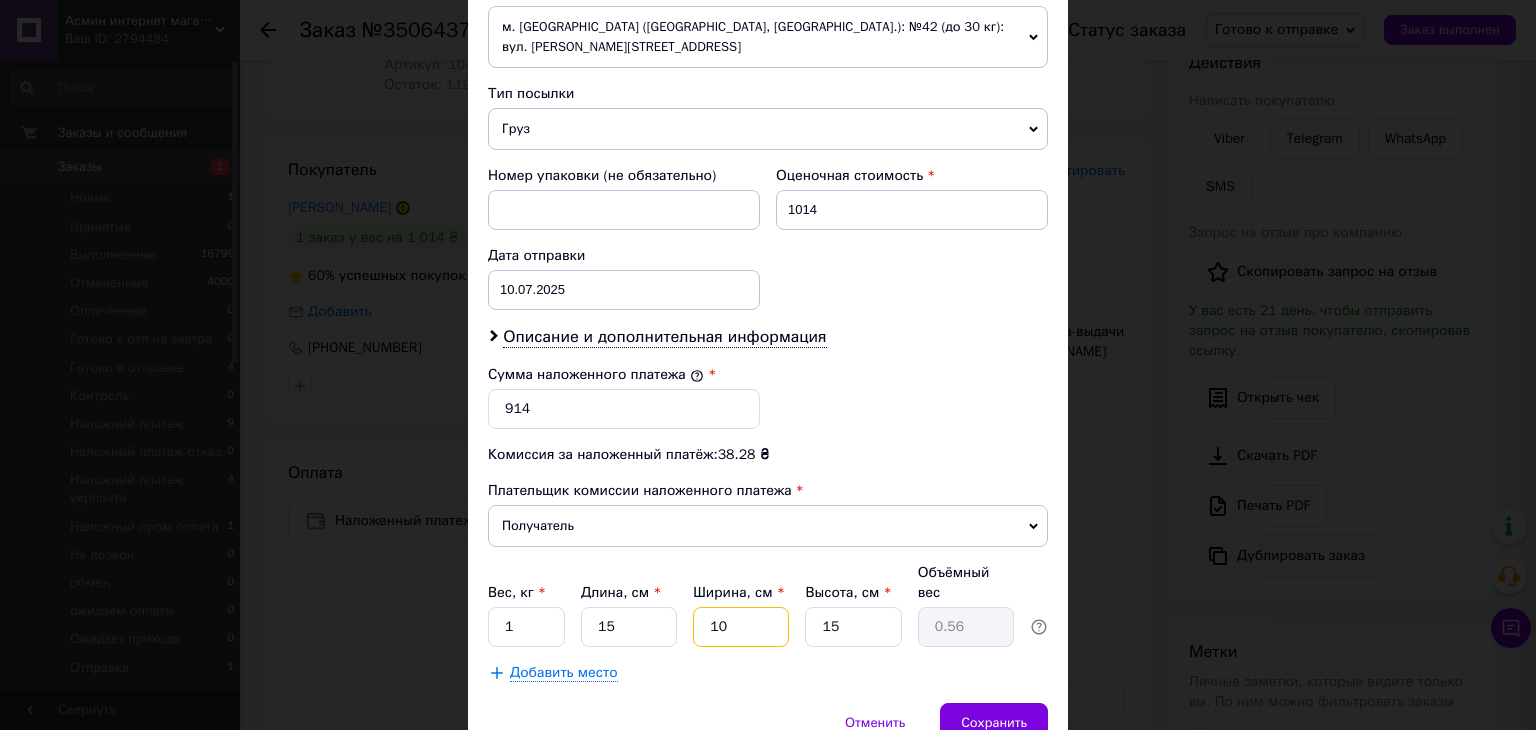 type on "1" 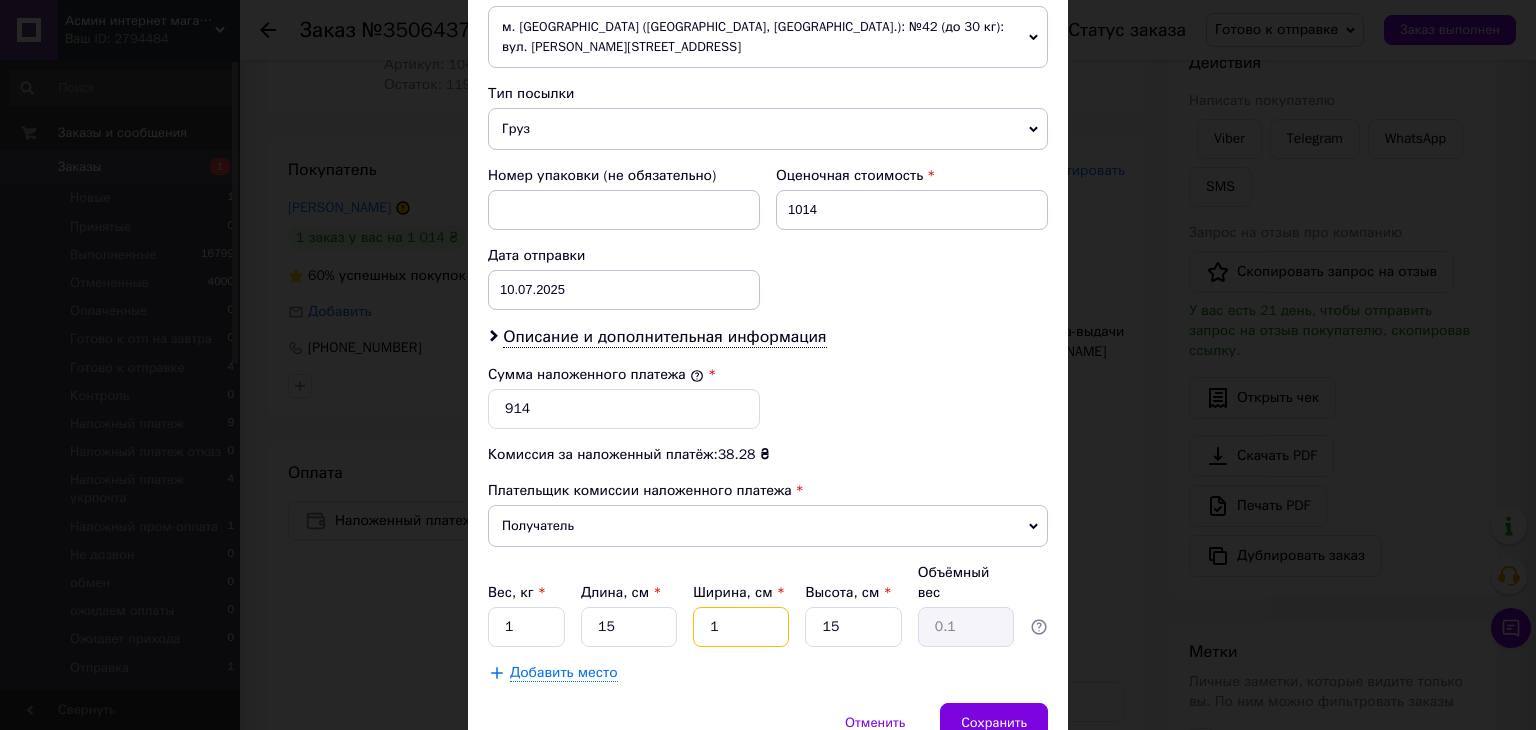 type on "15" 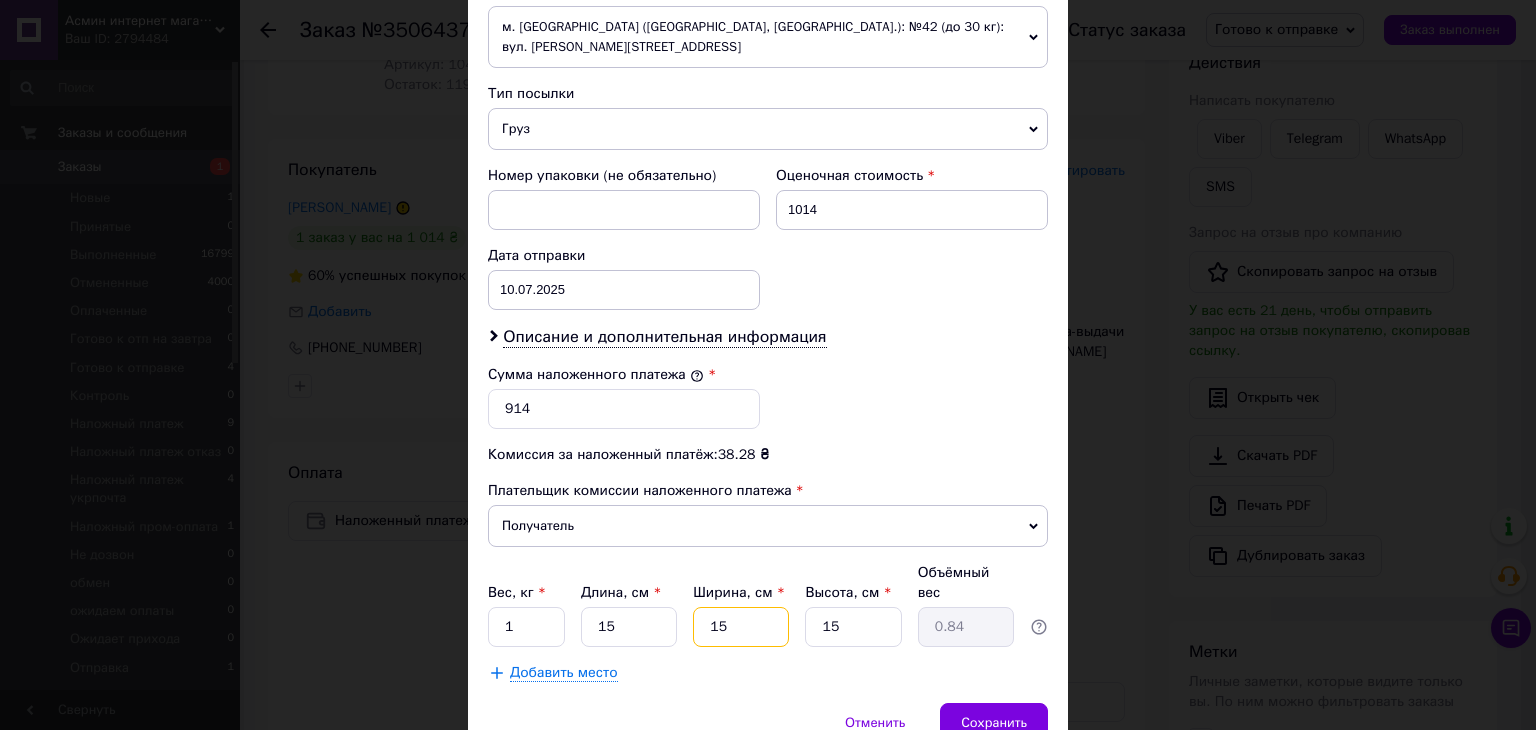 type on "1" 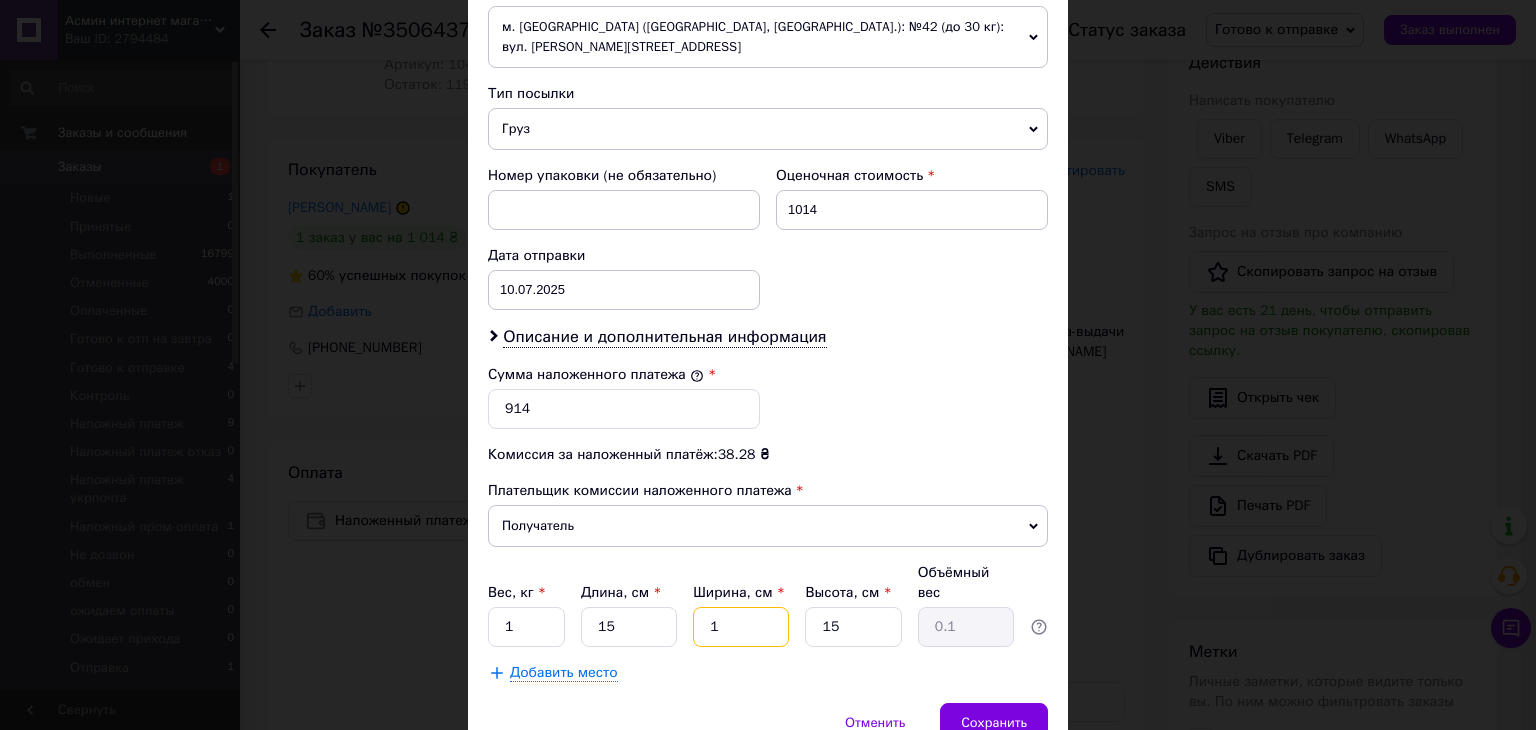 type on "17" 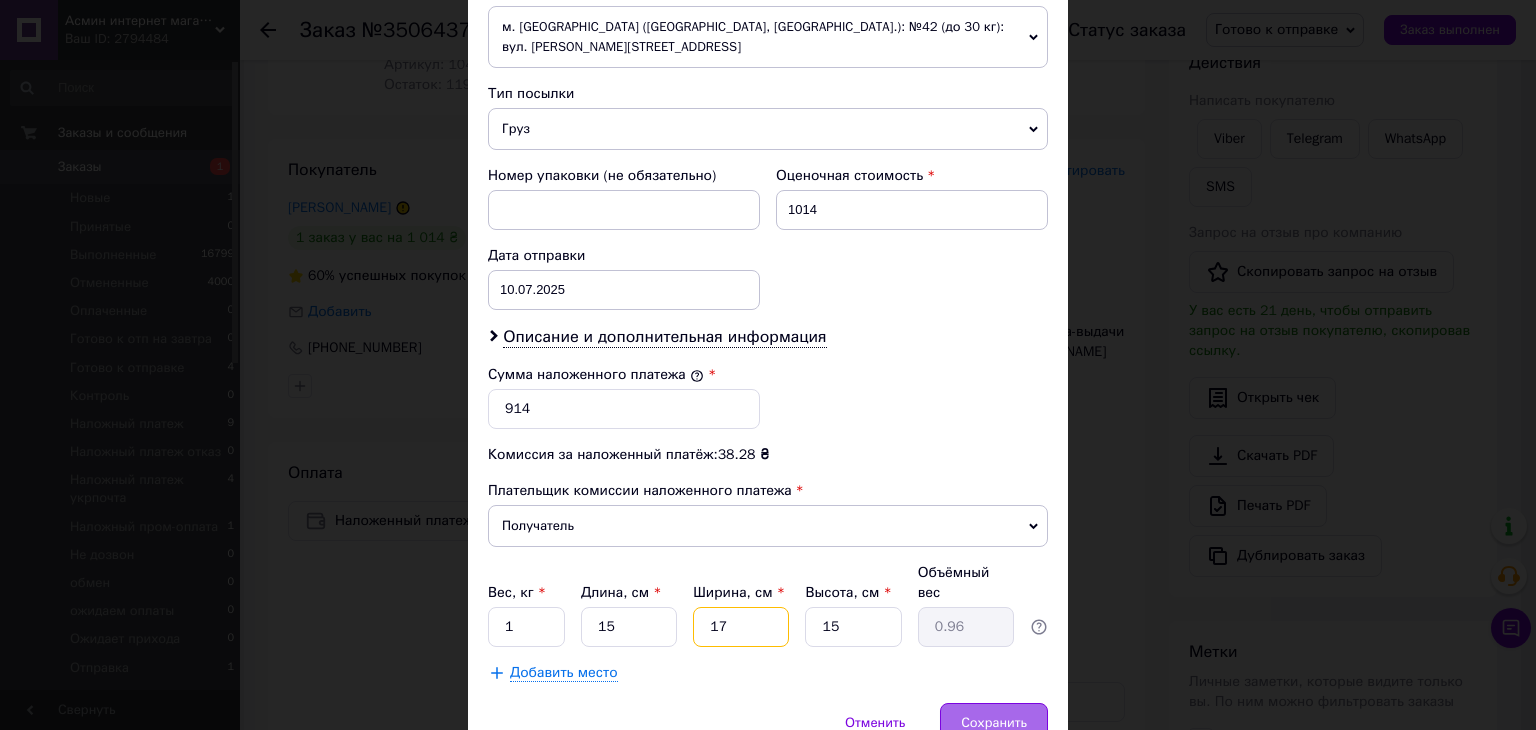 type on "17" 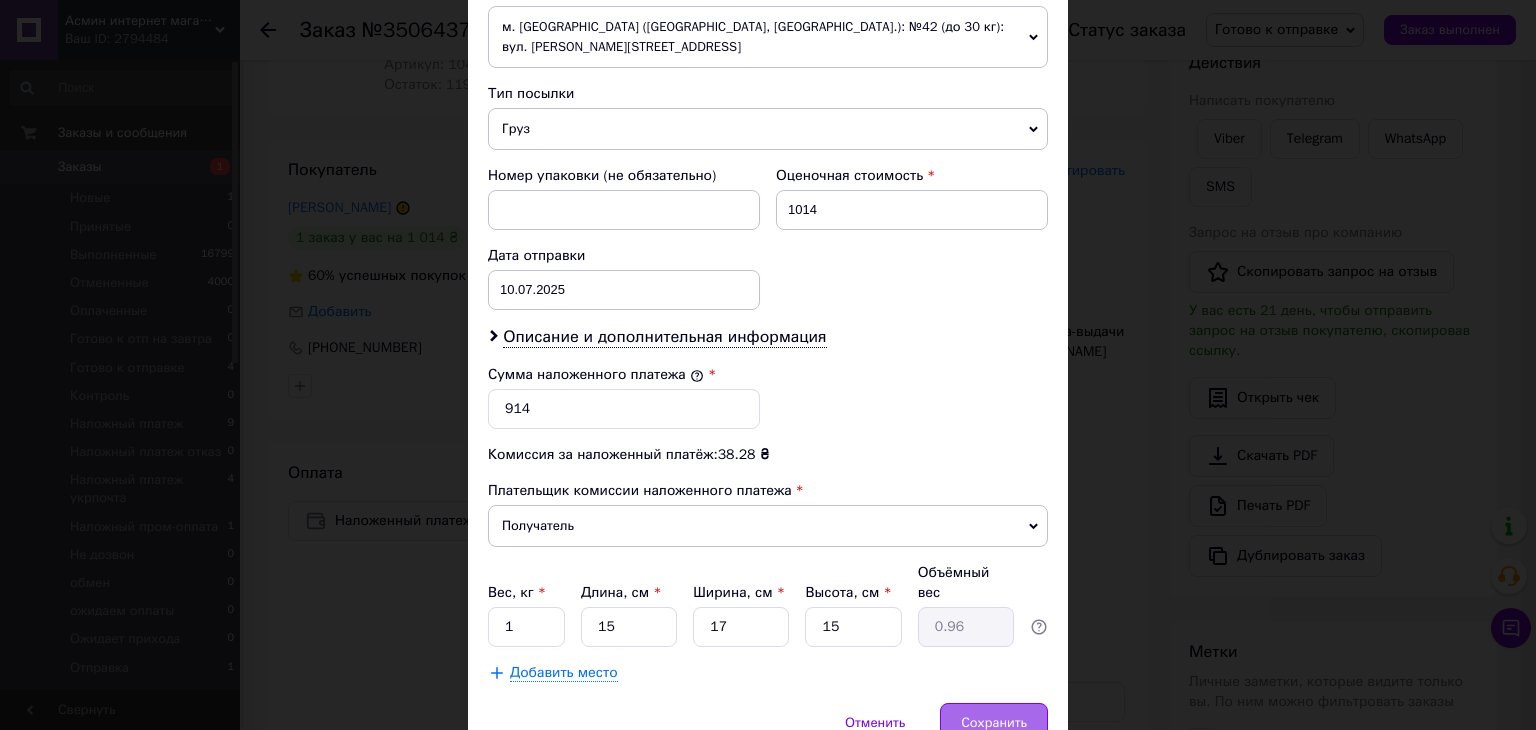 click on "Сохранить" at bounding box center (994, 723) 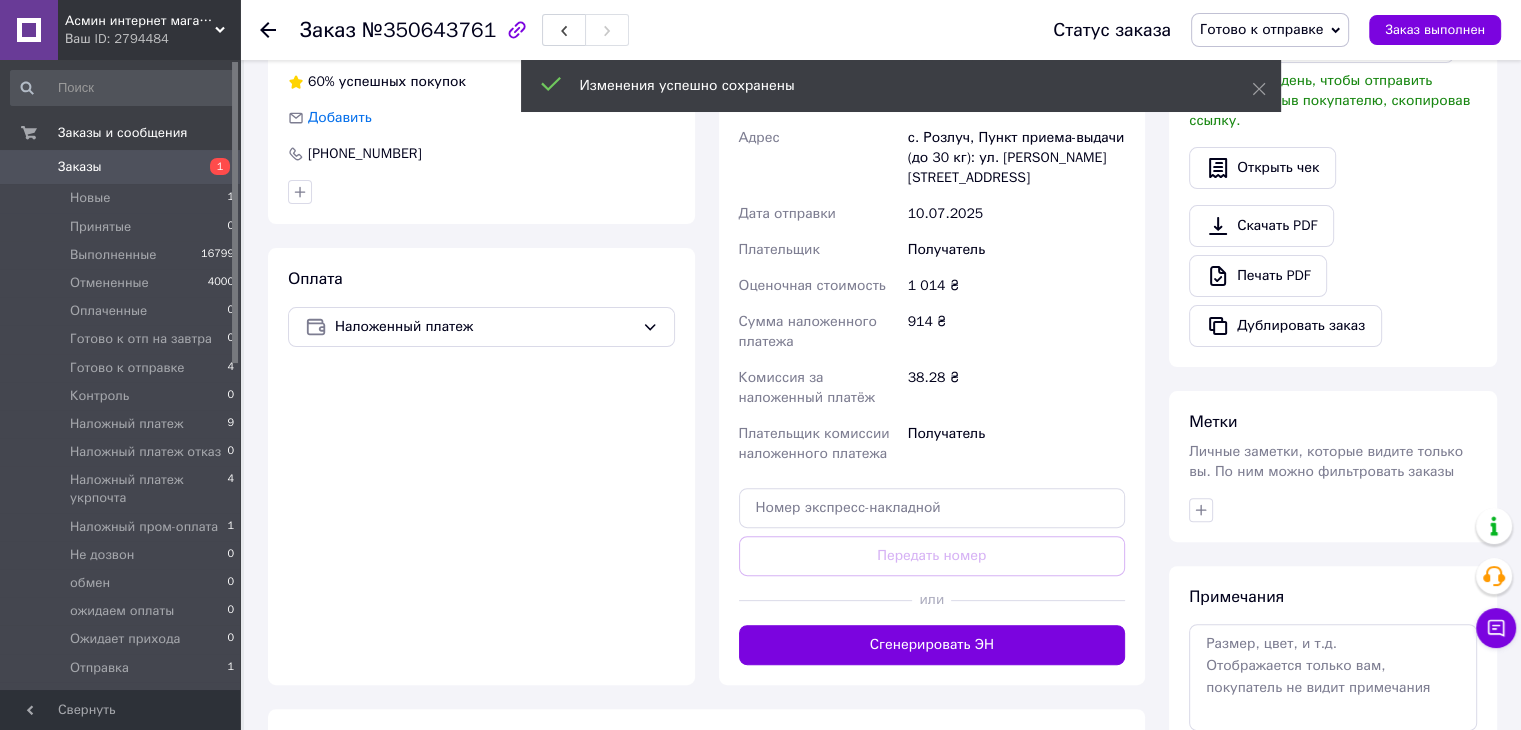 scroll, scrollTop: 533, scrollLeft: 0, axis: vertical 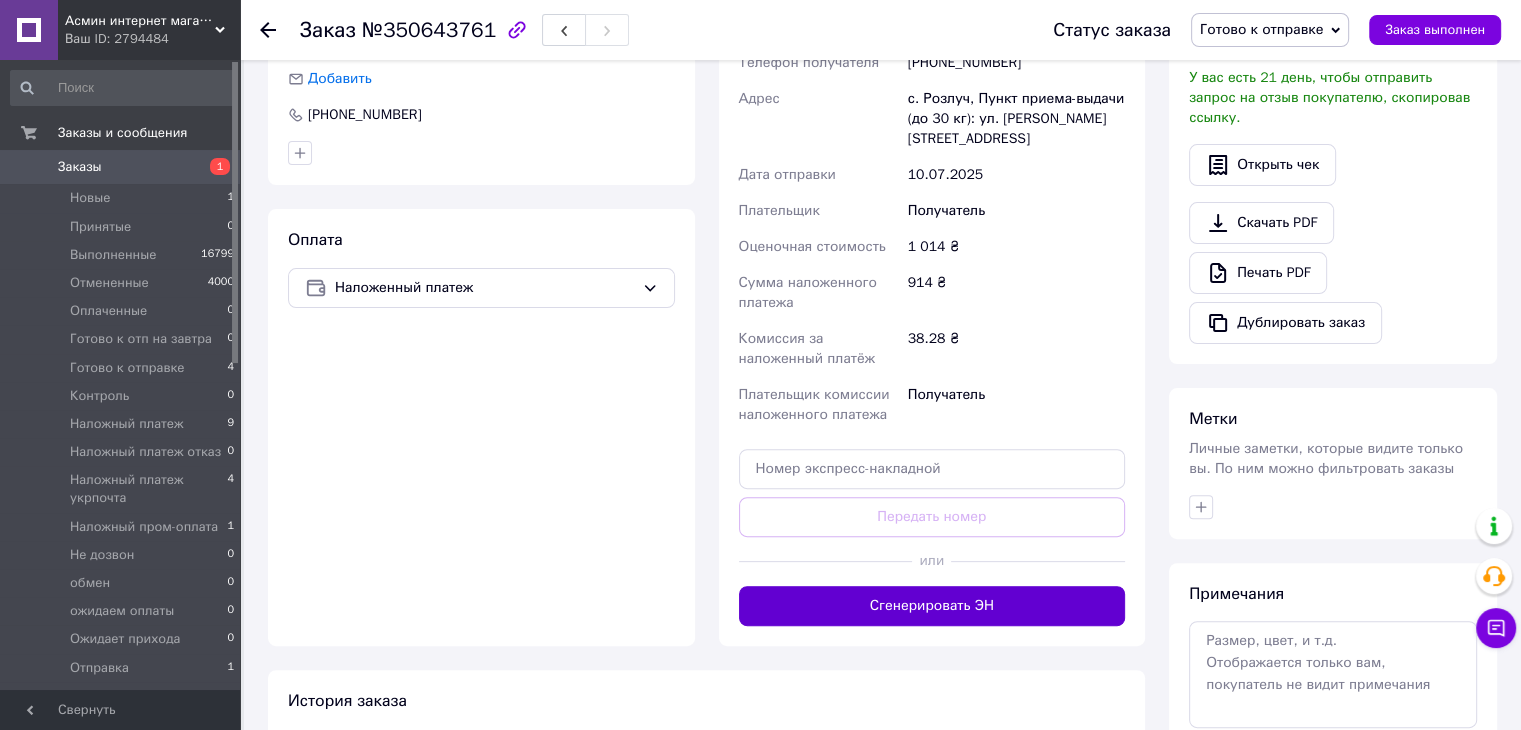 click on "Сгенерировать ЭН" at bounding box center (932, 606) 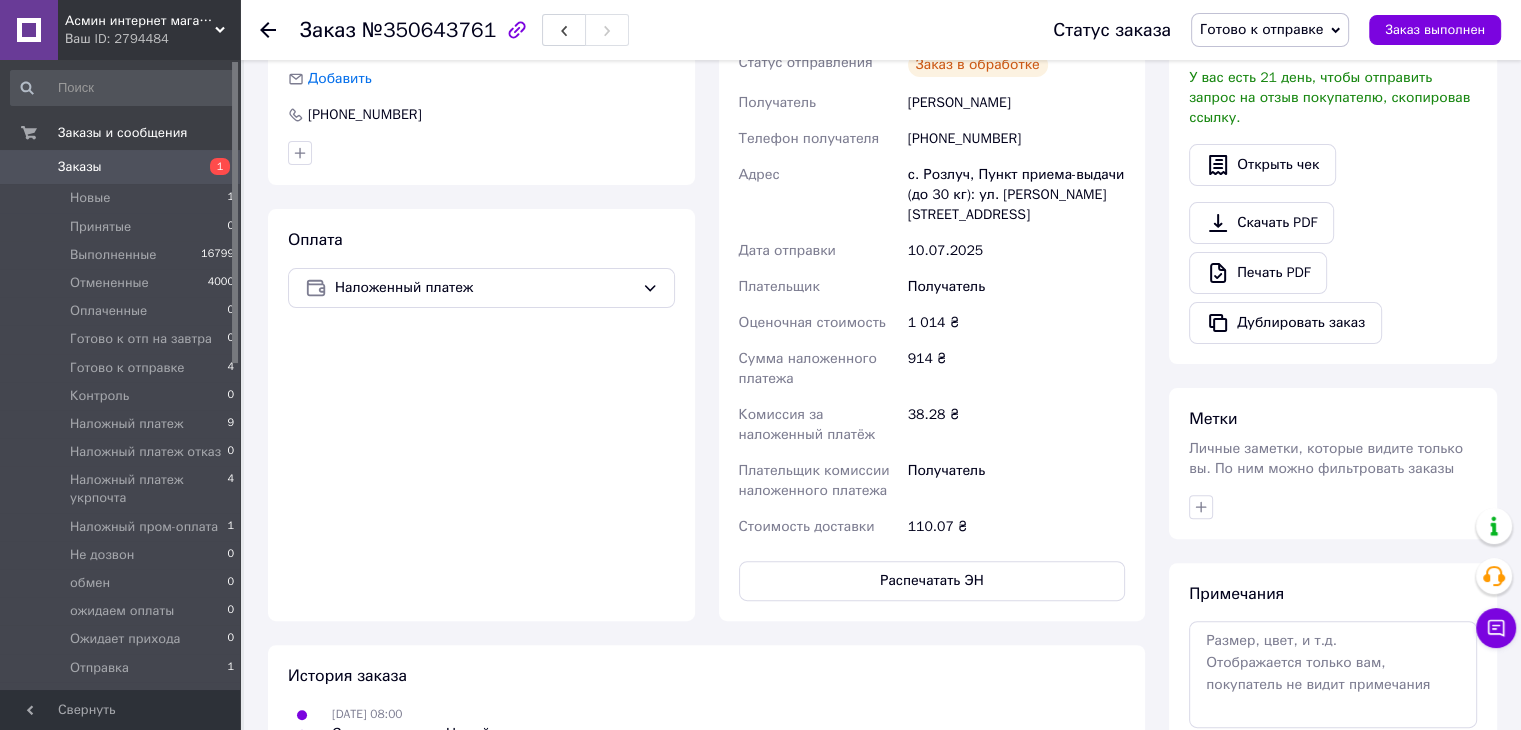 scroll, scrollTop: 15, scrollLeft: 0, axis: vertical 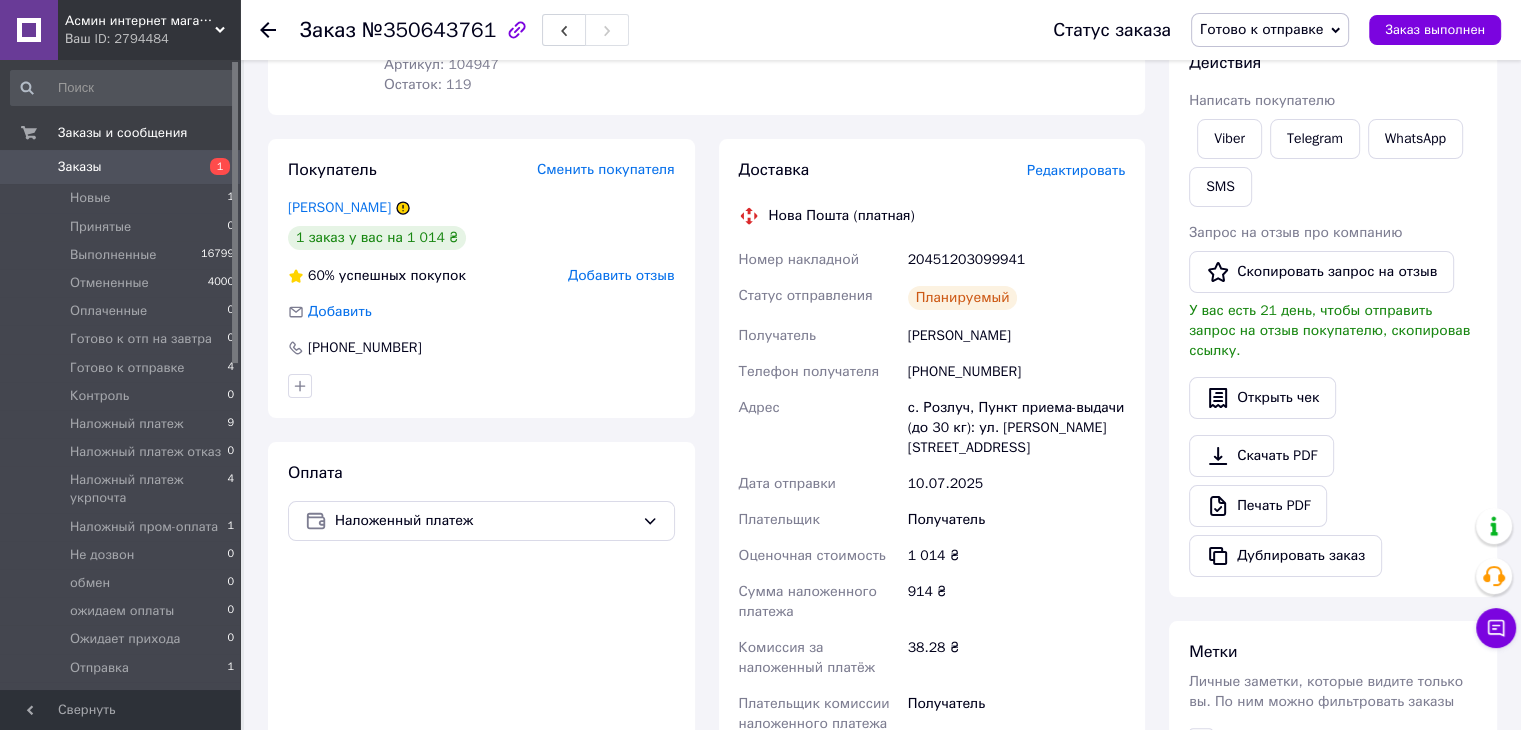click 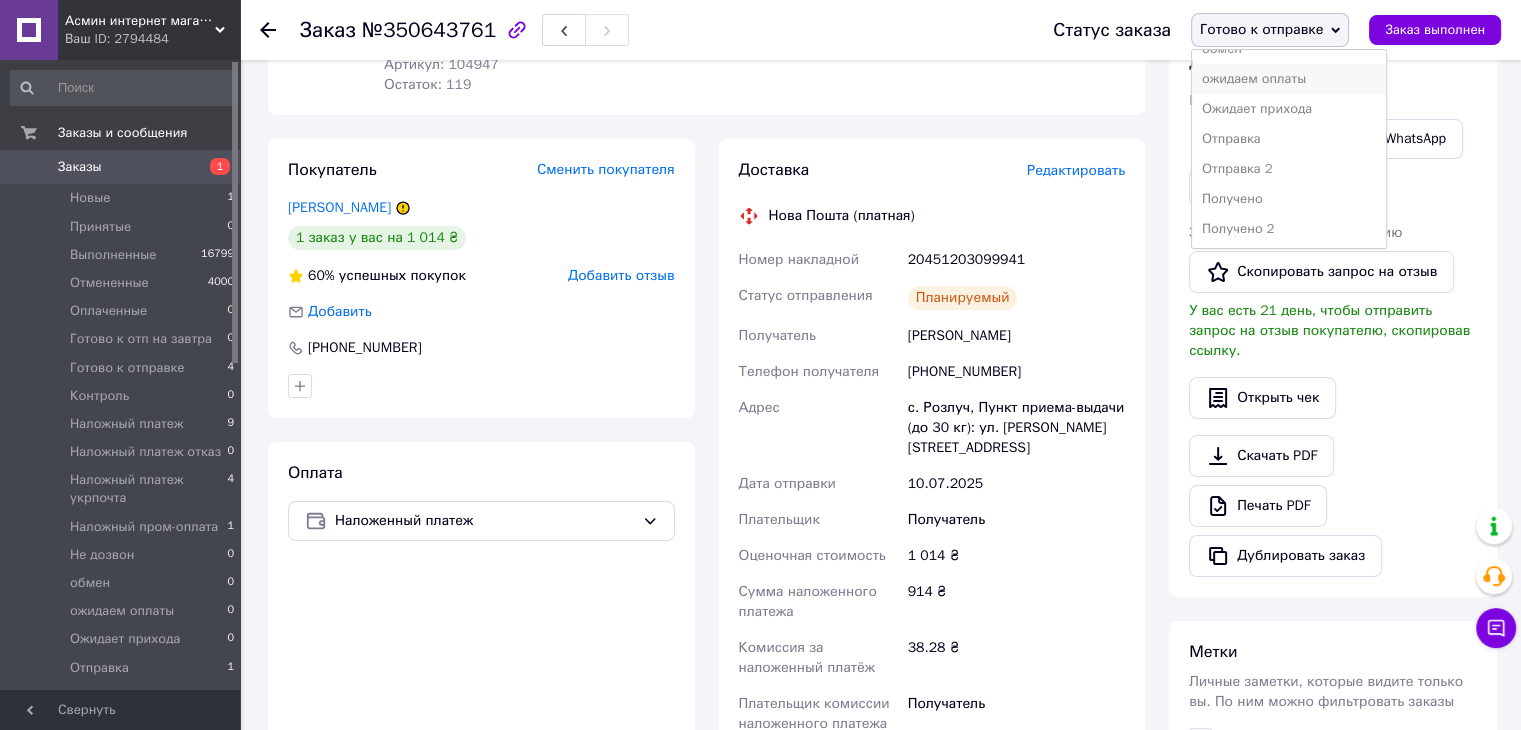 scroll, scrollTop: 366, scrollLeft: 0, axis: vertical 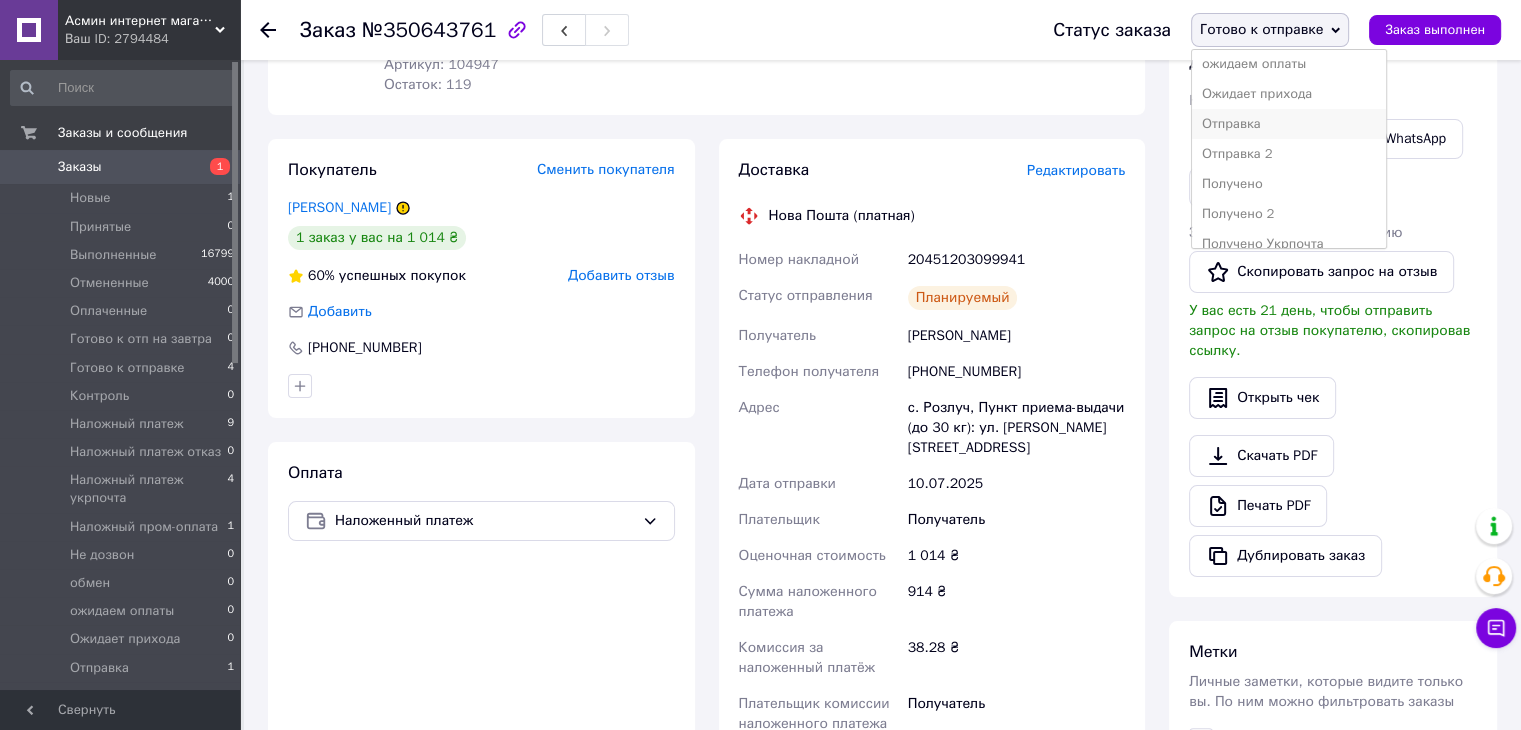 click on "Отправка" at bounding box center (1289, 124) 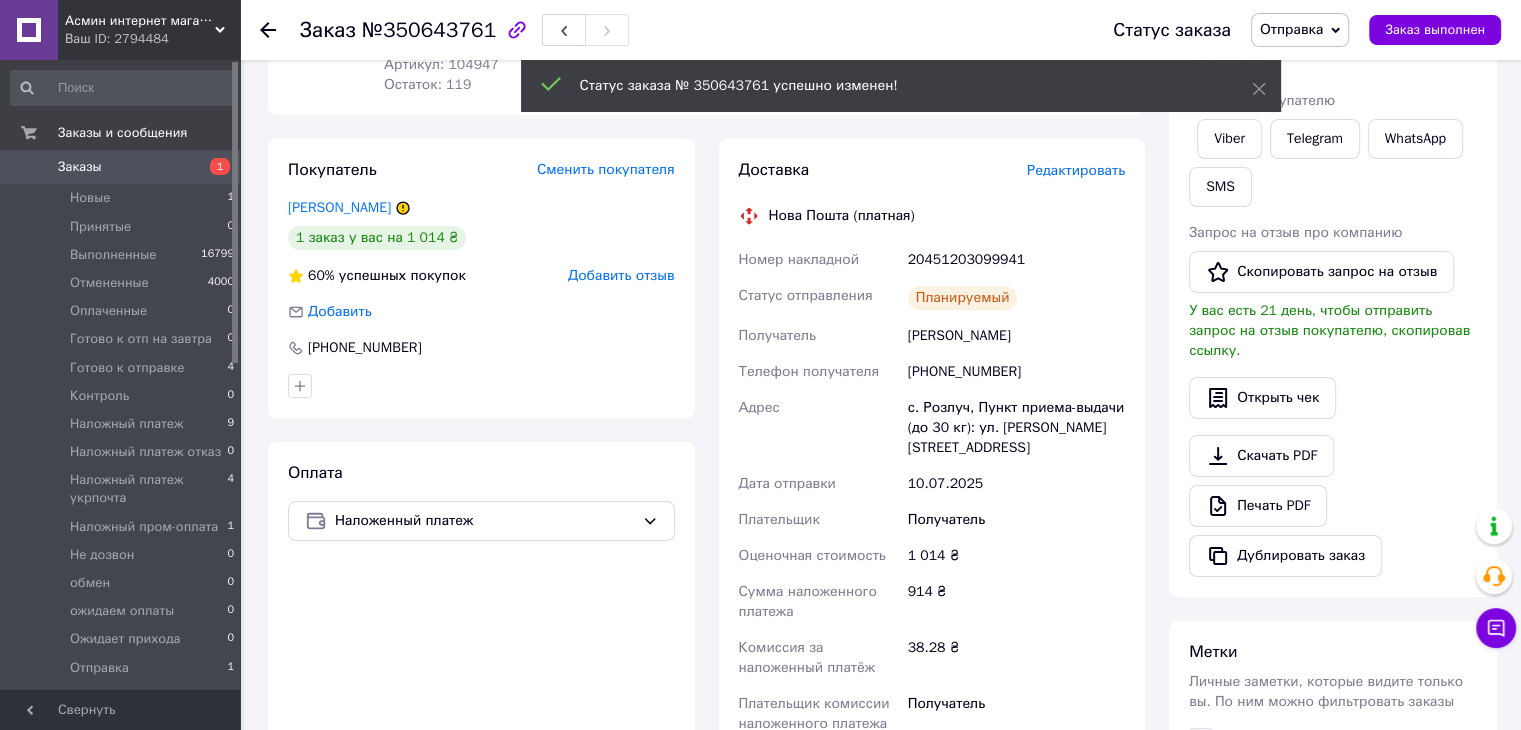 scroll, scrollTop: 64, scrollLeft: 0, axis: vertical 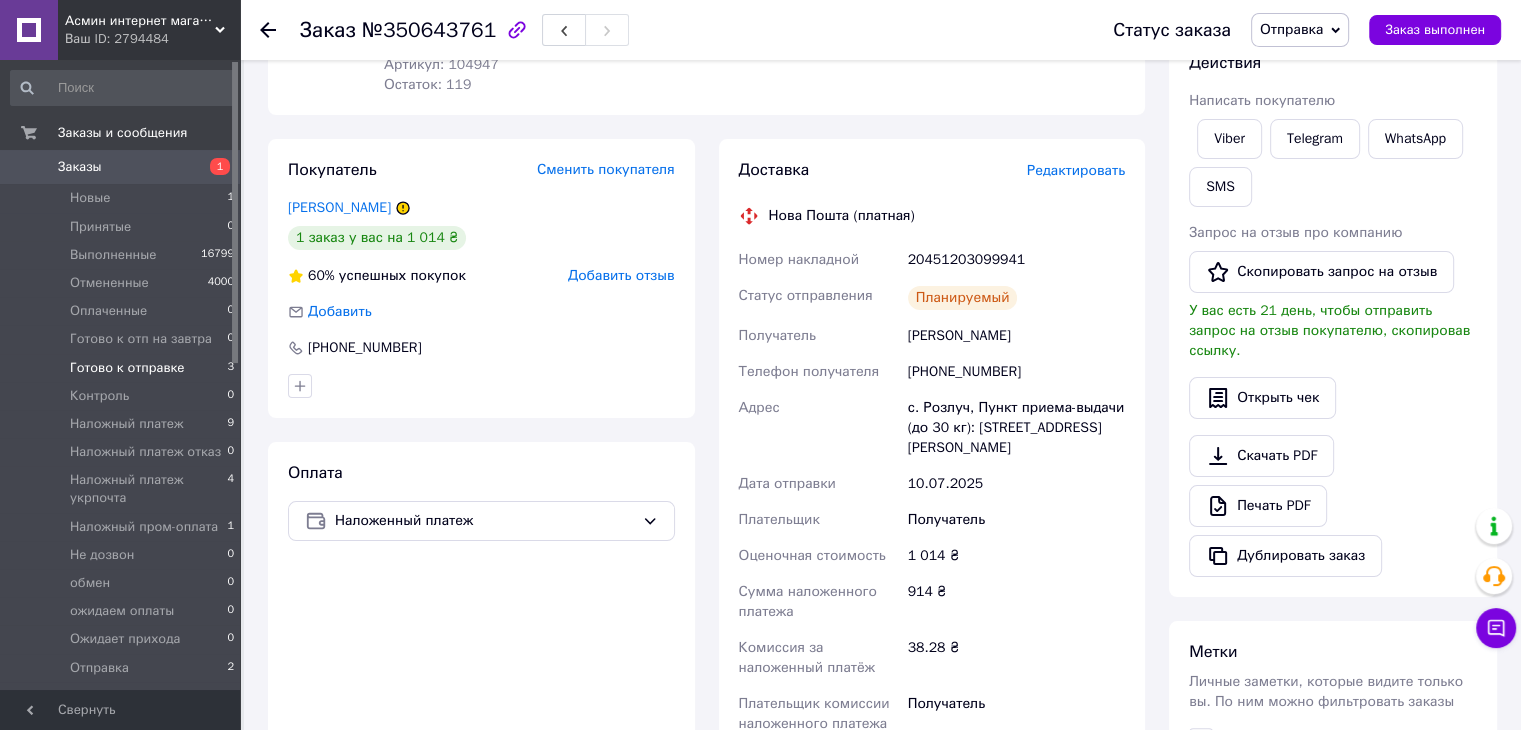 click on "Готово к отправке" at bounding box center [127, 368] 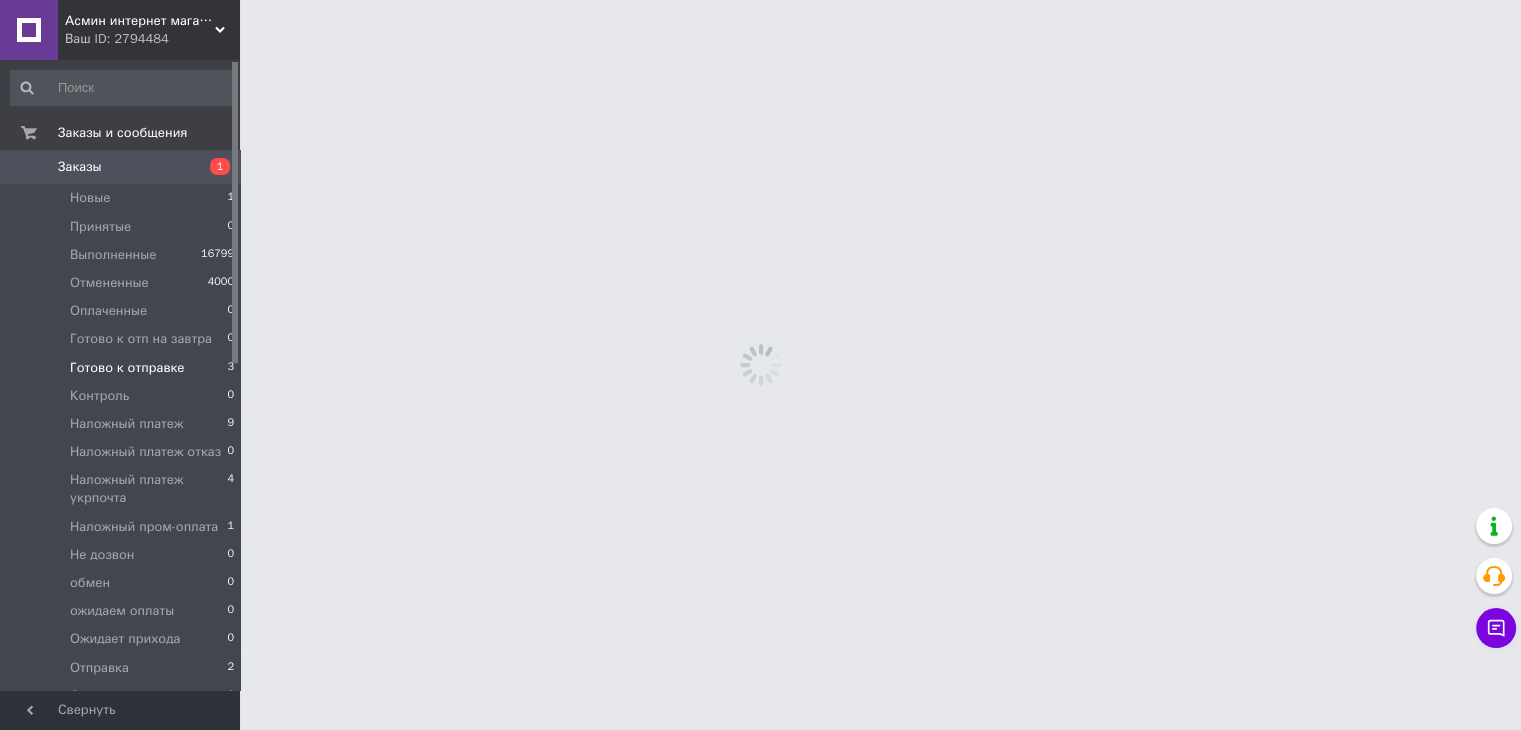 scroll, scrollTop: 0, scrollLeft: 0, axis: both 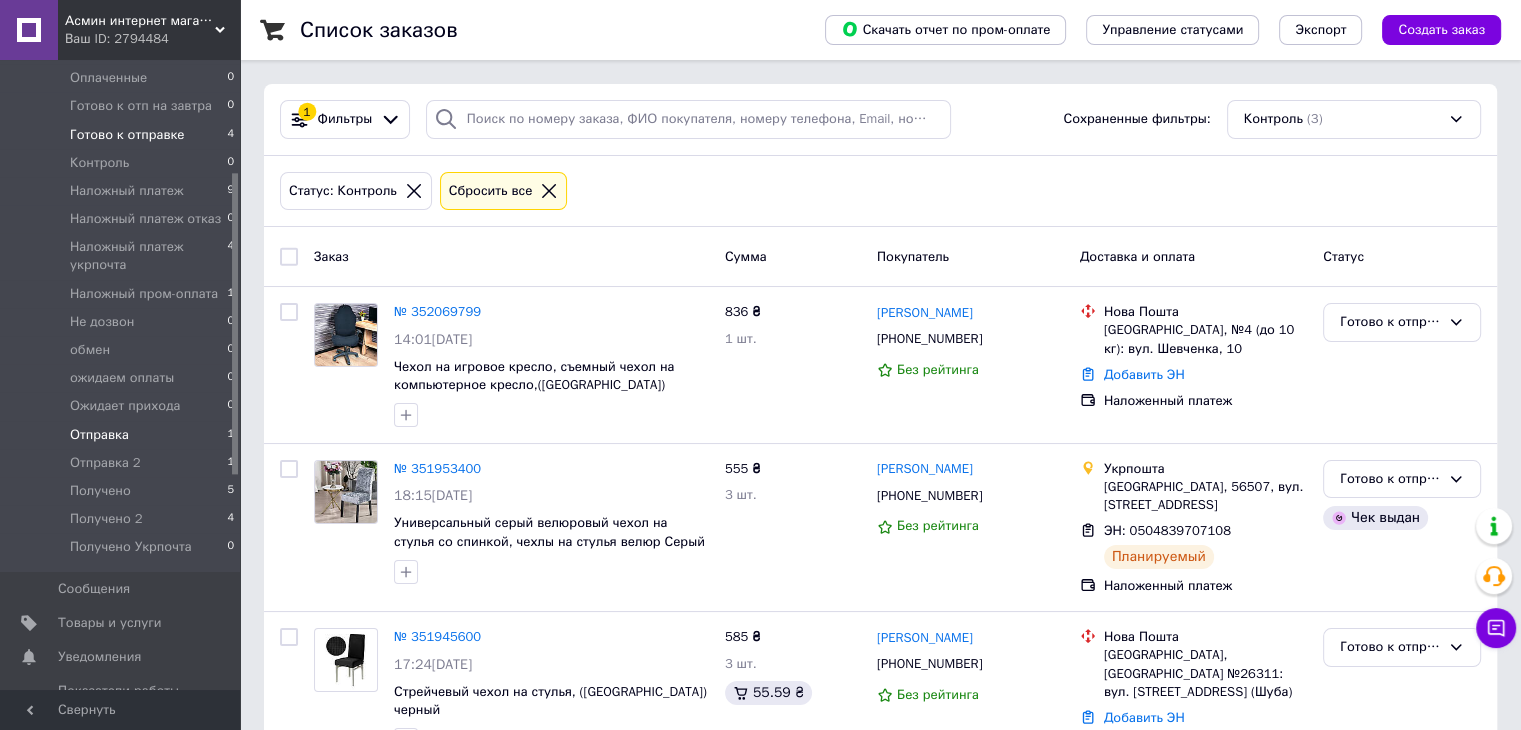 click on "Отправка" at bounding box center (99, 435) 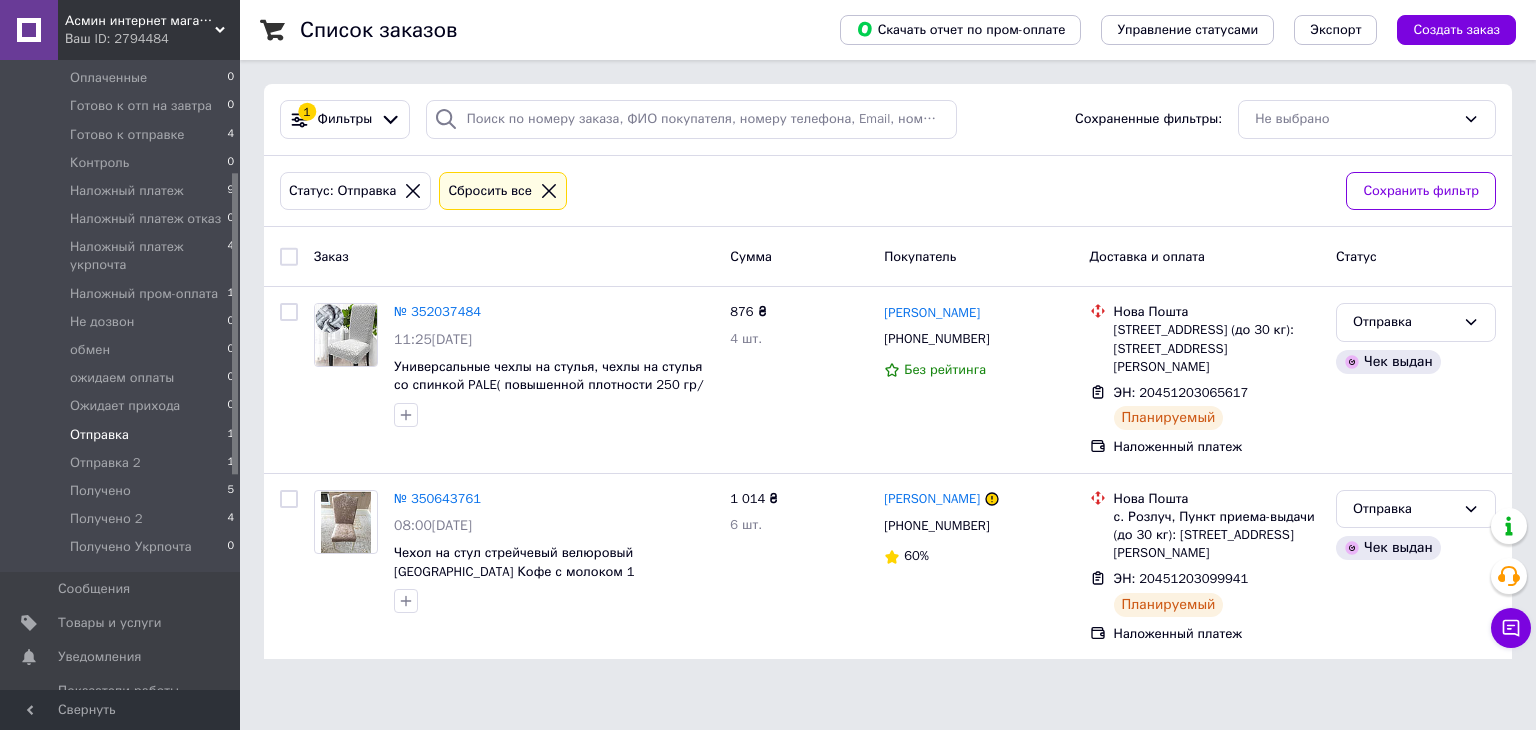 click on "Отправка" at bounding box center [99, 435] 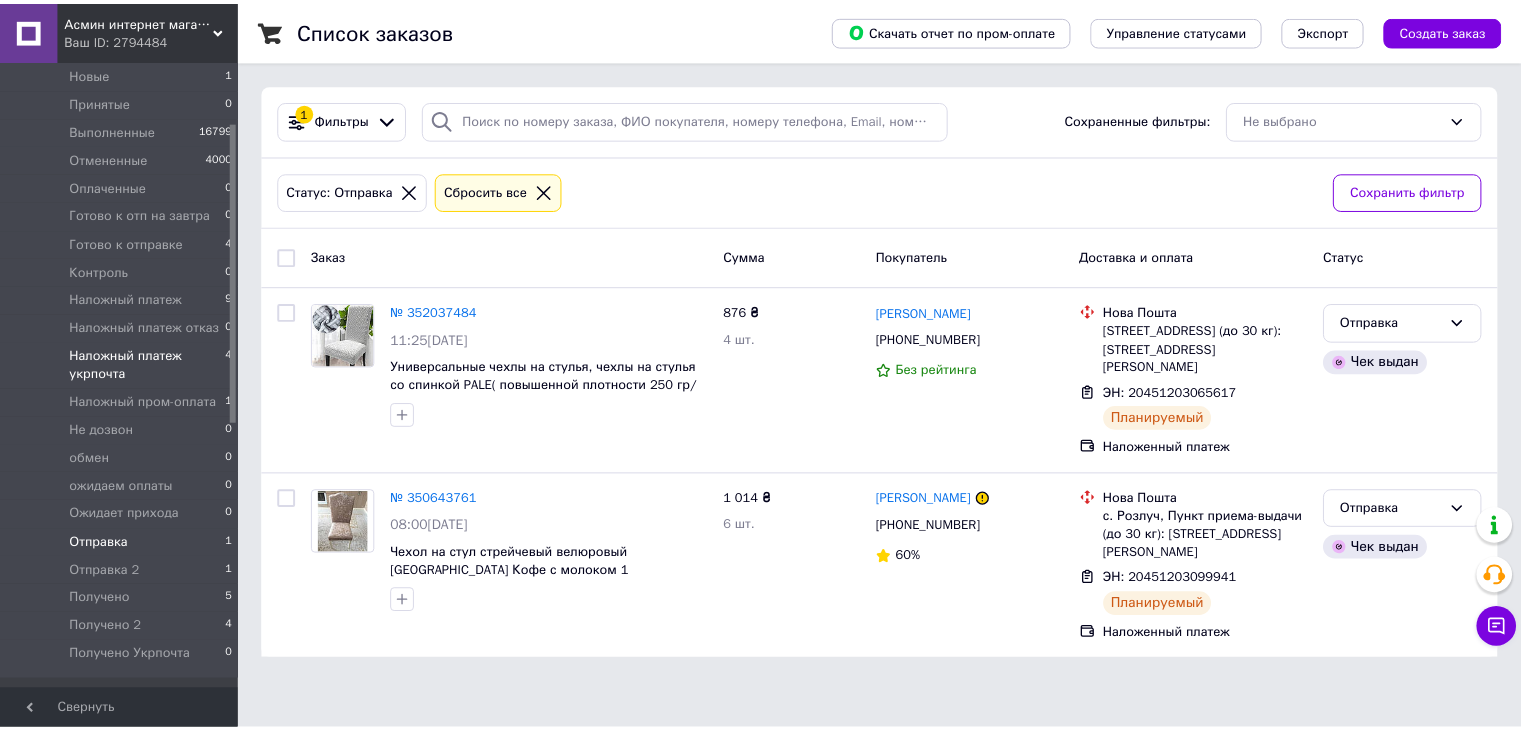 scroll, scrollTop: 100, scrollLeft: 0, axis: vertical 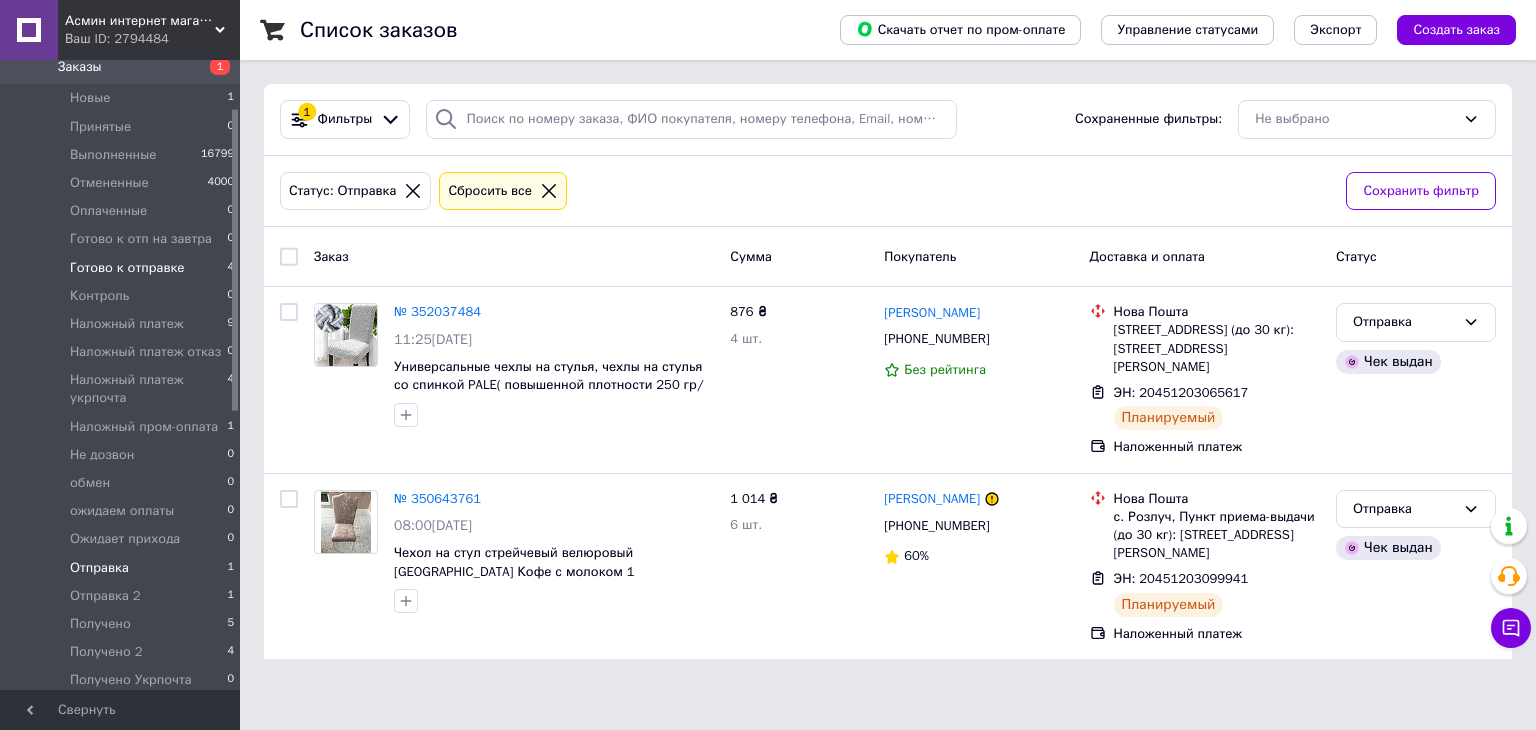 click on "Готово к отправке" at bounding box center [127, 268] 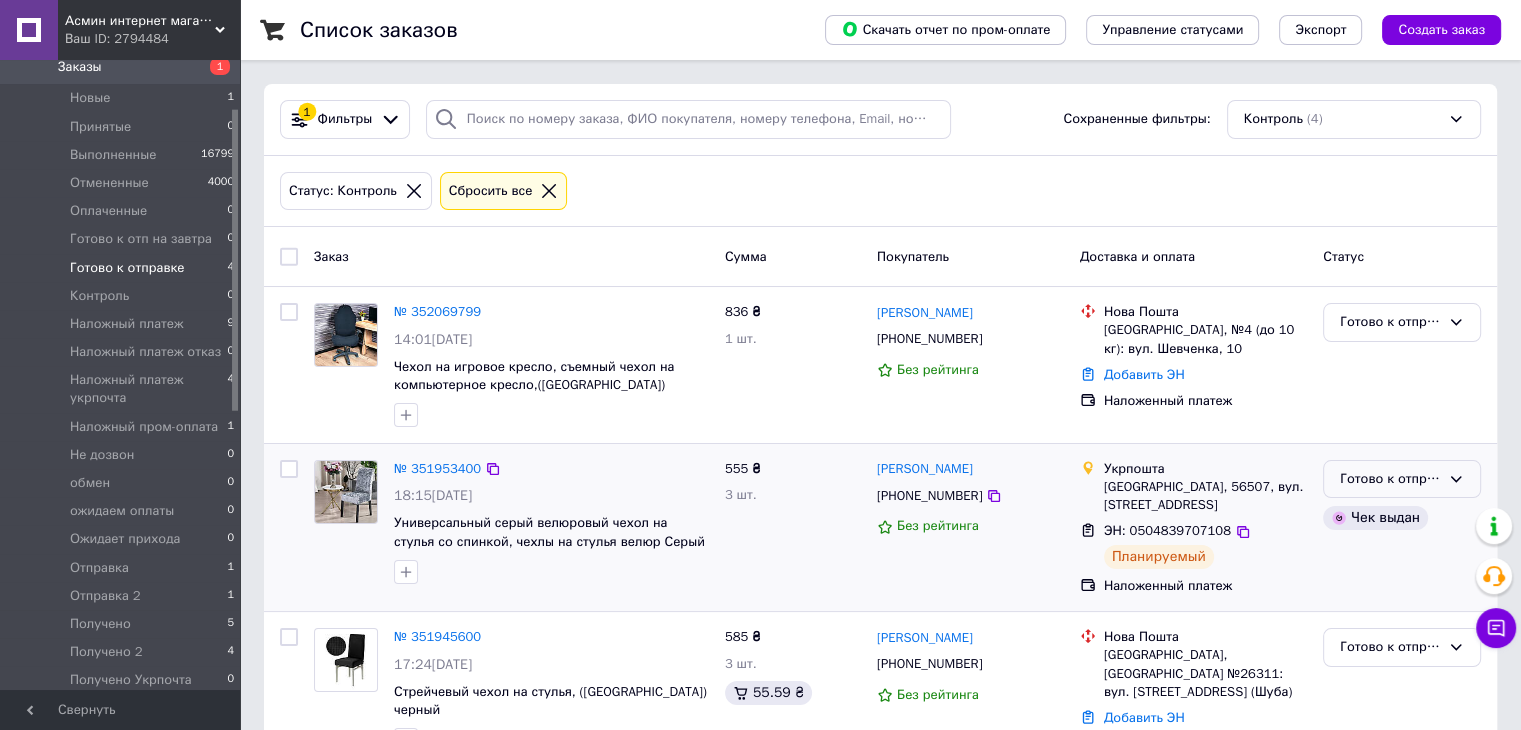 click 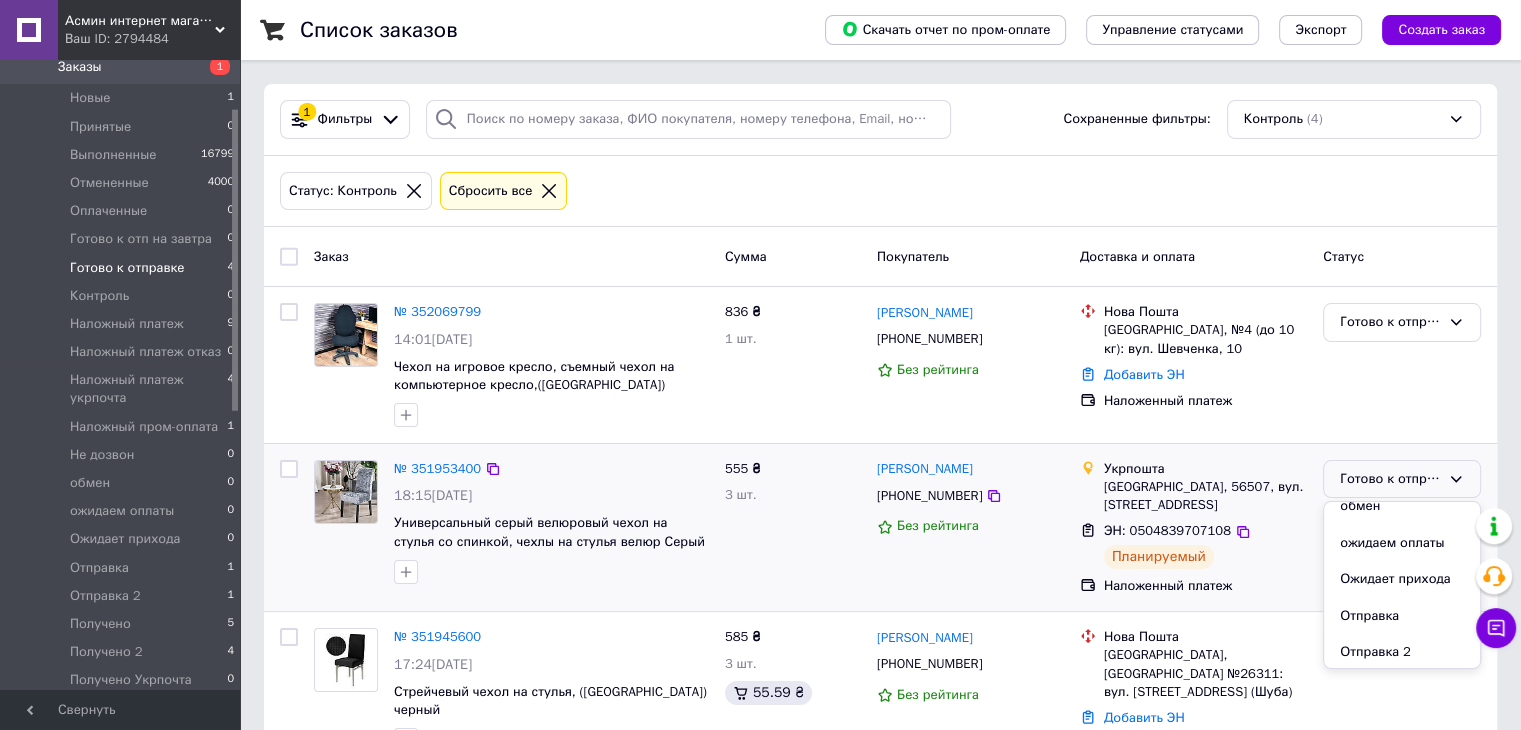 scroll, scrollTop: 533, scrollLeft: 0, axis: vertical 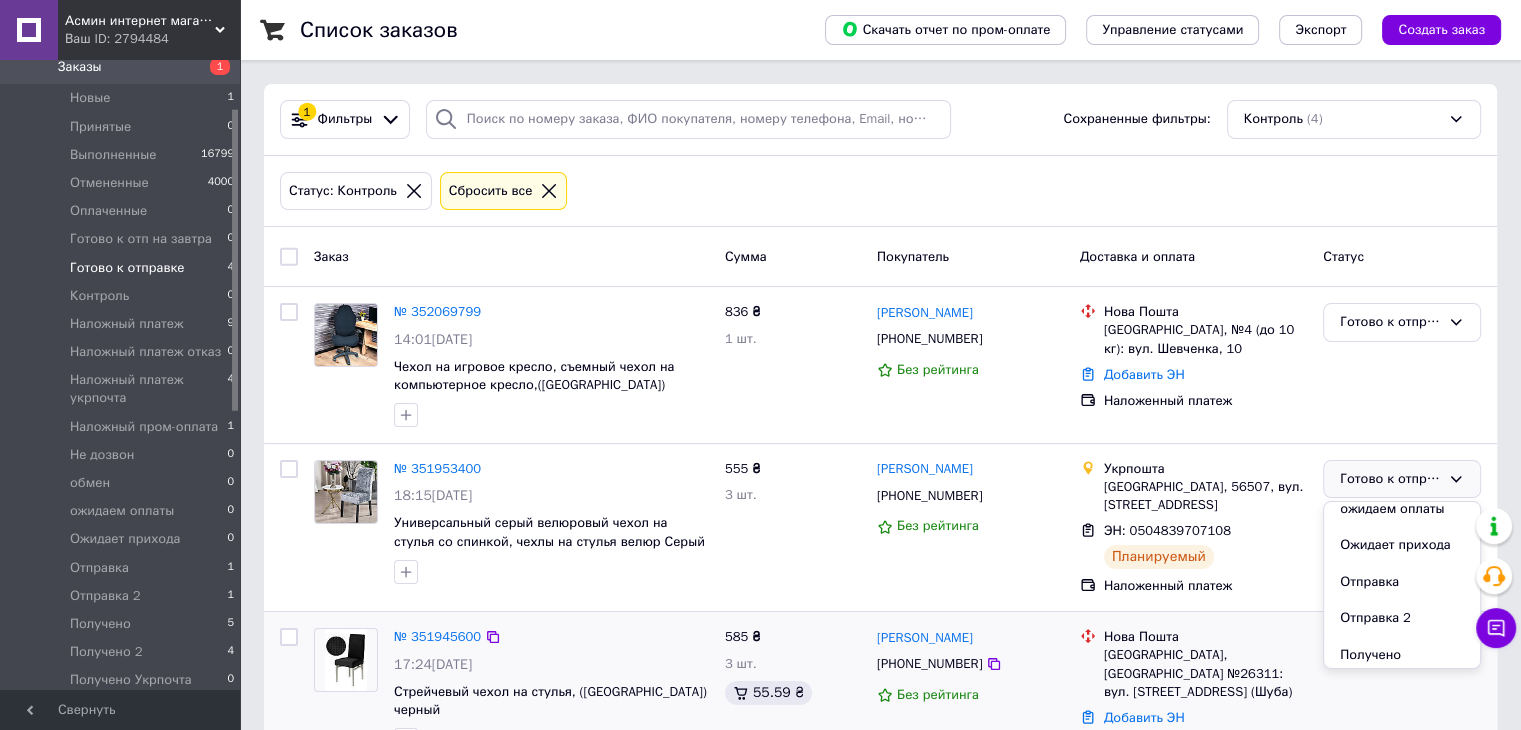 click on "Отправка 2" at bounding box center [1402, 618] 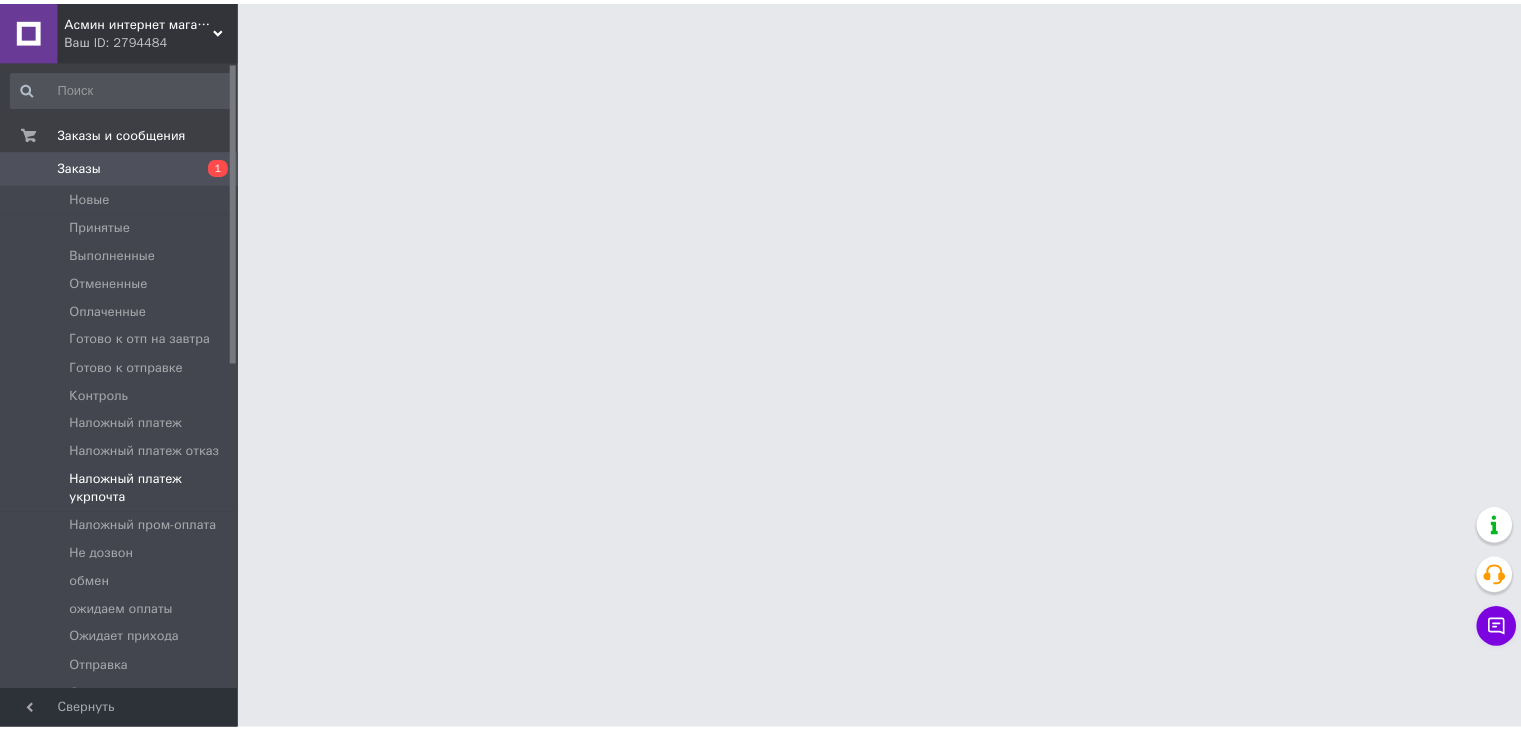 scroll, scrollTop: 0, scrollLeft: 0, axis: both 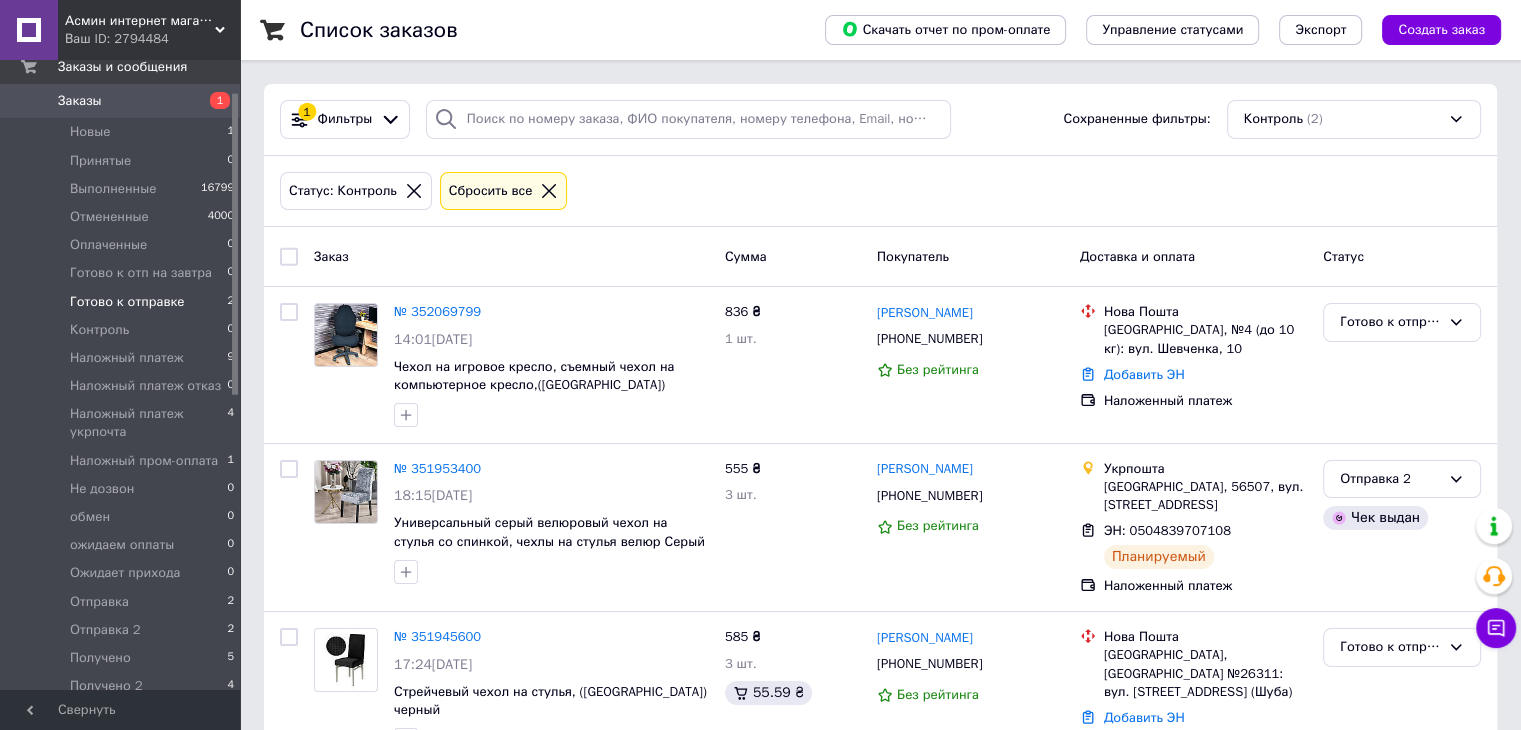 click on "Готово к отправке" at bounding box center [127, 302] 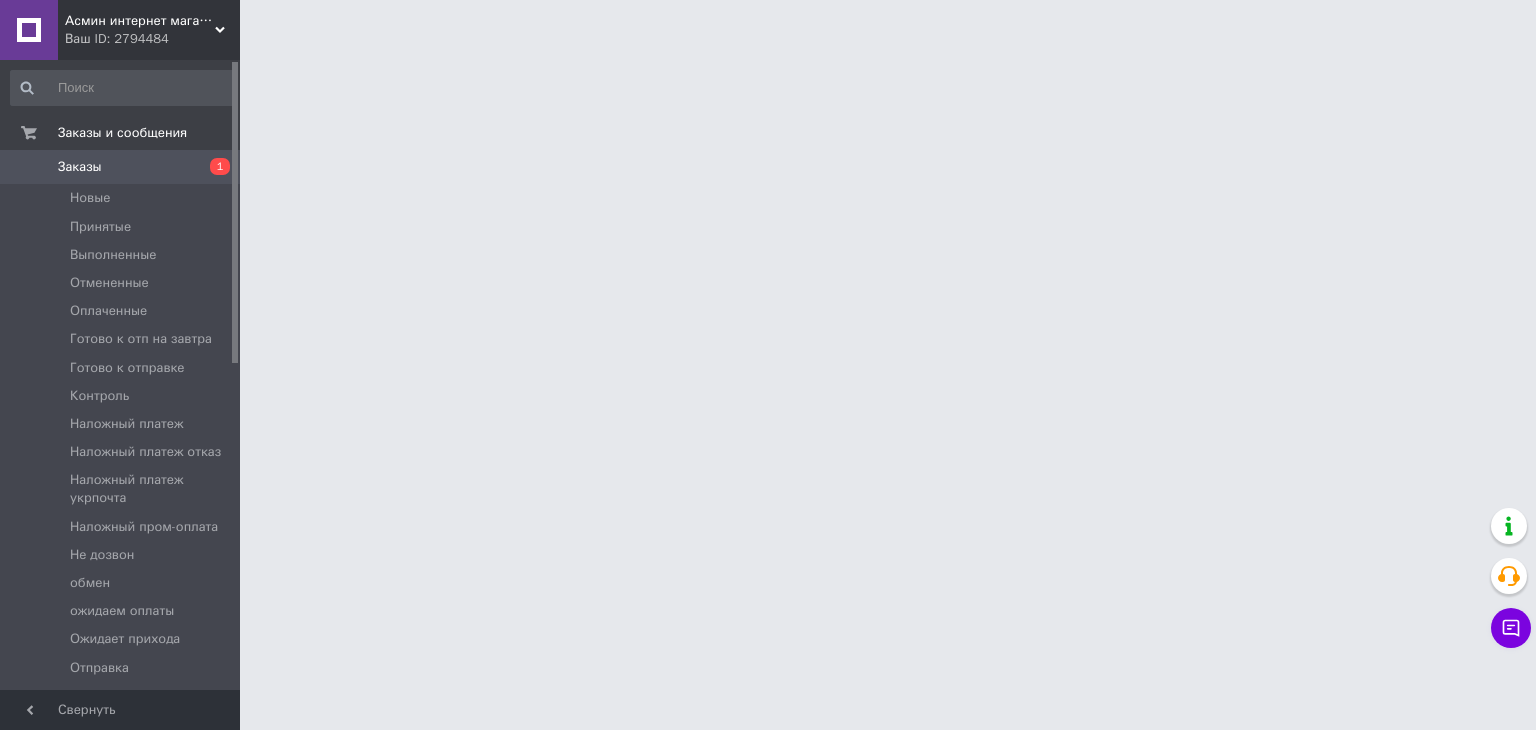 scroll, scrollTop: 0, scrollLeft: 0, axis: both 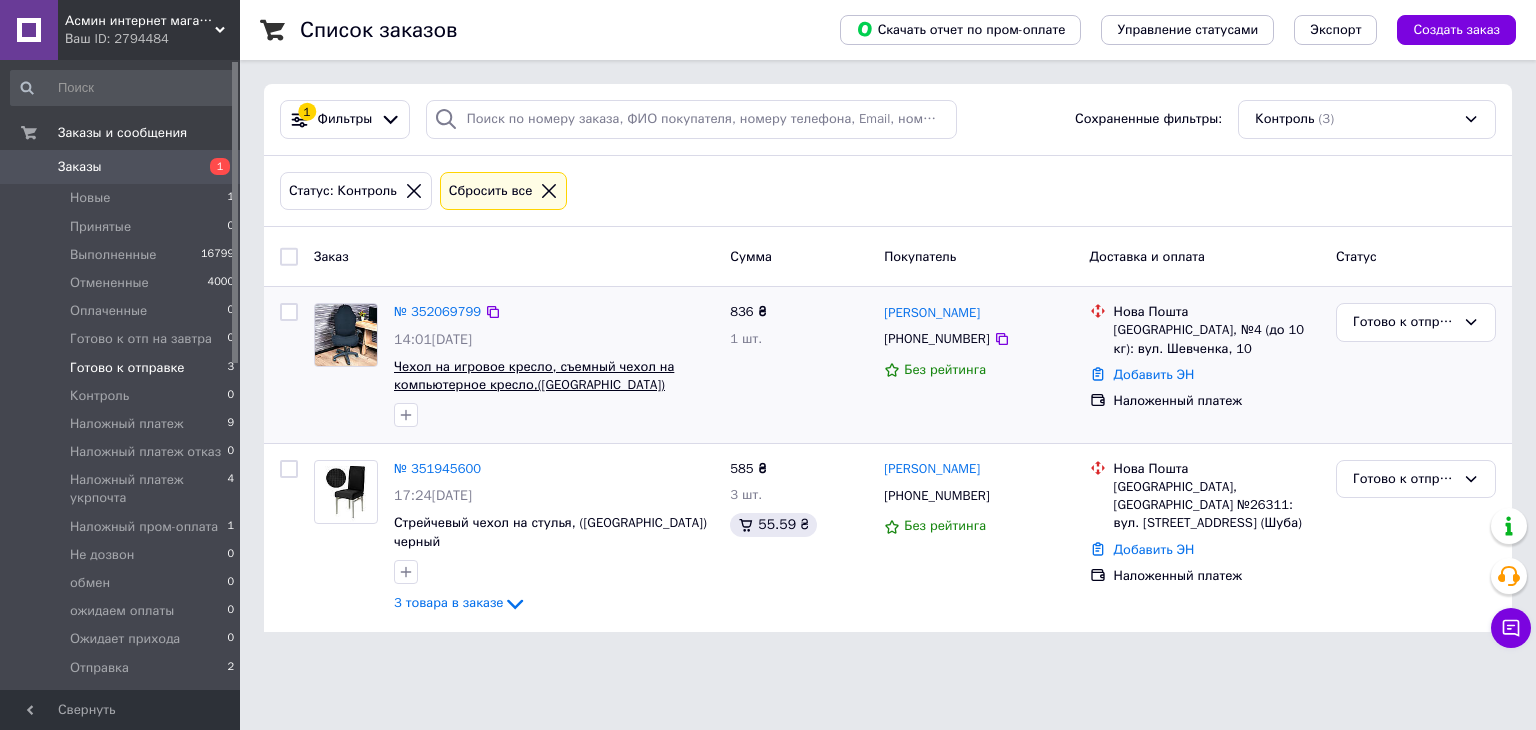 click on "Чехол на игровое кресло, съемный чехол на компьютерное кресло,([GEOGRAPHIC_DATA]) черный" at bounding box center (534, 385) 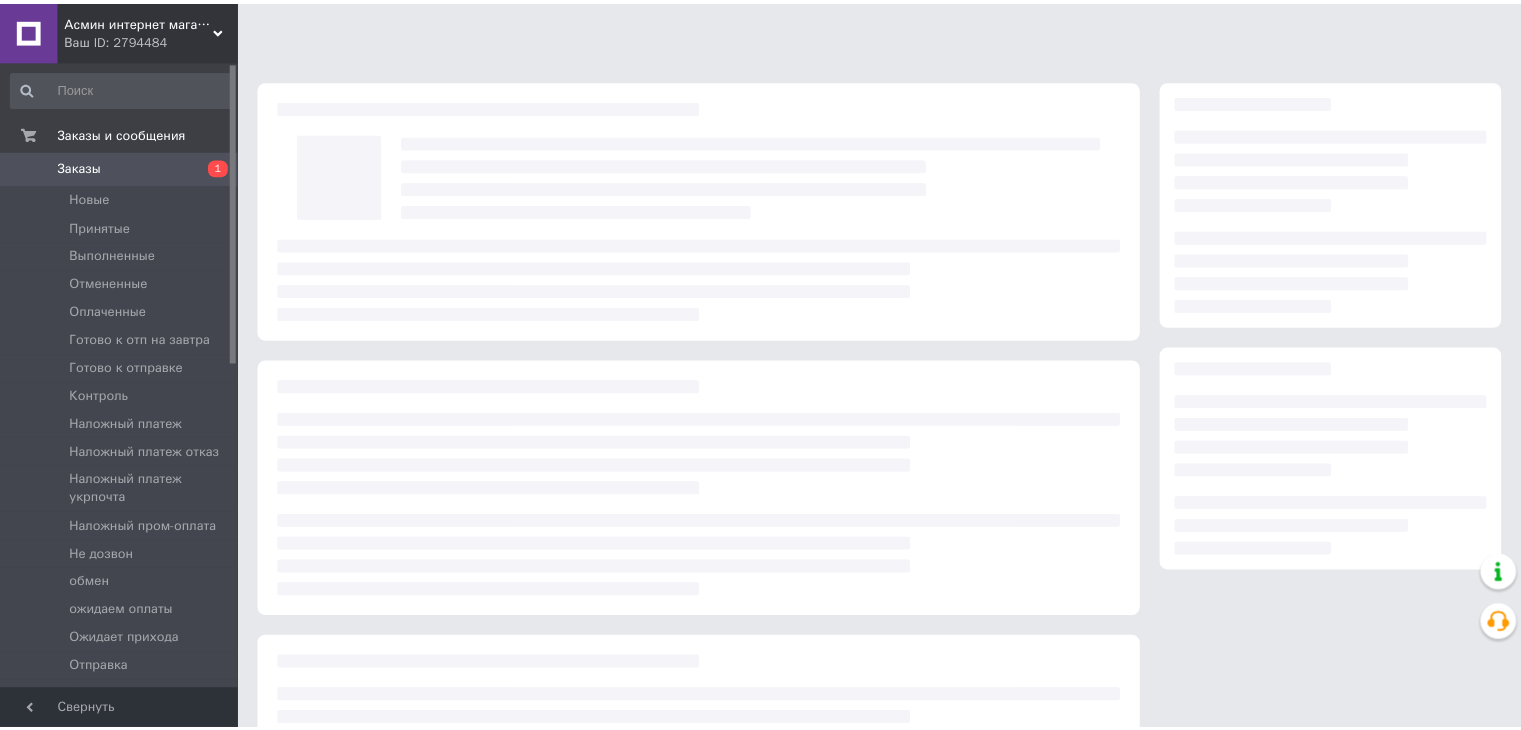 scroll, scrollTop: 0, scrollLeft: 0, axis: both 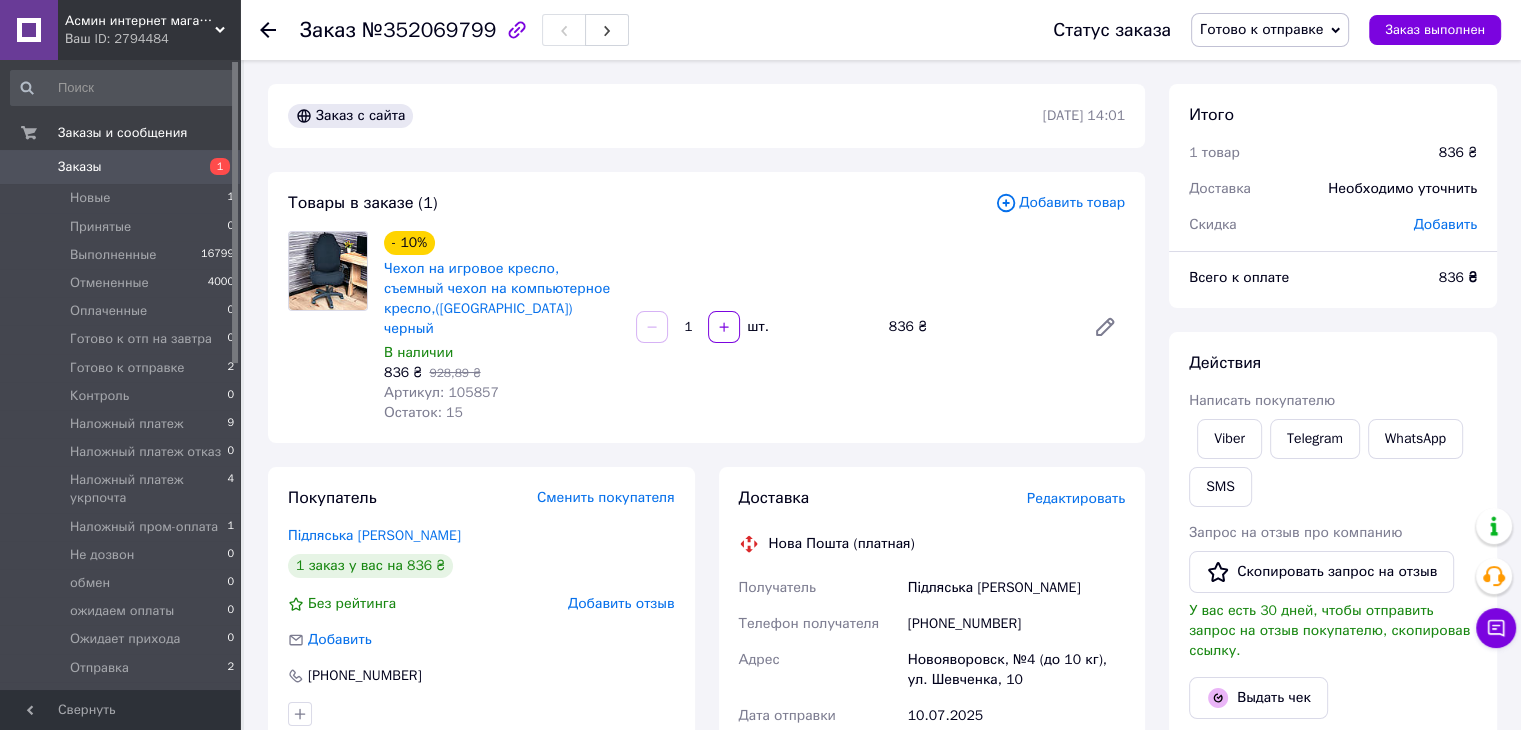 click 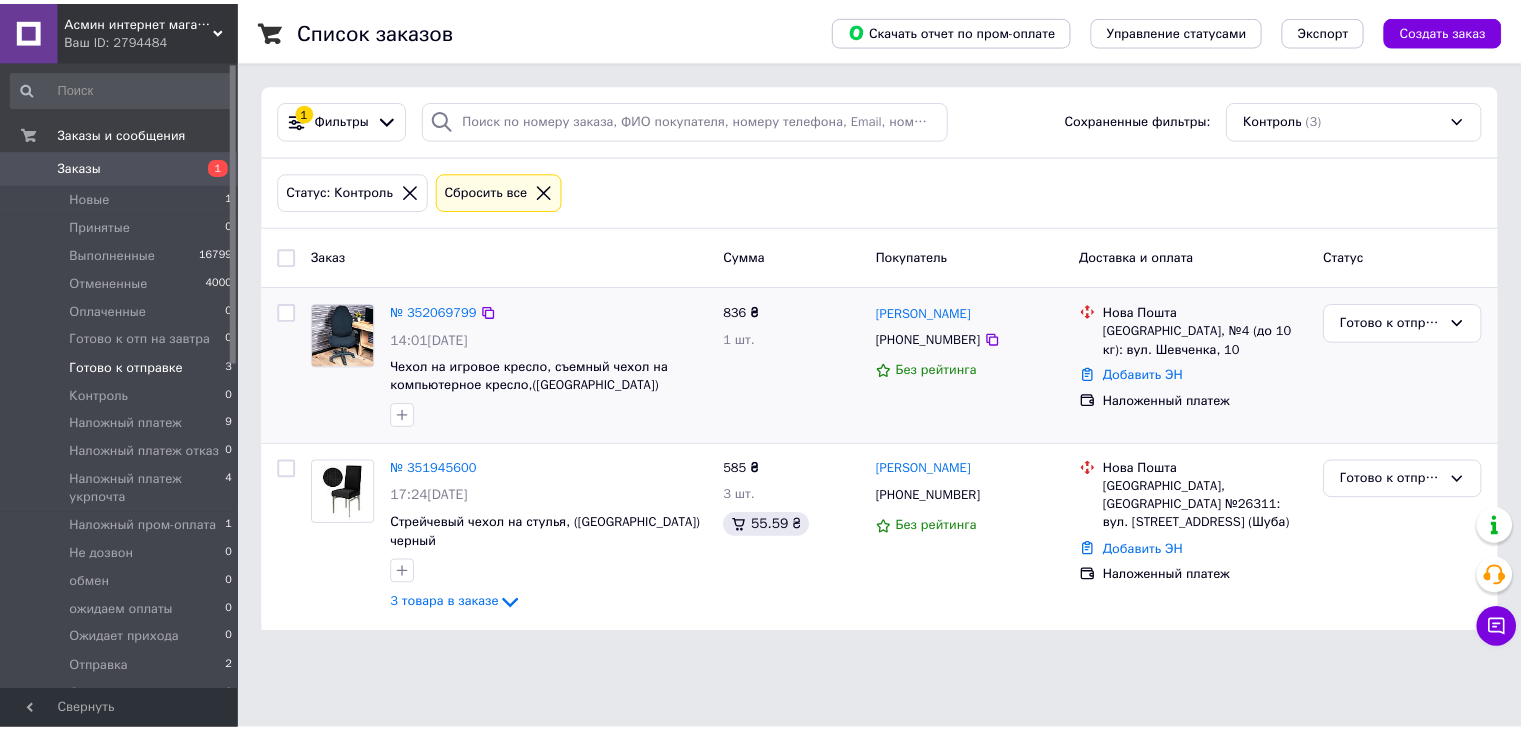 scroll, scrollTop: 0, scrollLeft: 0, axis: both 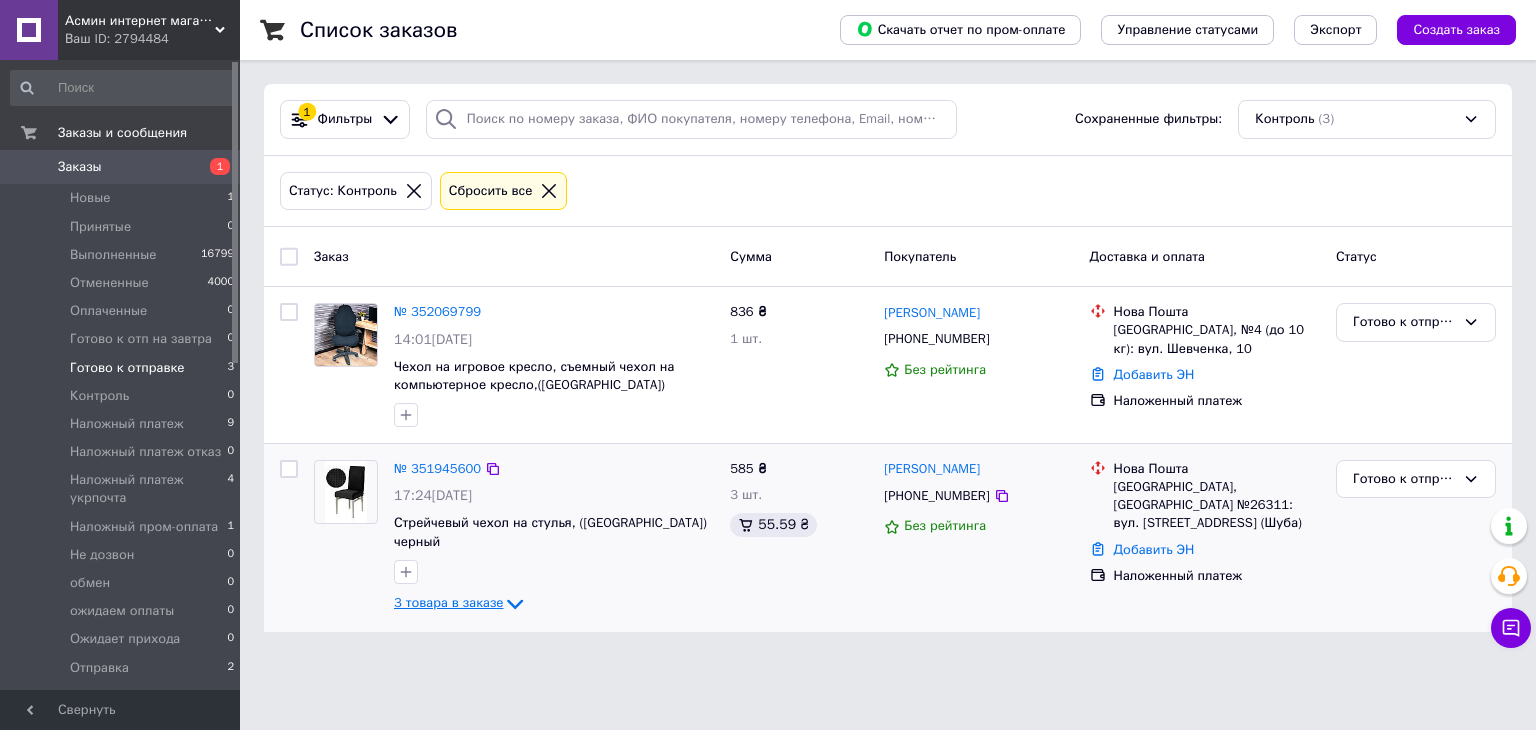 click on "3 товара в заказе" at bounding box center (448, 602) 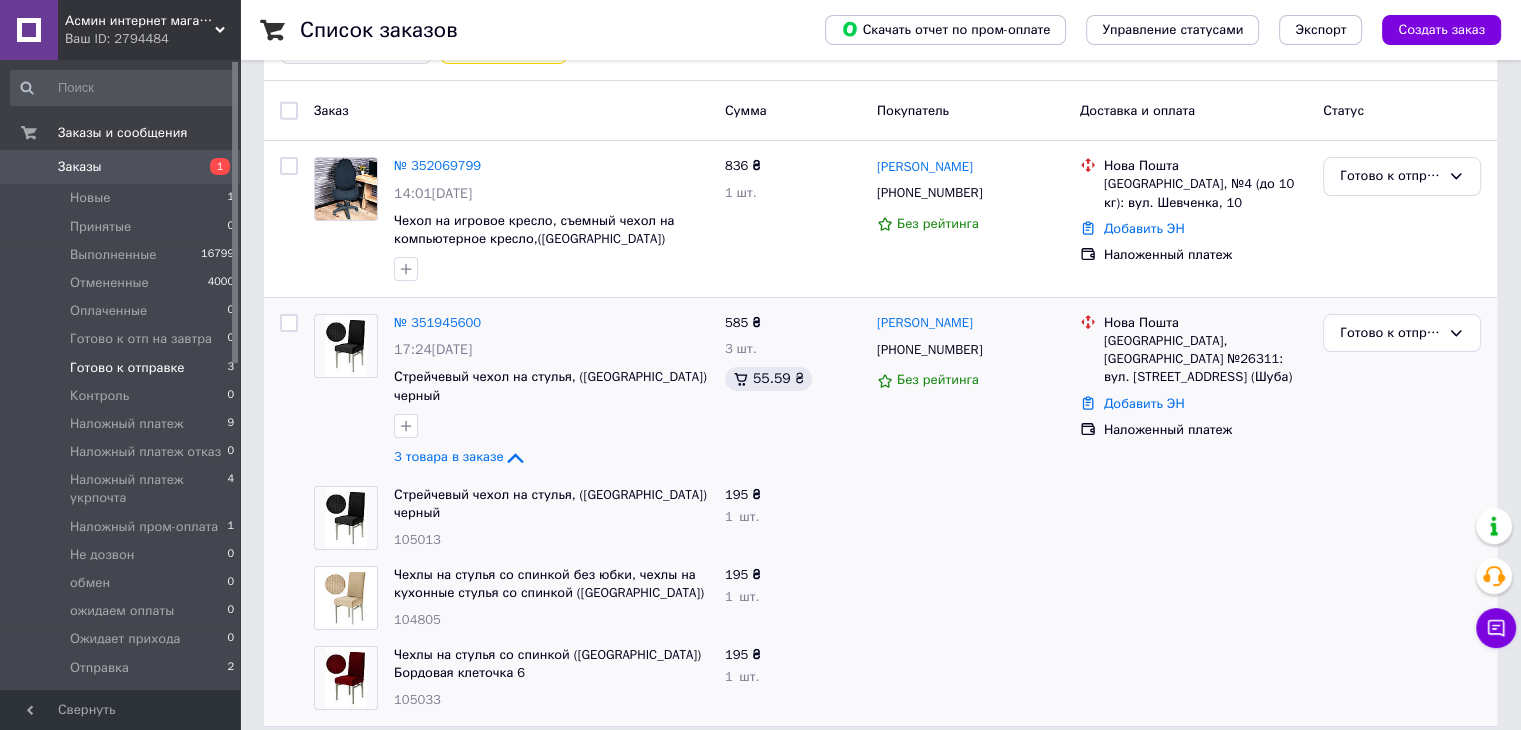 scroll, scrollTop: 147, scrollLeft: 0, axis: vertical 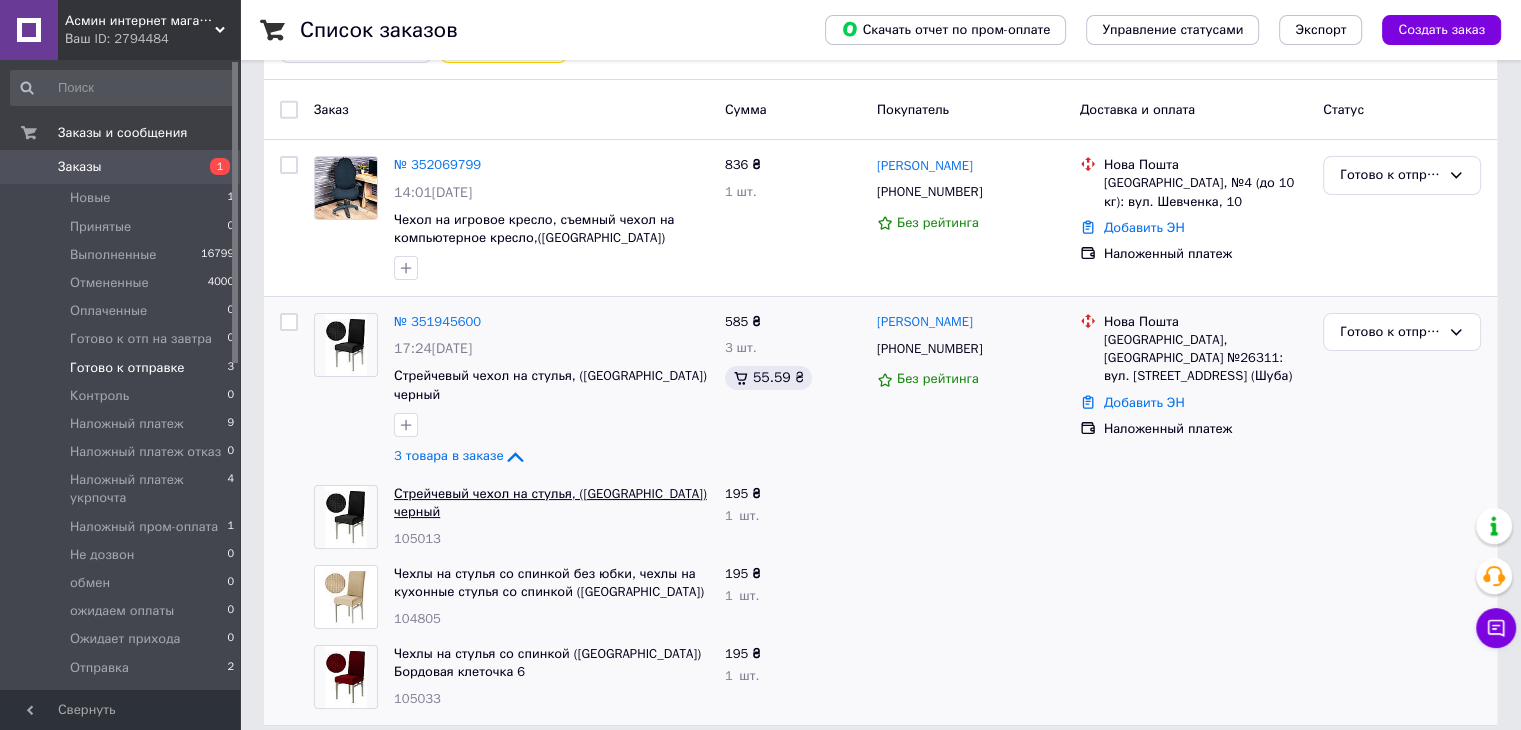 click on "Стрейчевый чехол на стулья, ([GEOGRAPHIC_DATA]) черный" at bounding box center [550, 503] 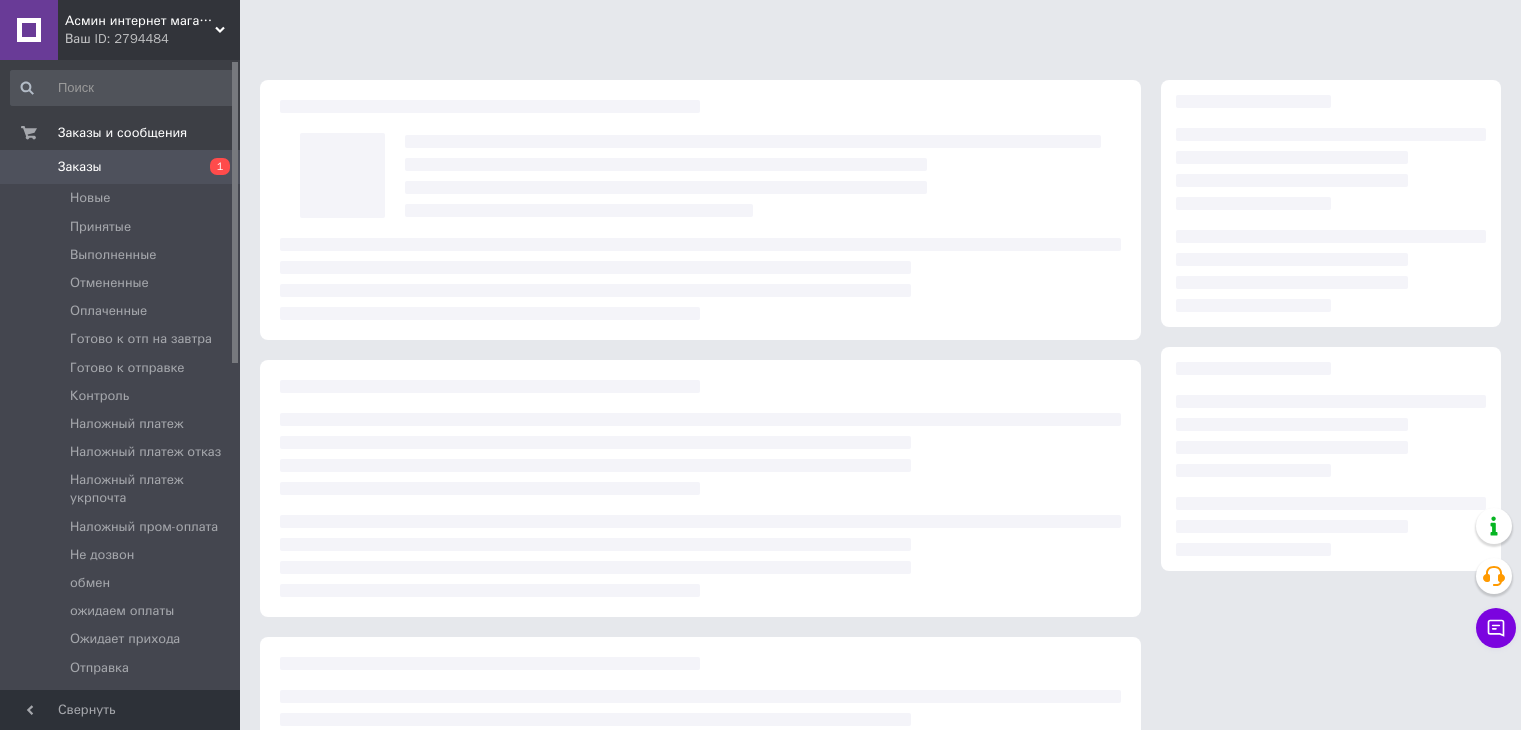 scroll, scrollTop: 0, scrollLeft: 0, axis: both 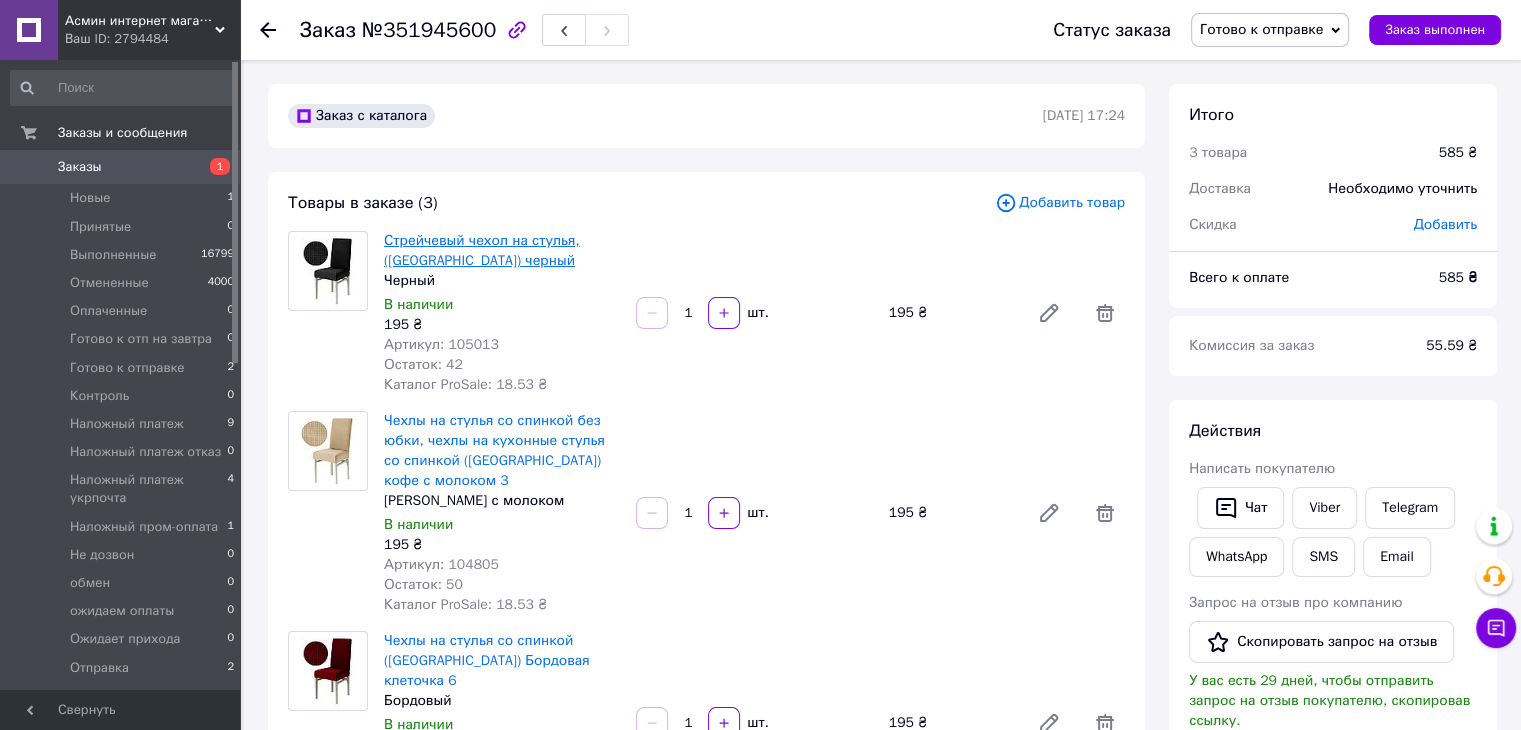 click on "Стрейчевый чехол на стулья, ([GEOGRAPHIC_DATA]) черный" at bounding box center (482, 250) 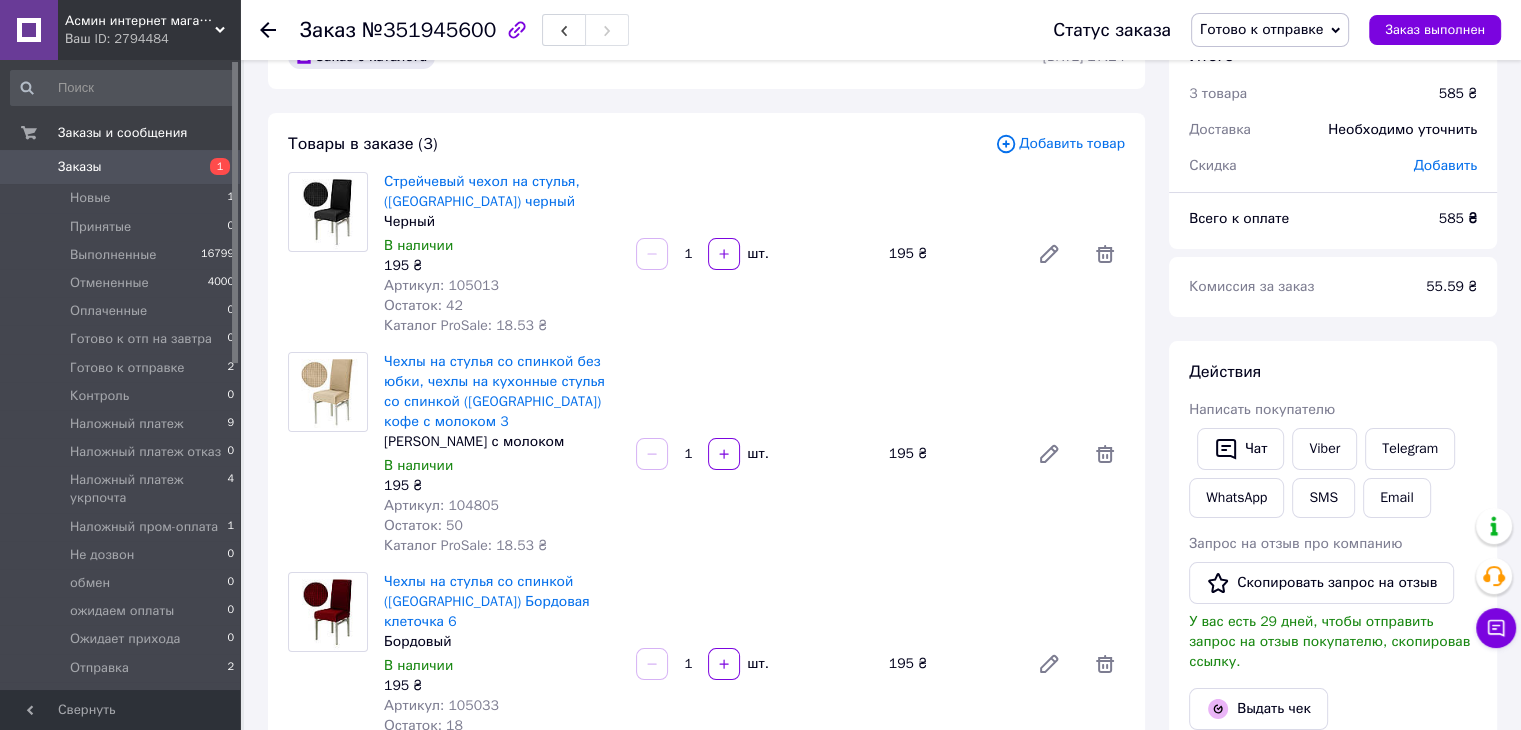 scroll, scrollTop: 66, scrollLeft: 0, axis: vertical 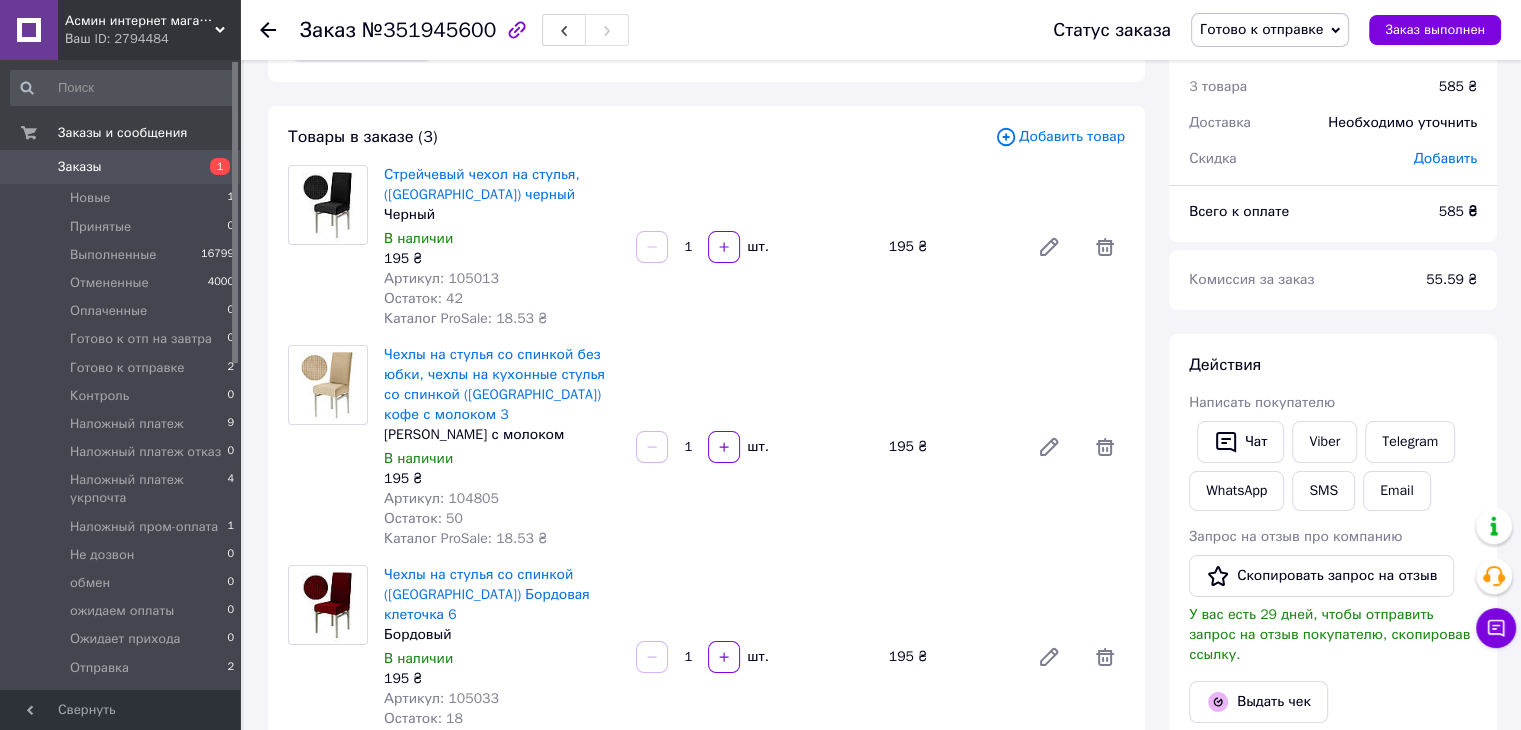 click 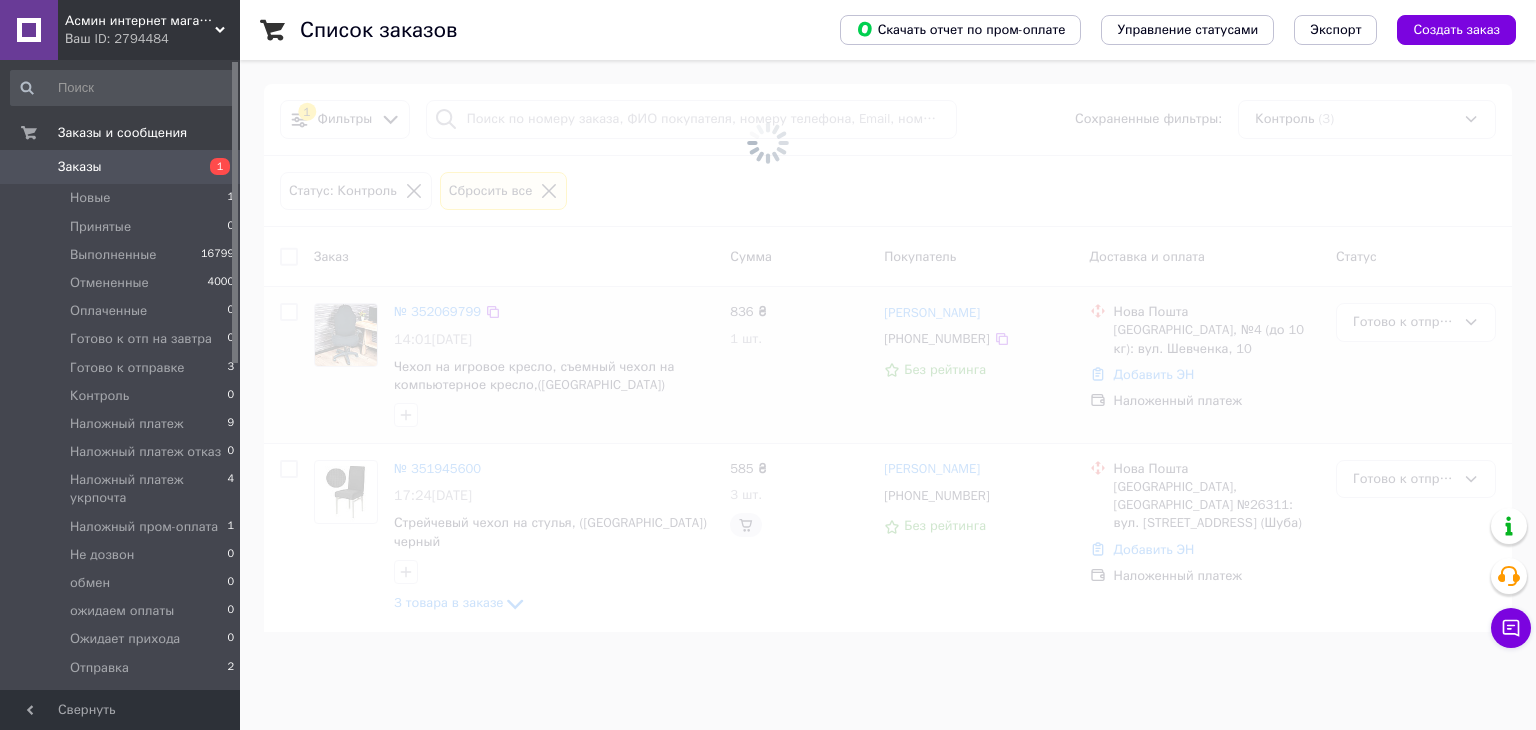 scroll, scrollTop: 0, scrollLeft: 0, axis: both 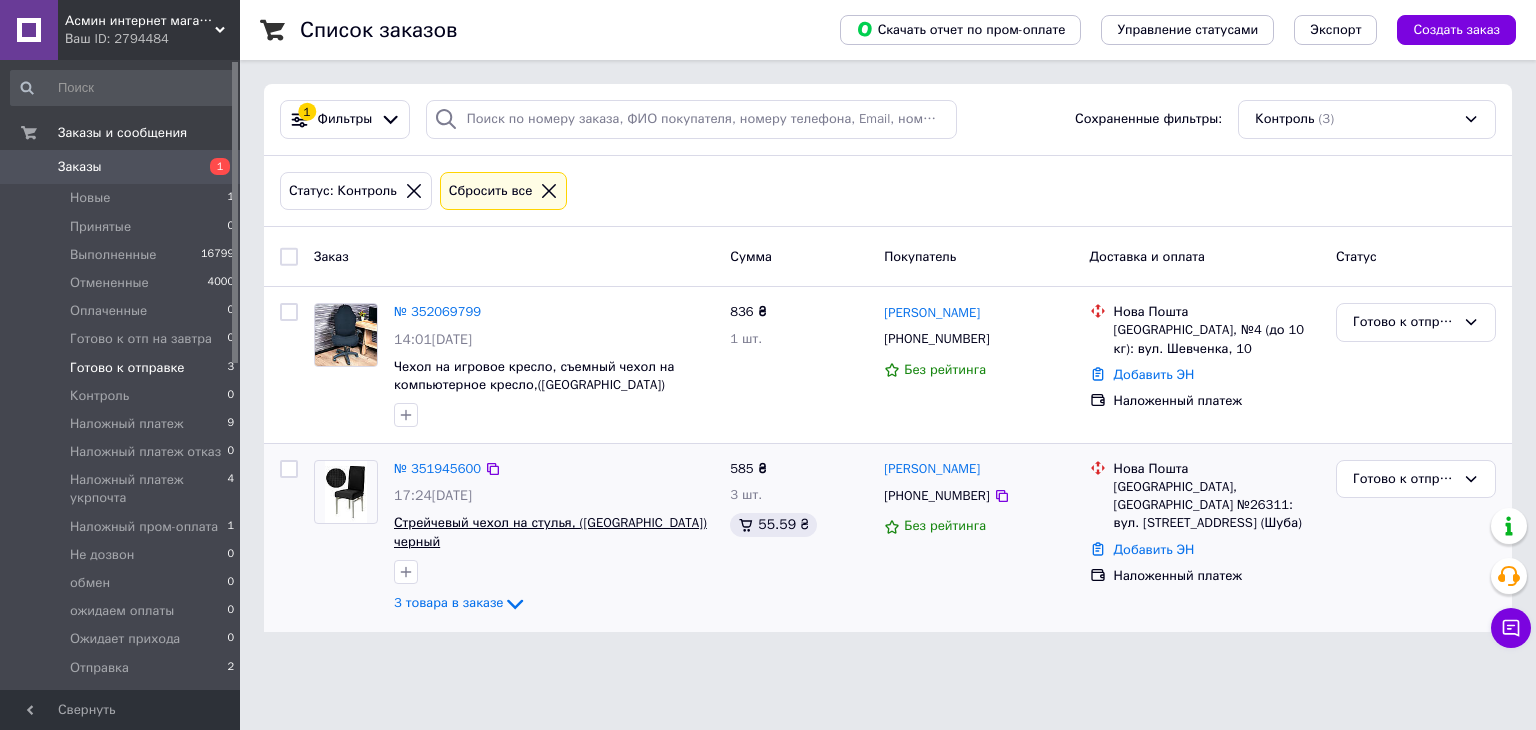 click on "Стрейчевый чехол на стулья, ([GEOGRAPHIC_DATA]) черный" at bounding box center [550, 532] 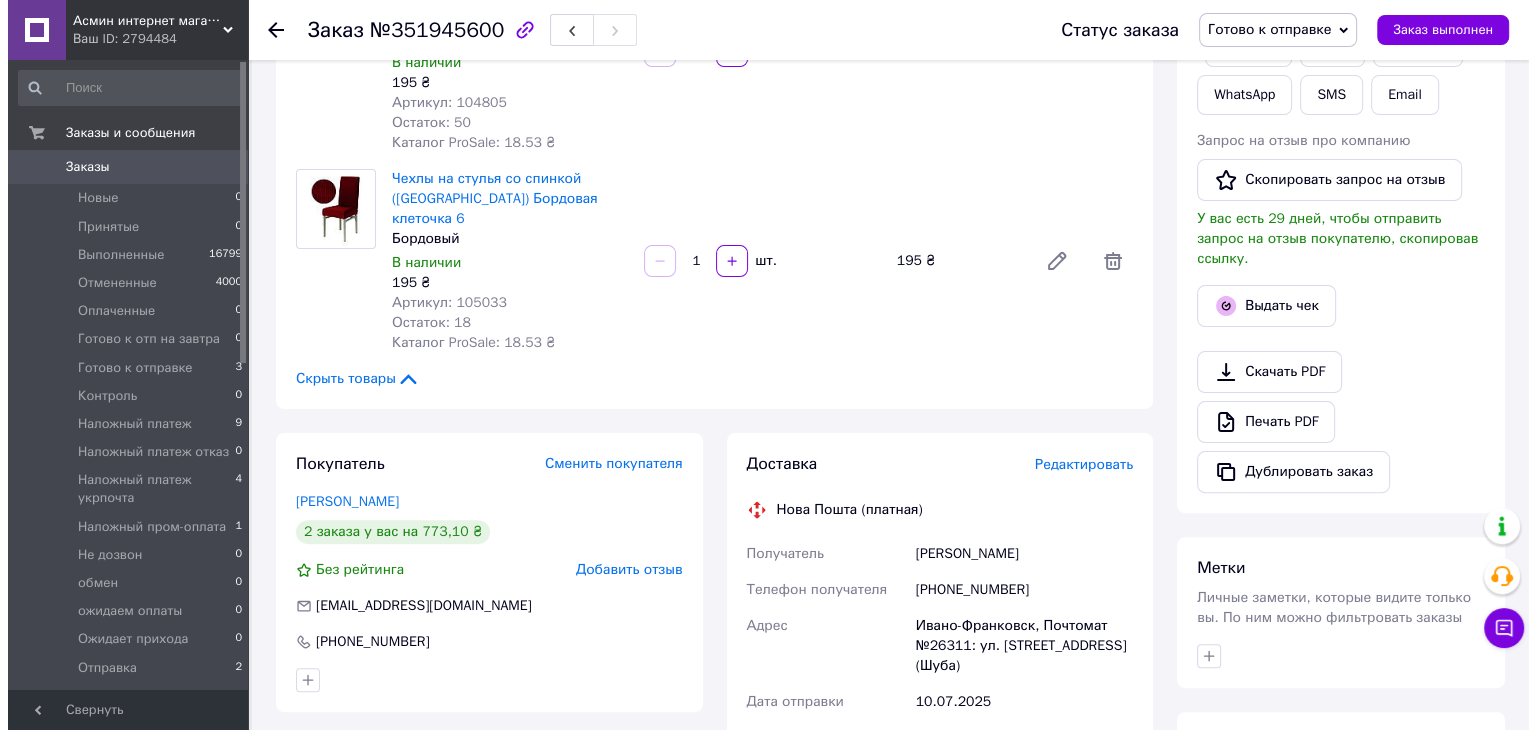 scroll, scrollTop: 500, scrollLeft: 0, axis: vertical 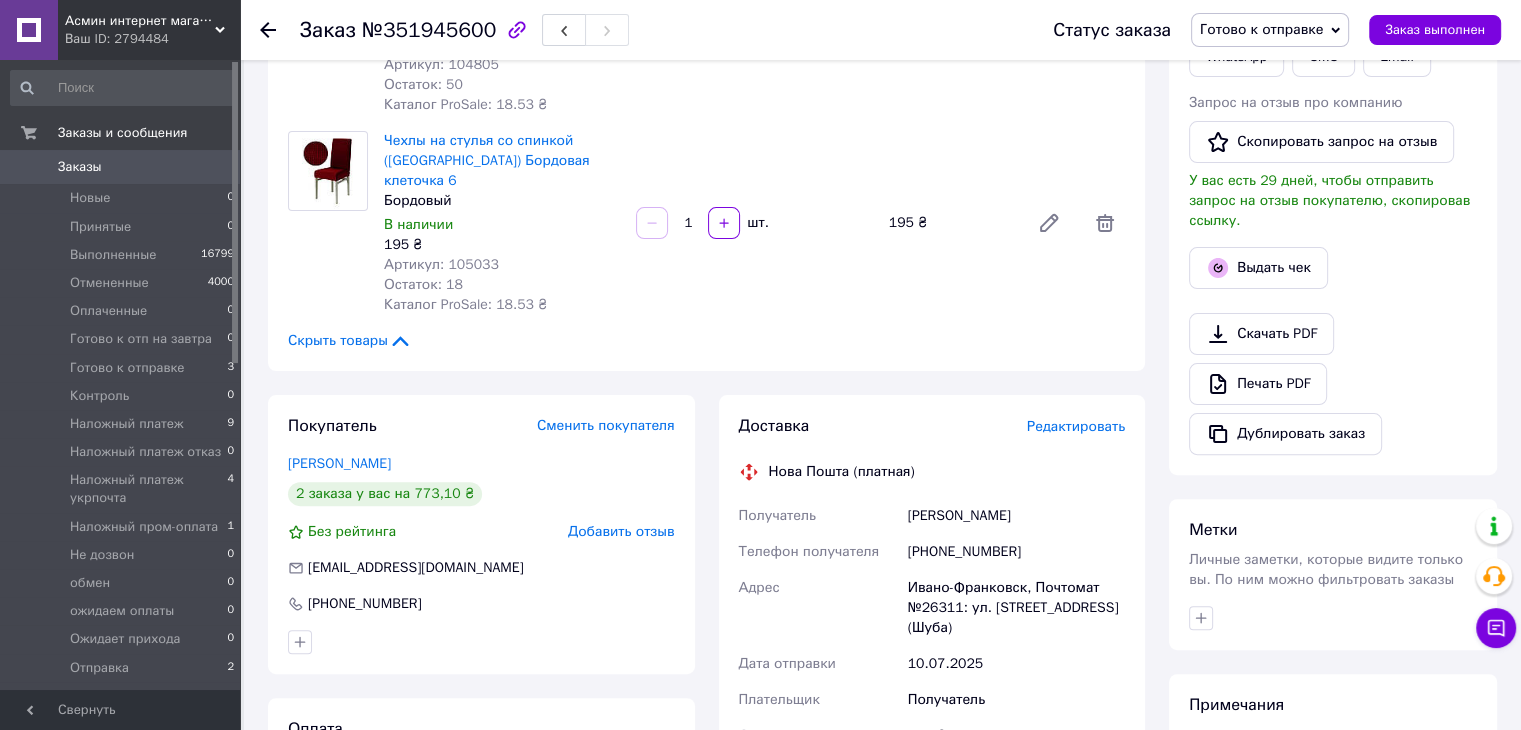 click on "Редактировать" at bounding box center (1076, 426) 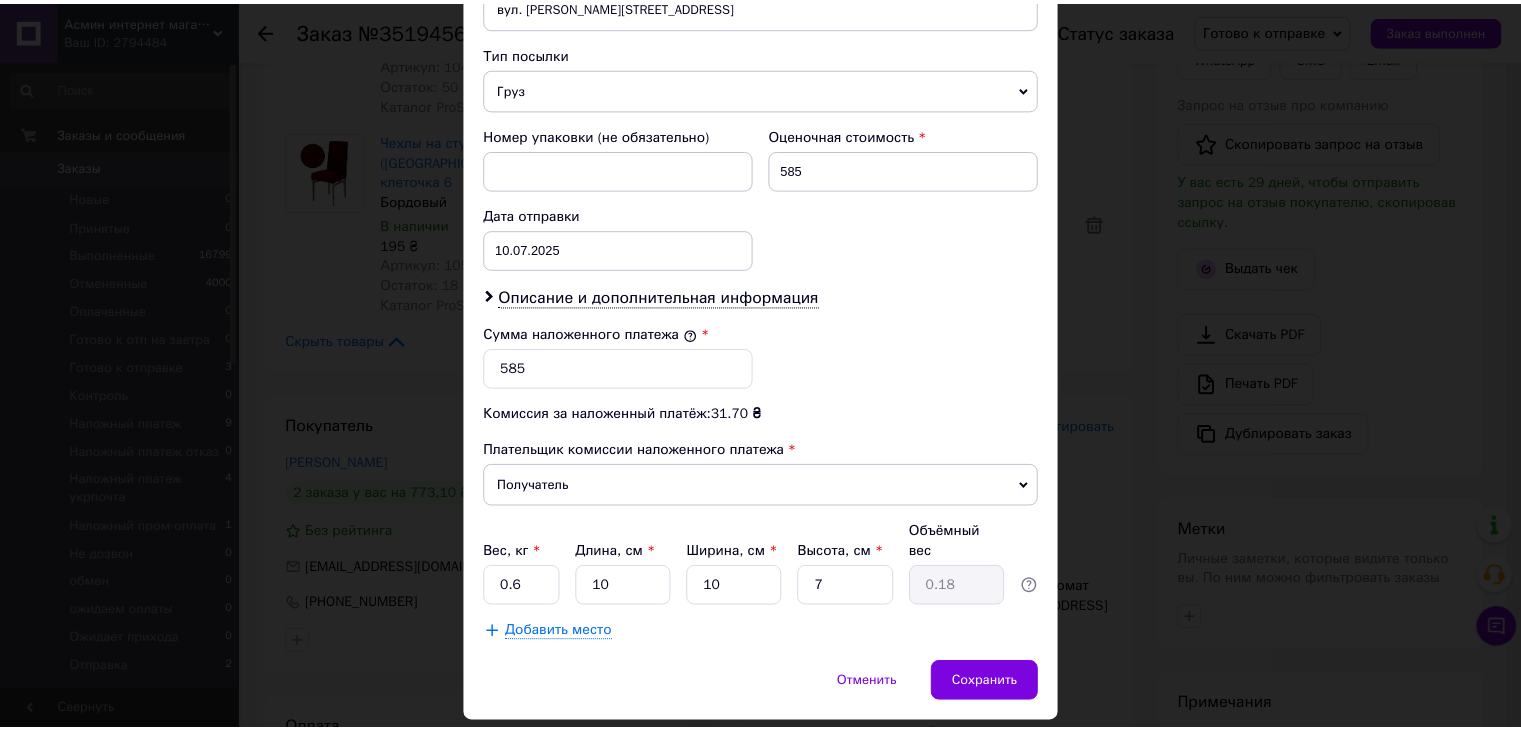 scroll, scrollTop: 800, scrollLeft: 0, axis: vertical 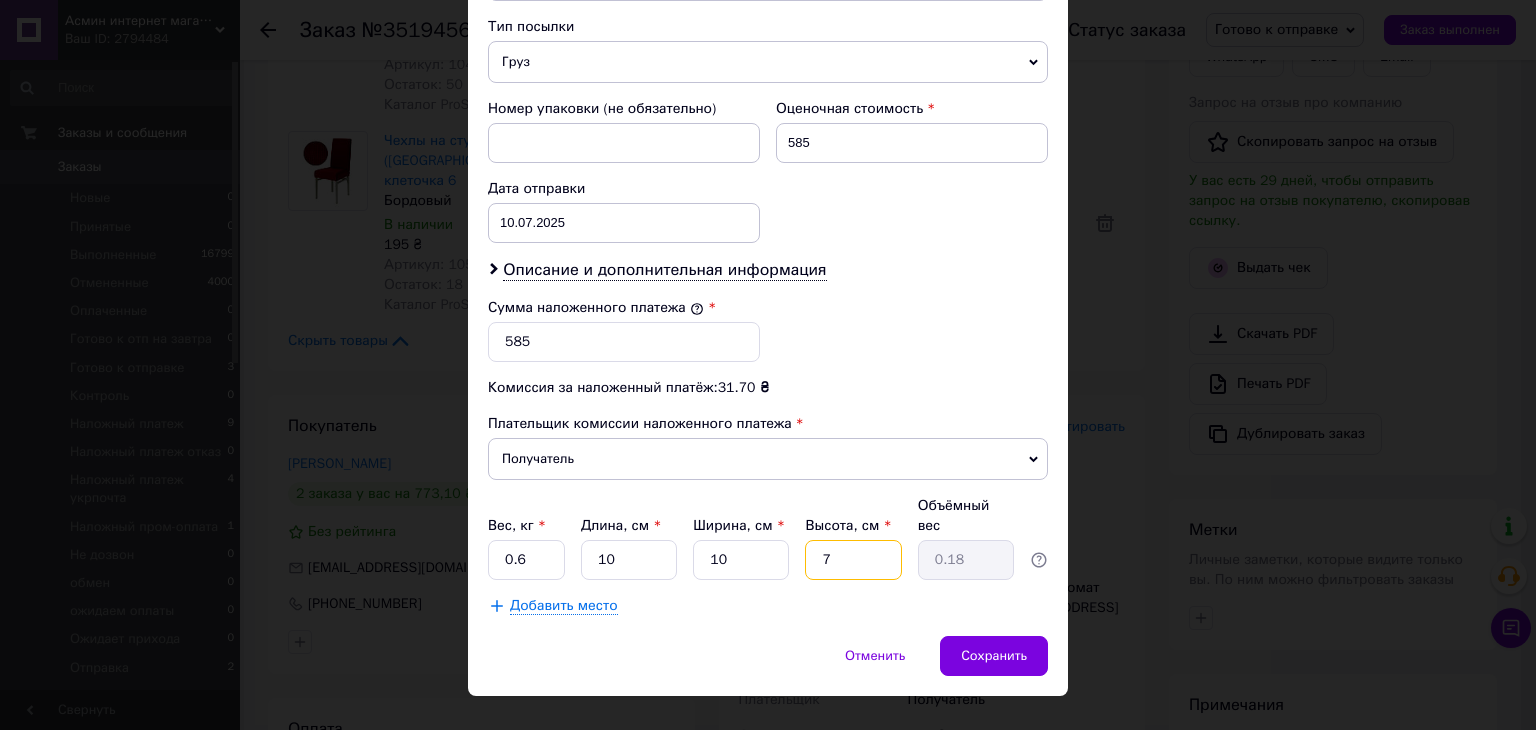 click on "7" at bounding box center (853, 560) 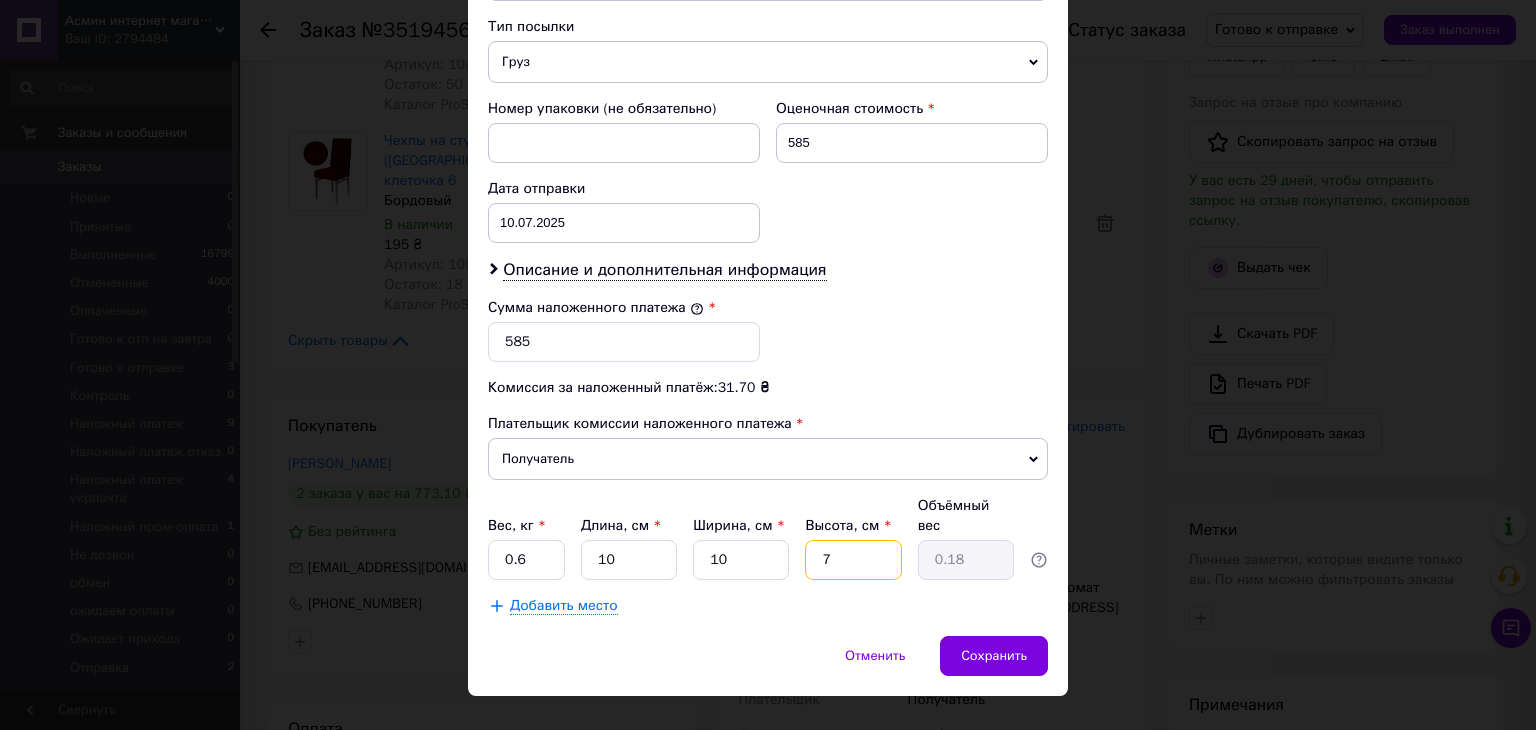 type on "17" 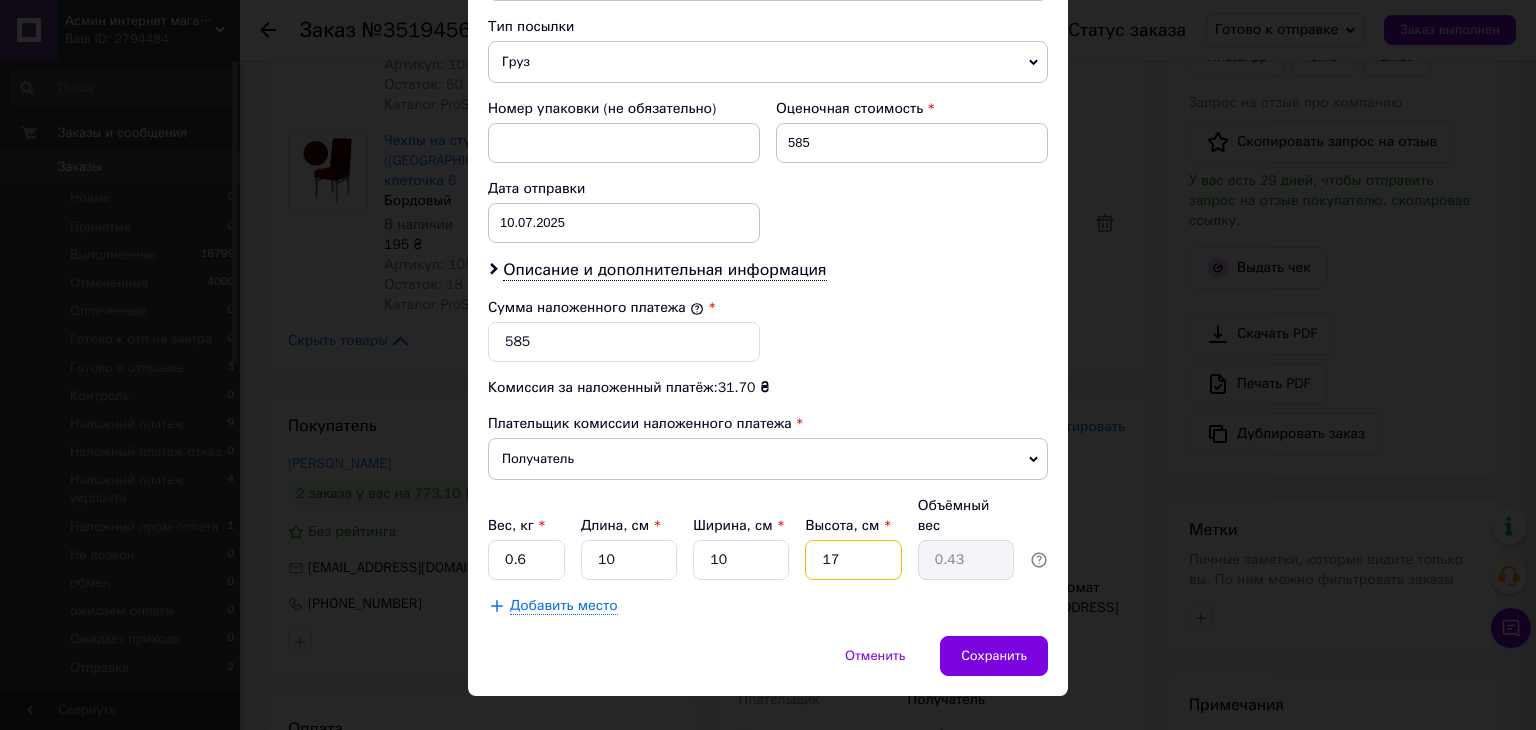 type on "17" 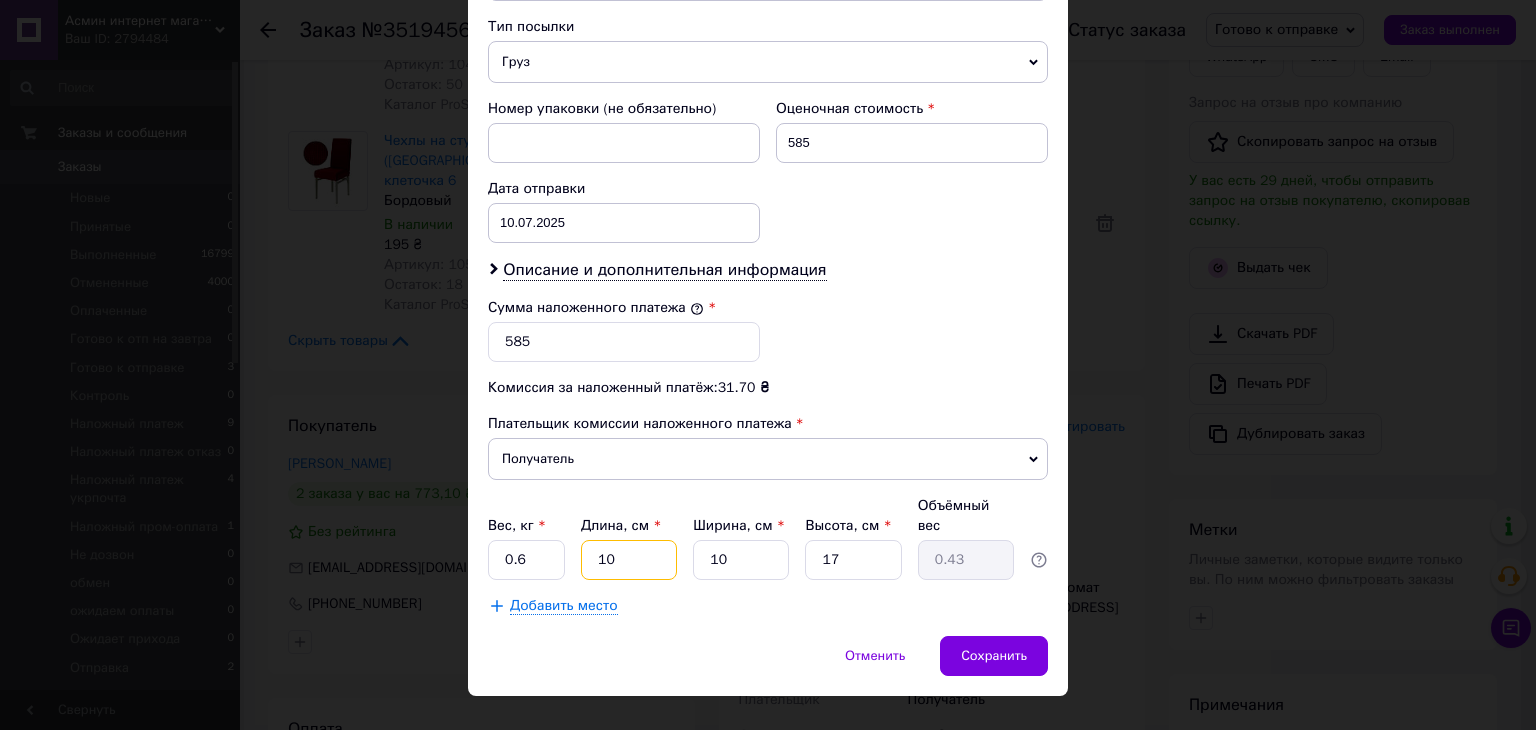 click on "10" at bounding box center (629, 560) 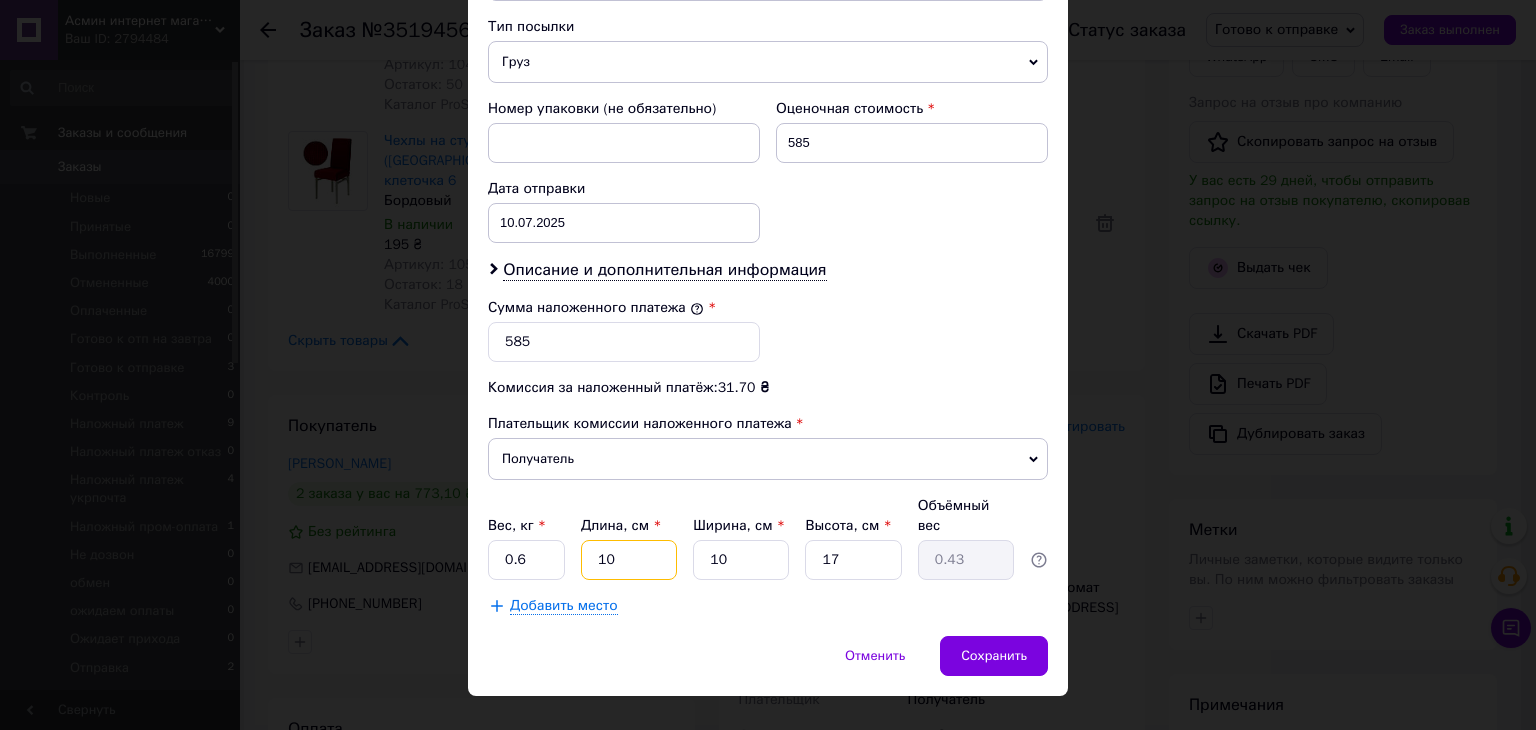 type on "1" 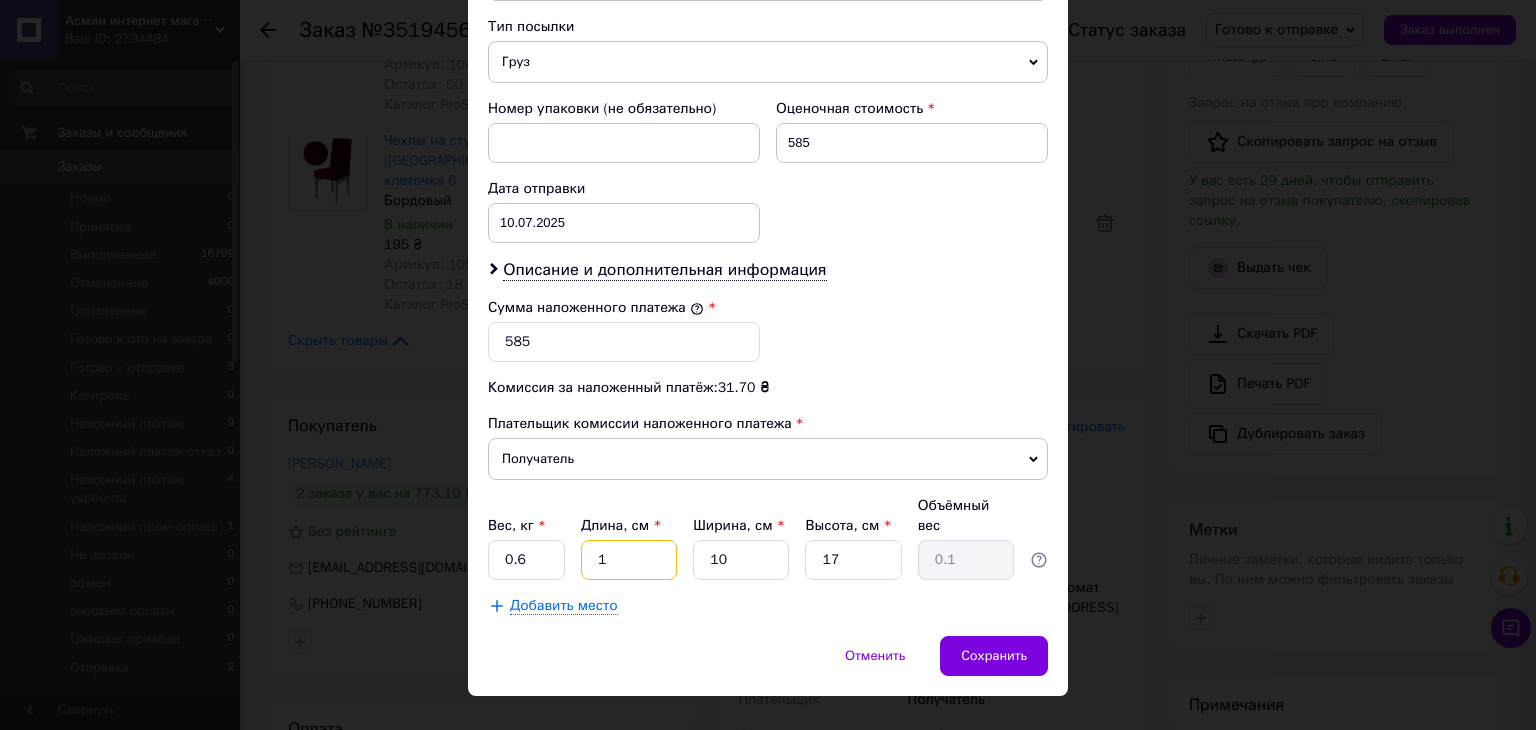 type on "12" 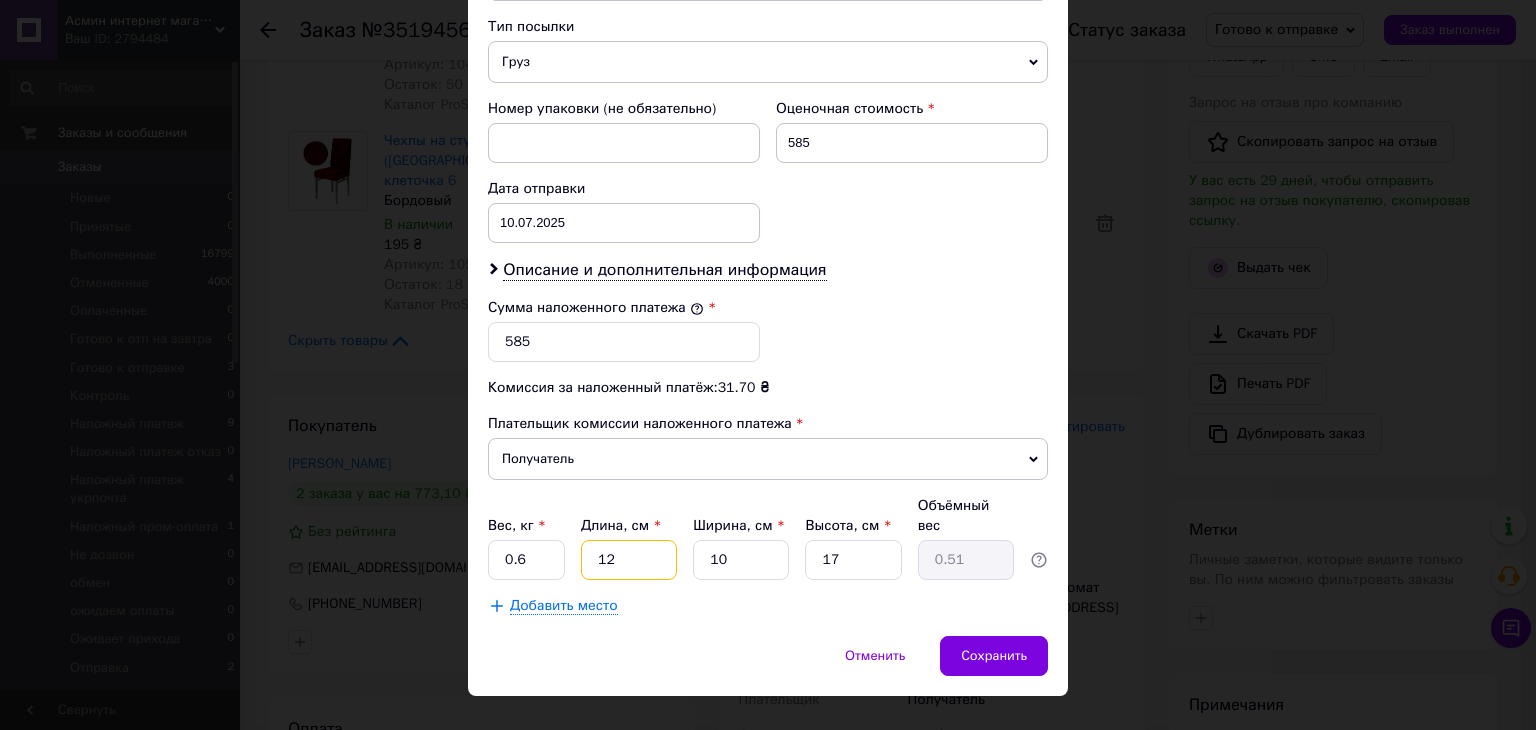 type on "1" 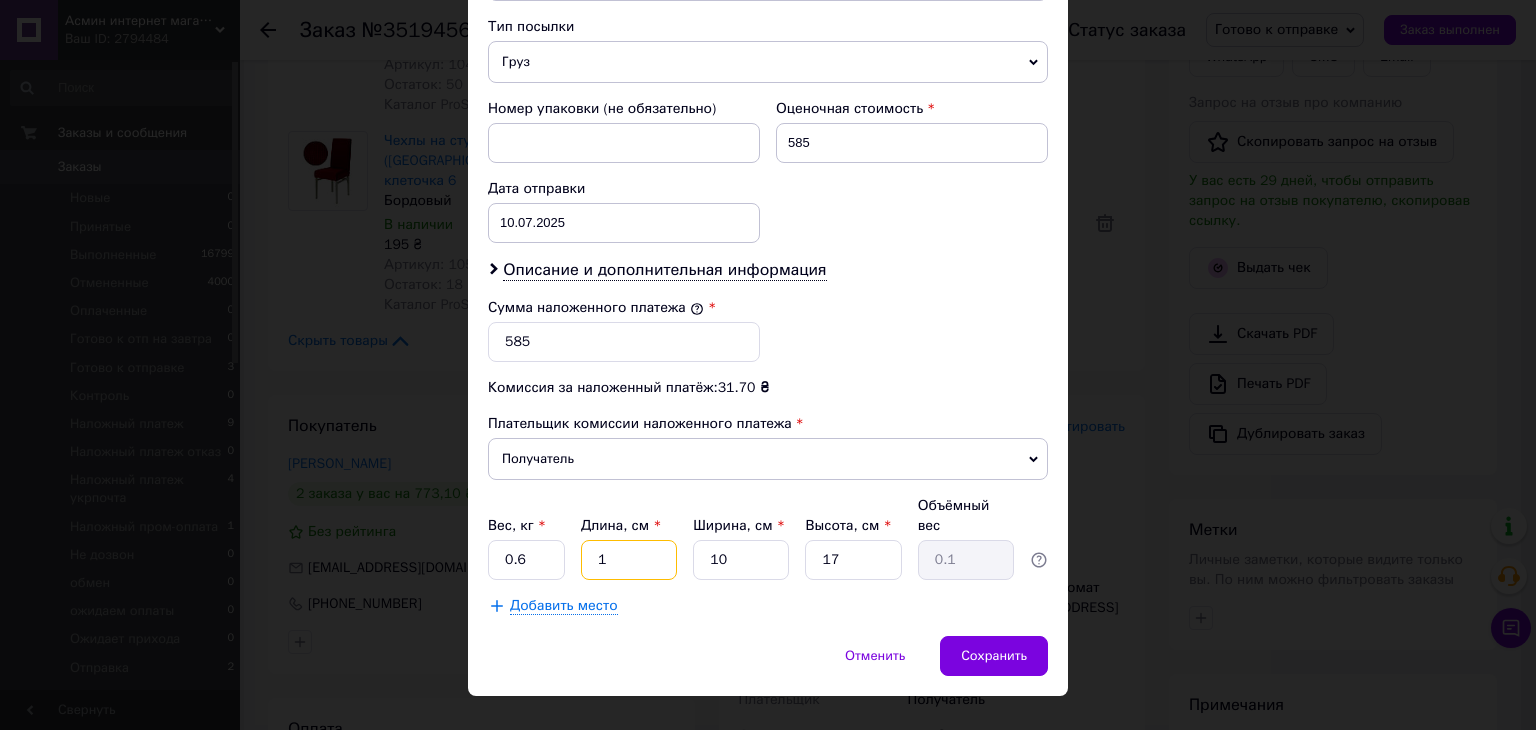 type on "14" 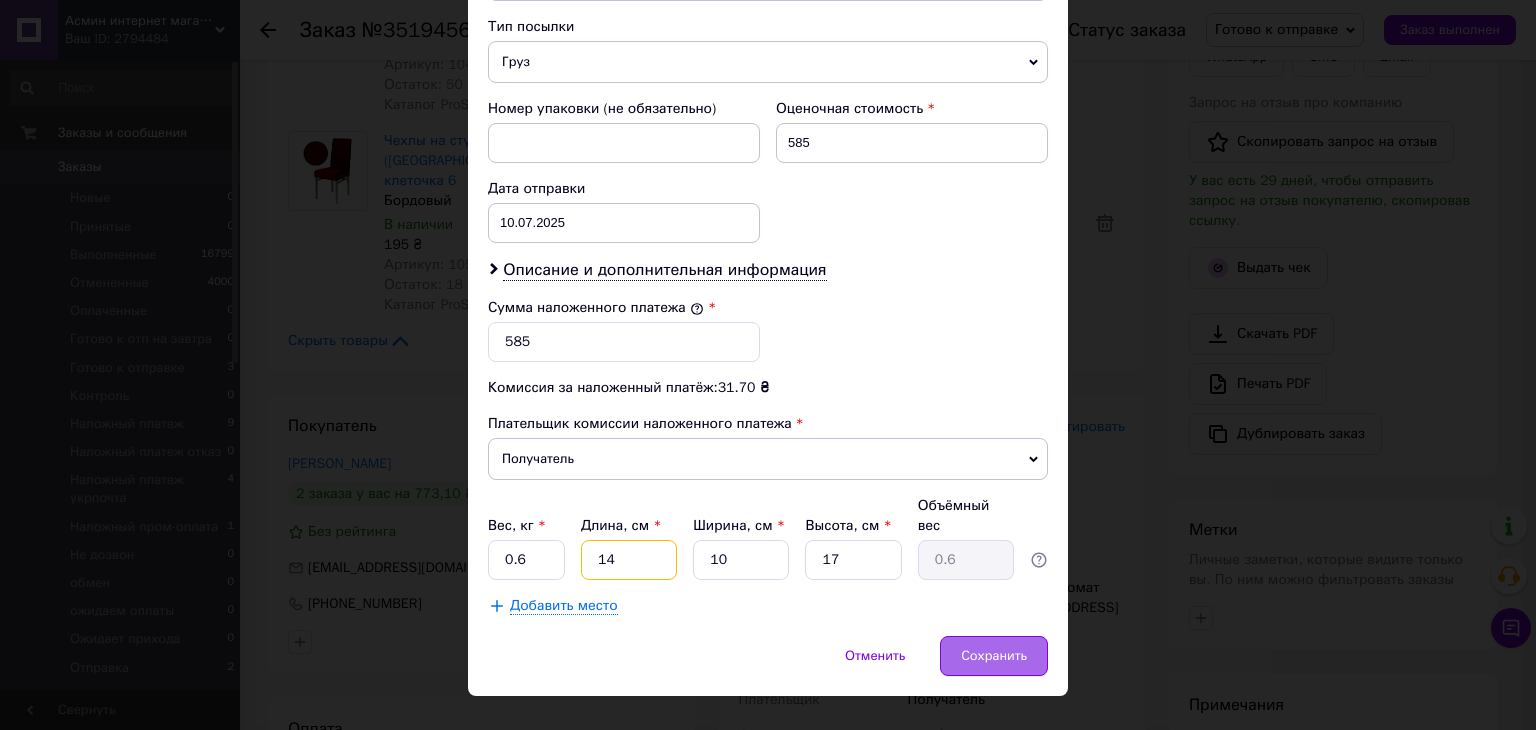 type on "14" 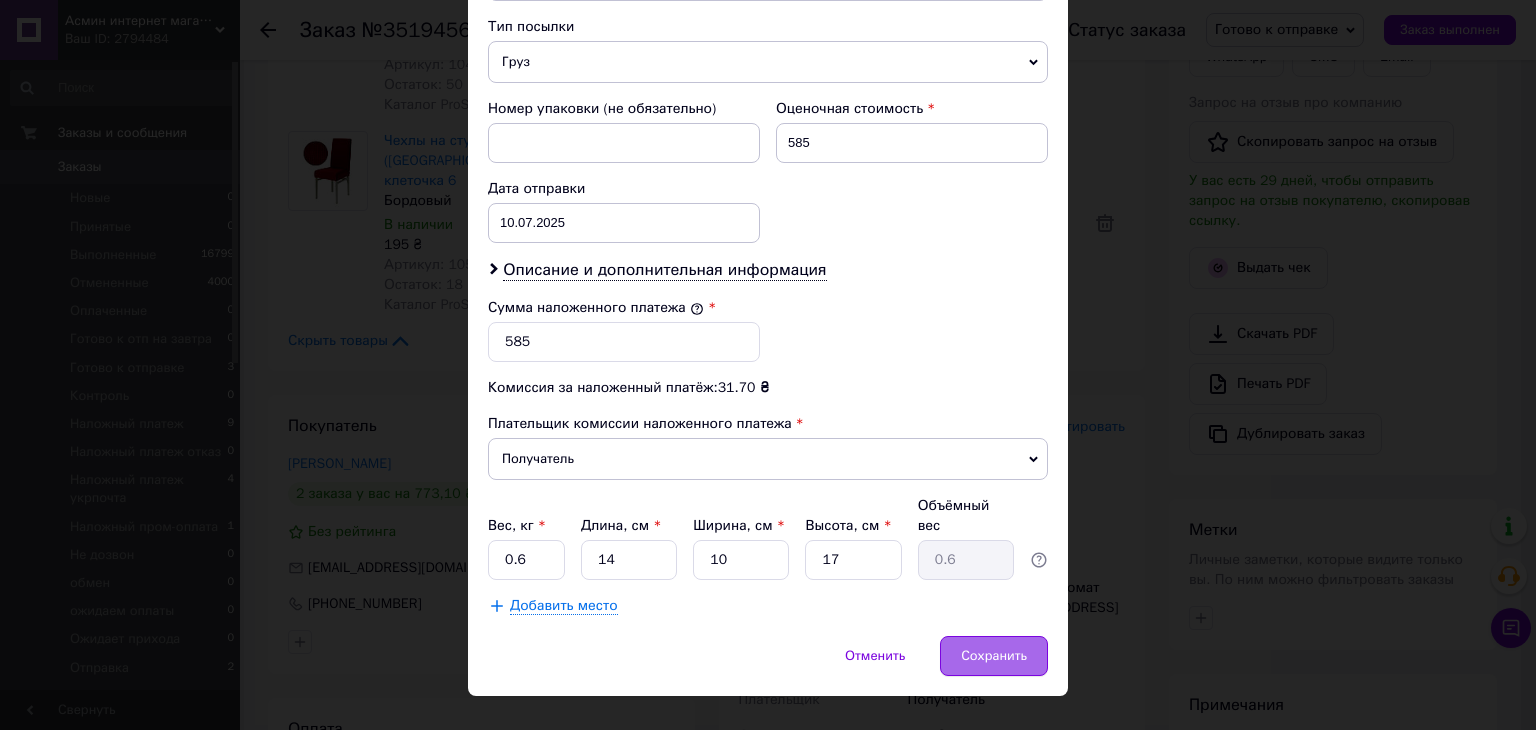 click on "Сохранить" at bounding box center [994, 656] 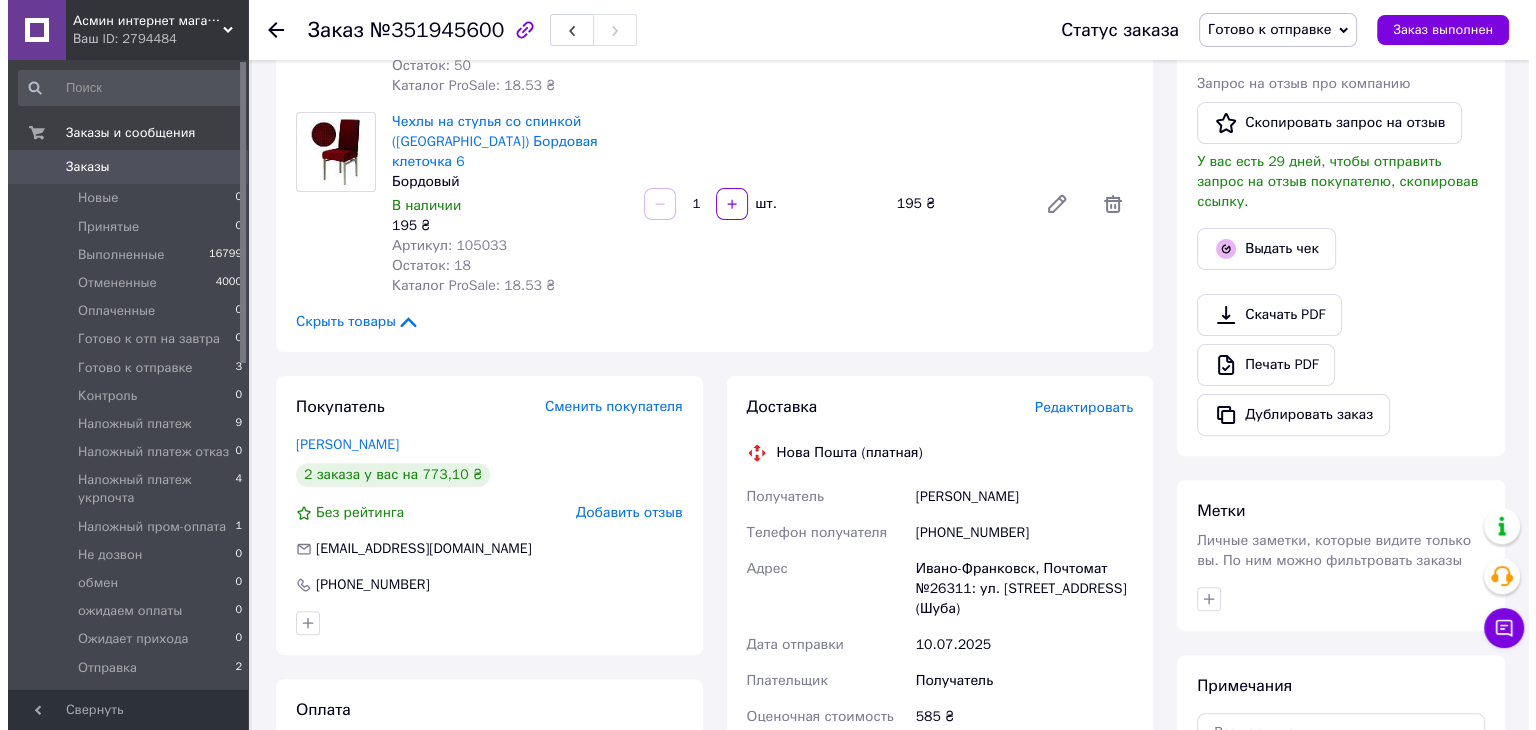 scroll, scrollTop: 500, scrollLeft: 0, axis: vertical 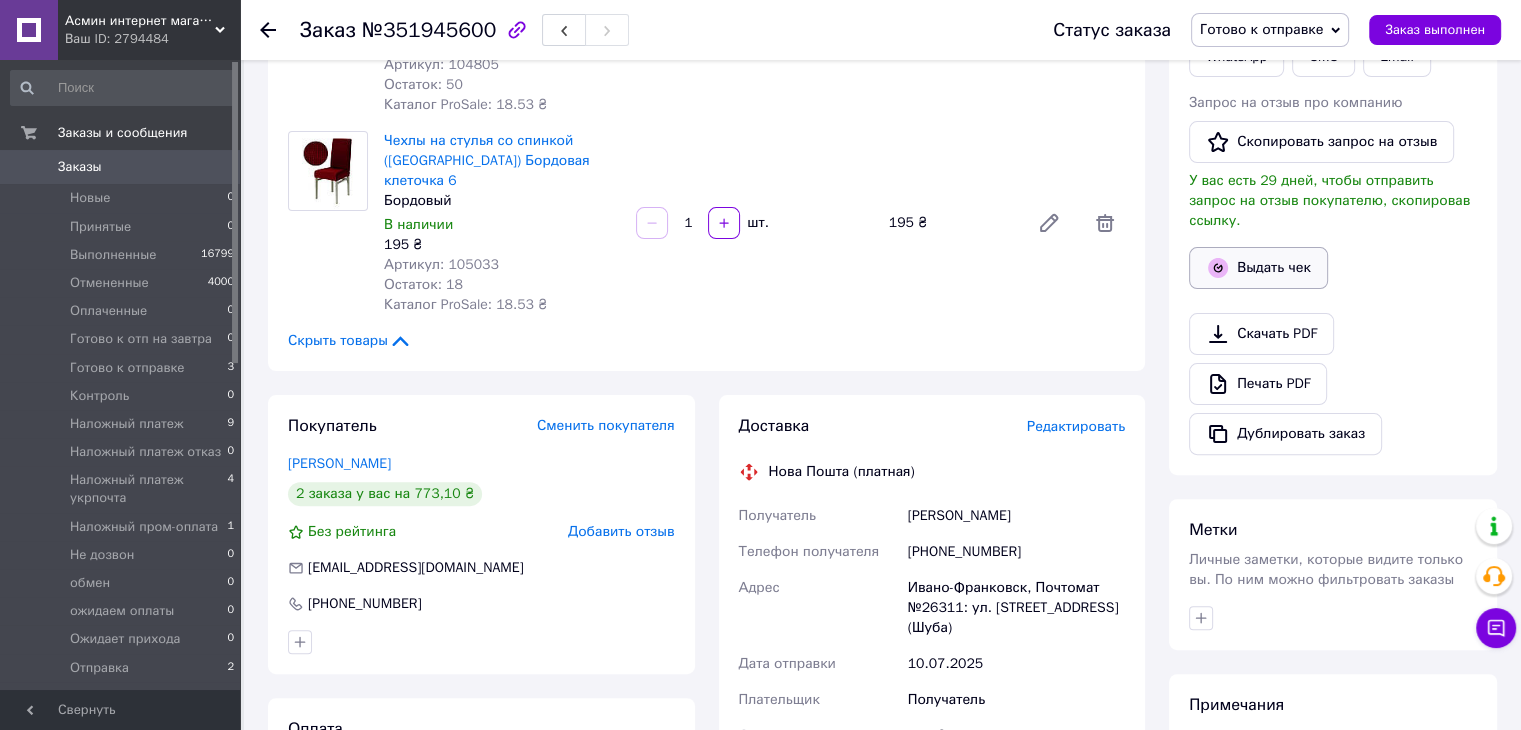 click on "Выдать чек" at bounding box center (1258, 268) 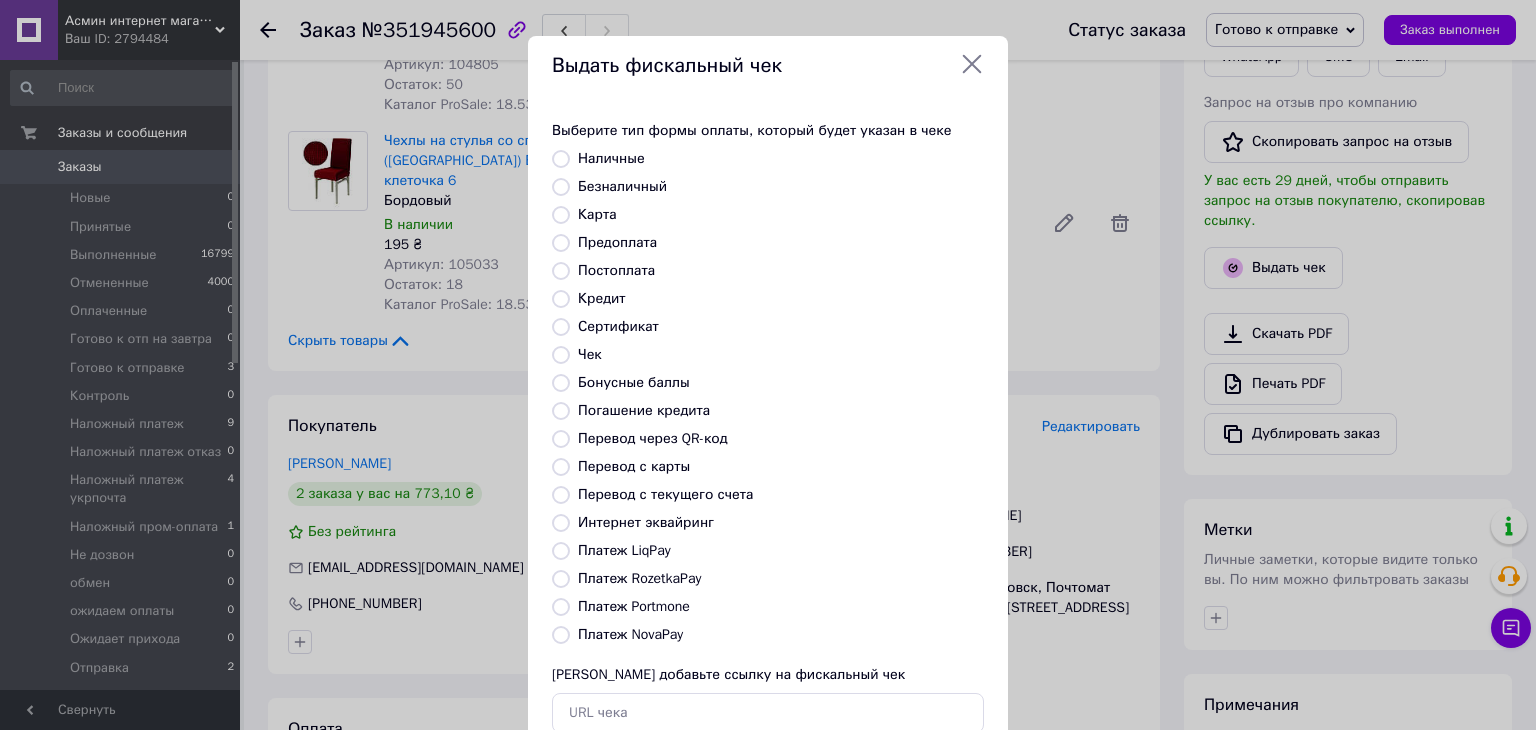 click on "Платеж NovaPay" at bounding box center (561, 635) 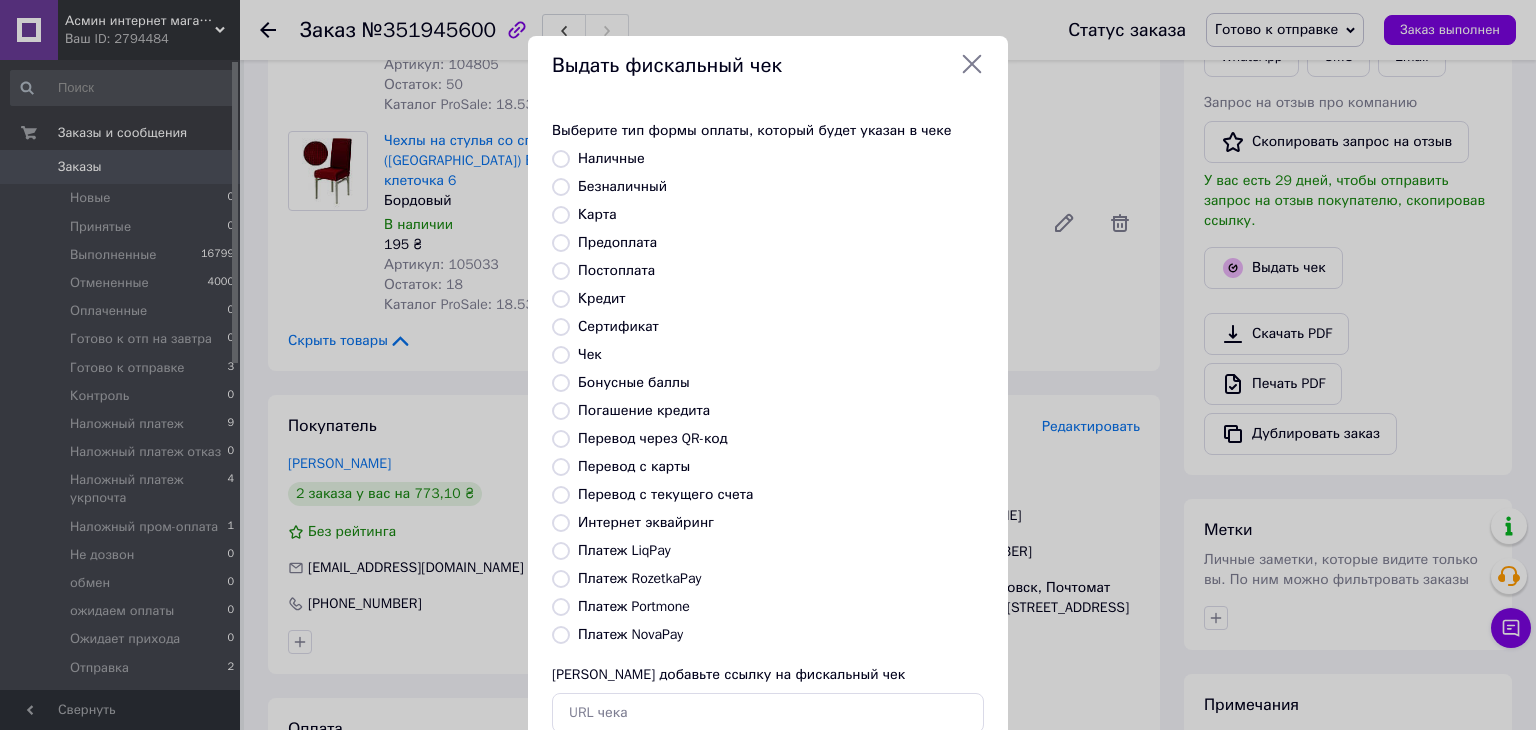 radio on "true" 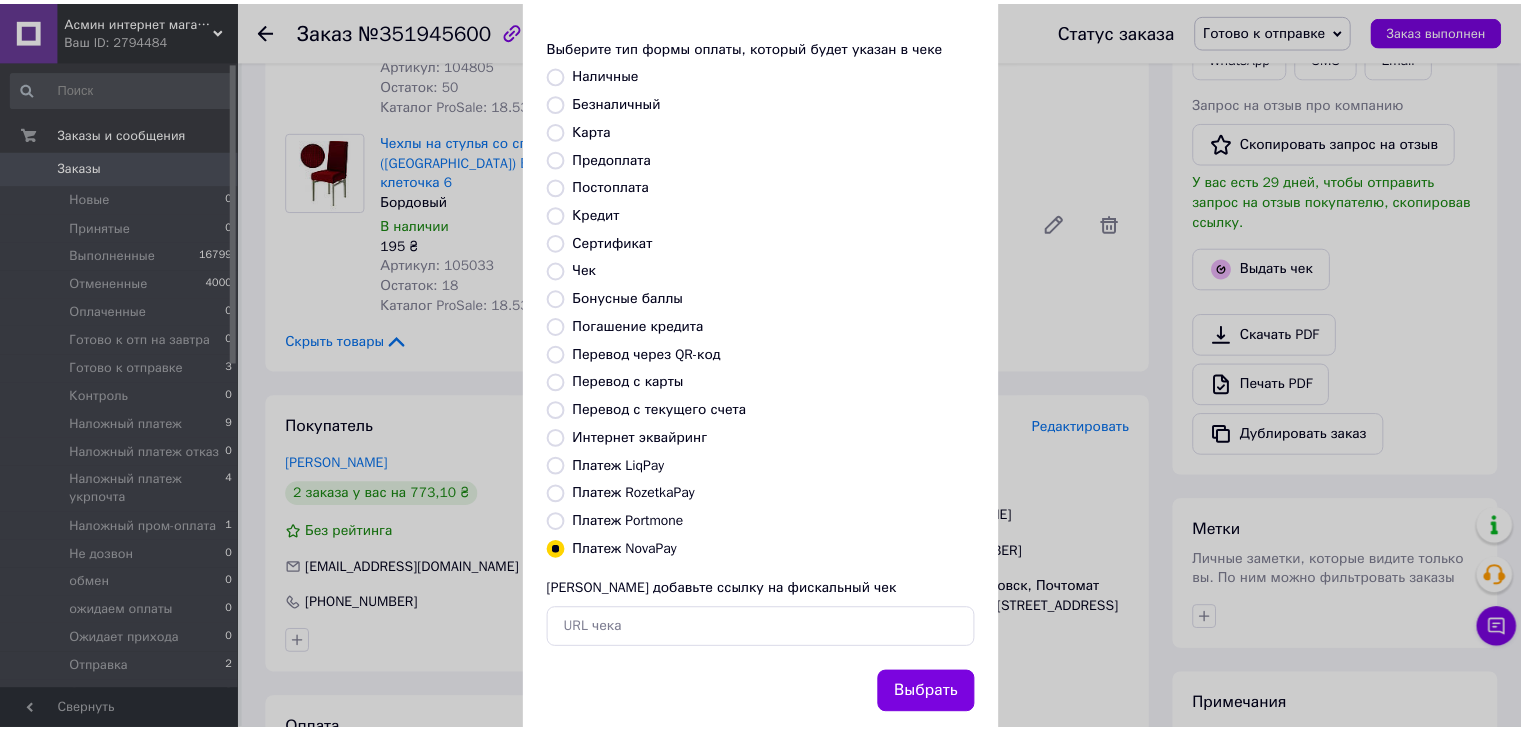 scroll, scrollTop: 128, scrollLeft: 0, axis: vertical 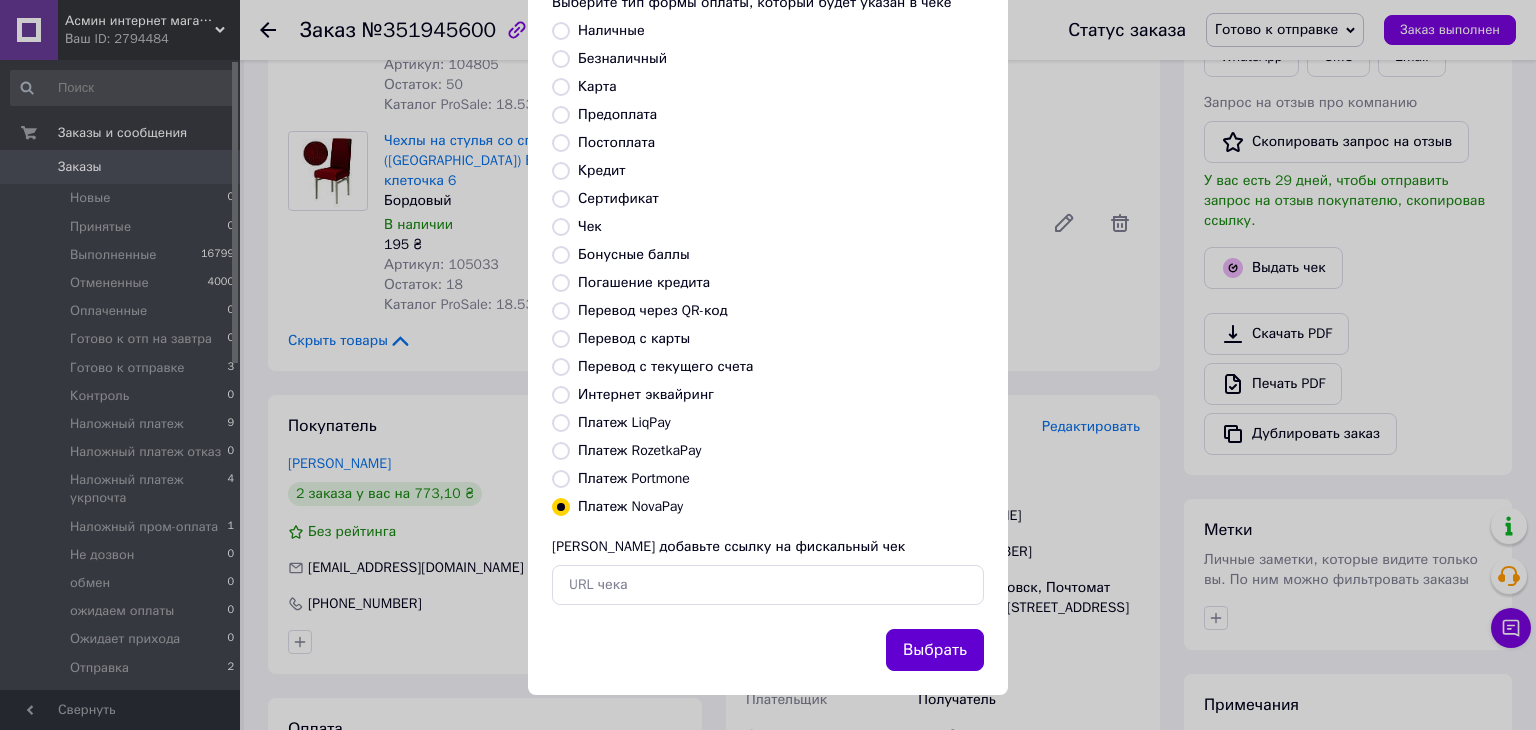 click on "Выбрать" at bounding box center [935, 650] 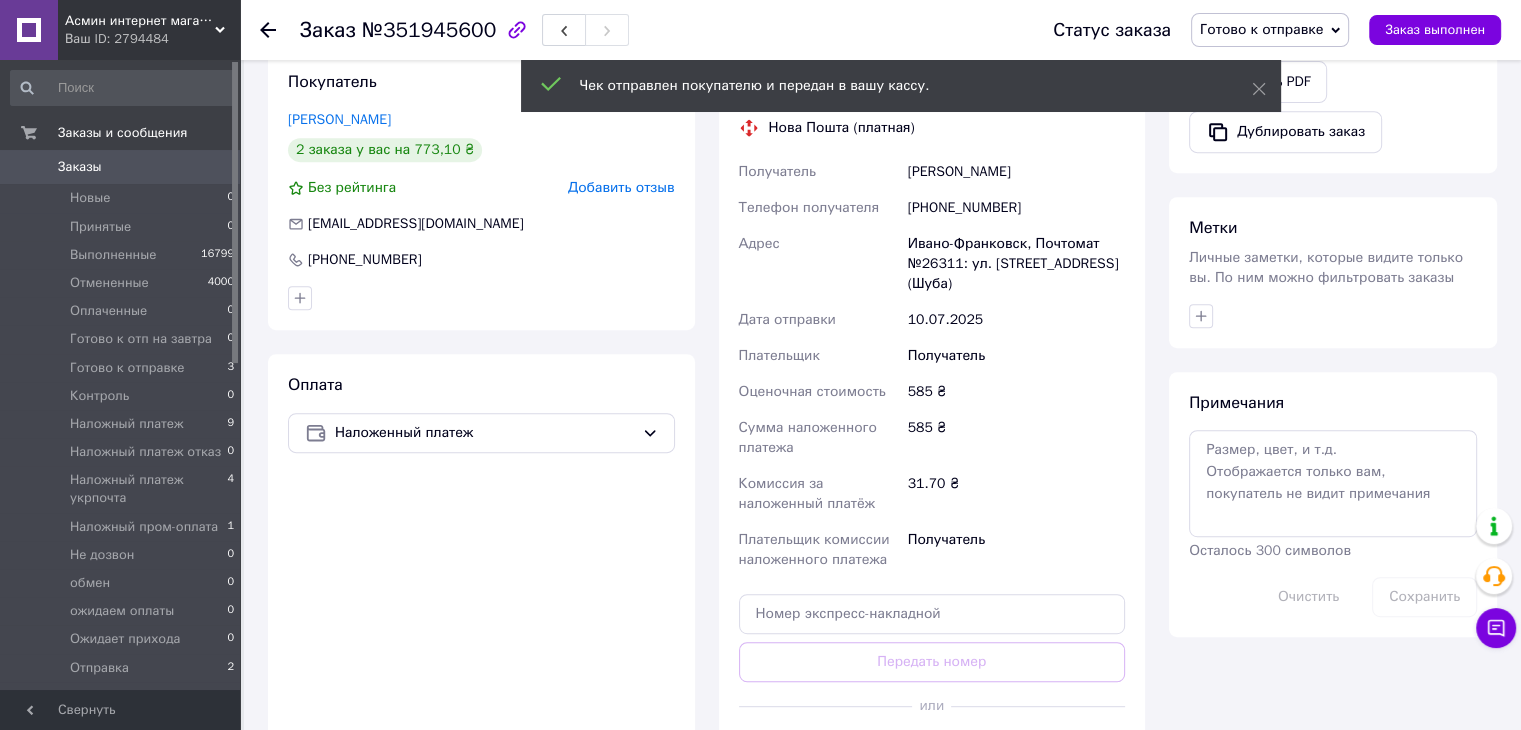 scroll, scrollTop: 866, scrollLeft: 0, axis: vertical 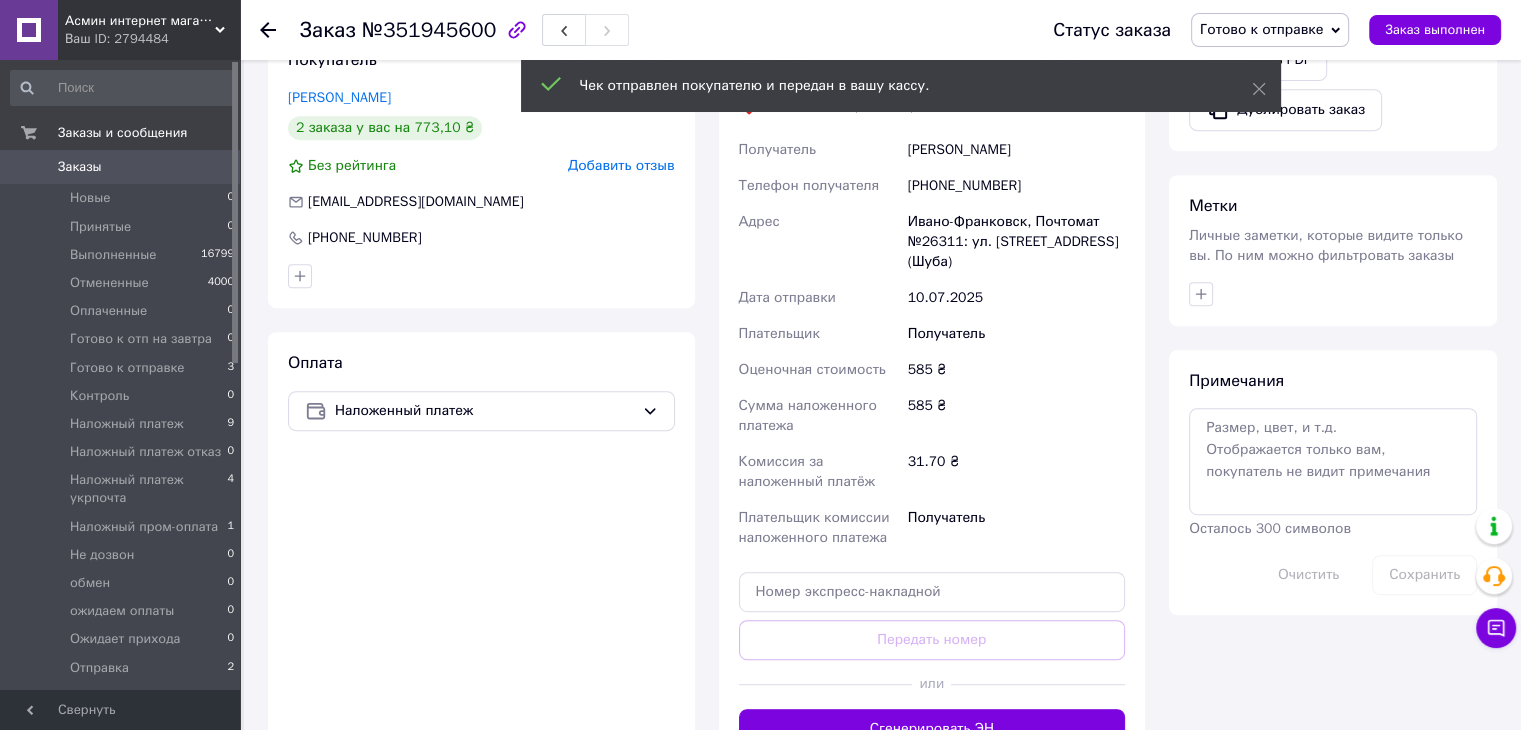 drag, startPoint x: 962, startPoint y: 694, endPoint x: 1002, endPoint y: 653, distance: 57.280014 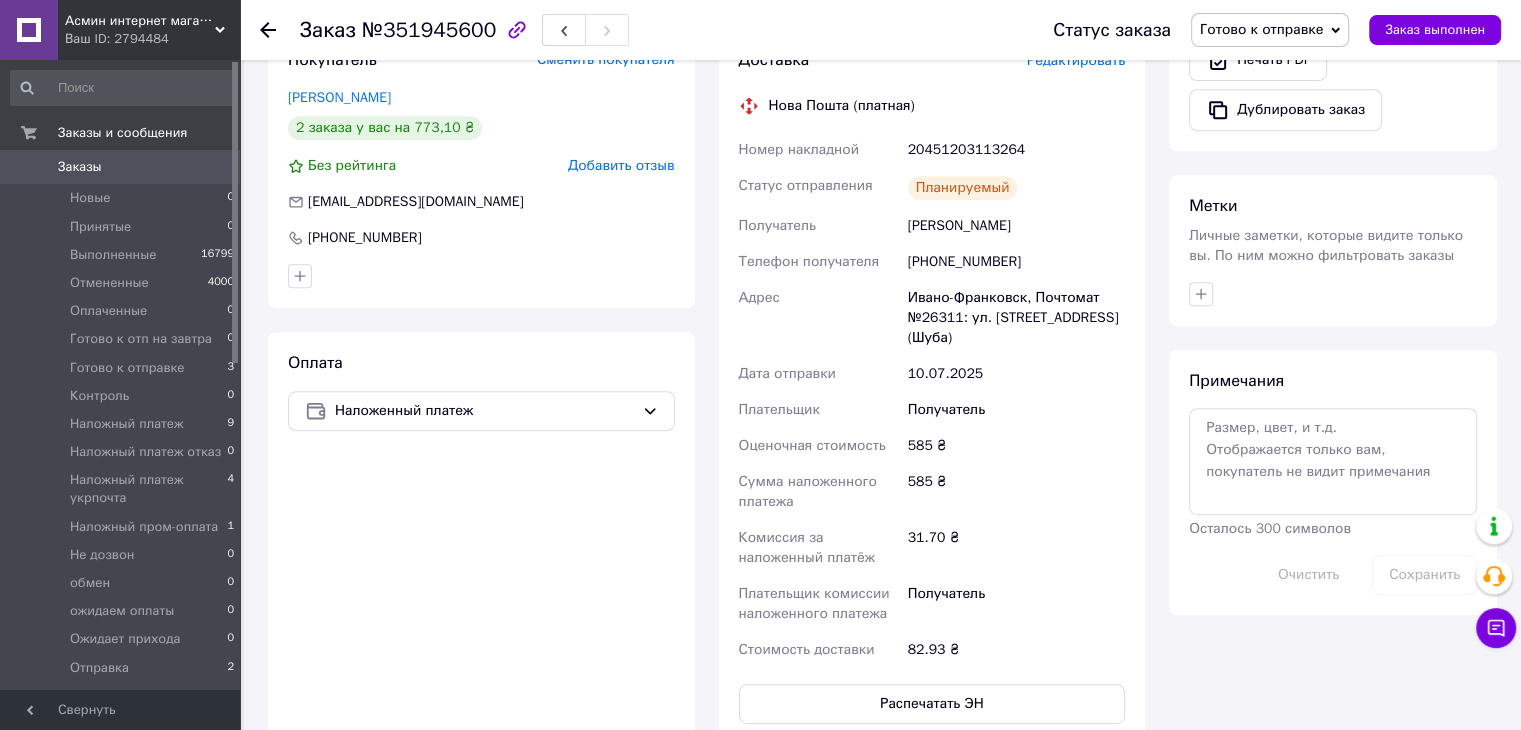 click 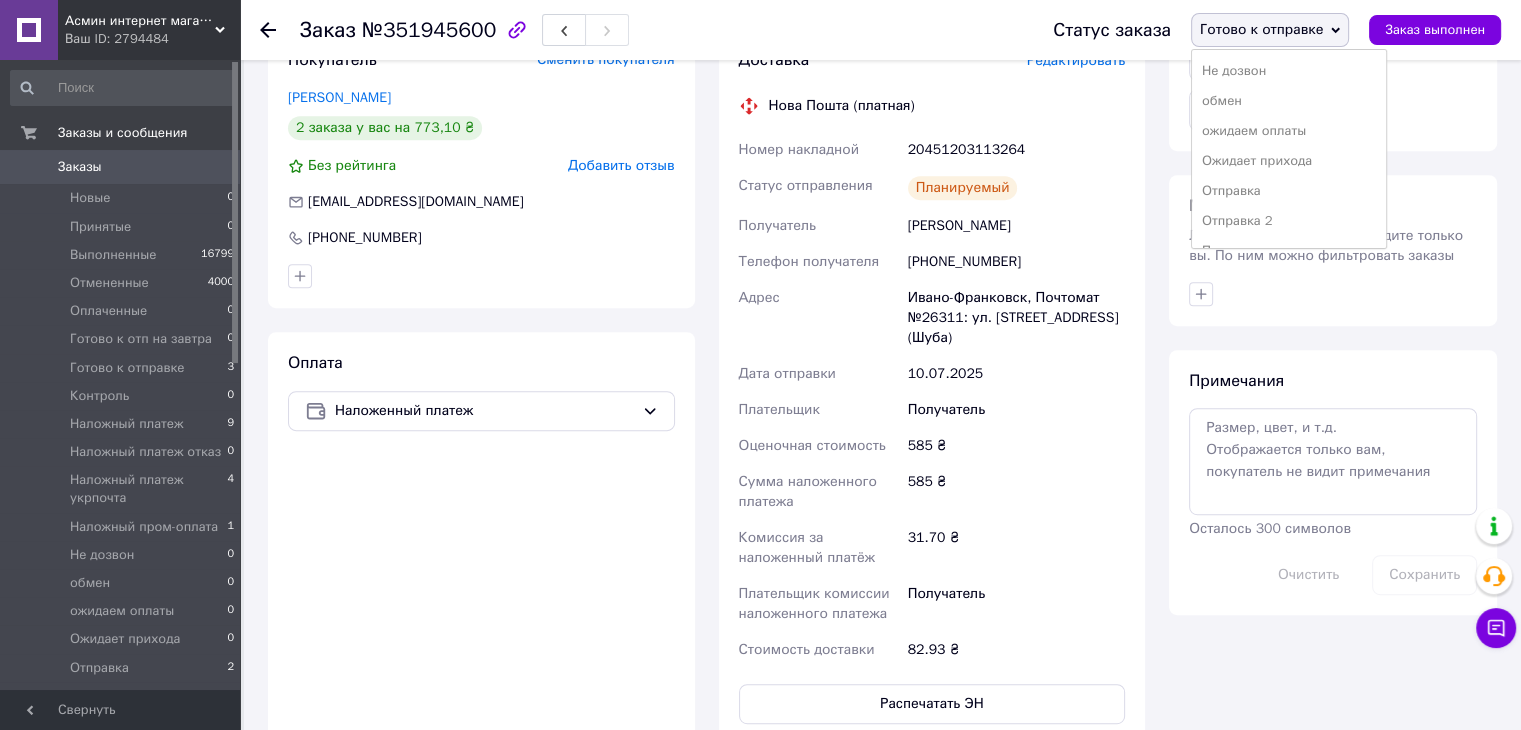 scroll, scrollTop: 300, scrollLeft: 0, axis: vertical 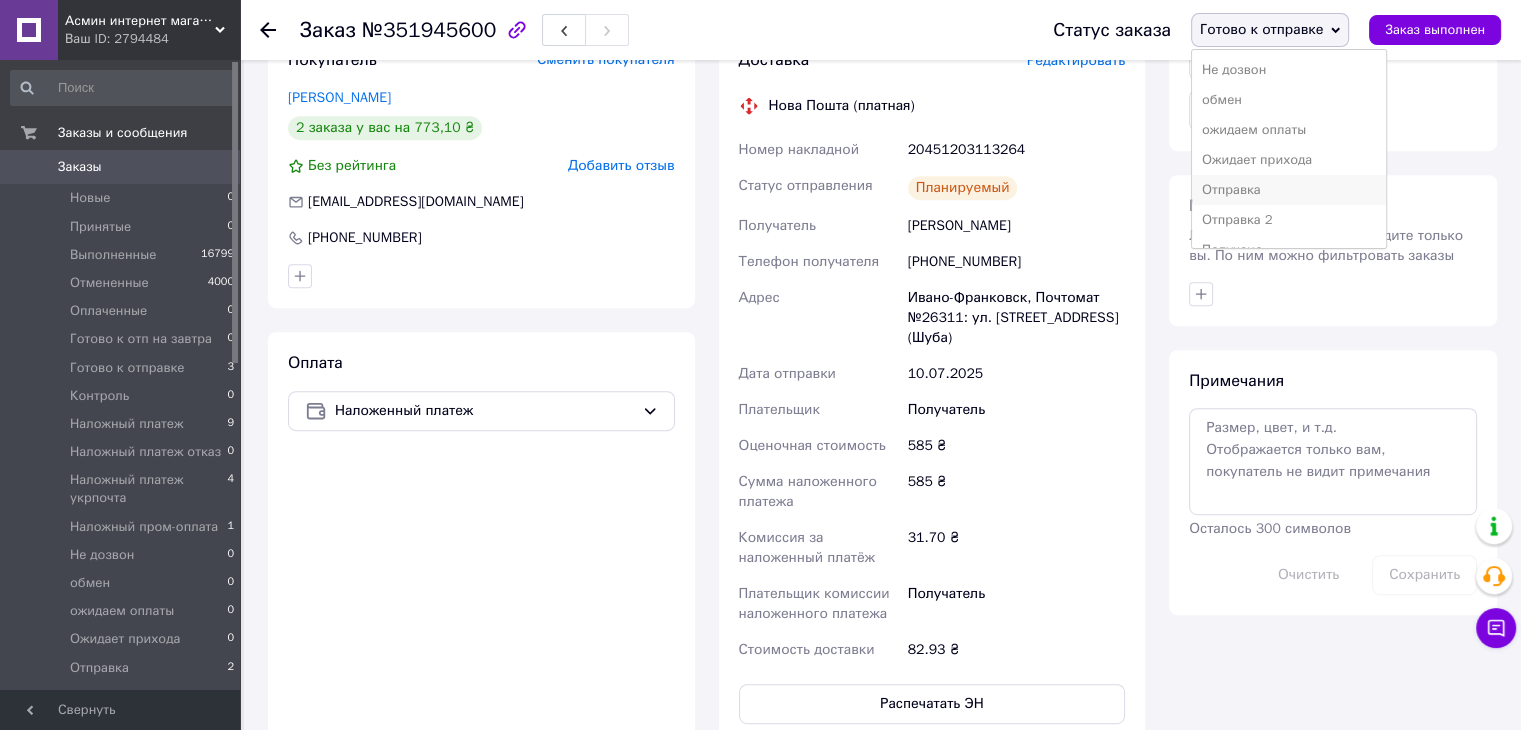 click on "Отправка" at bounding box center (1289, 190) 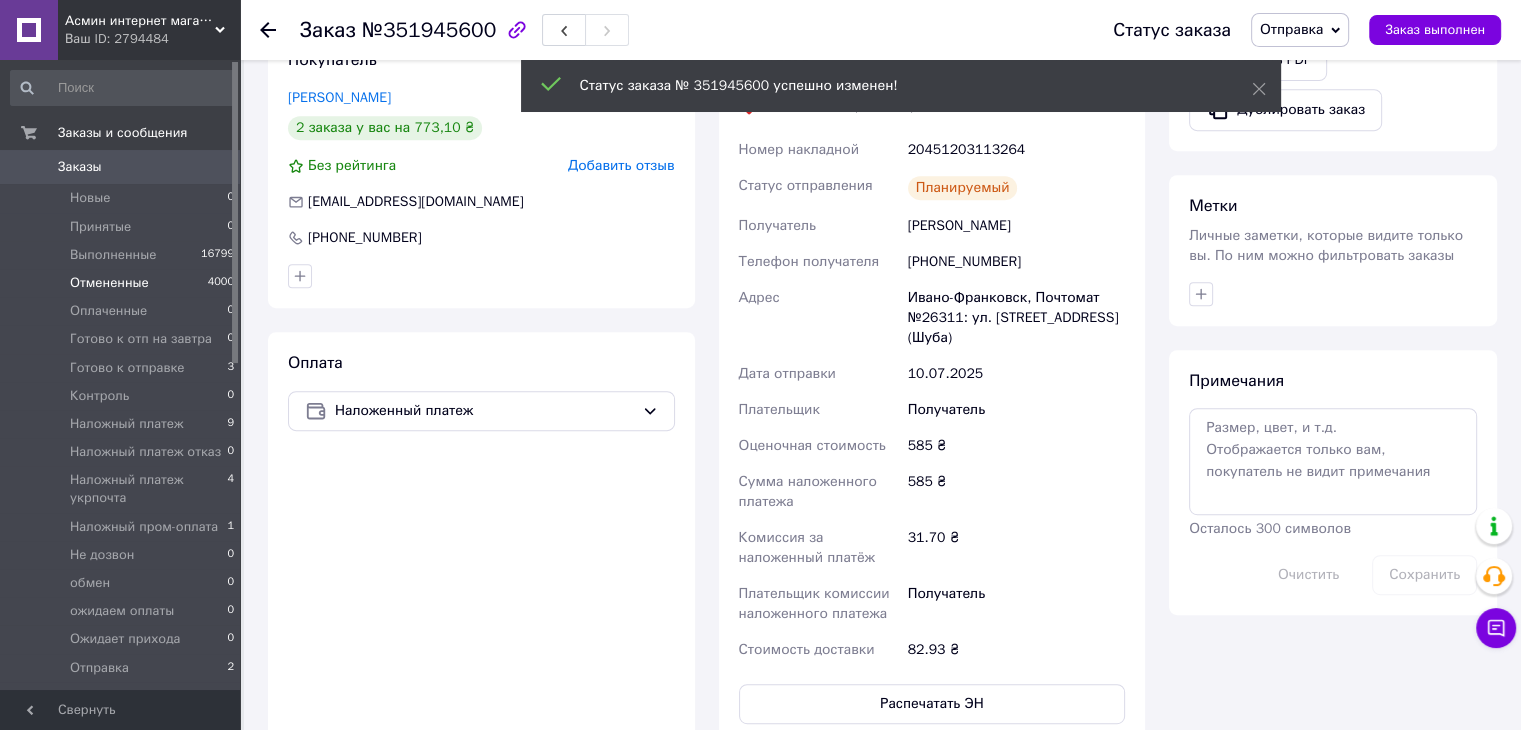 scroll, scrollTop: 15, scrollLeft: 0, axis: vertical 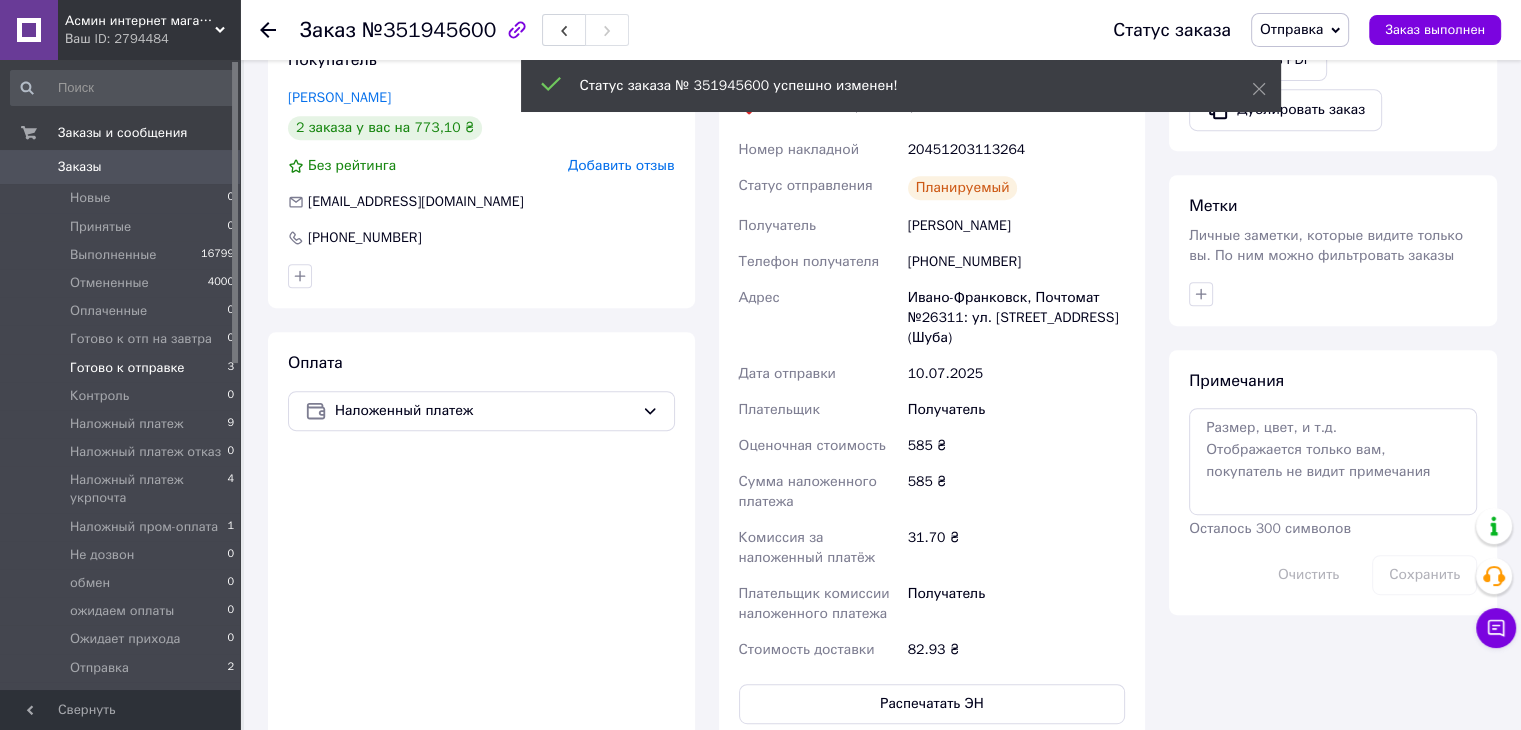 click on "Готово к отправке" at bounding box center (127, 368) 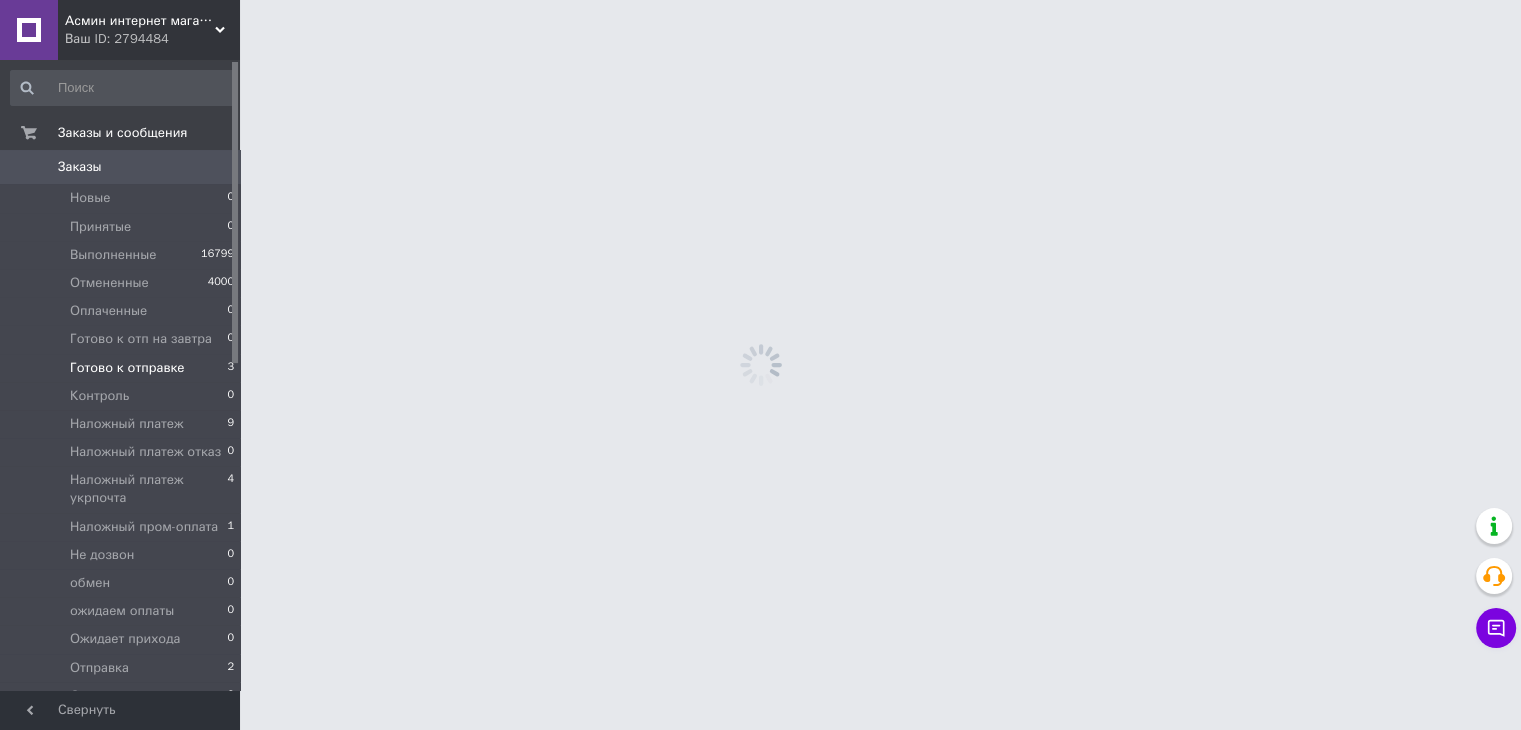 scroll, scrollTop: 0, scrollLeft: 0, axis: both 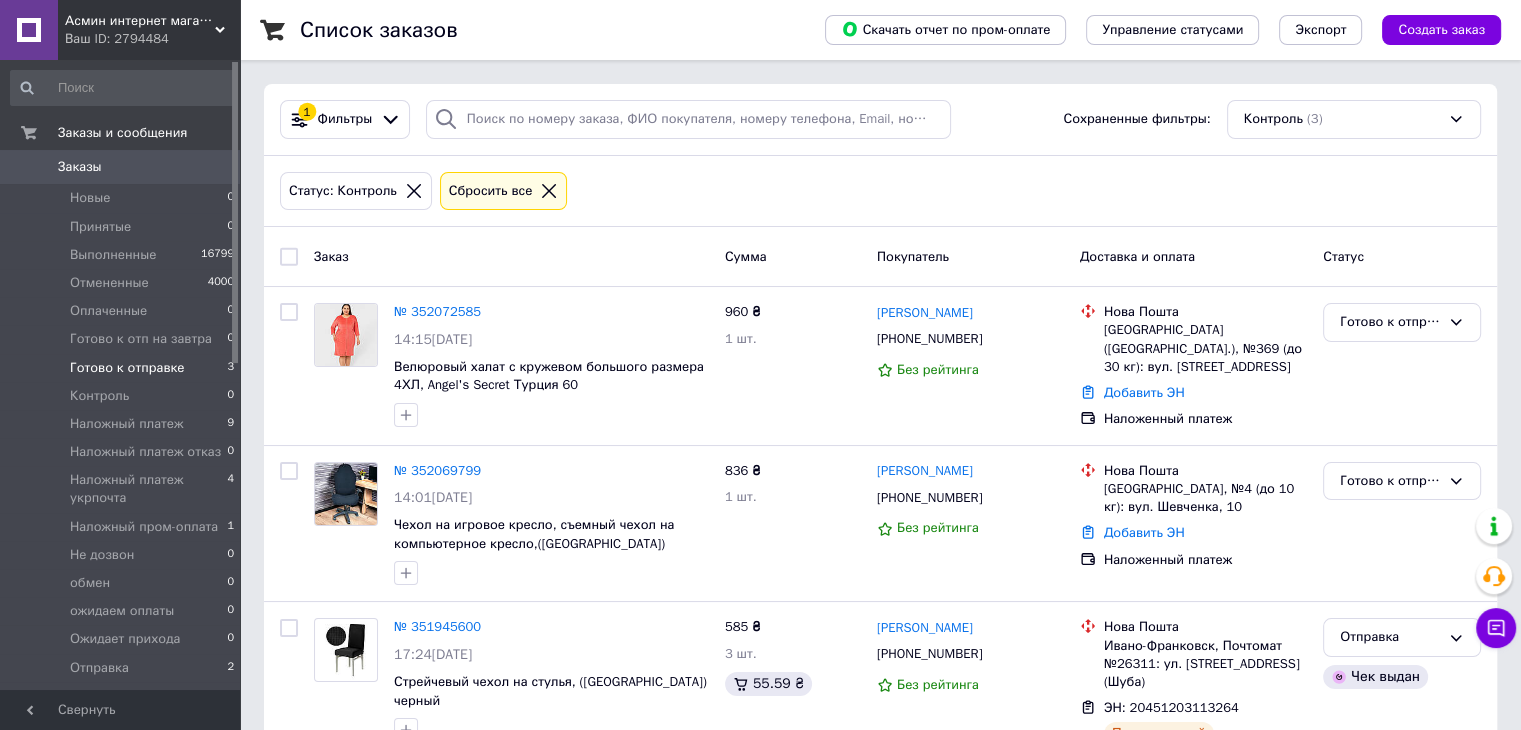 click on "Готово к отправке" at bounding box center (127, 368) 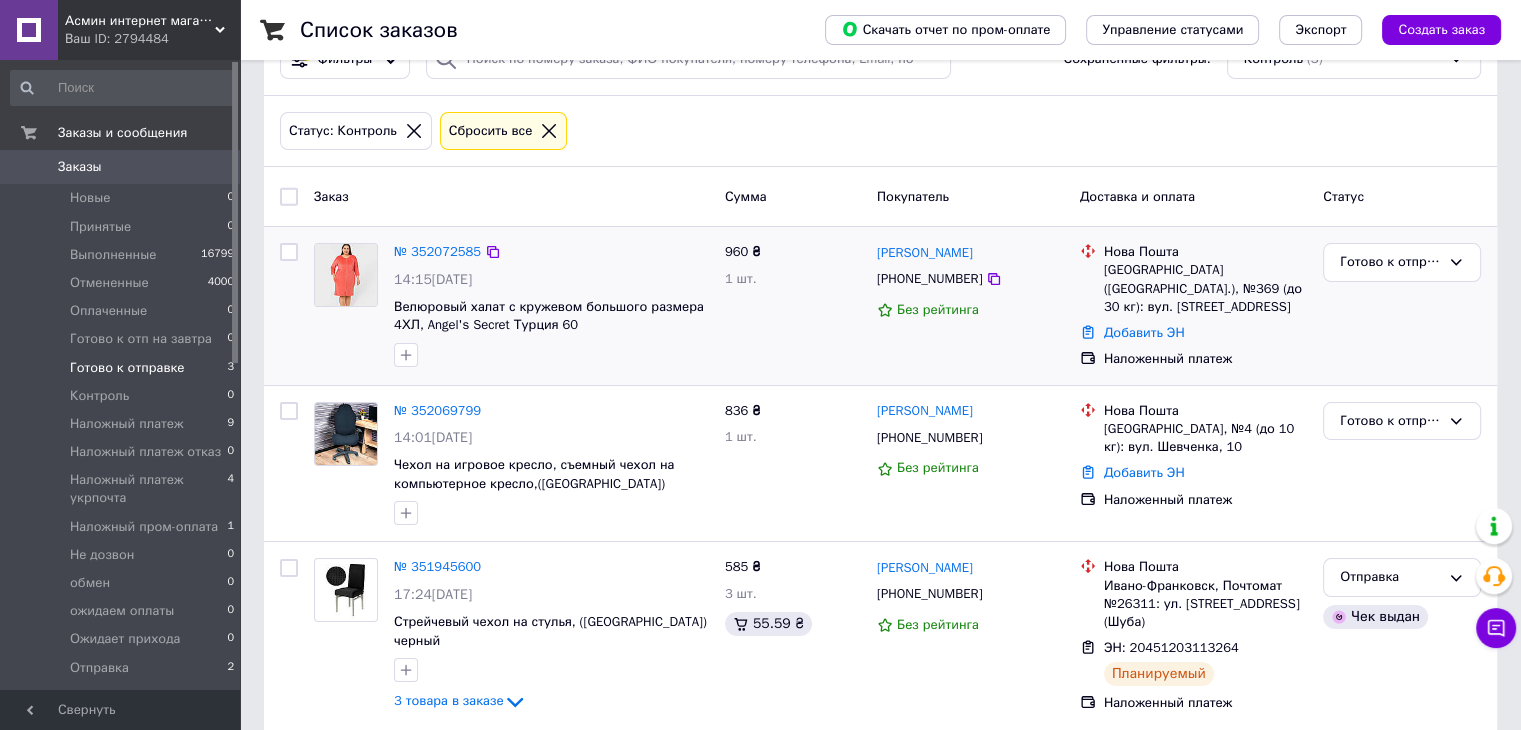 scroll, scrollTop: 79, scrollLeft: 0, axis: vertical 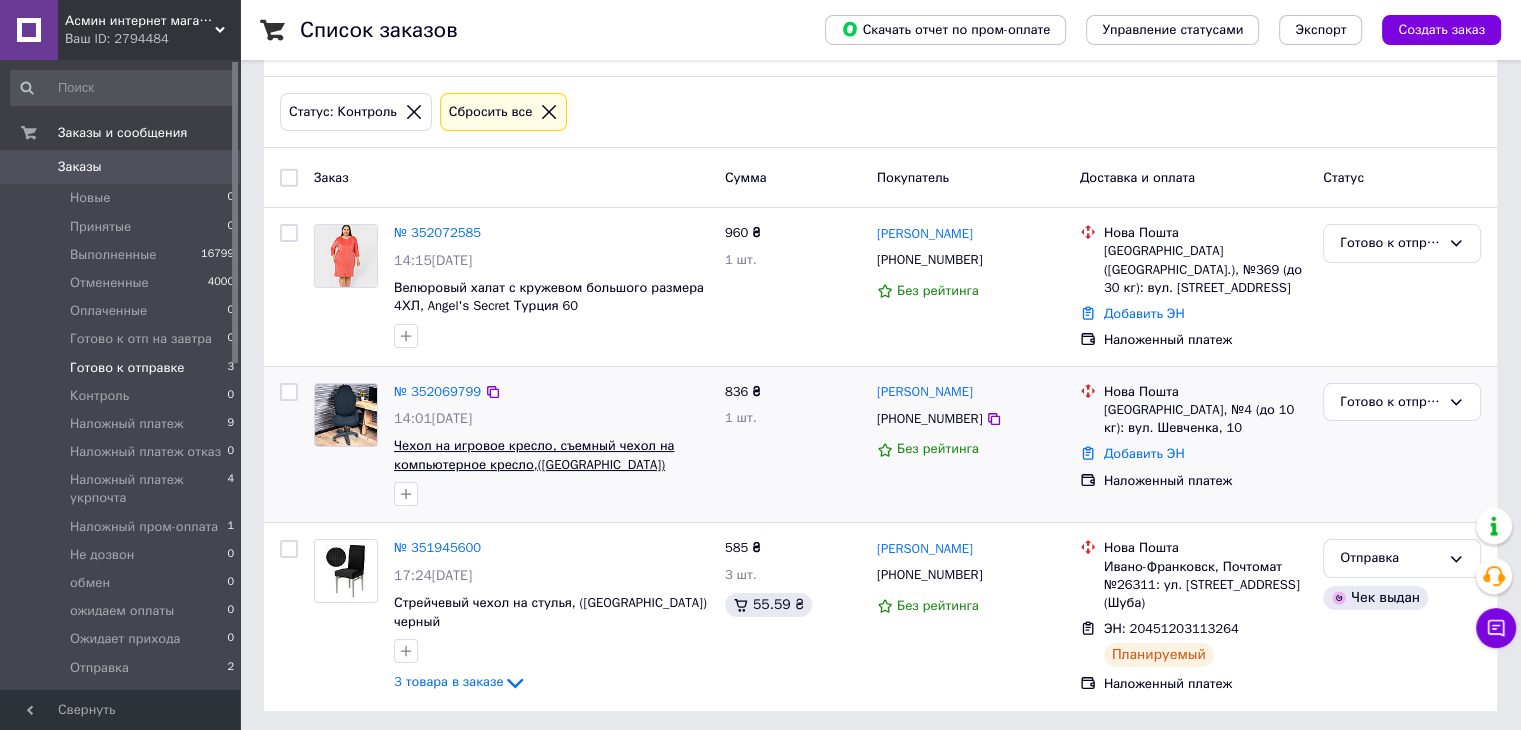 click on "Чехол на игровое кресло, съемный чехол на компьютерное кресло,([GEOGRAPHIC_DATA]) черный" at bounding box center (534, 464) 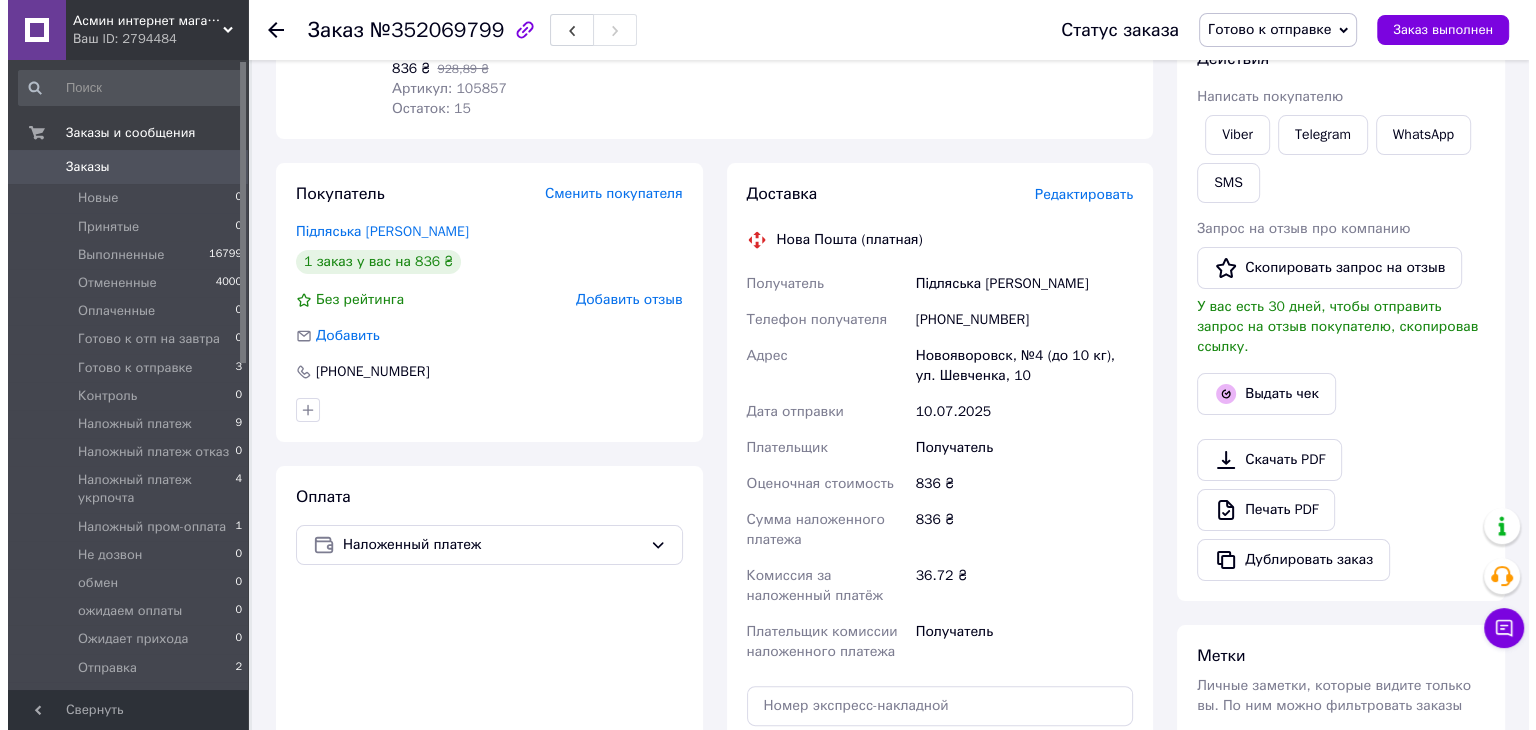 scroll, scrollTop: 333, scrollLeft: 0, axis: vertical 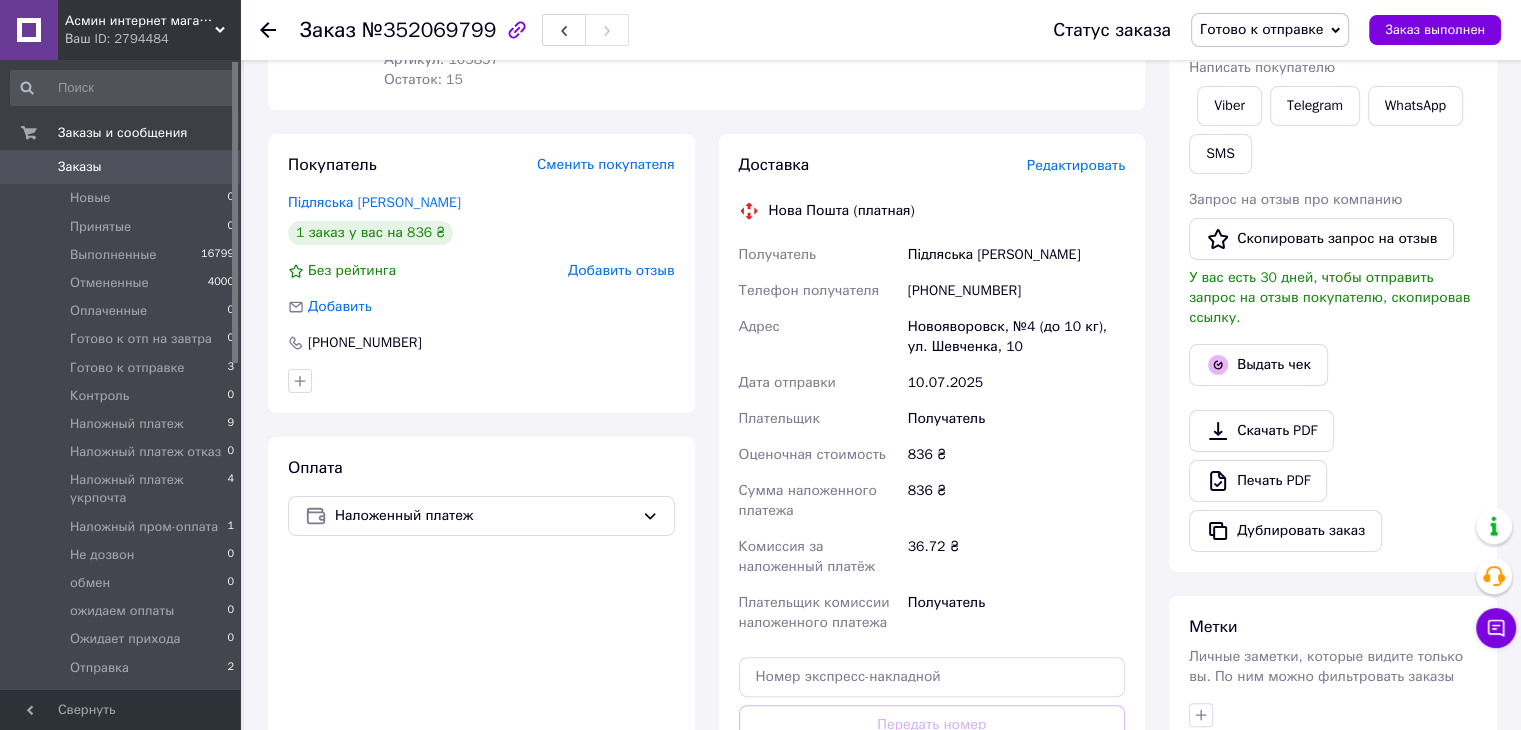 click on "Редактировать" at bounding box center (1076, 165) 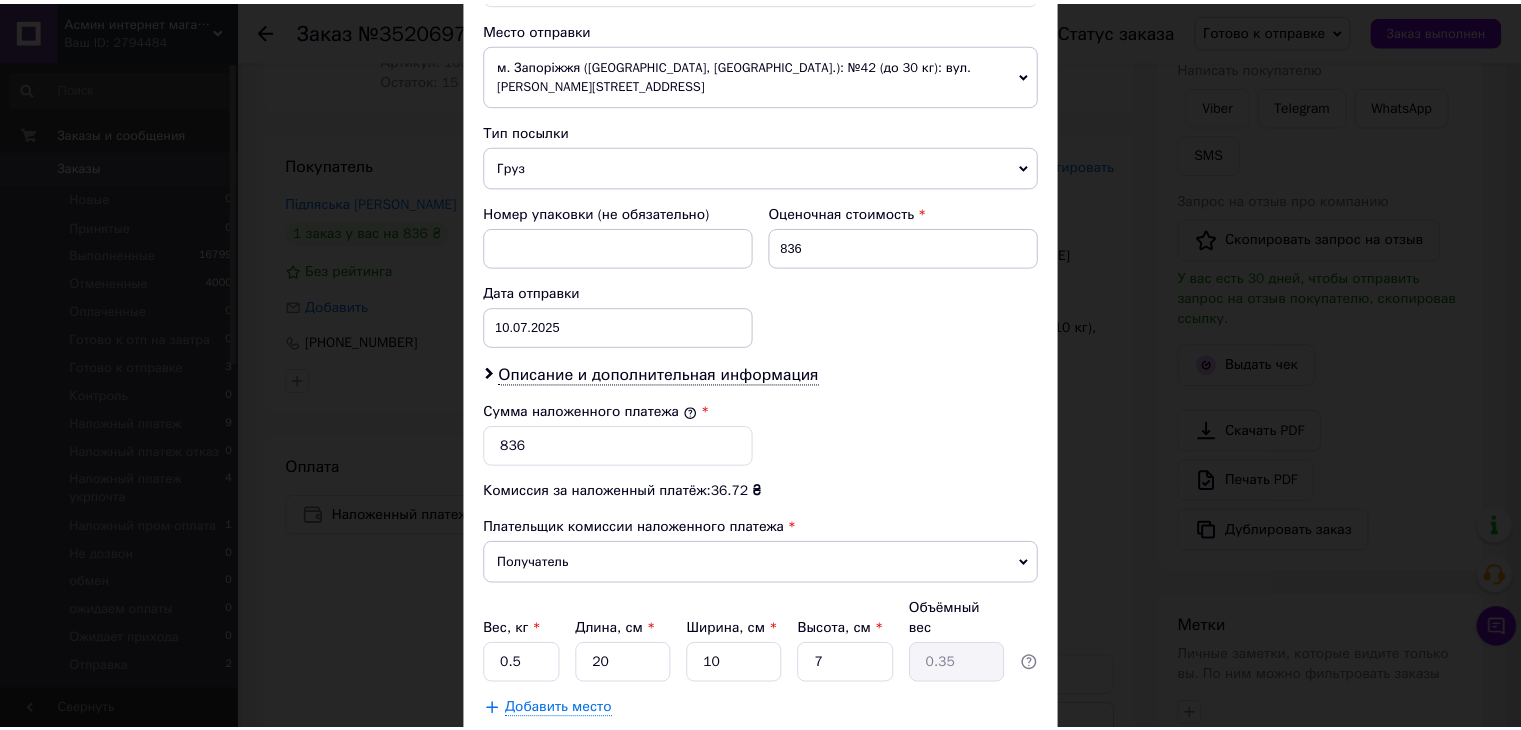scroll, scrollTop: 800, scrollLeft: 0, axis: vertical 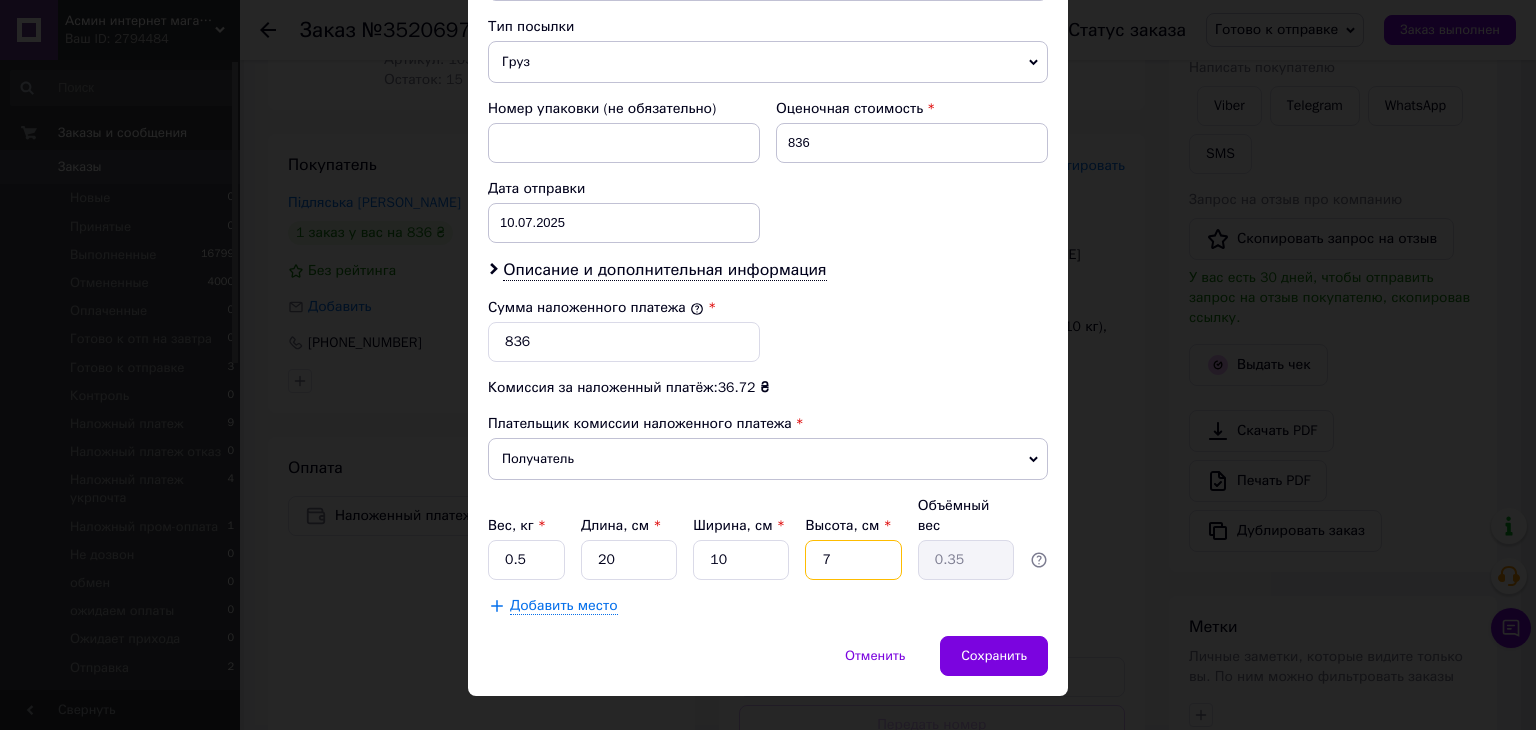click on "7" at bounding box center (853, 560) 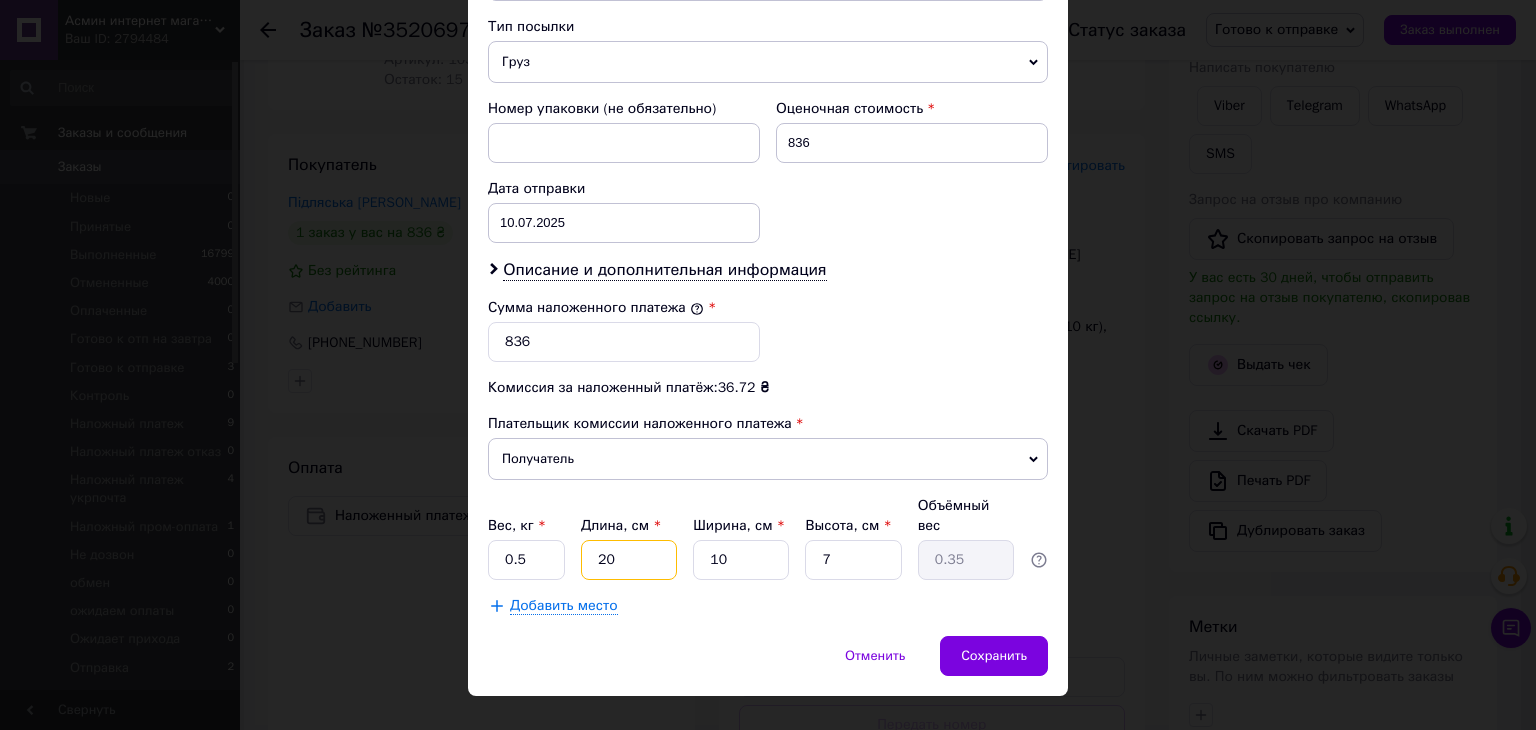 click on "20" at bounding box center [629, 560] 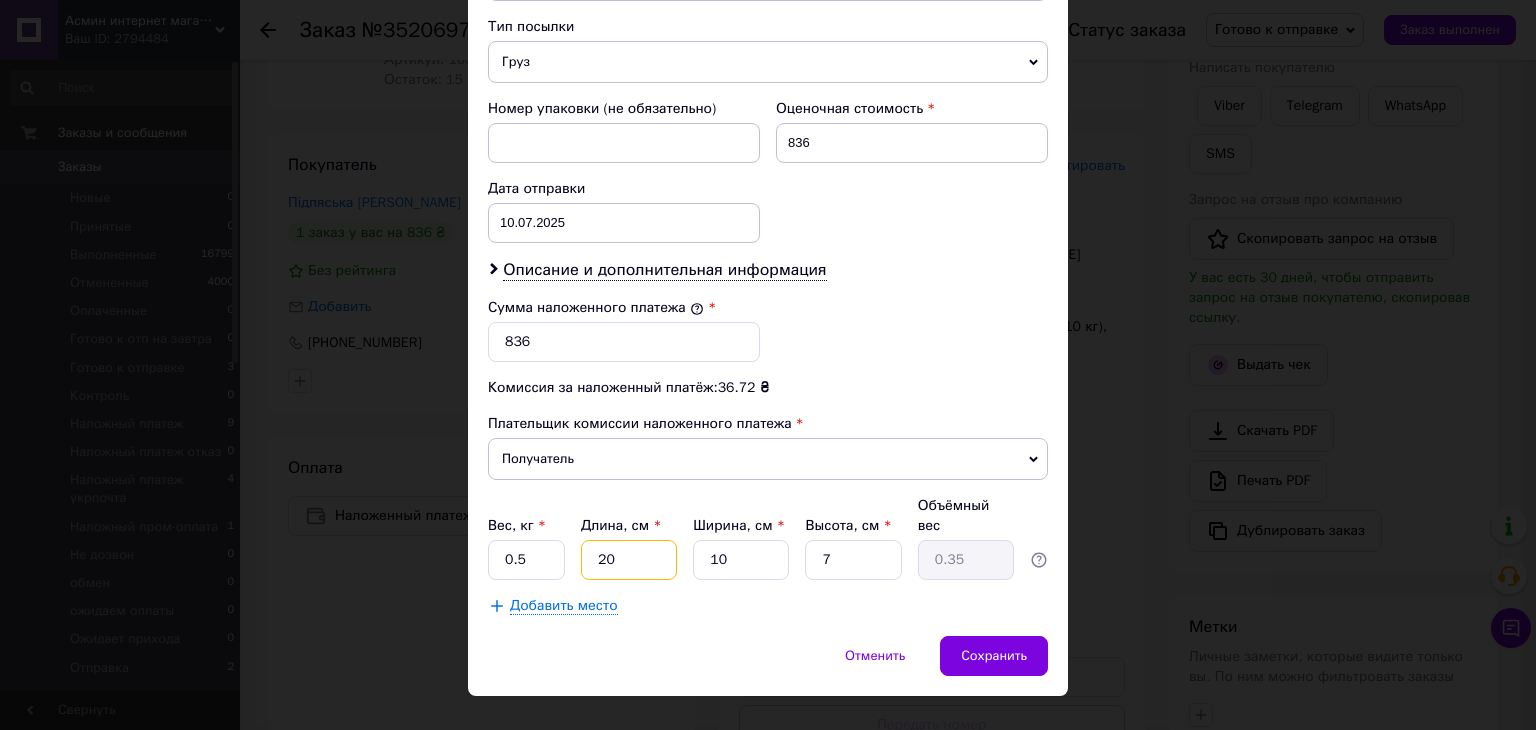 type on "2" 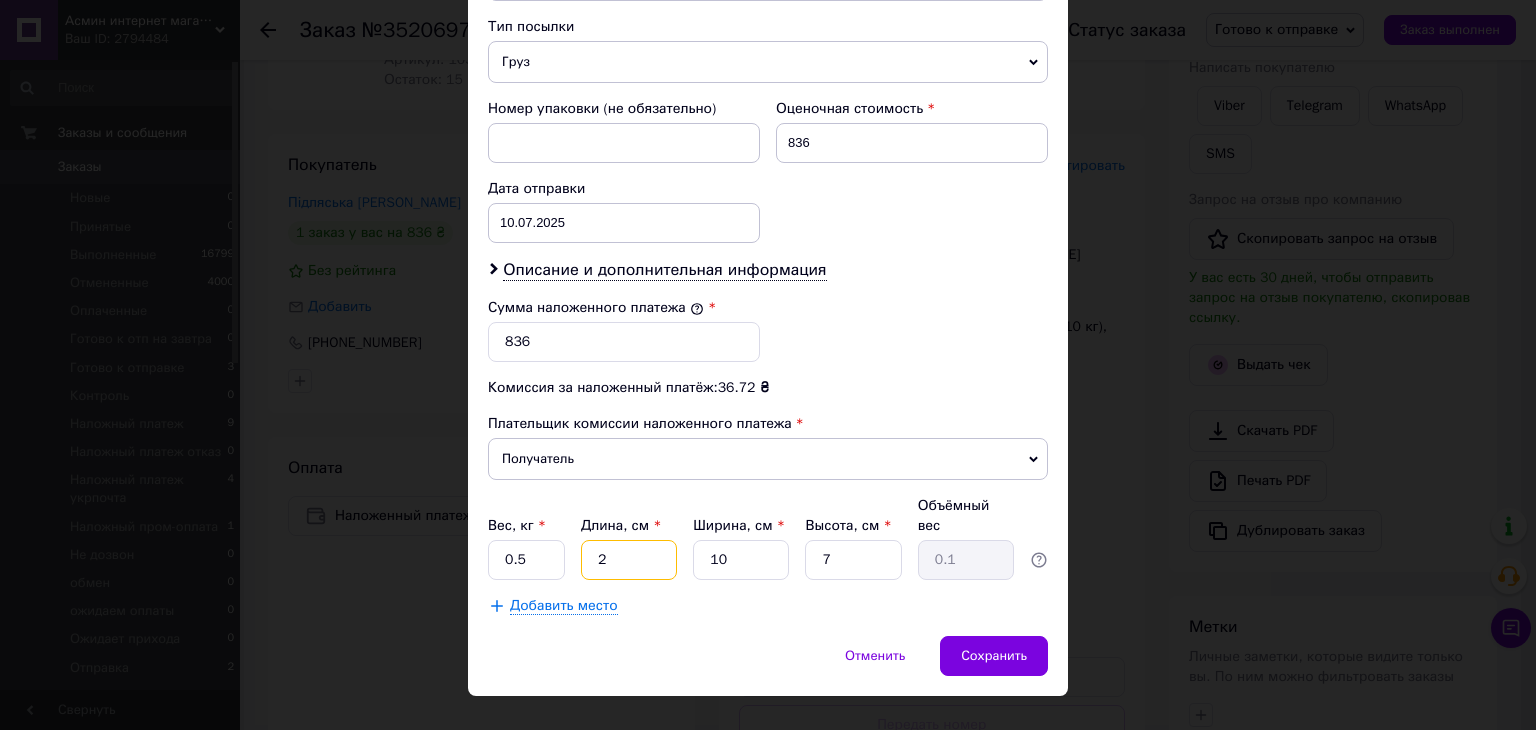 type 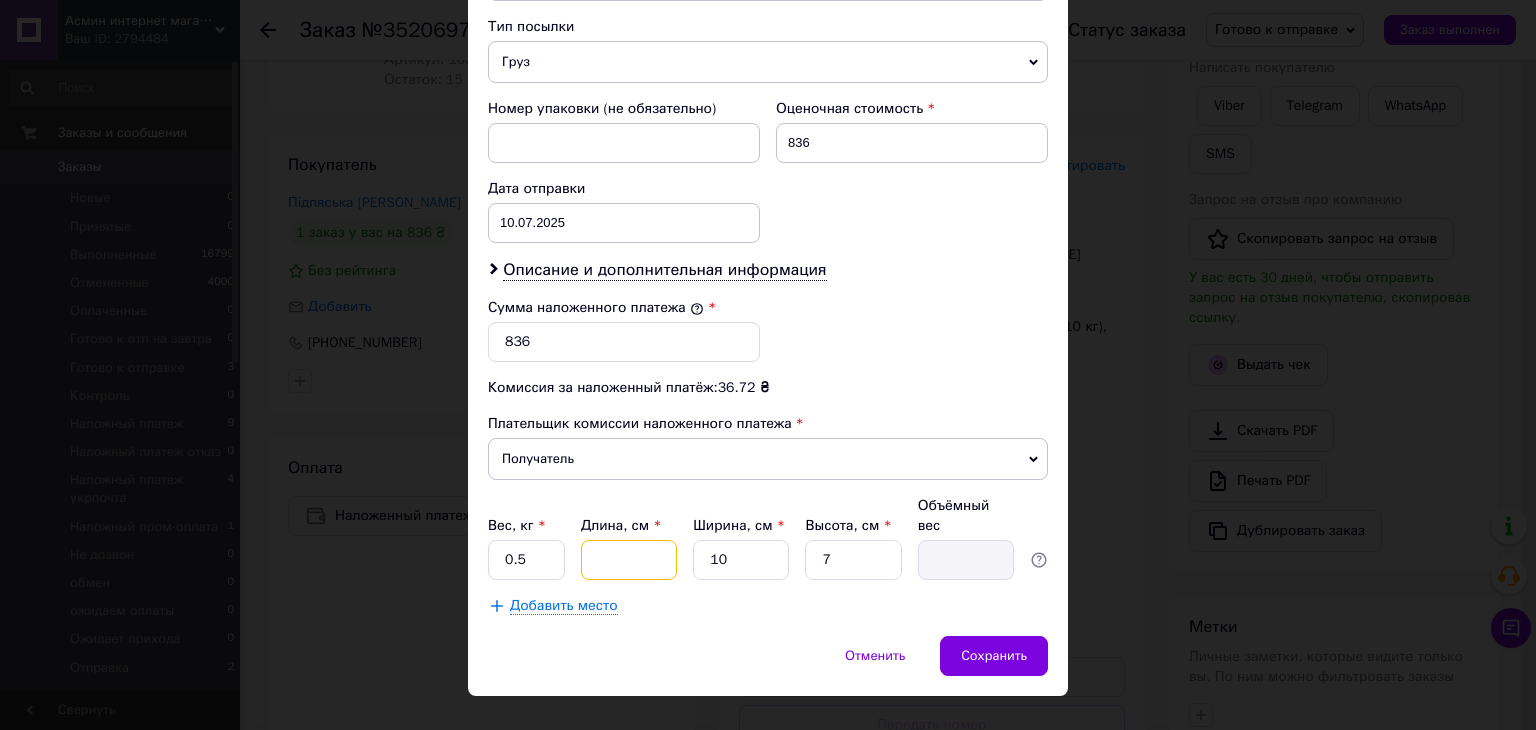 type on "1" 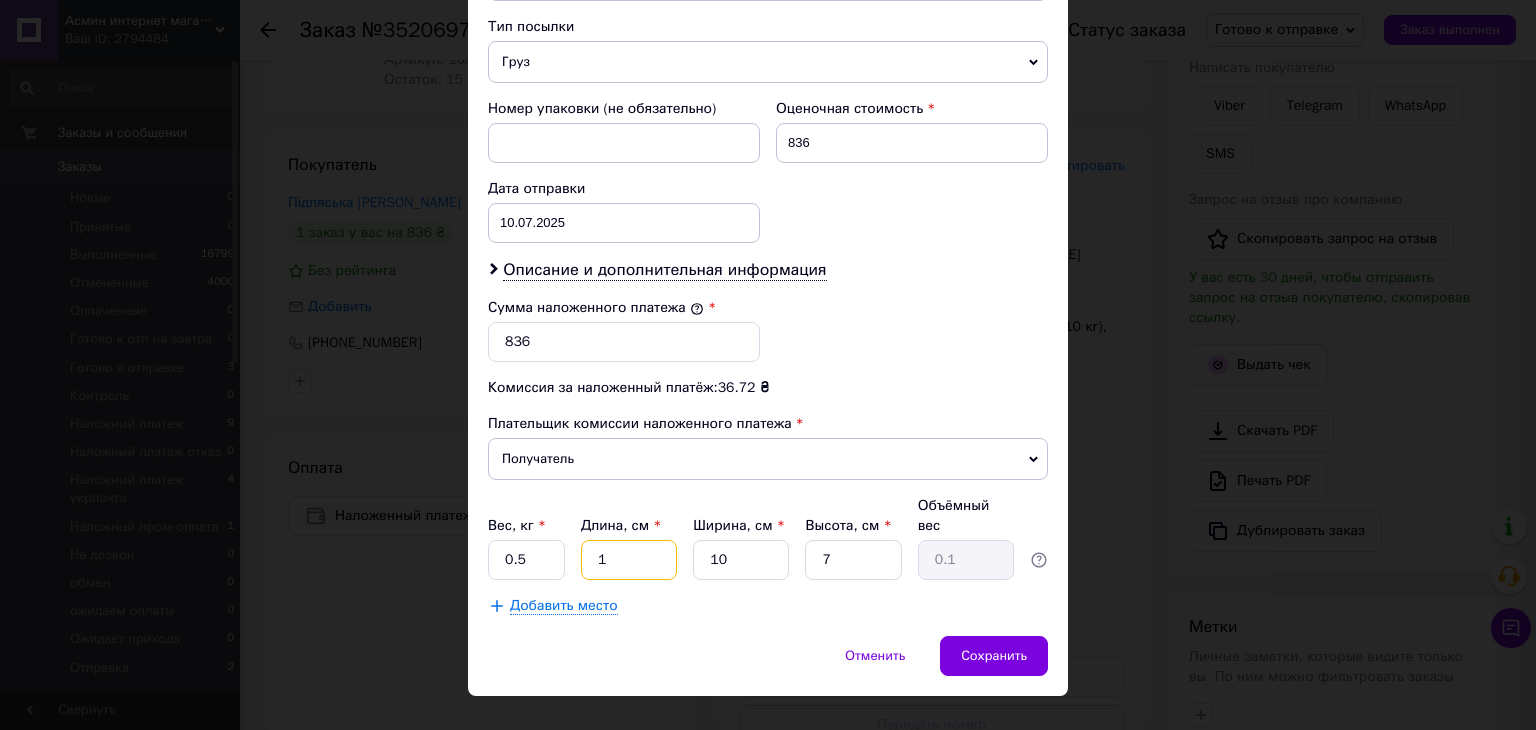 type on "10" 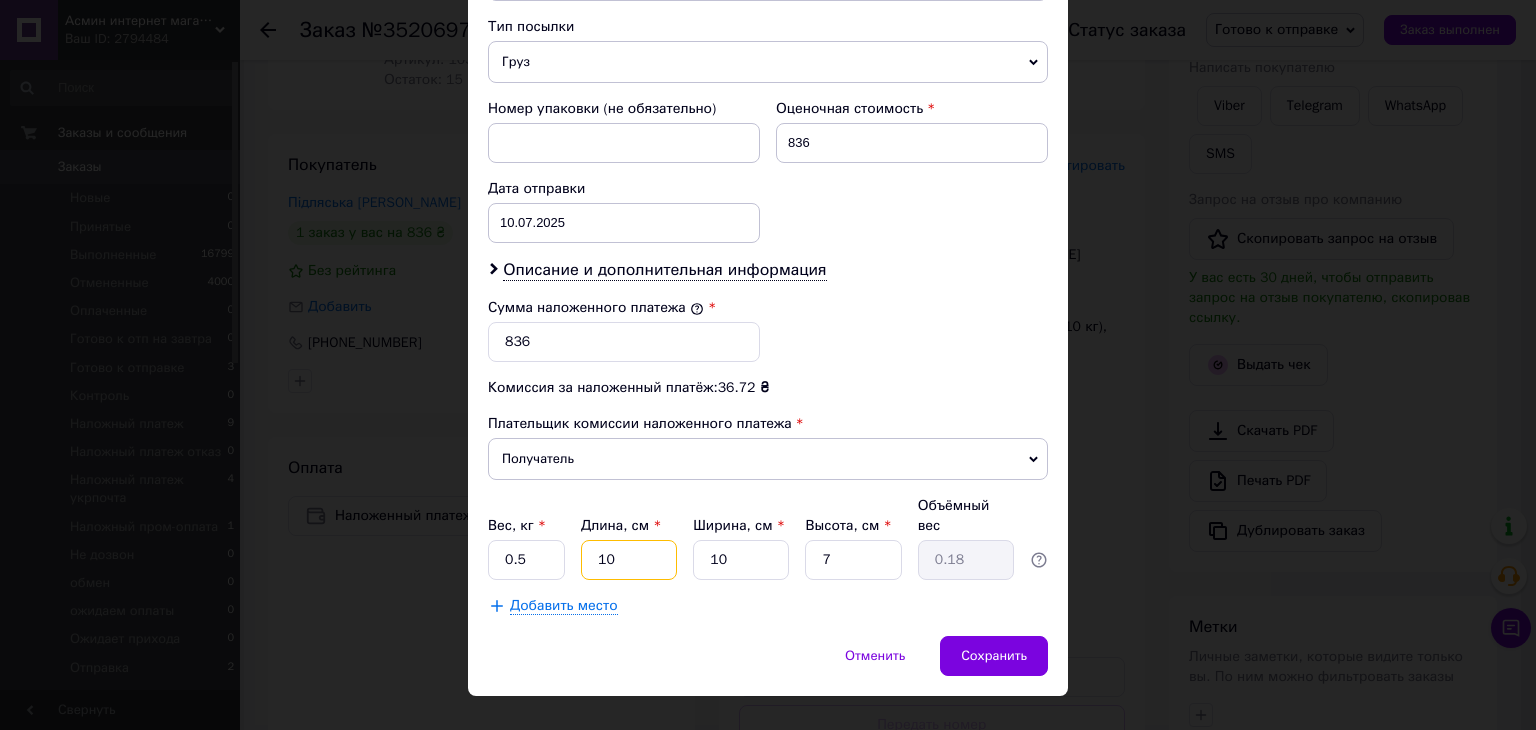 type on "10" 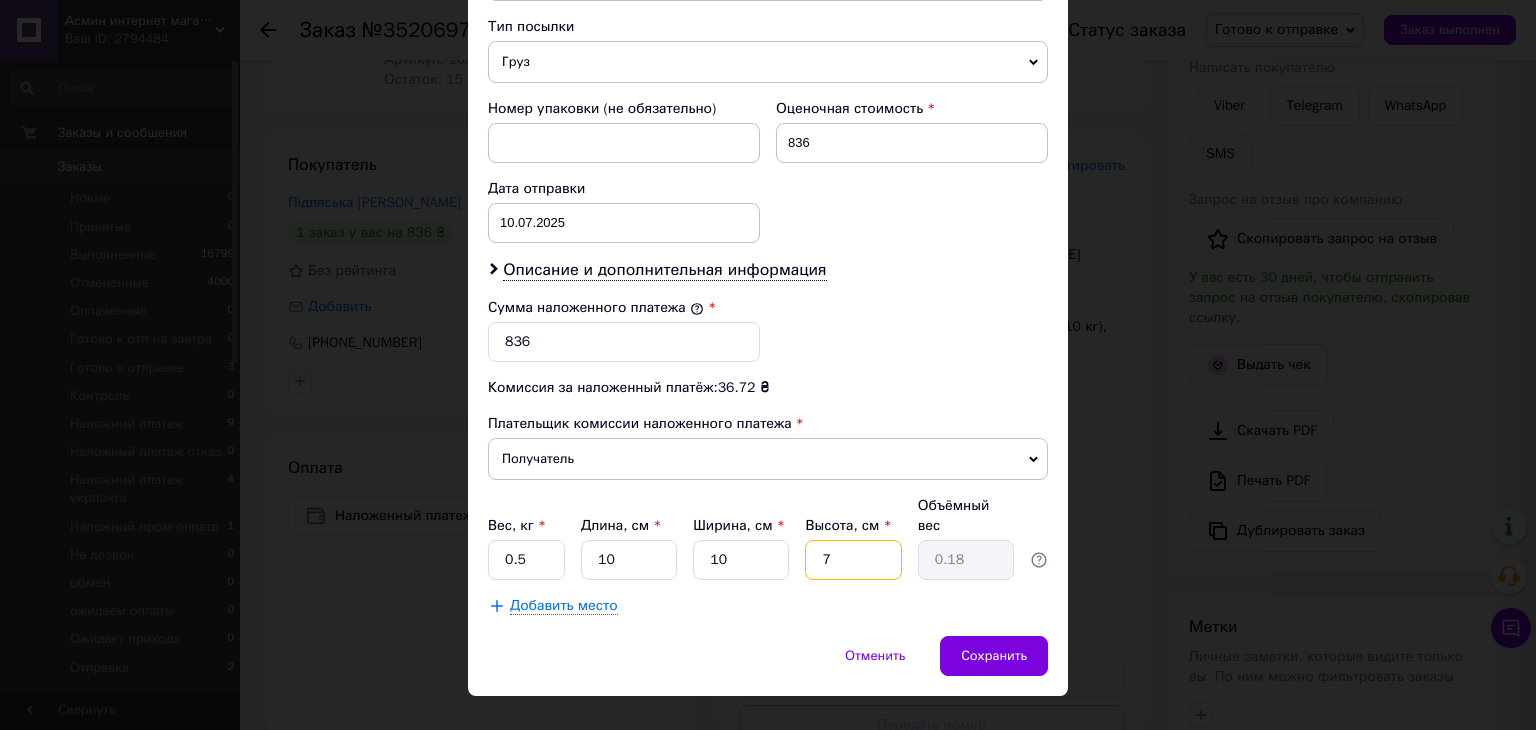 click on "7" at bounding box center [853, 560] 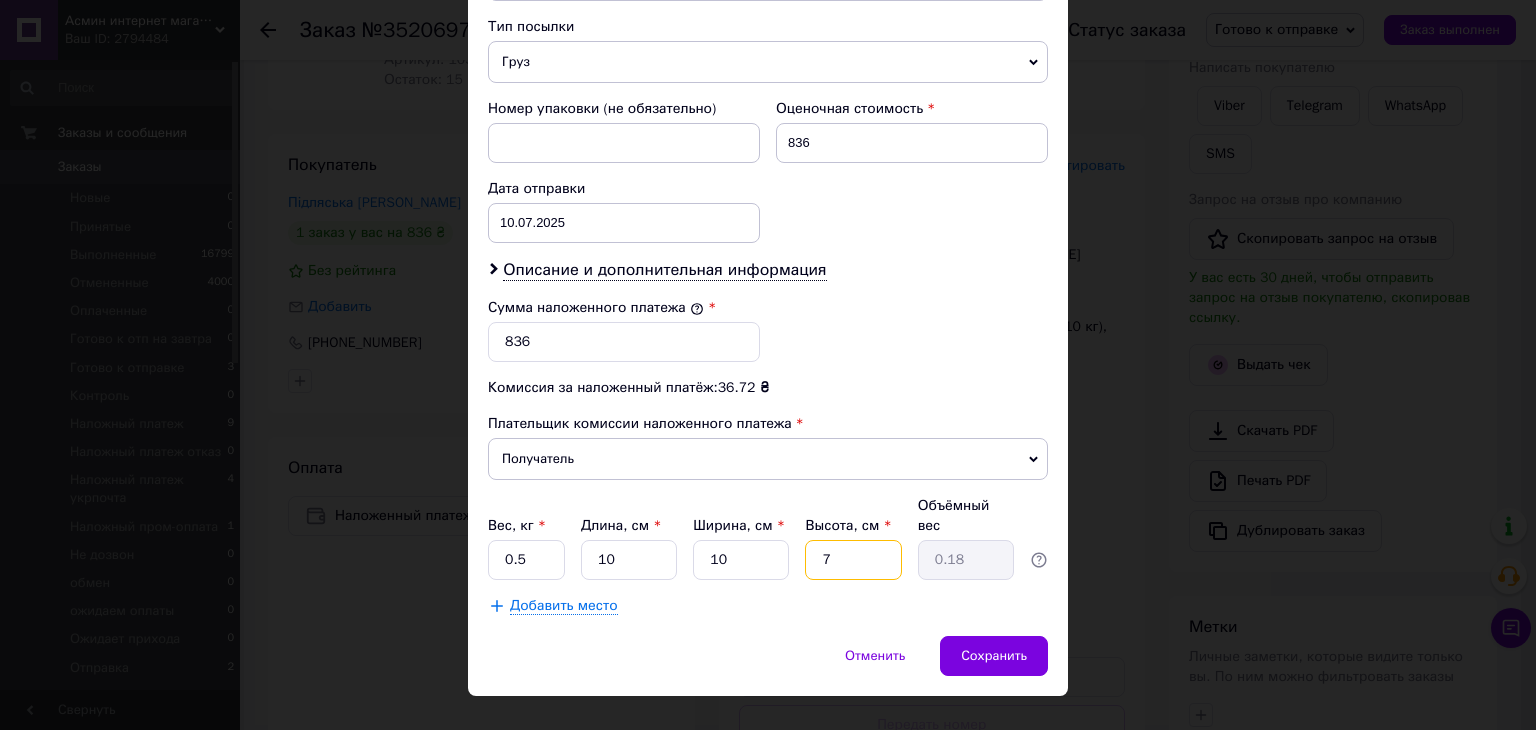 type 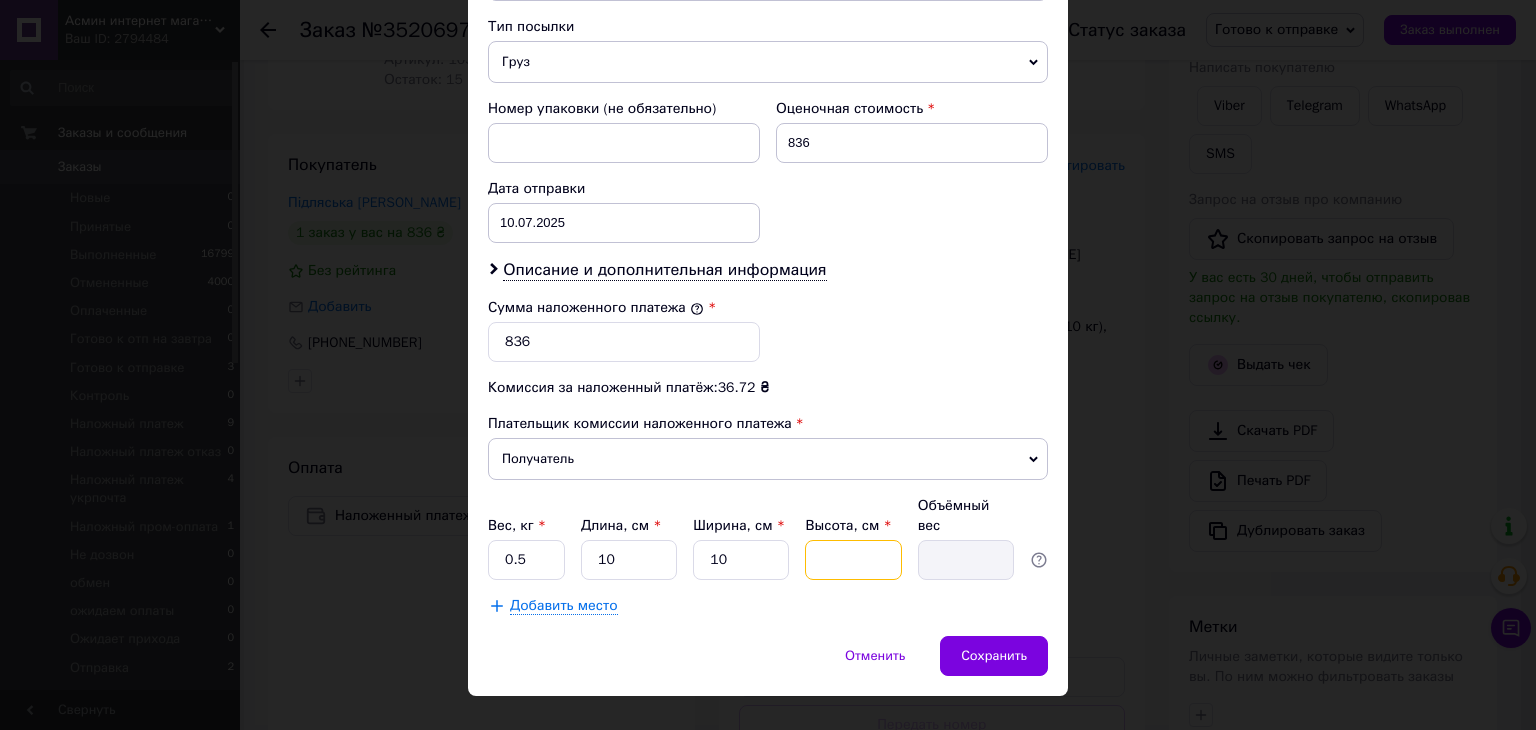 type on "1" 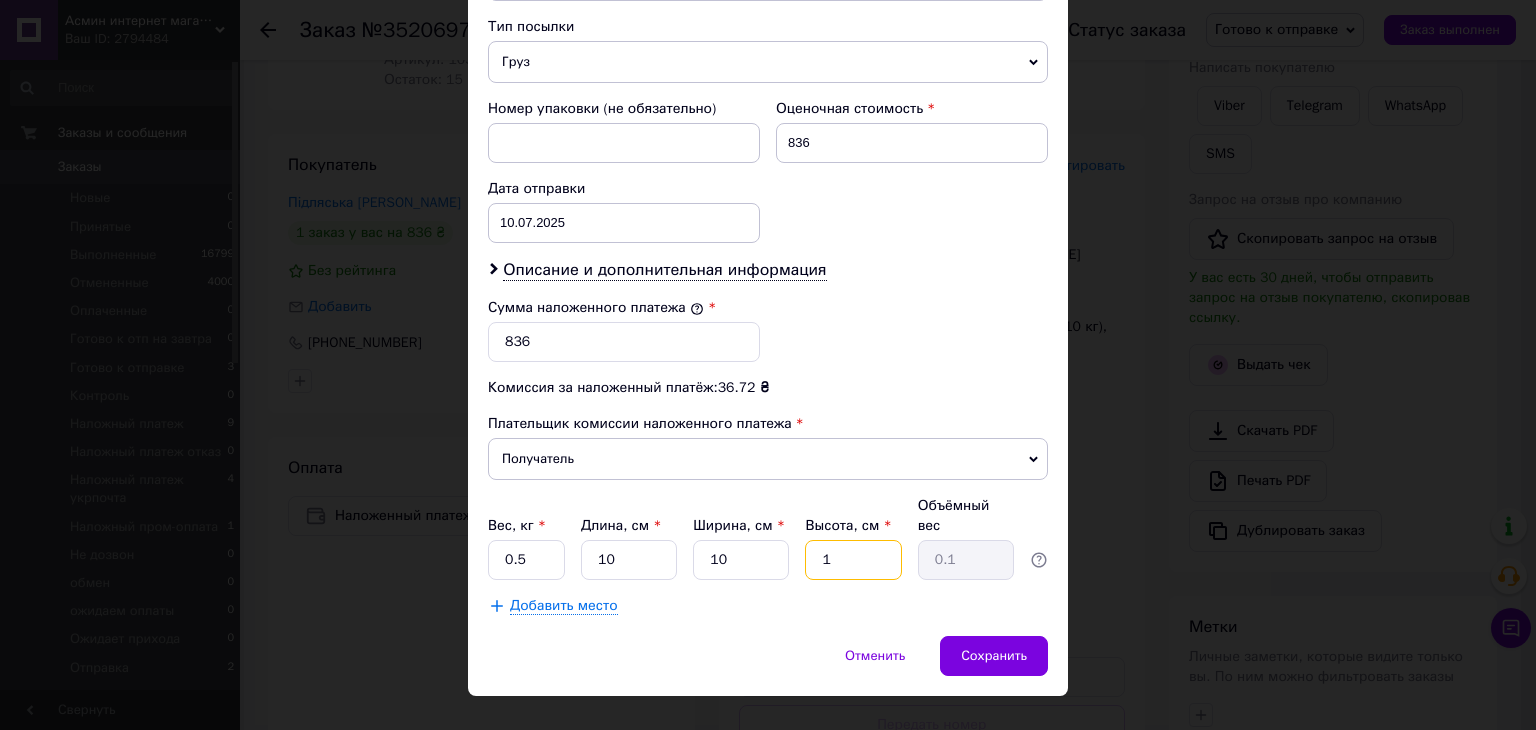 type on "15" 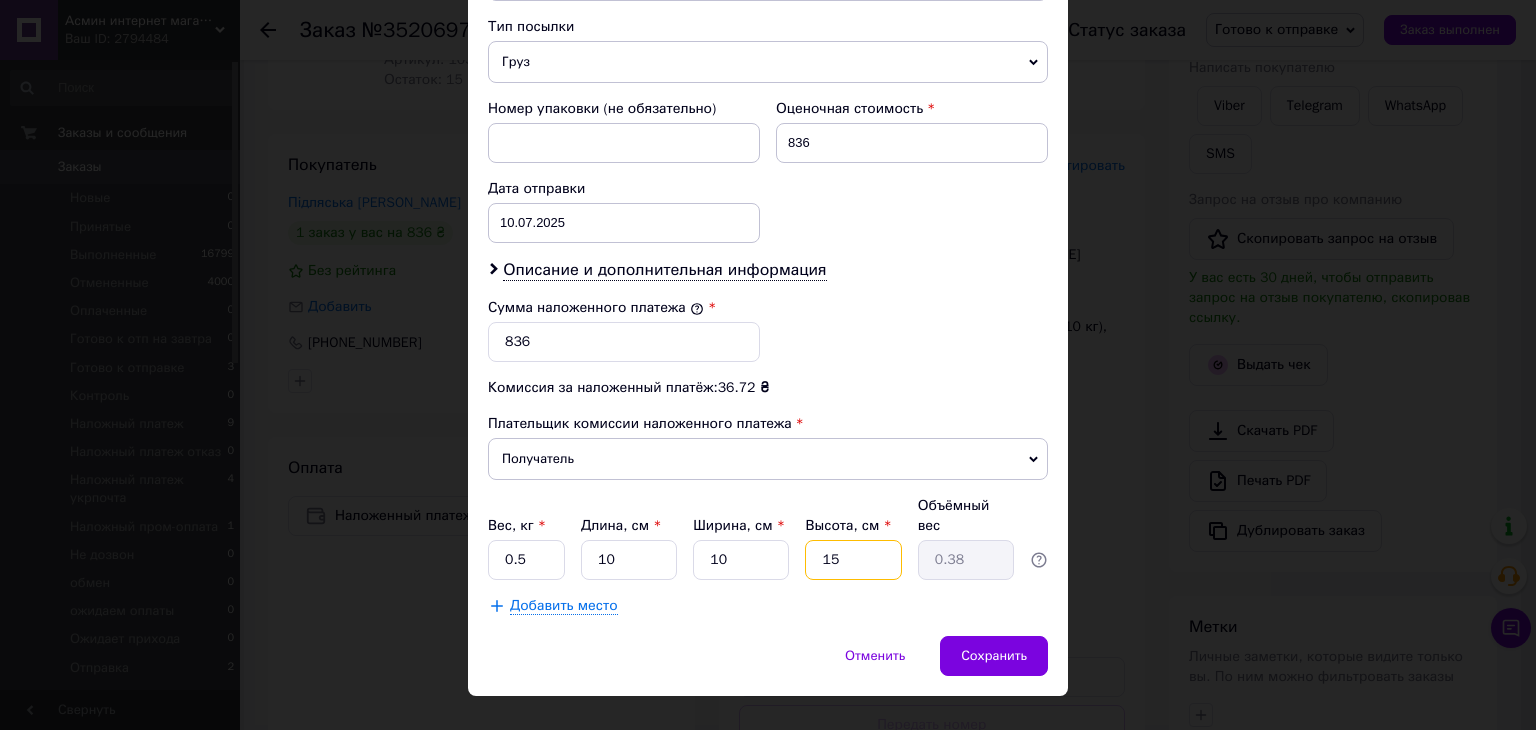 type on "15" 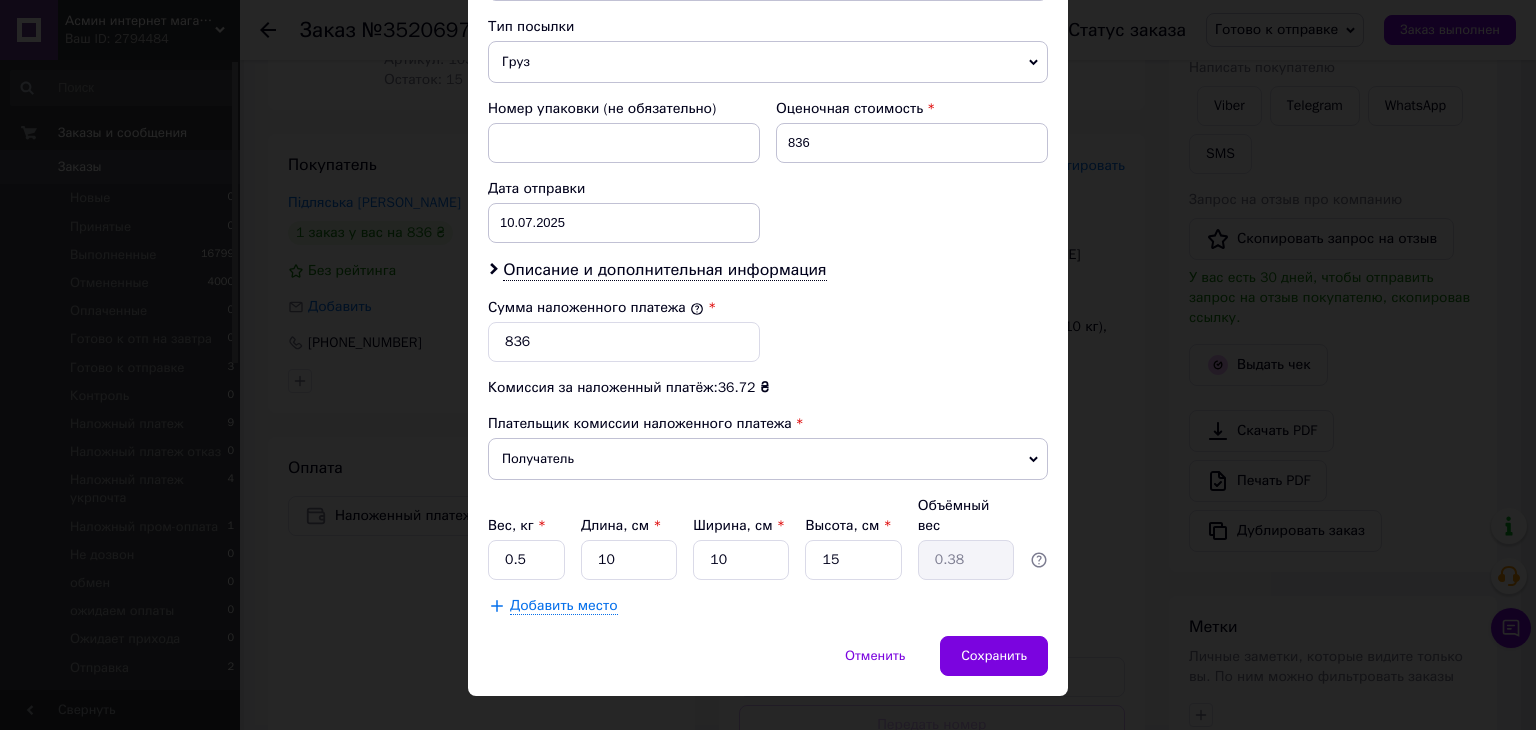 click on "Вес, кг   * 0.5 Длина, см   * 10 Ширина, см   * 10 Высота, см   * 15 Объёмный вес 0.38" at bounding box center (768, 538) 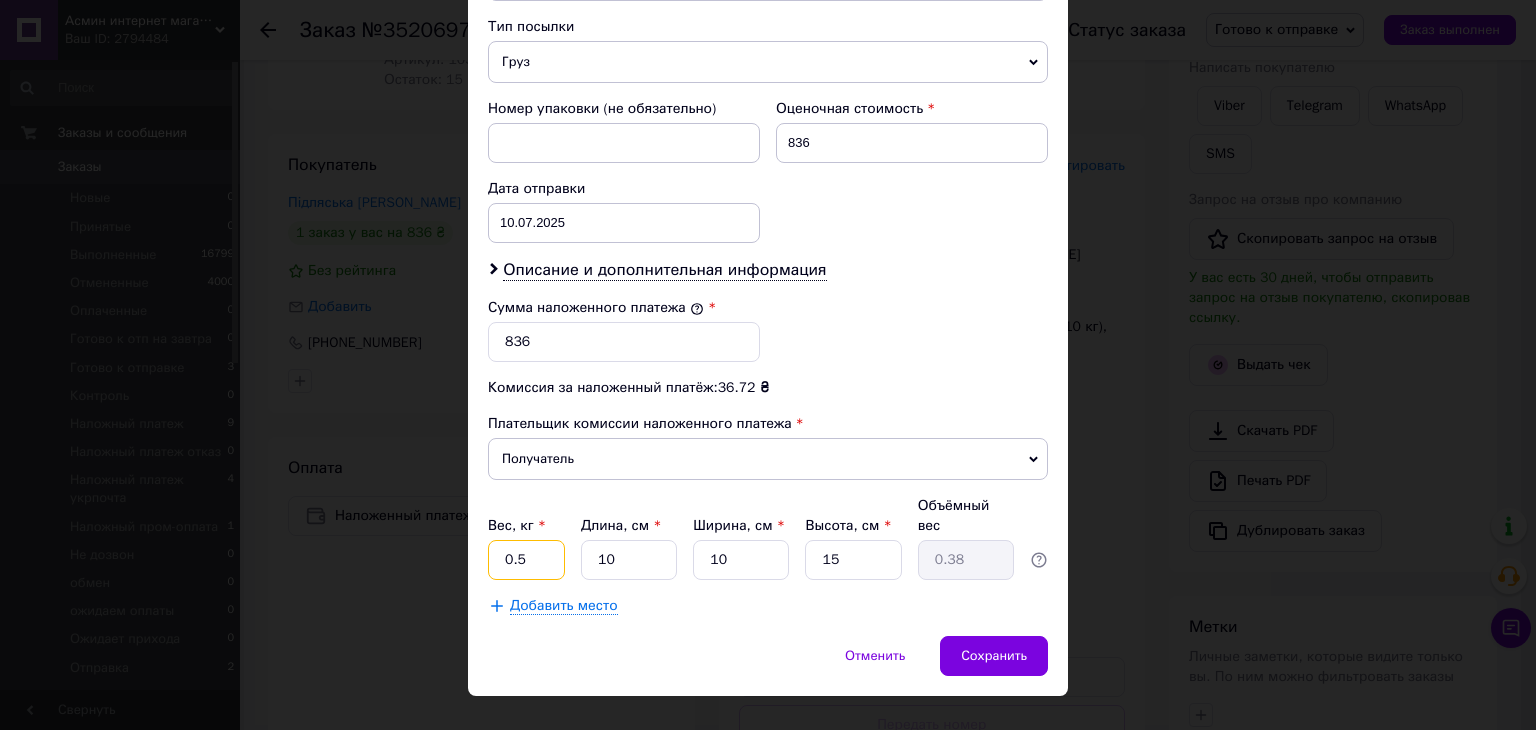 click on "0.5" at bounding box center [526, 560] 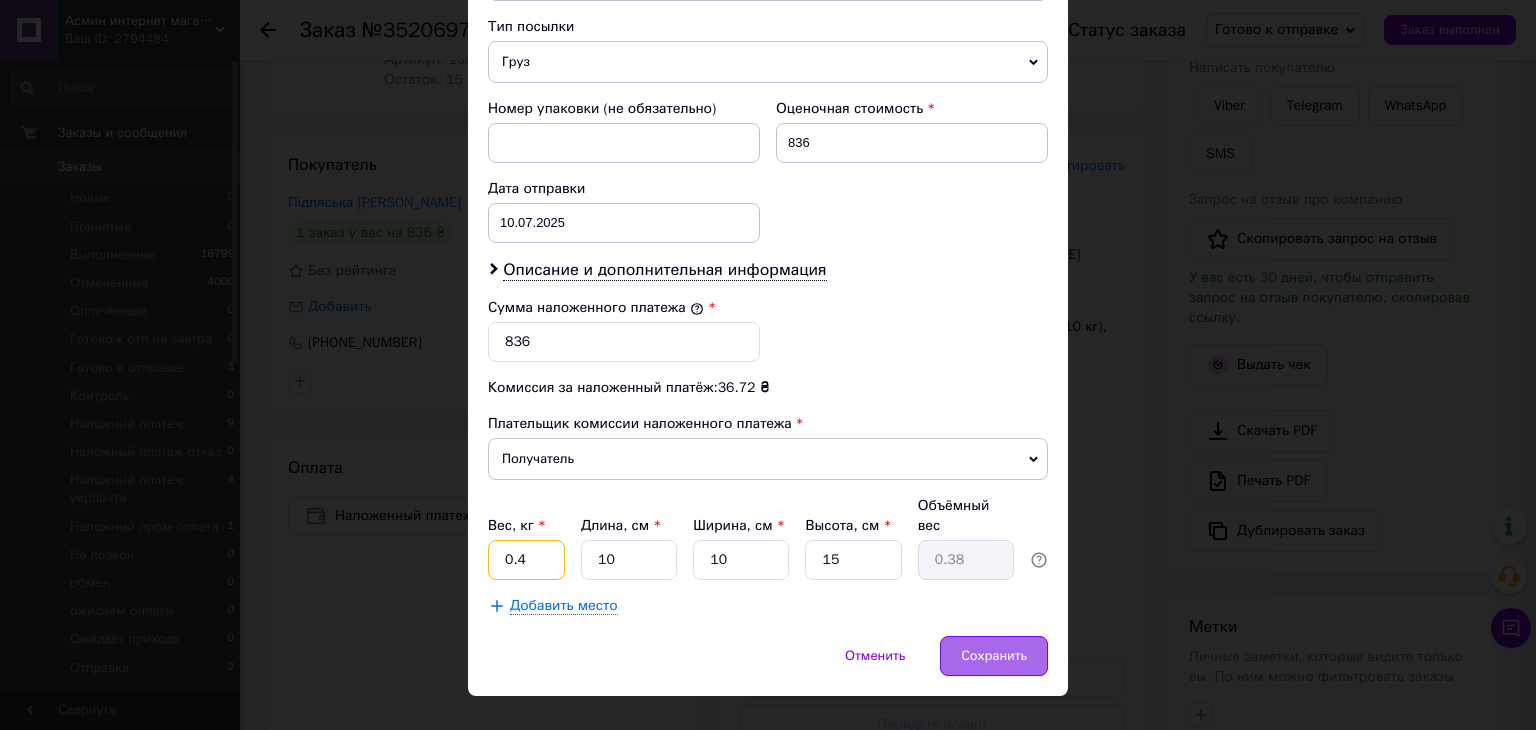 type on "0.4" 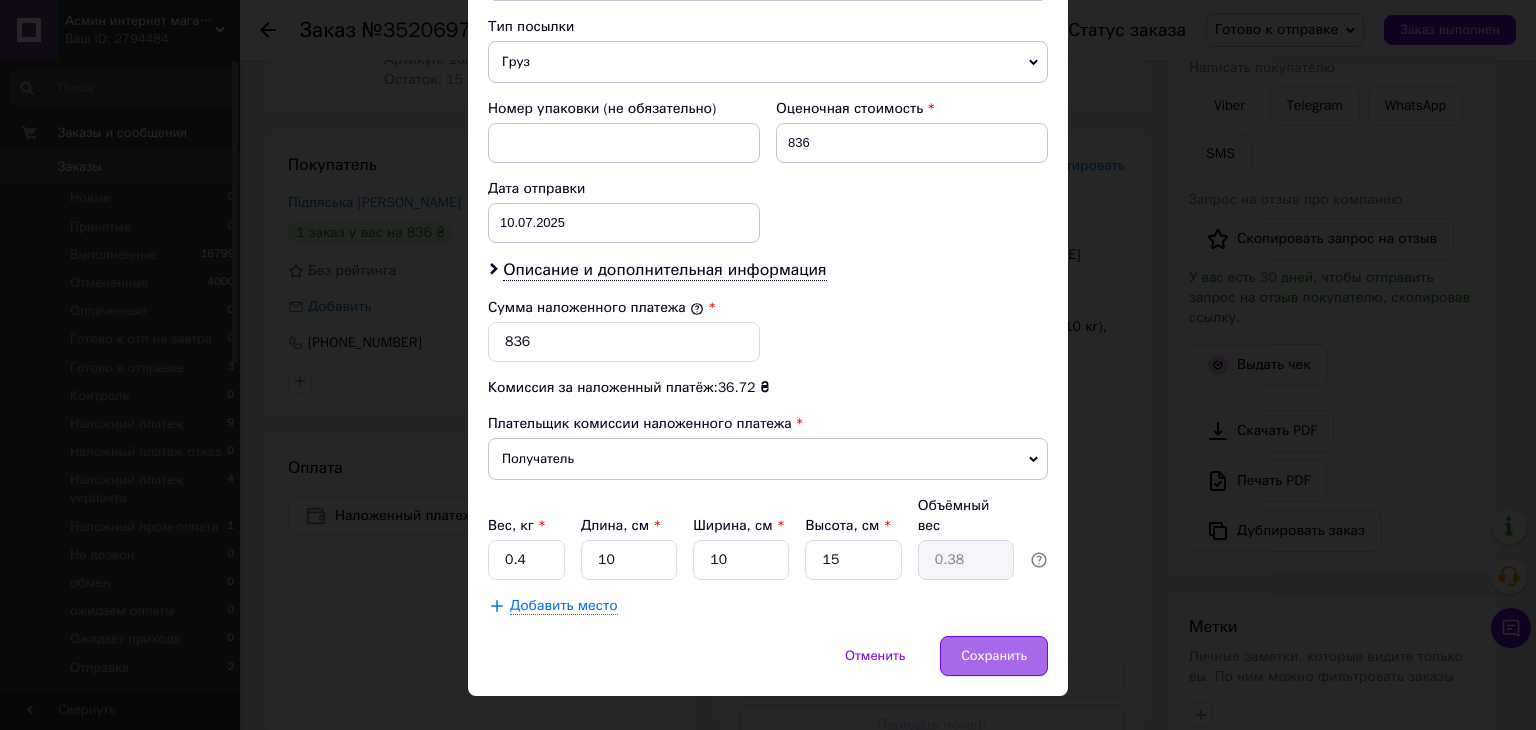 click on "Сохранить" at bounding box center (994, 656) 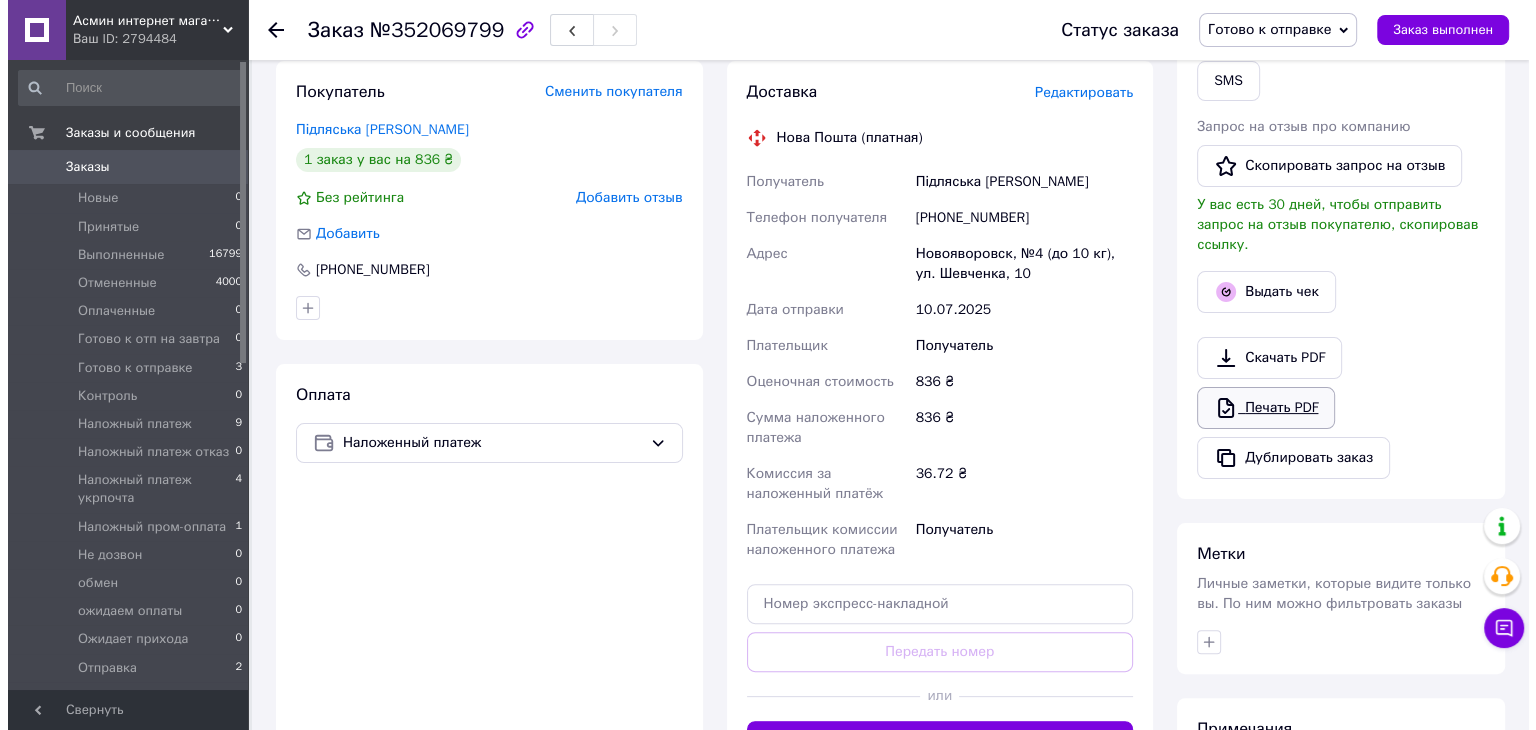 scroll, scrollTop: 400, scrollLeft: 0, axis: vertical 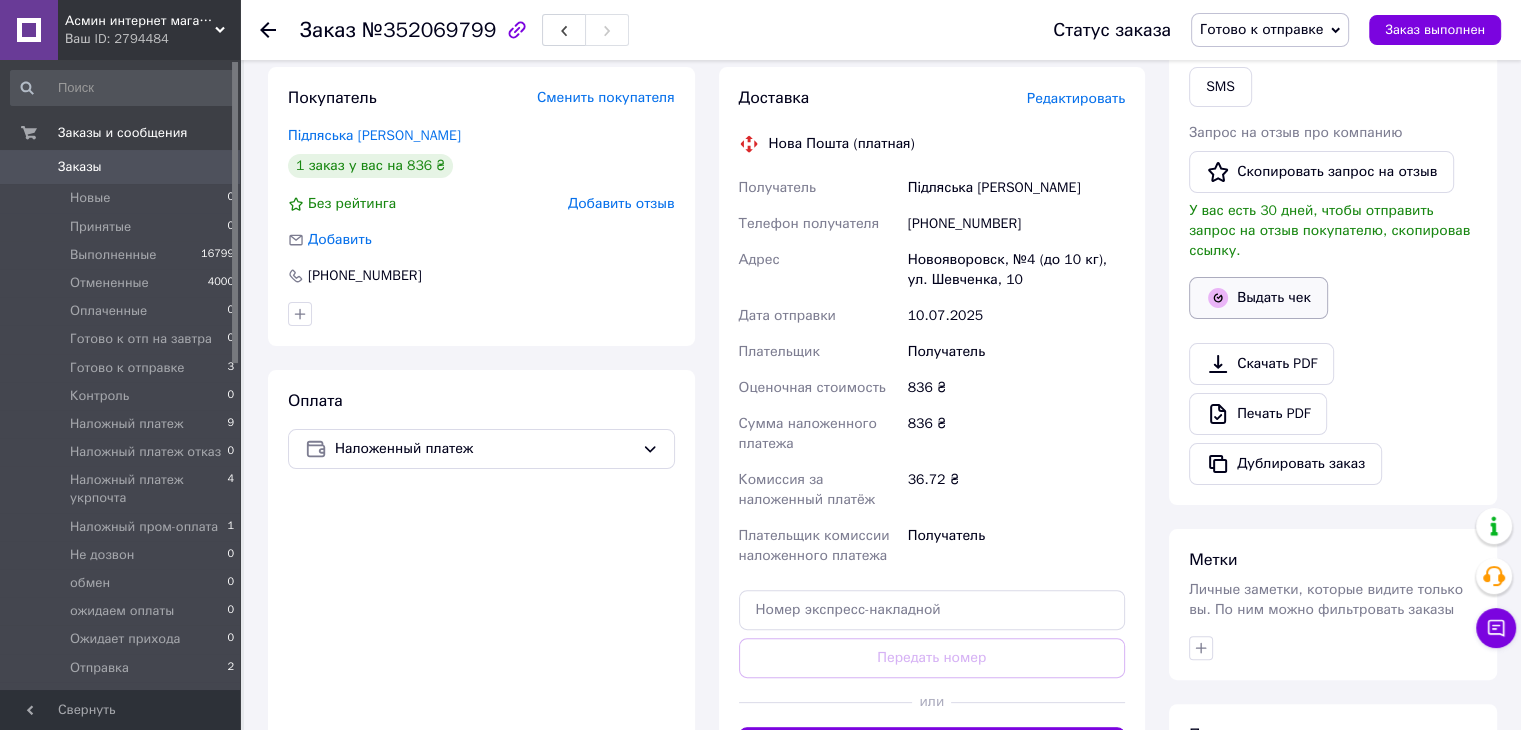 click on "Выдать чек" at bounding box center [1258, 298] 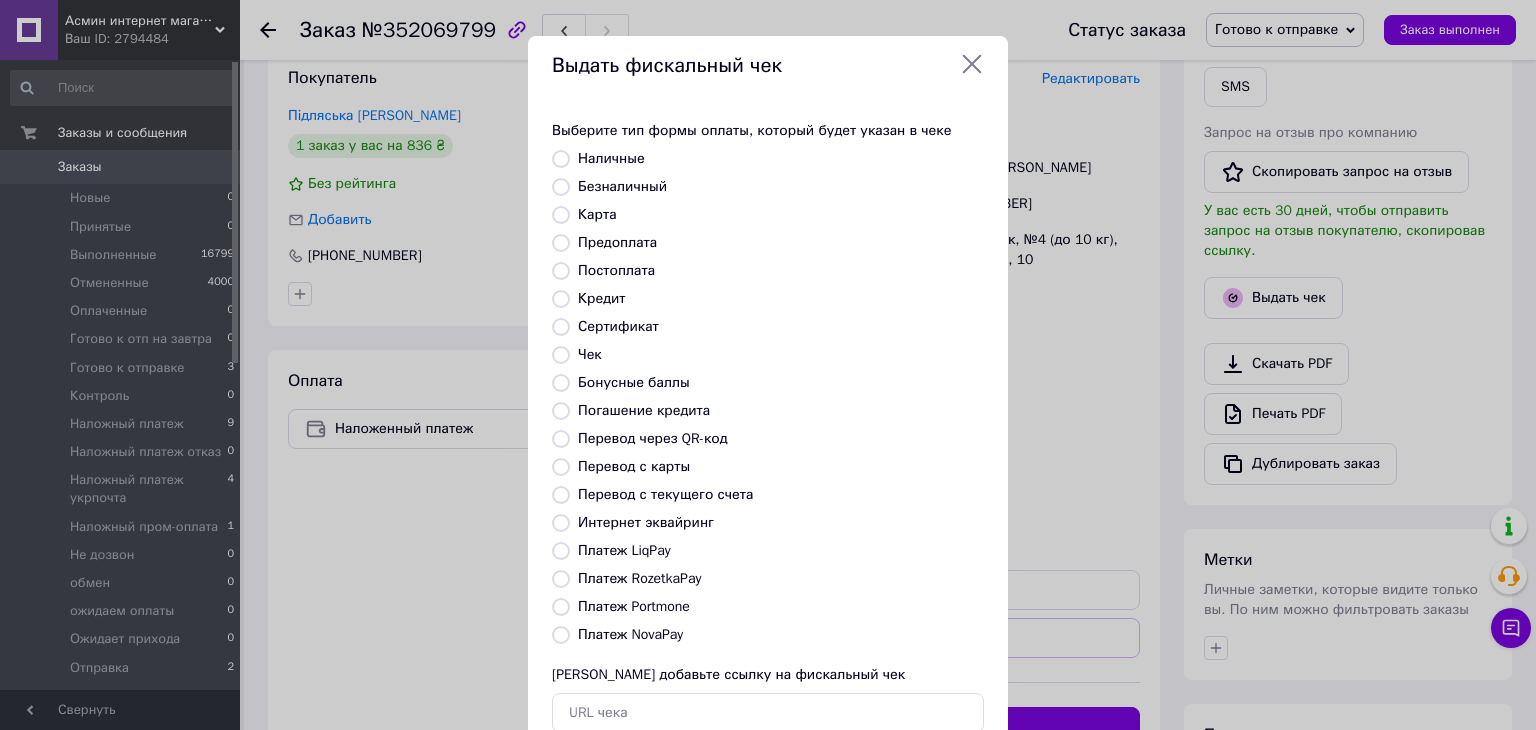 click on "Платеж NovaPay" at bounding box center (561, 635) 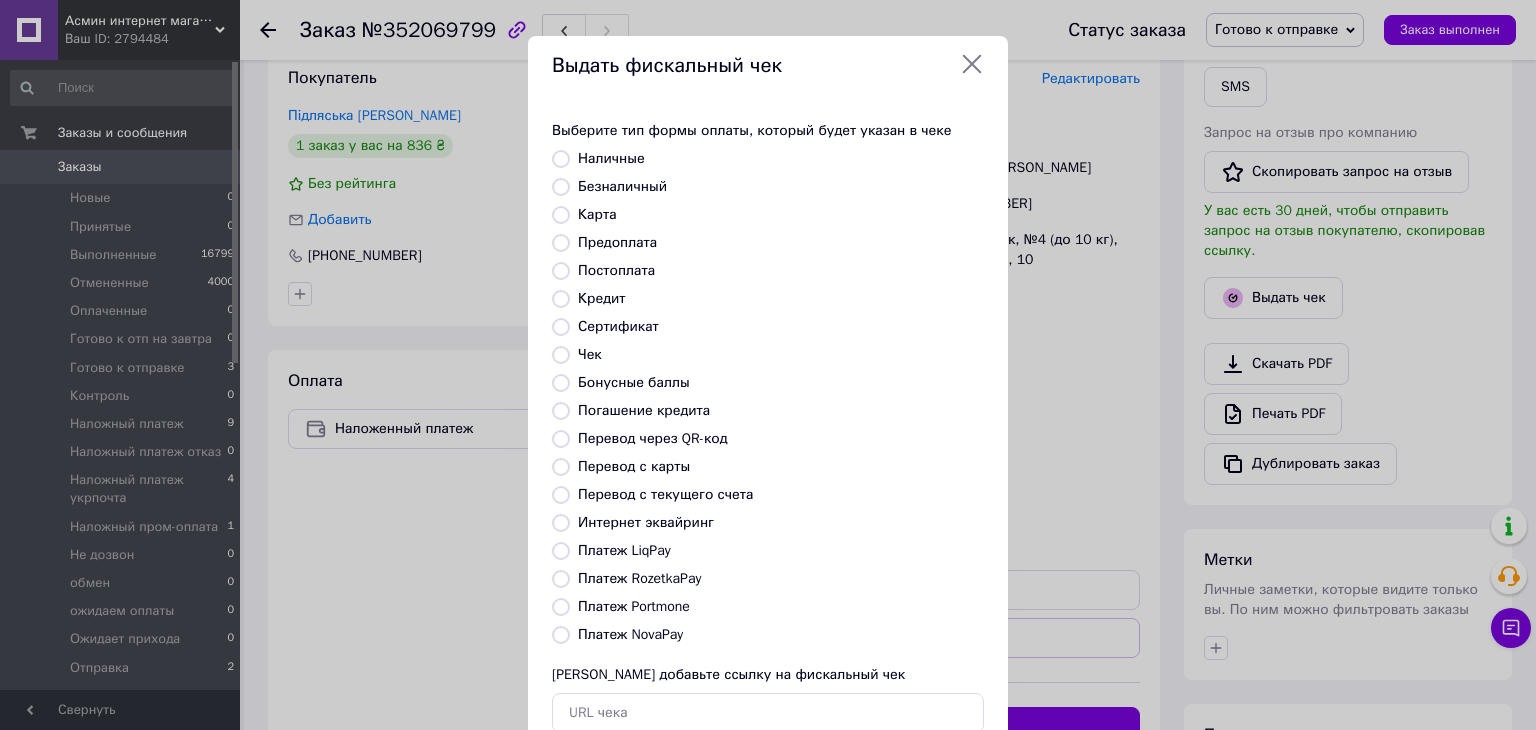 radio on "true" 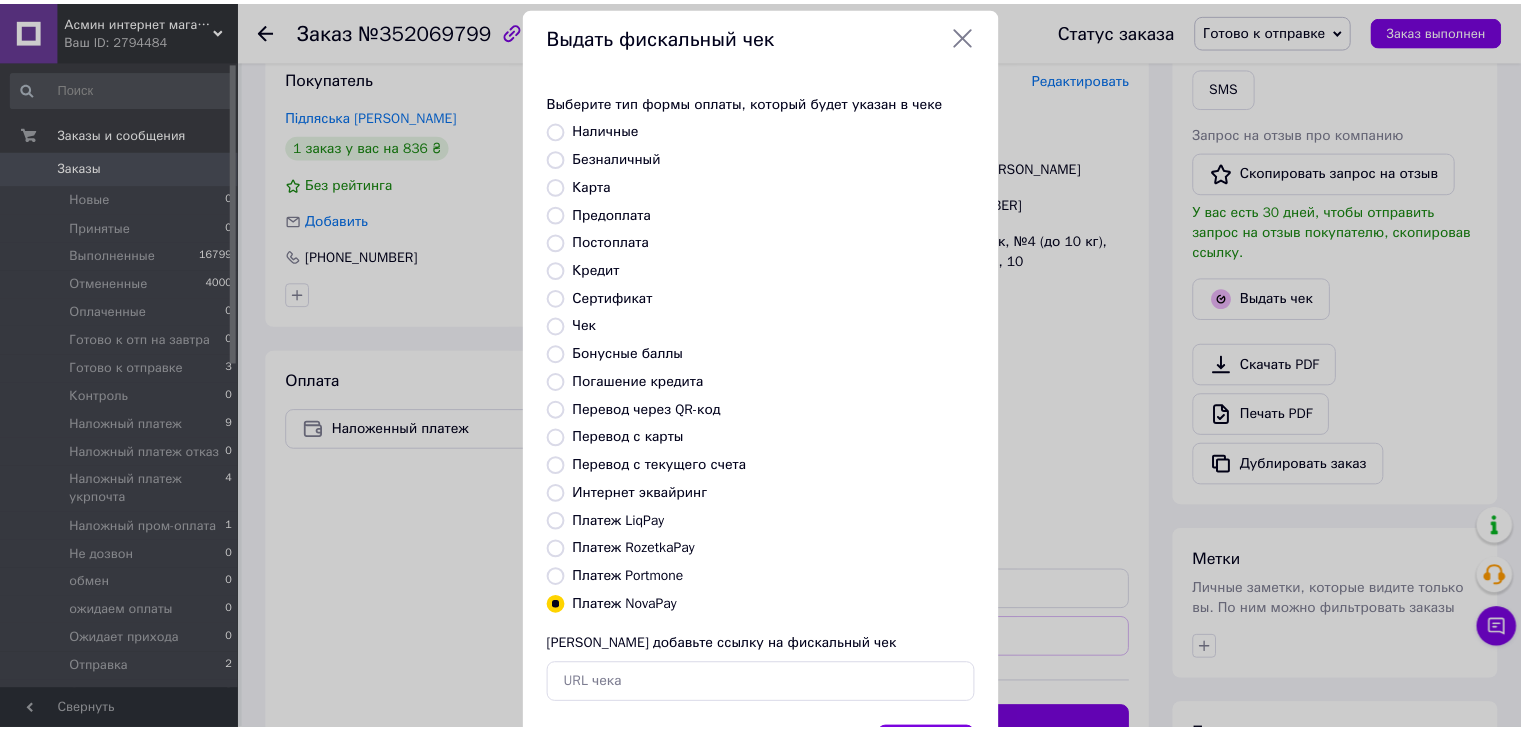 scroll, scrollTop: 128, scrollLeft: 0, axis: vertical 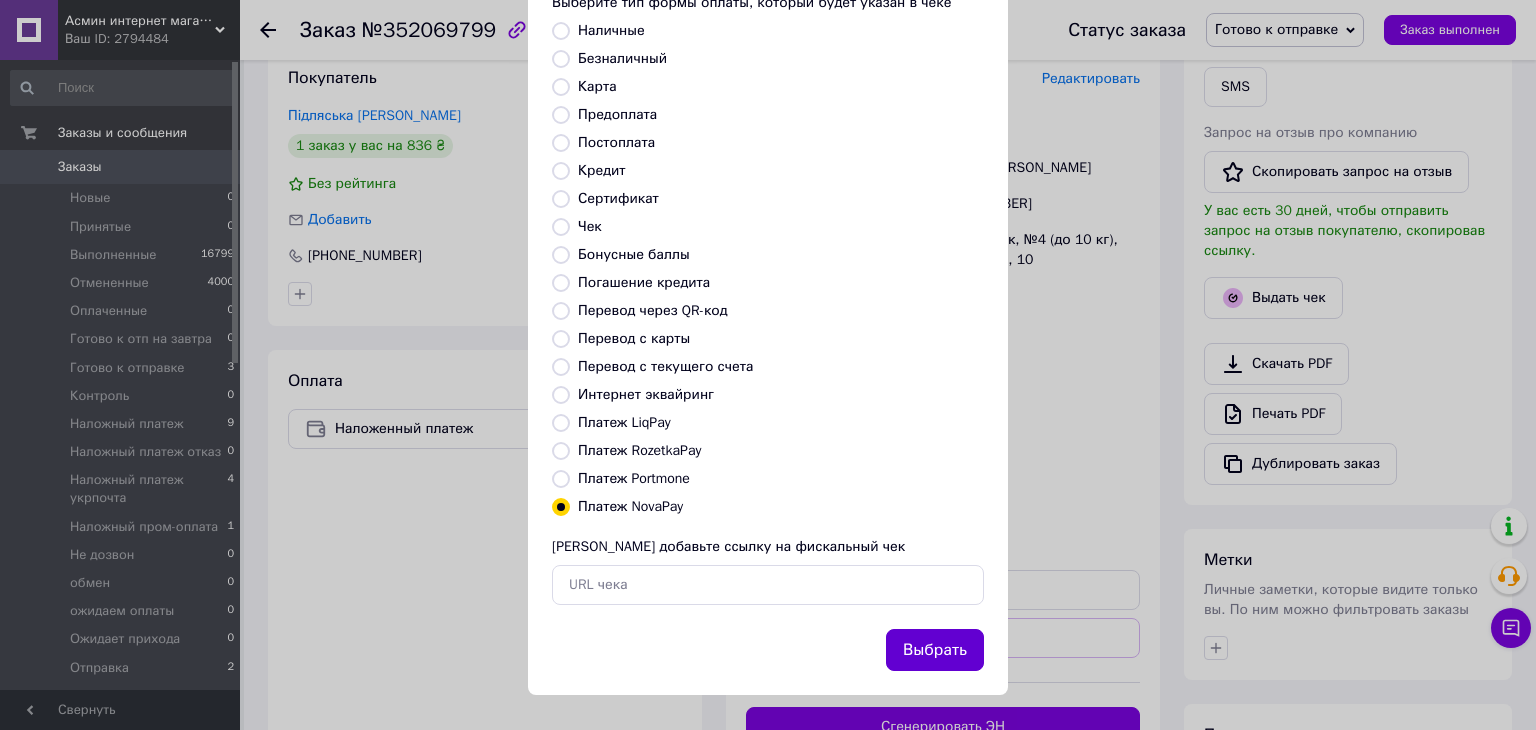 click on "Выбрать" at bounding box center [935, 650] 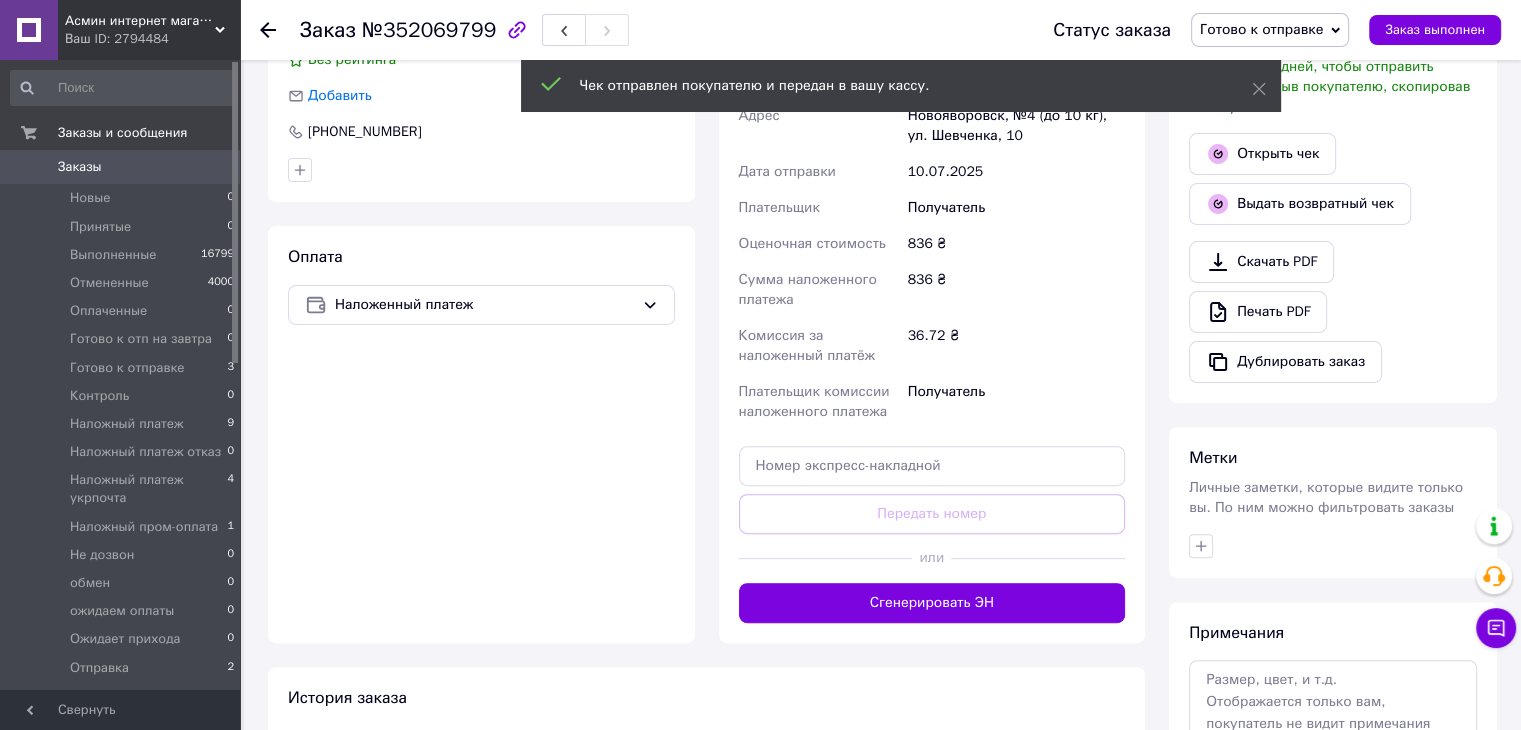 scroll, scrollTop: 566, scrollLeft: 0, axis: vertical 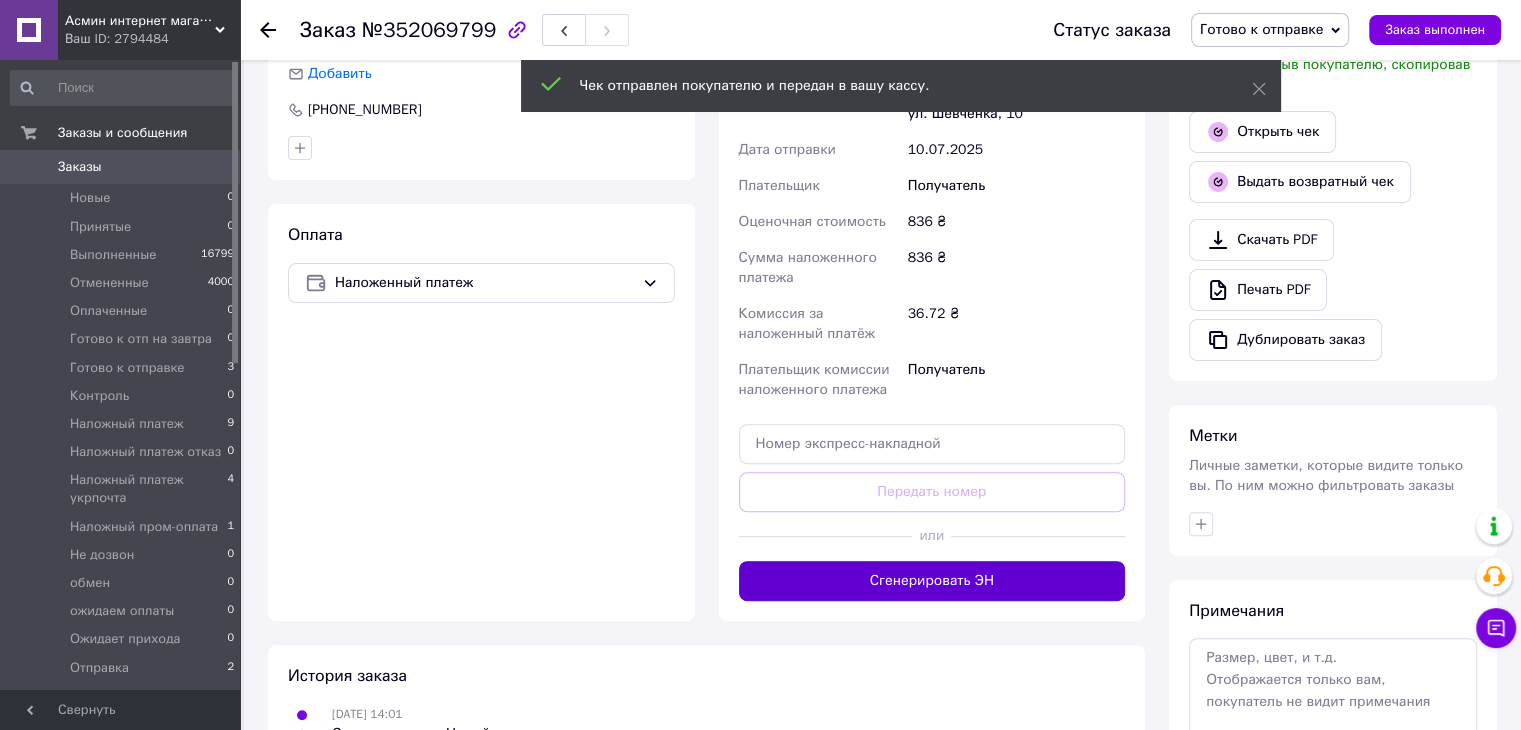 click on "Сгенерировать ЭН" at bounding box center (932, 581) 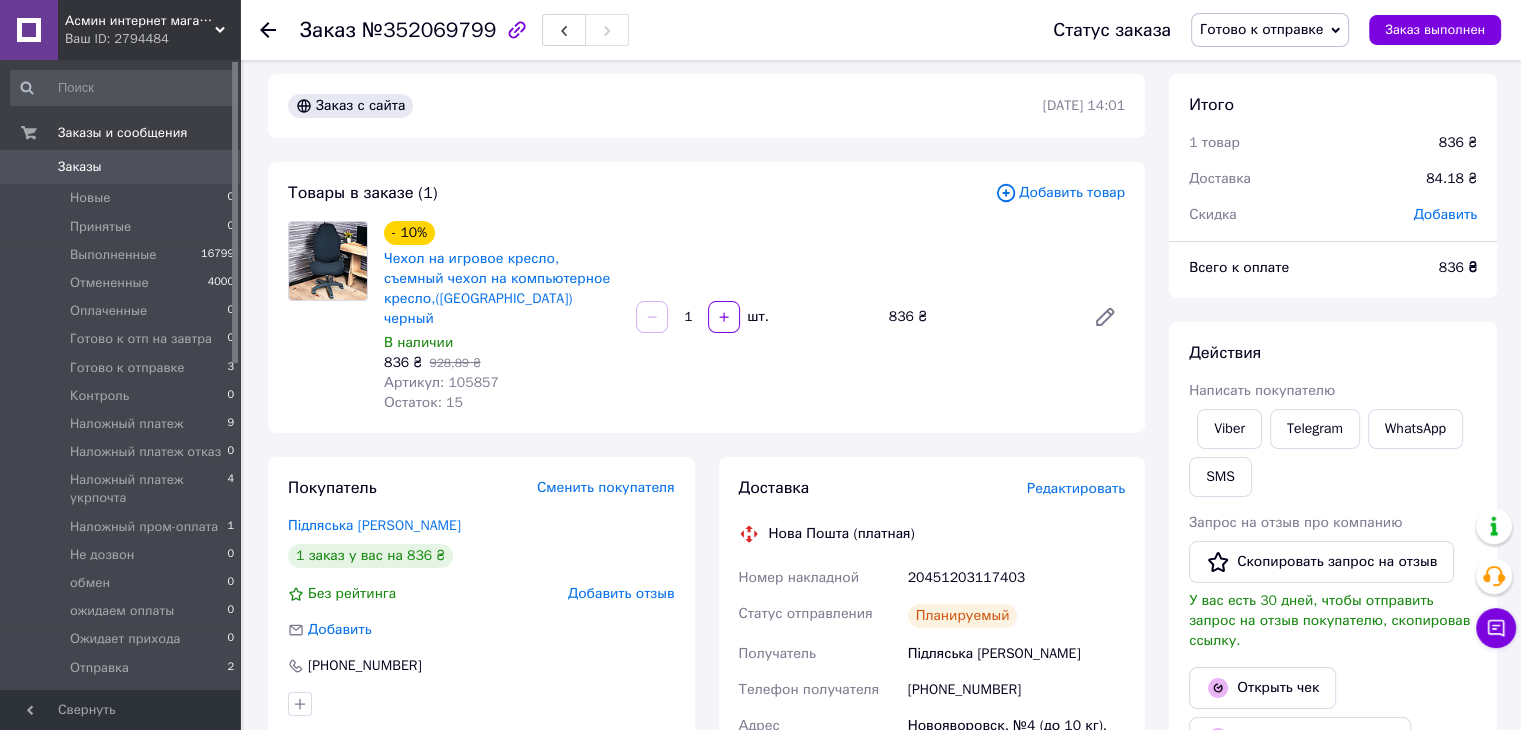 scroll, scrollTop: 0, scrollLeft: 0, axis: both 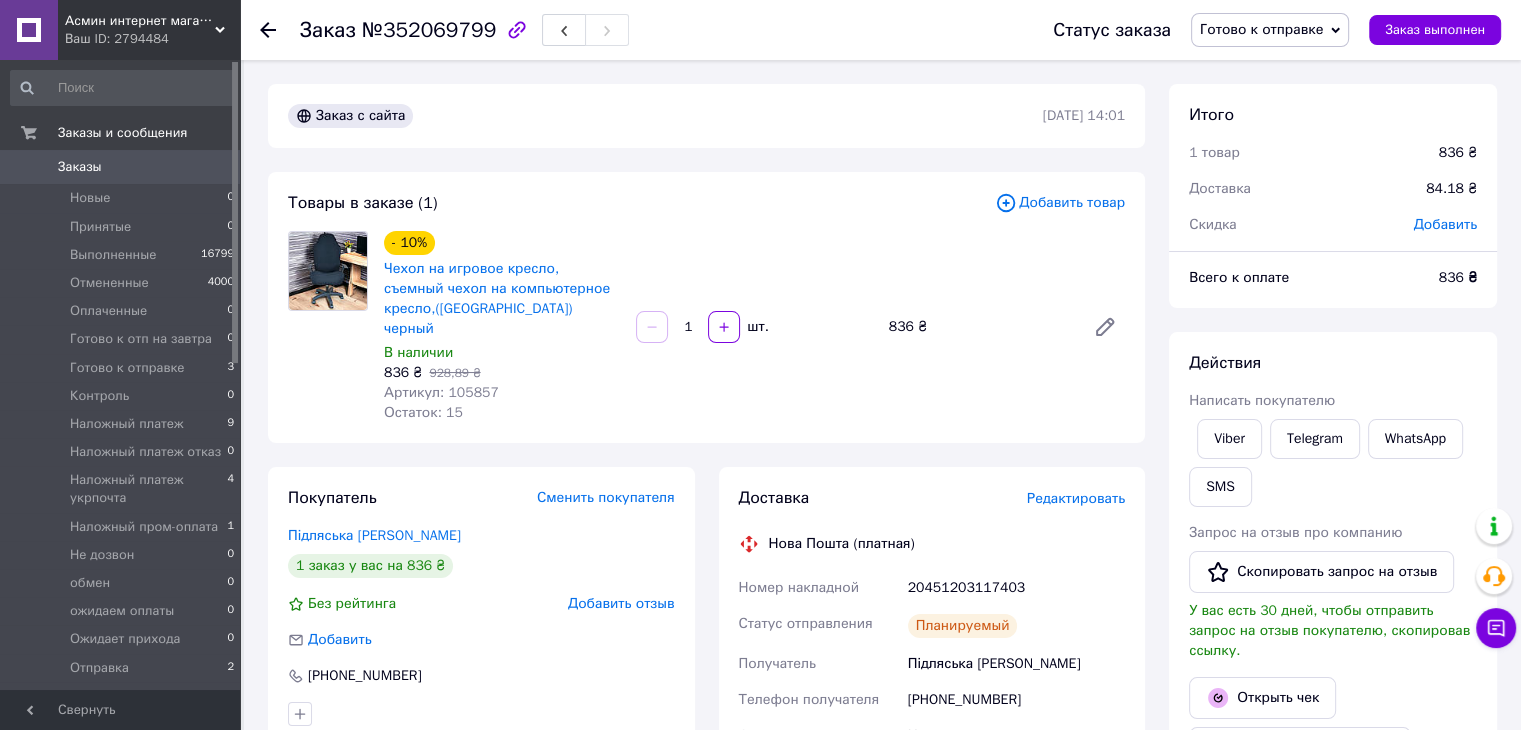 click 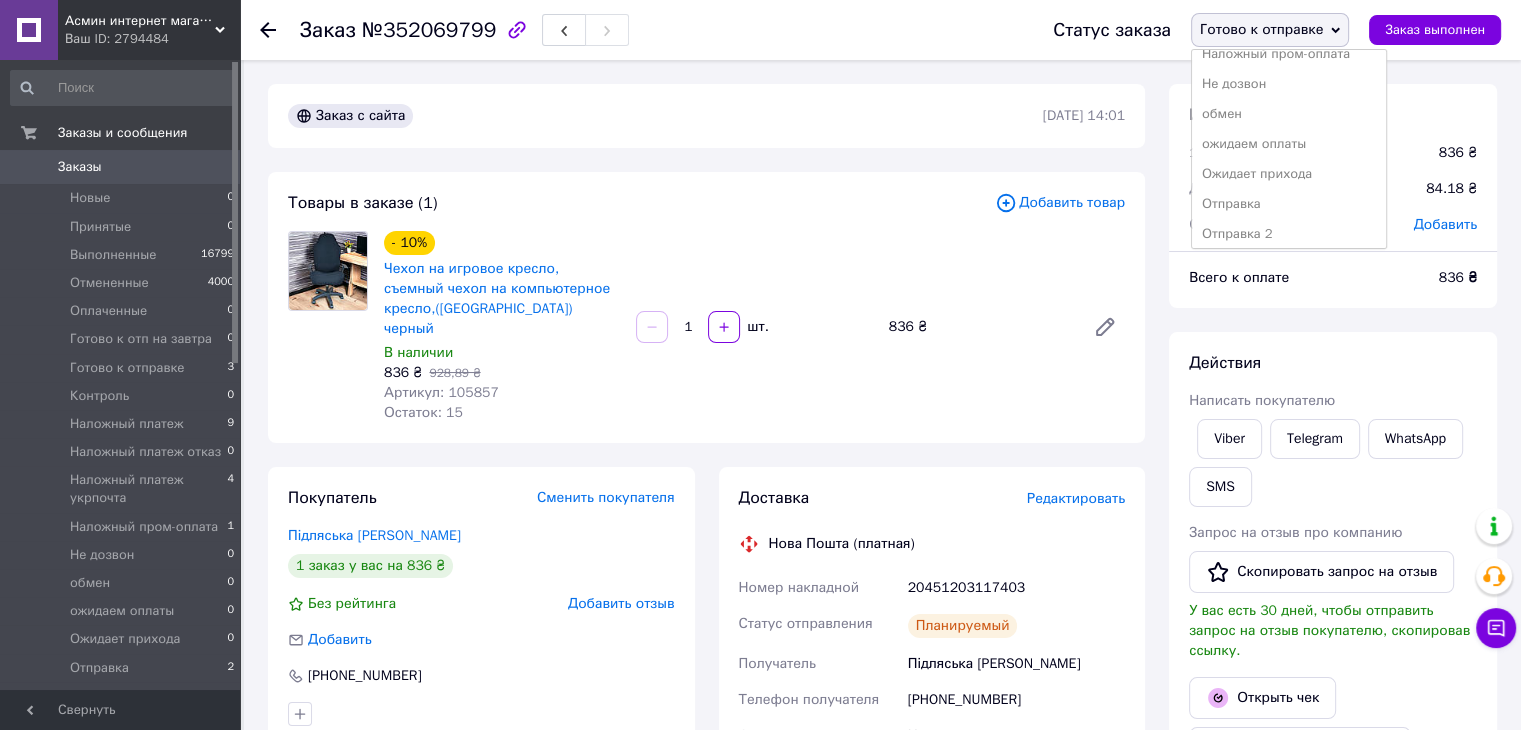 scroll, scrollTop: 300, scrollLeft: 0, axis: vertical 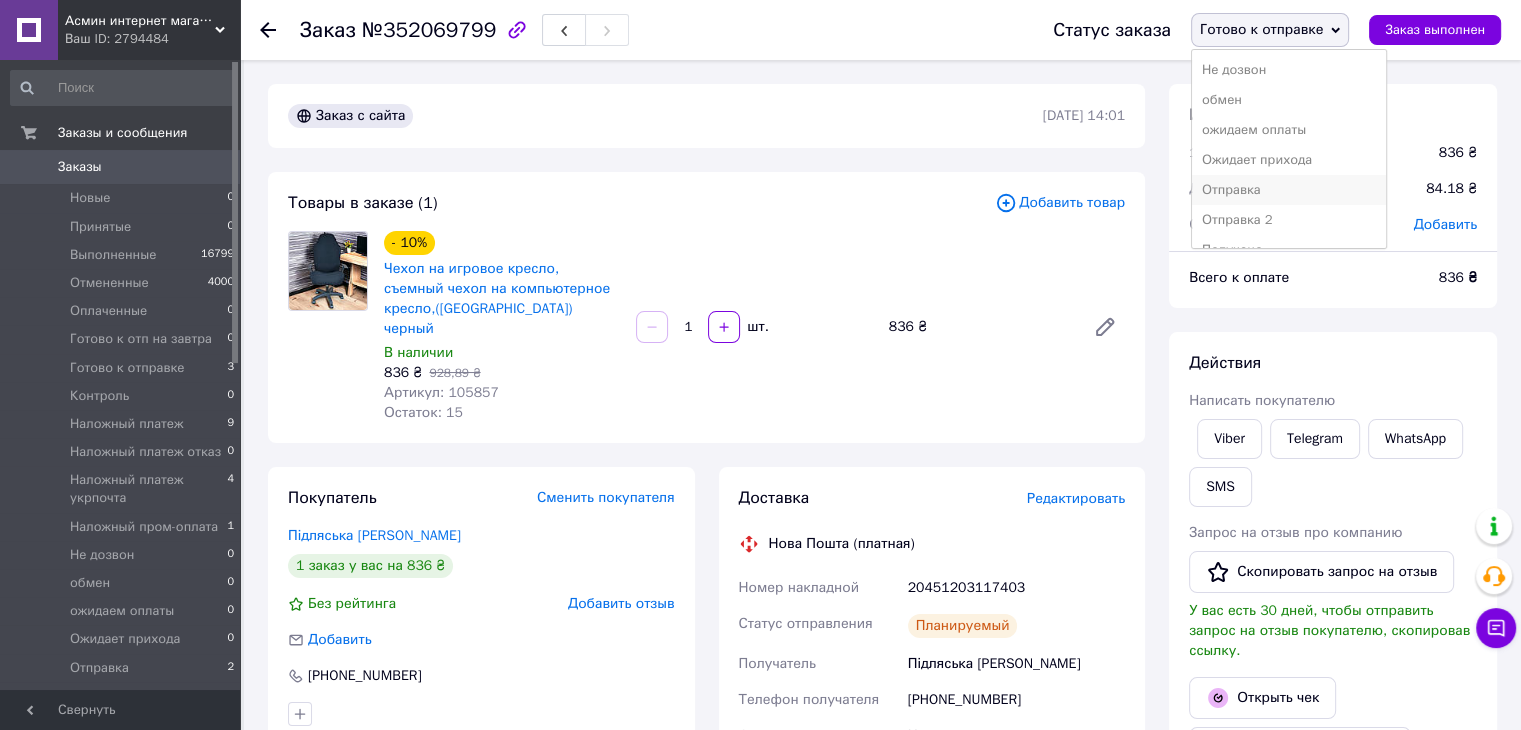 click on "Отправка" at bounding box center [1289, 190] 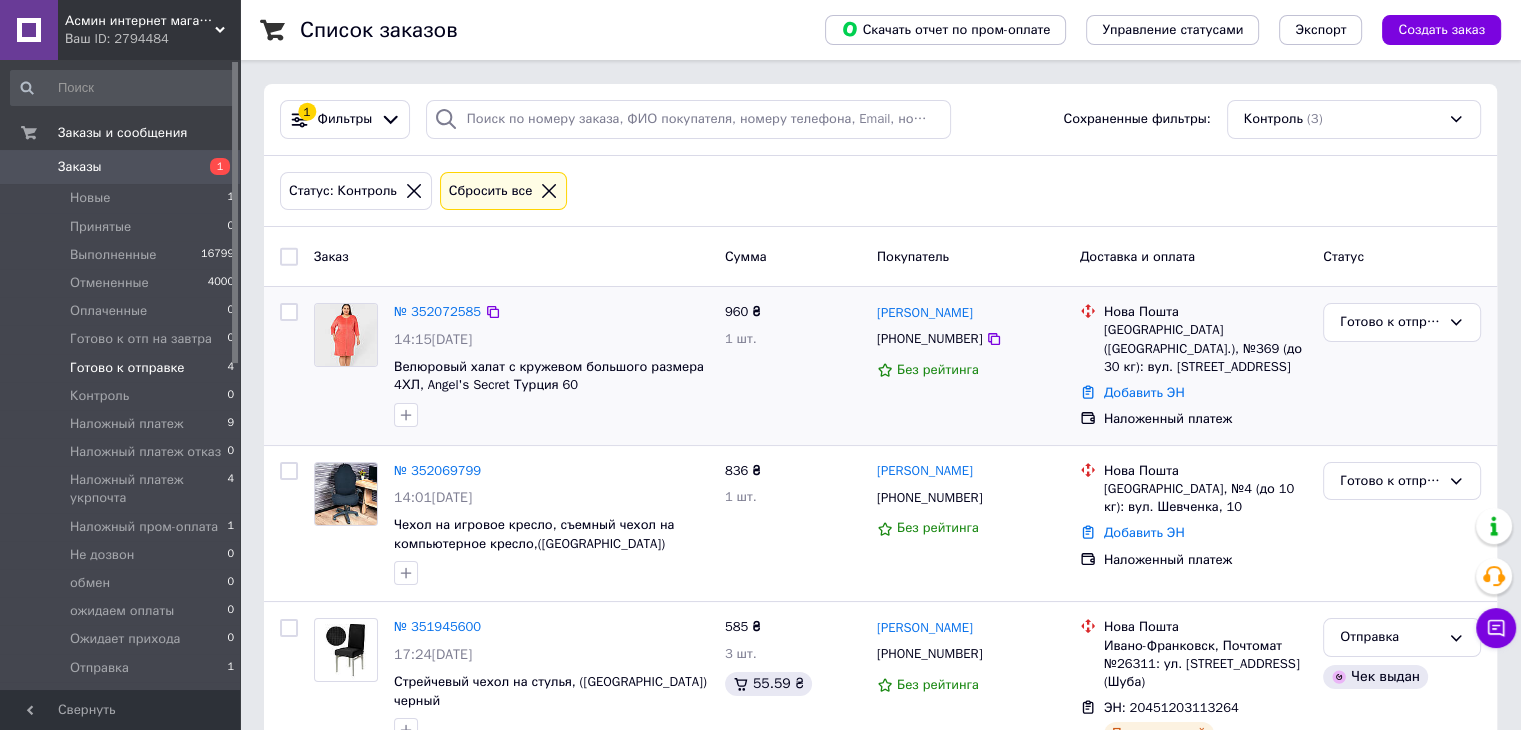 scroll, scrollTop: 79, scrollLeft: 0, axis: vertical 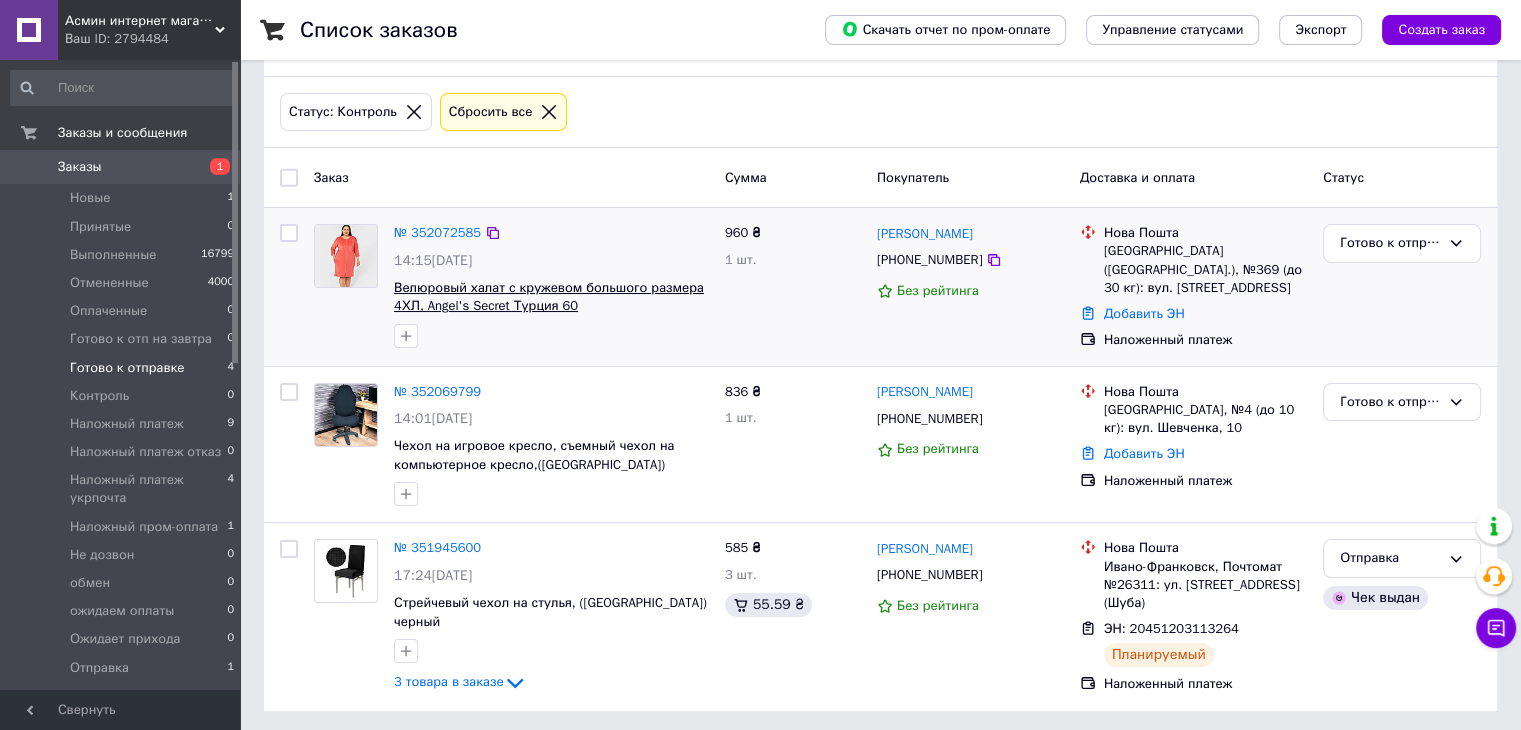 click on "Велюровый халат с кружевом большого размера 4ХЛ, Angel's Secret Турция 60" at bounding box center [549, 297] 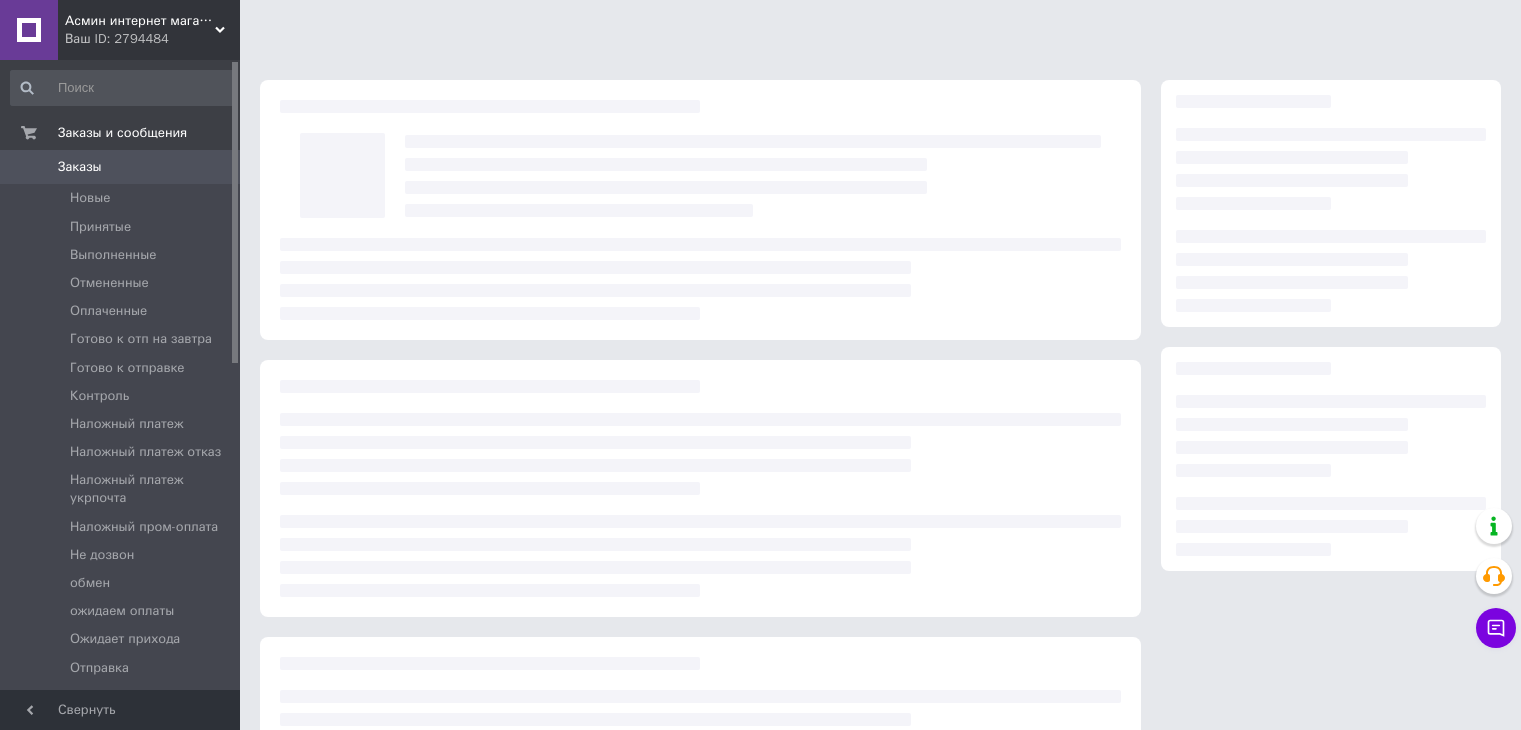 scroll, scrollTop: 0, scrollLeft: 0, axis: both 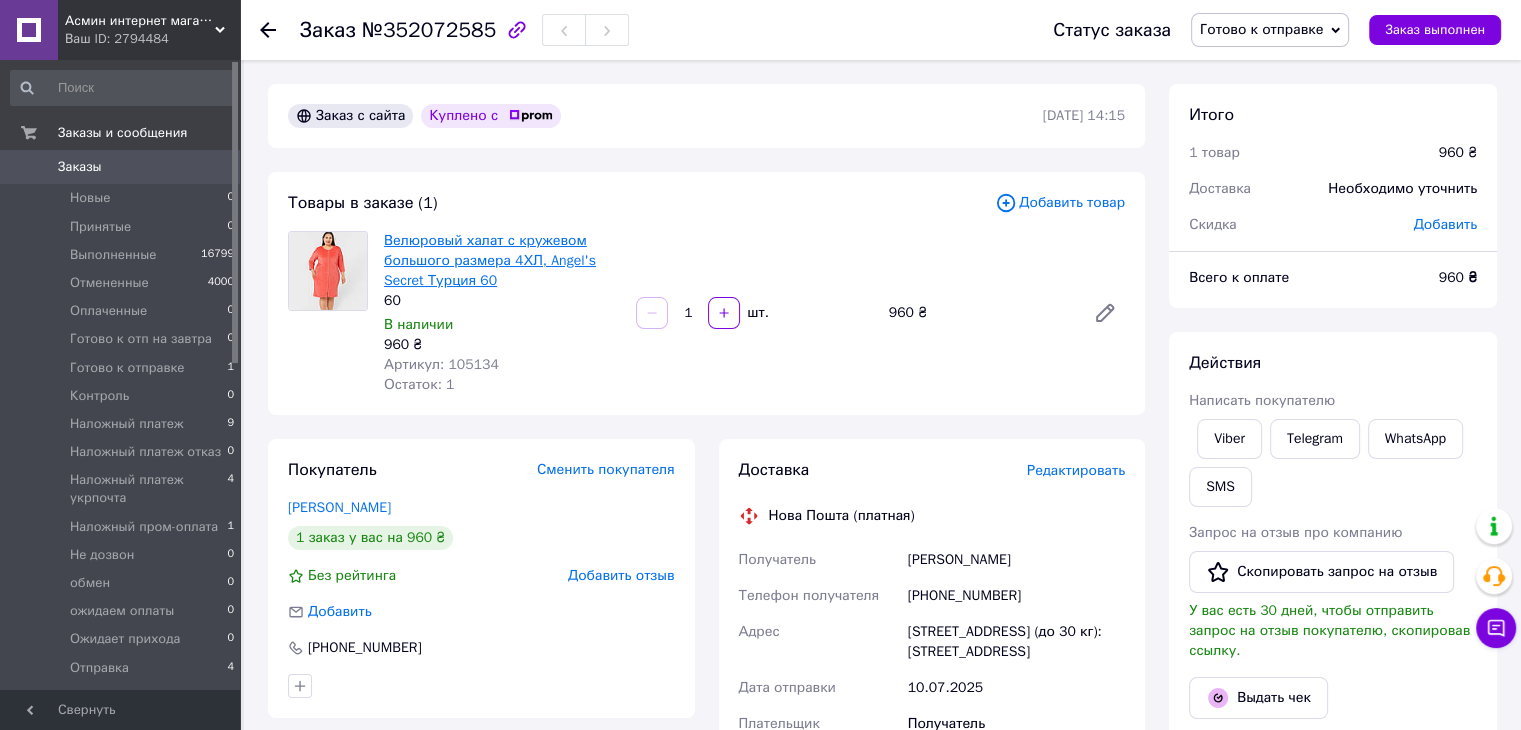 click on "Велюровый халат с кружевом большого размера 4ХЛ, Angel's Secret Турция 60" at bounding box center (490, 260) 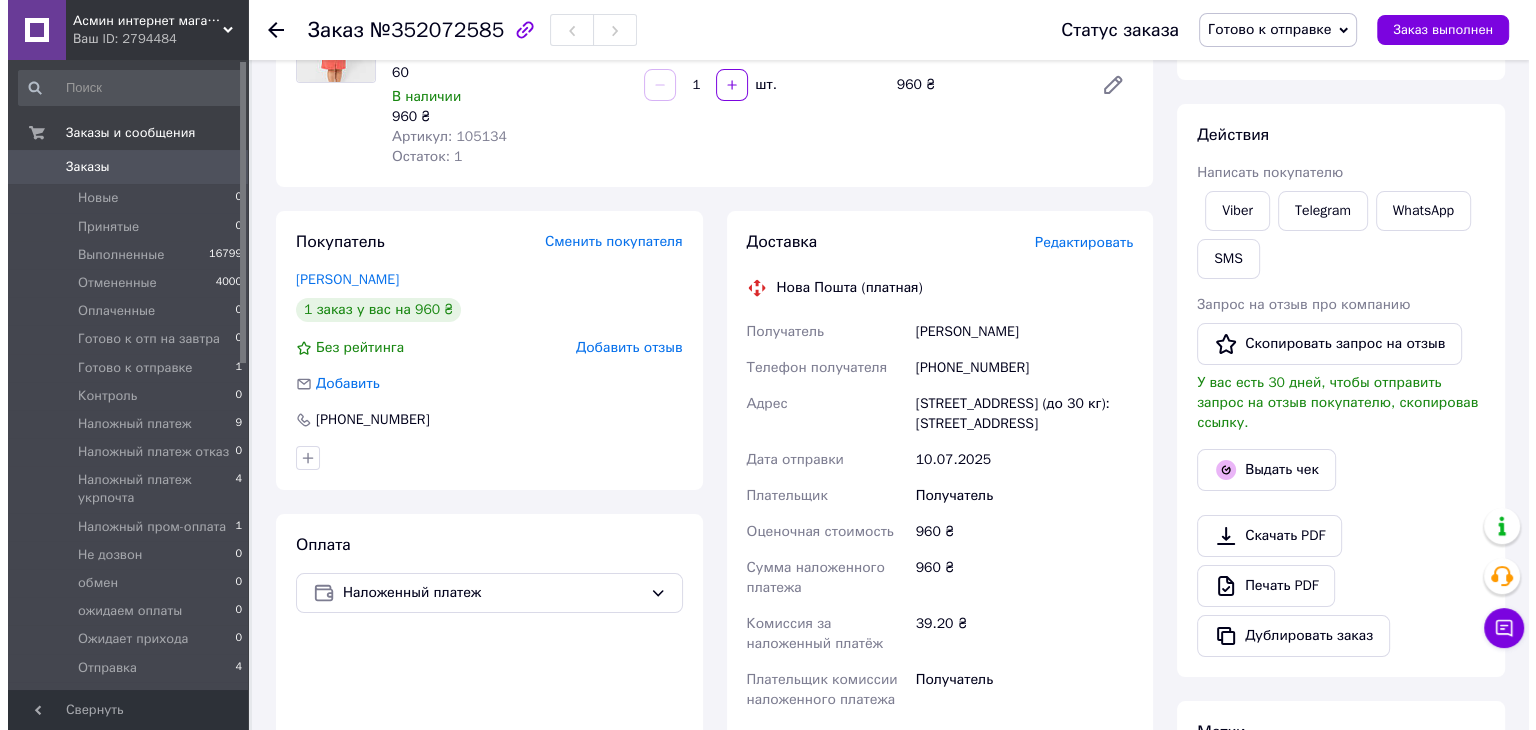 scroll, scrollTop: 233, scrollLeft: 0, axis: vertical 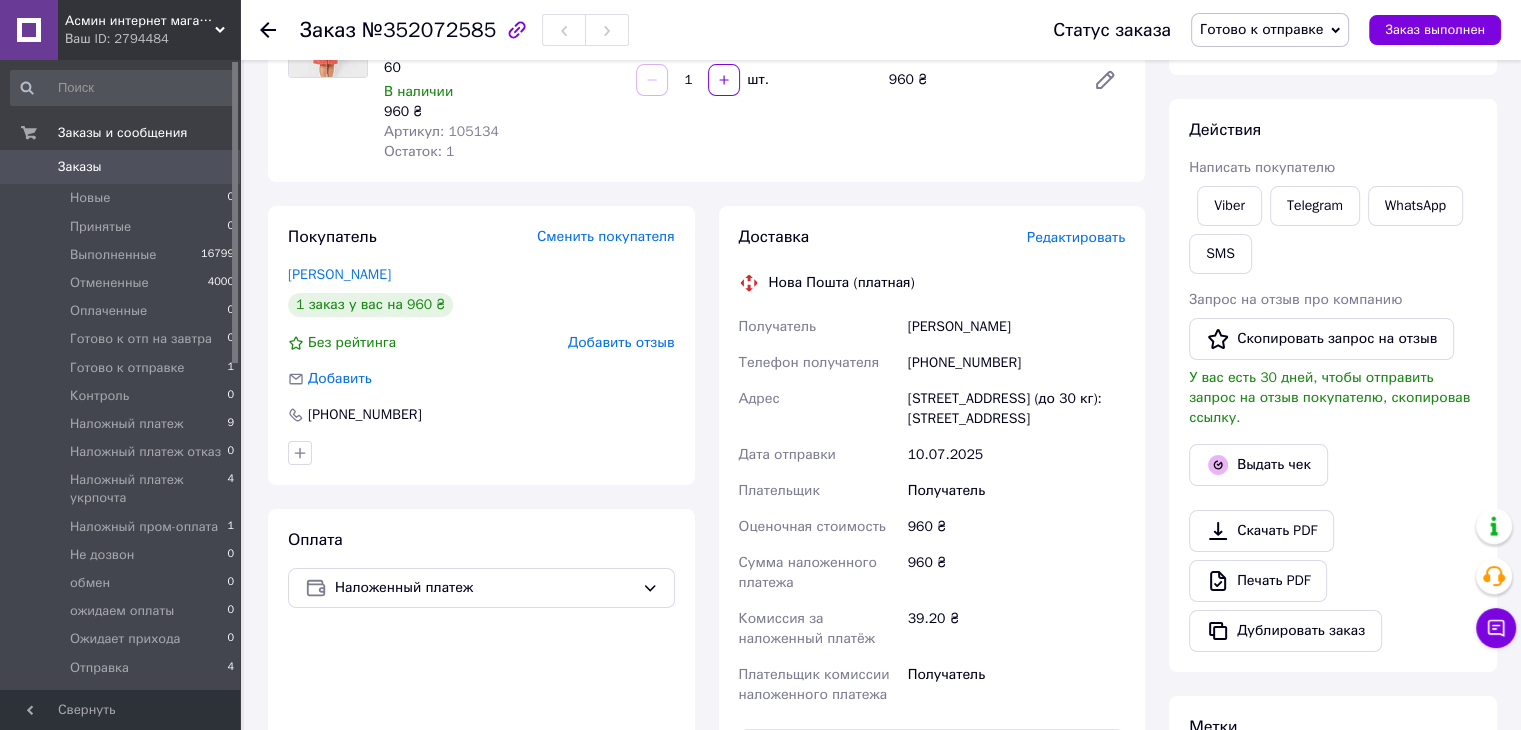 click on "Редактировать" at bounding box center [1076, 237] 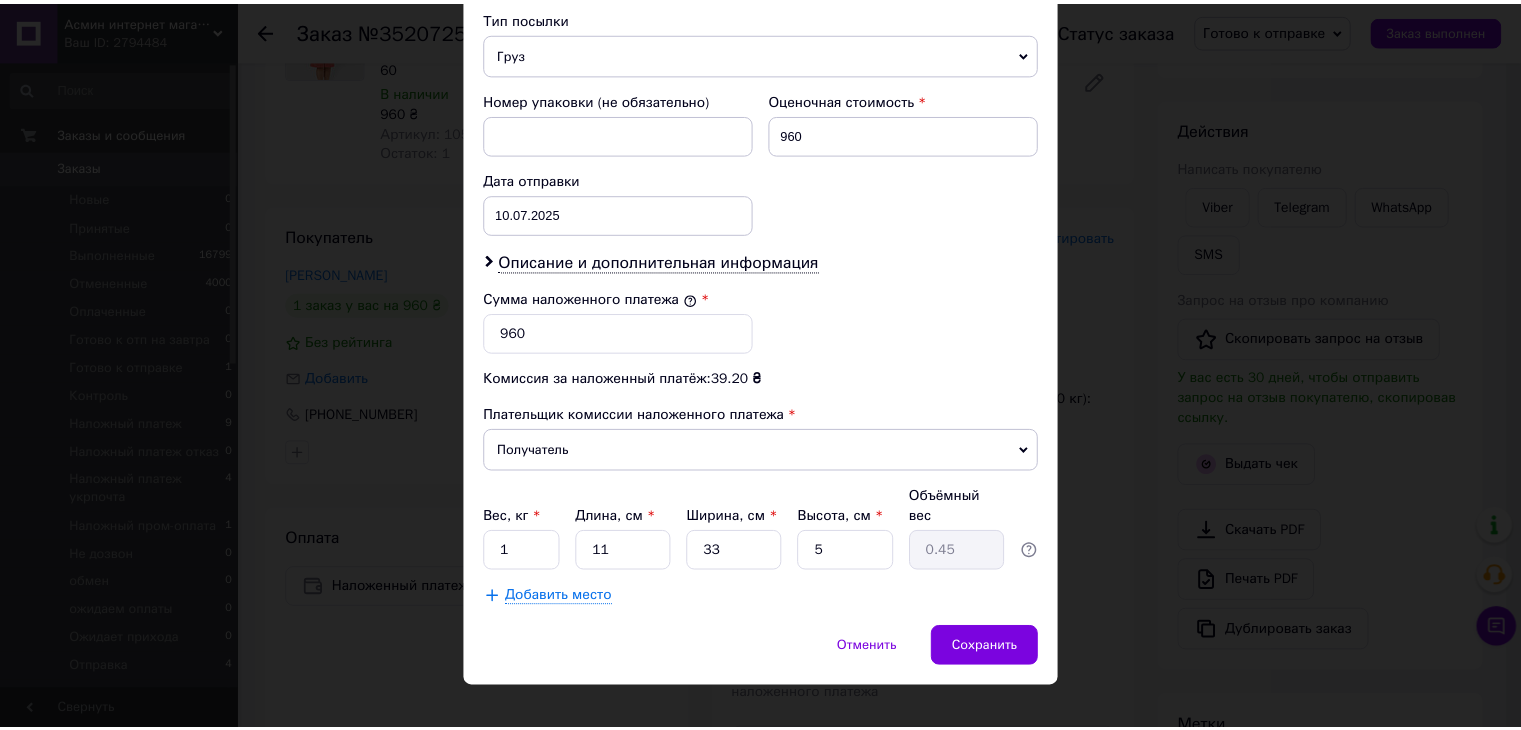 scroll, scrollTop: 810, scrollLeft: 0, axis: vertical 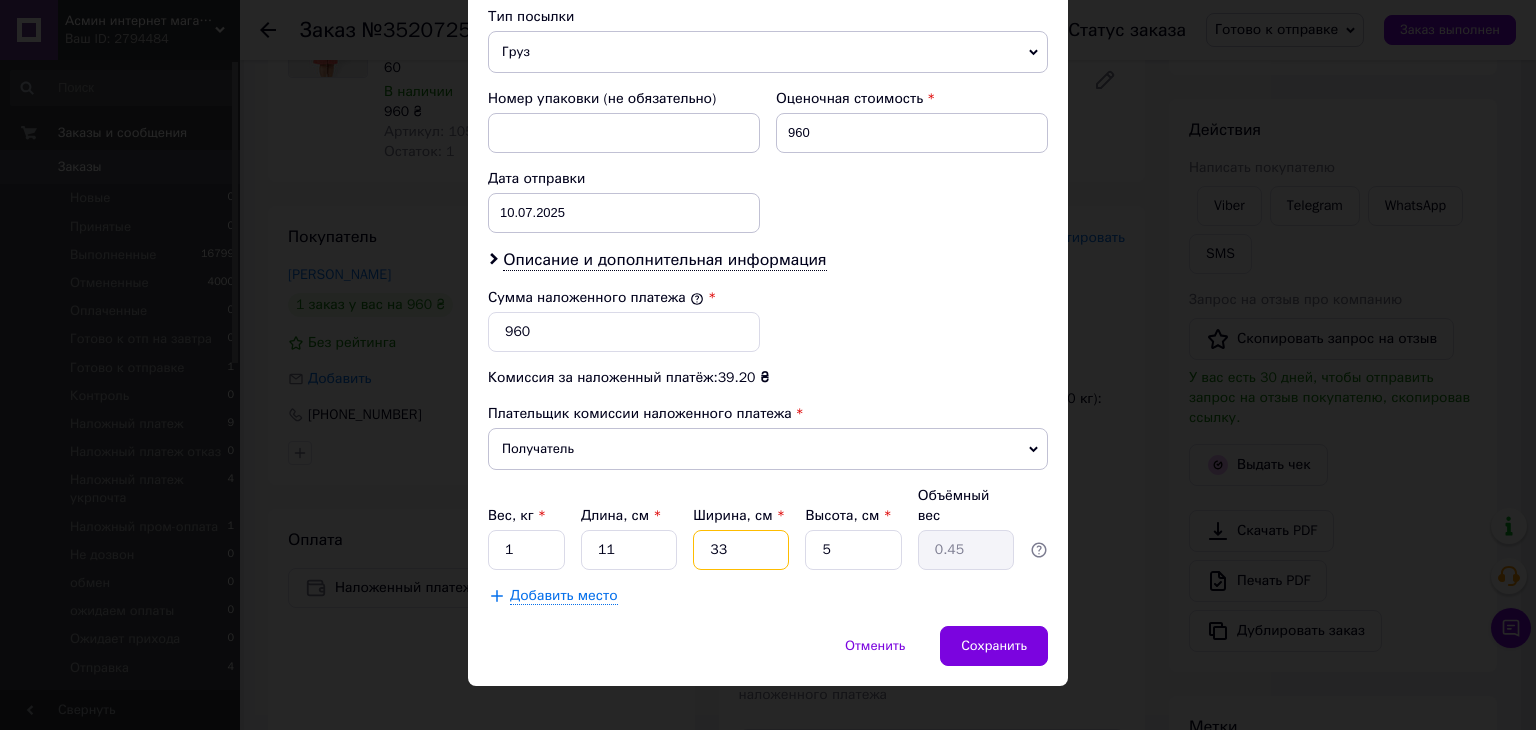 click on "33" at bounding box center (741, 550) 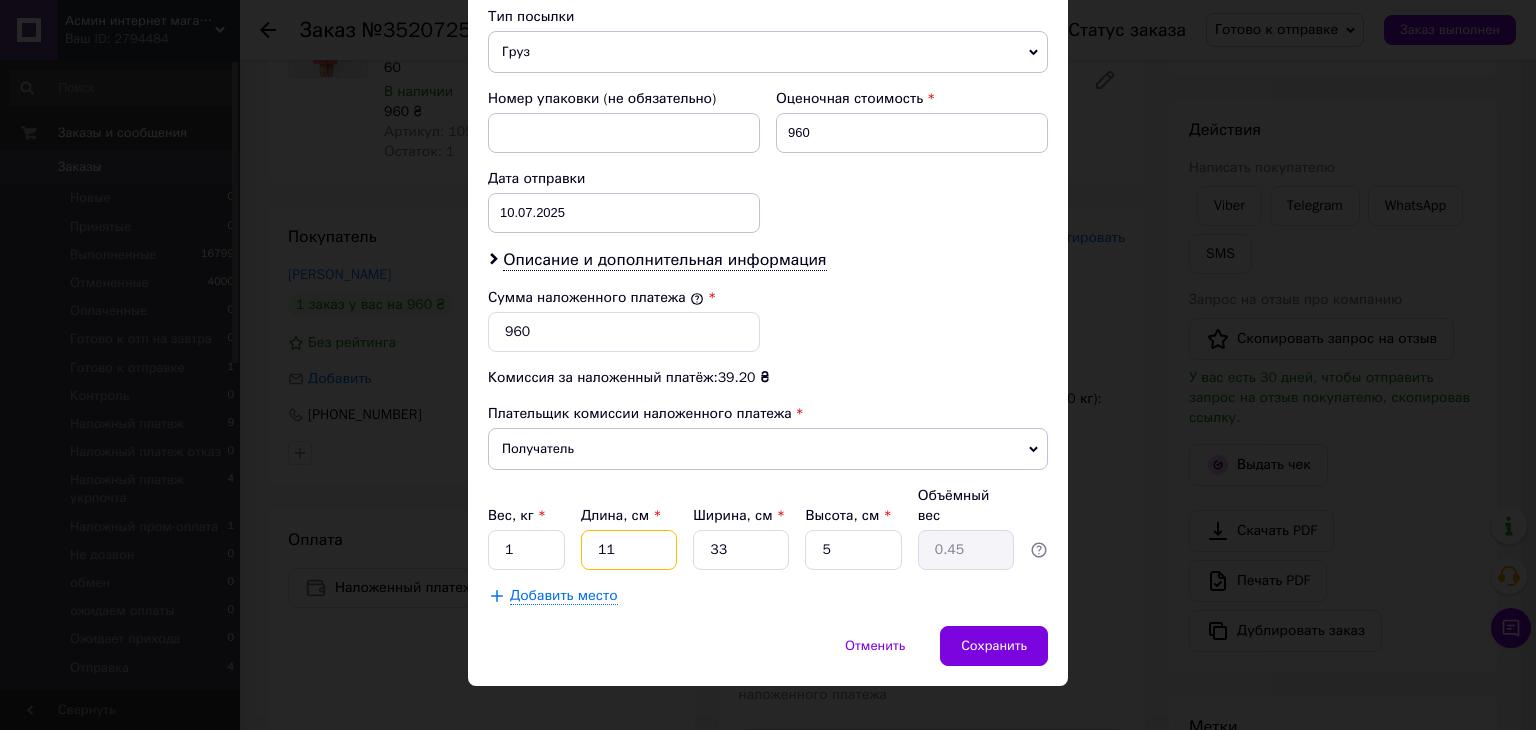 click on "11" at bounding box center (629, 550) 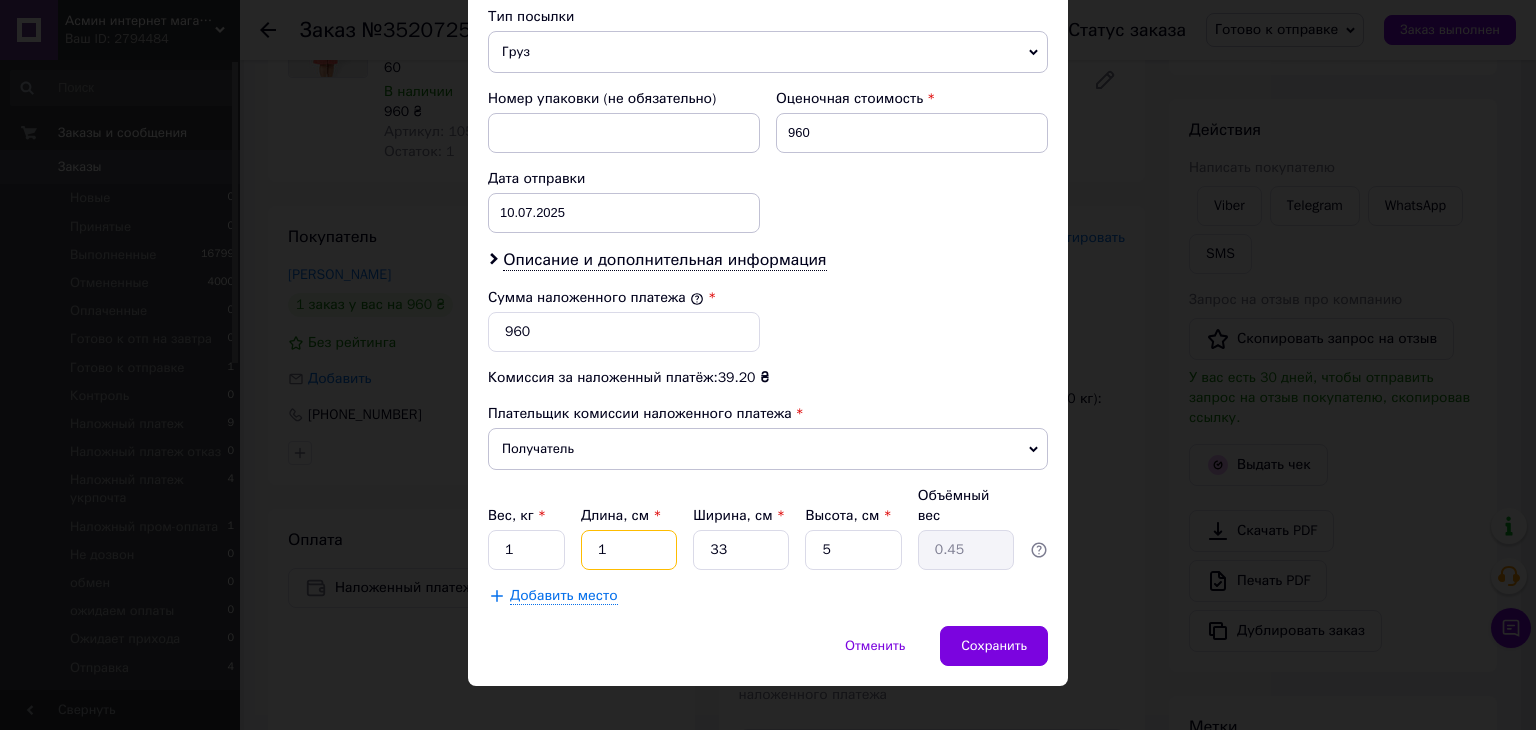 type on "0.1" 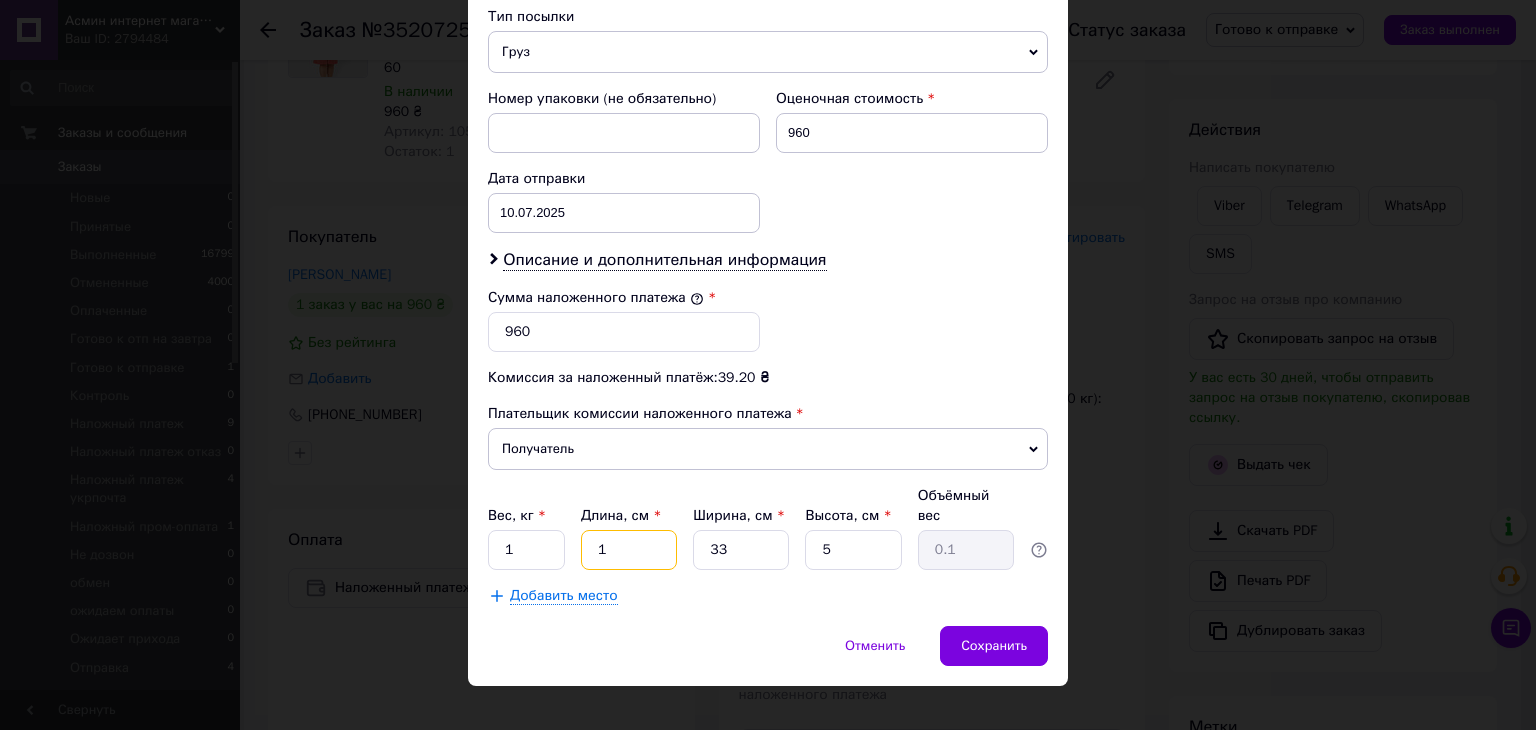 type on "15" 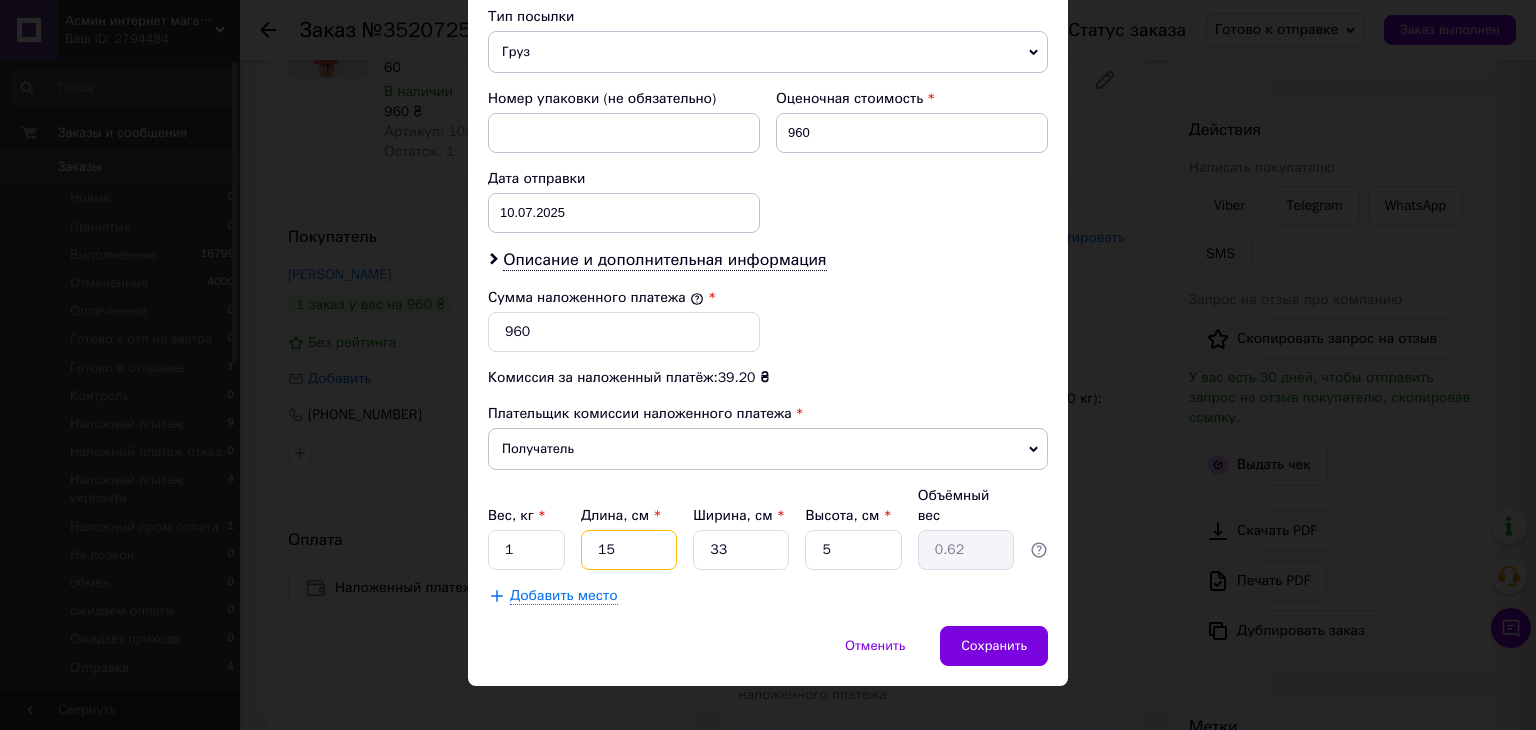 type on "15" 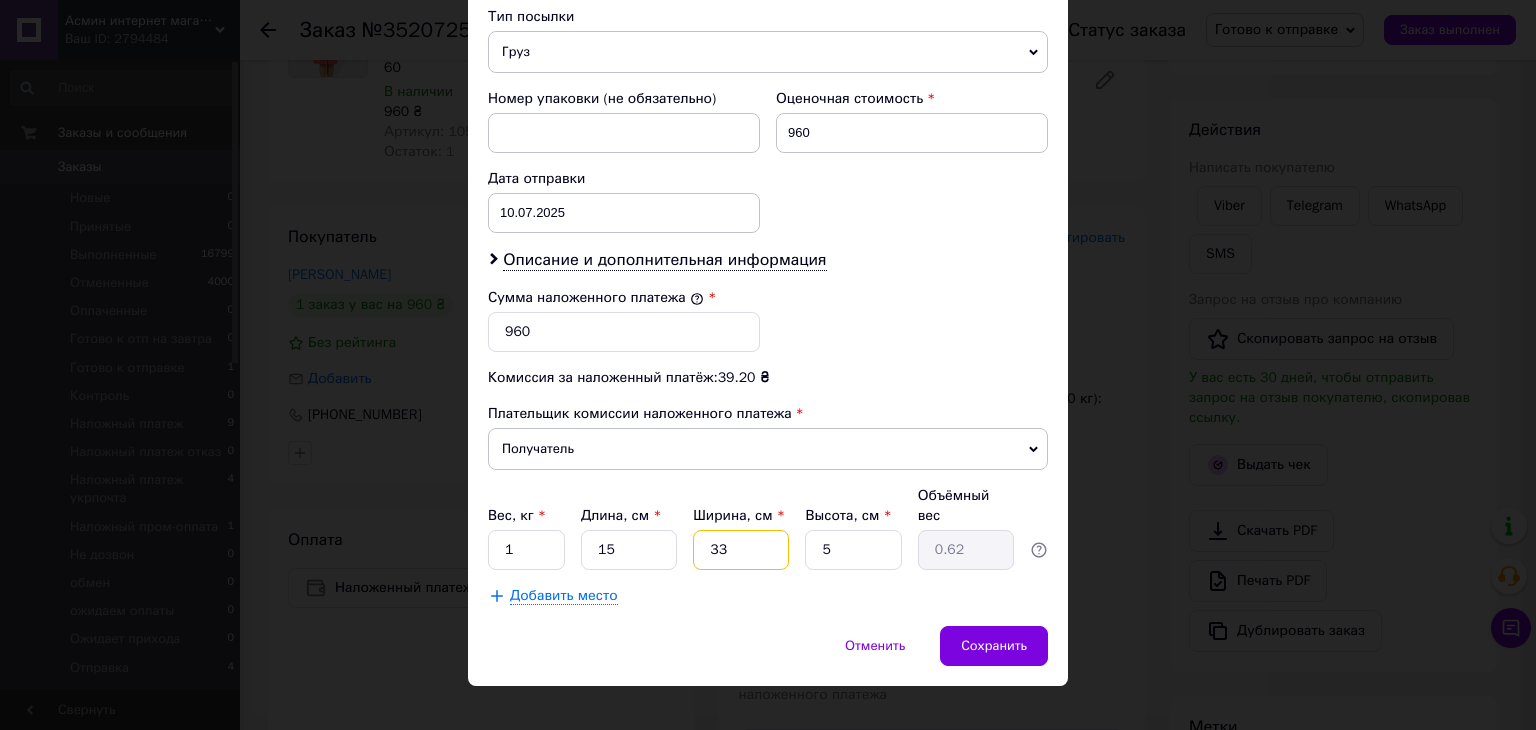 click on "33" at bounding box center [741, 550] 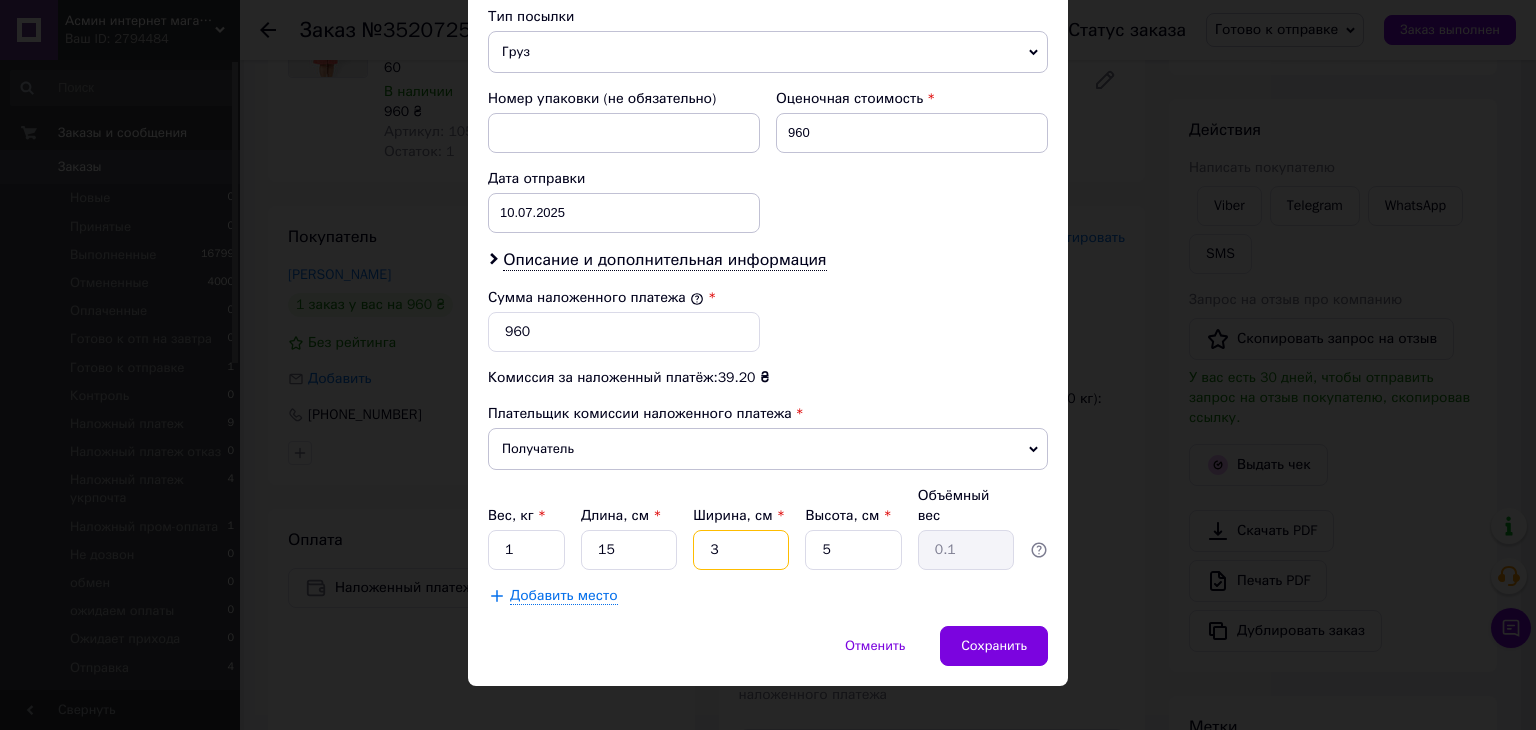 type 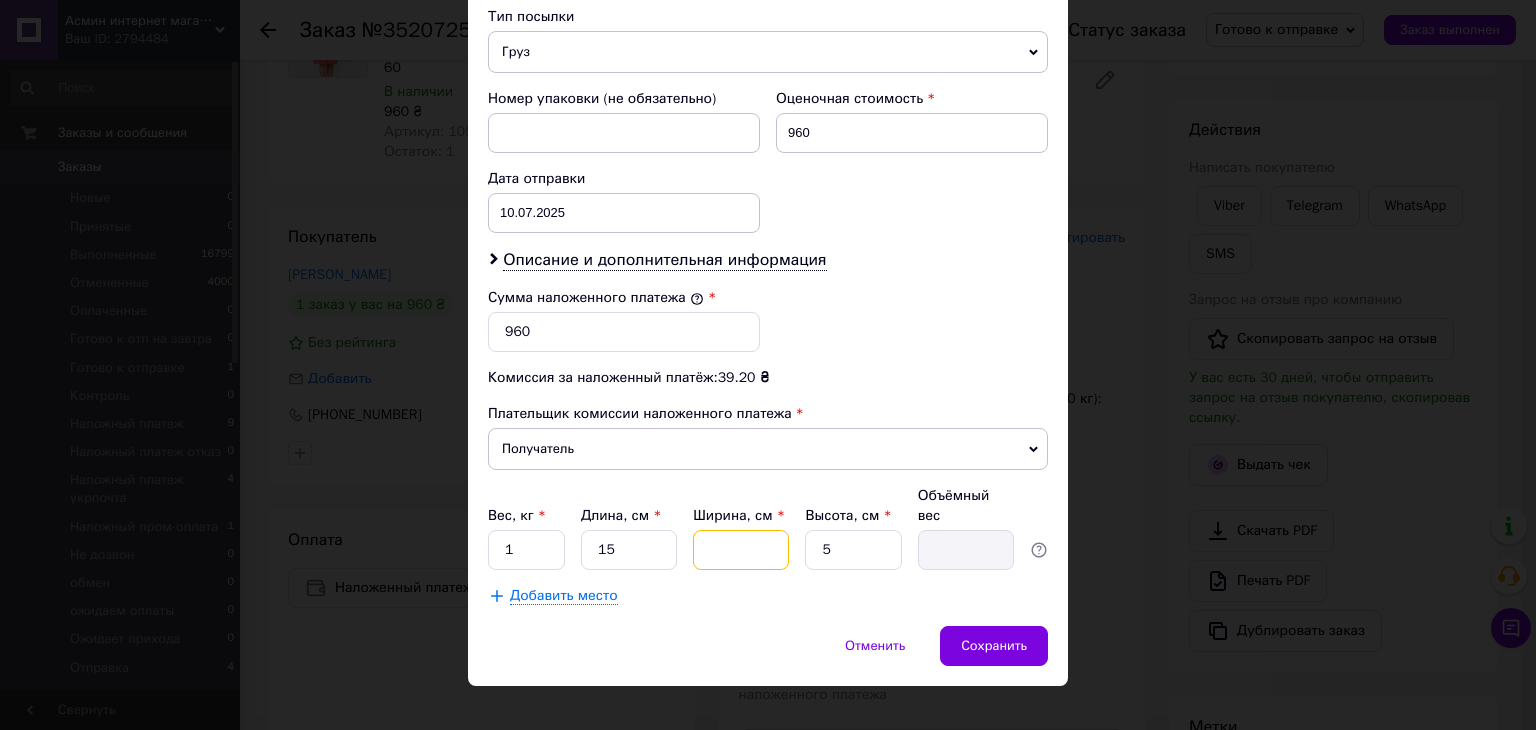 type on "1" 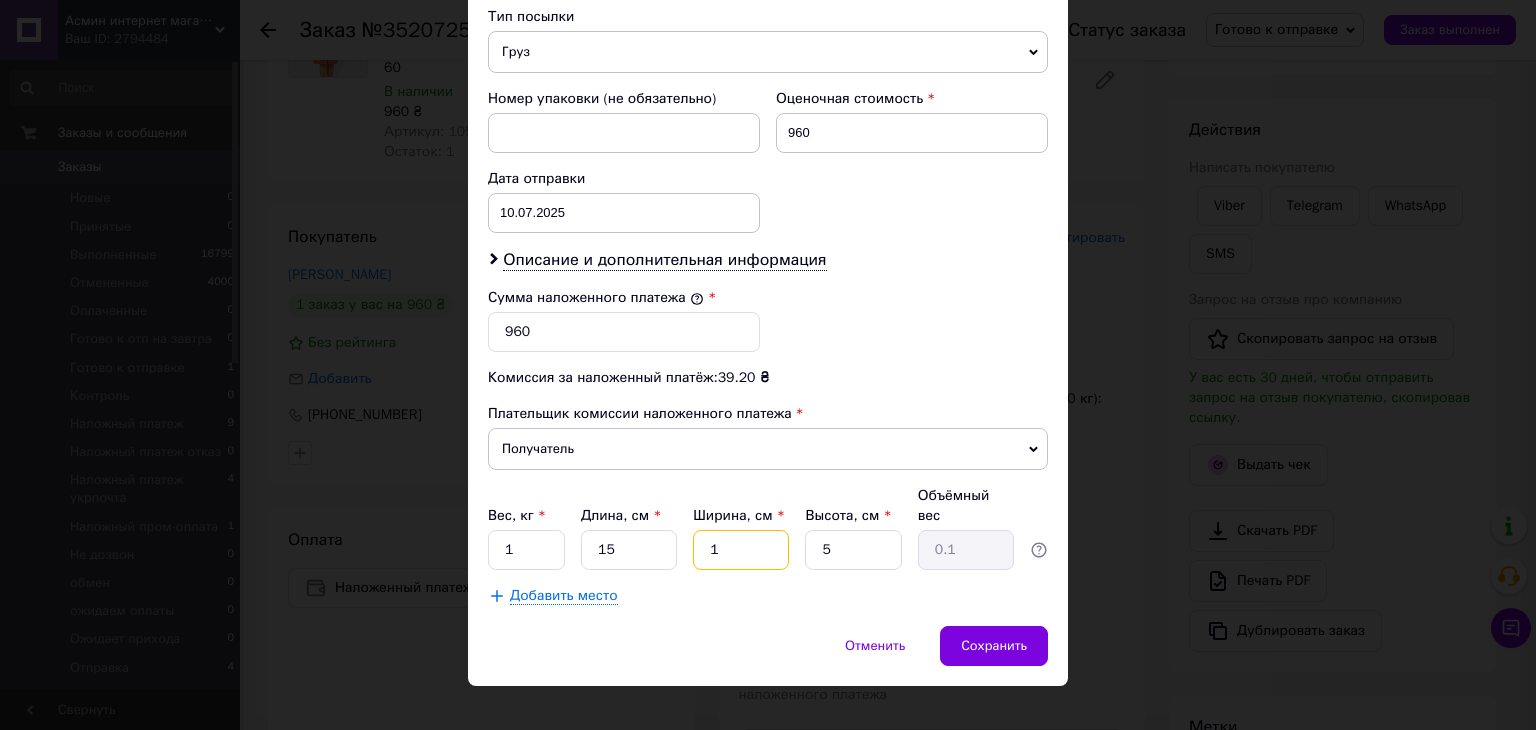 type on "17" 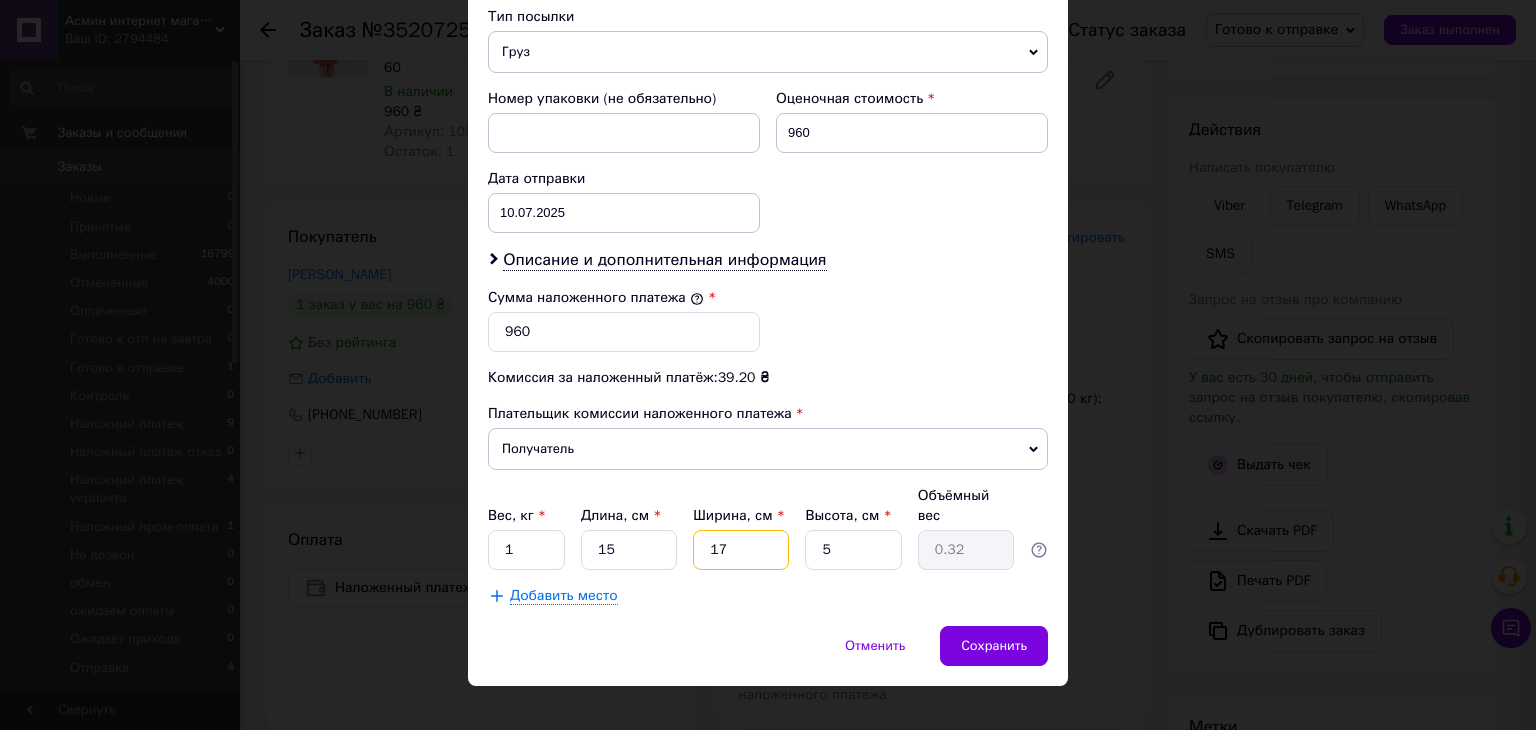 type on "17" 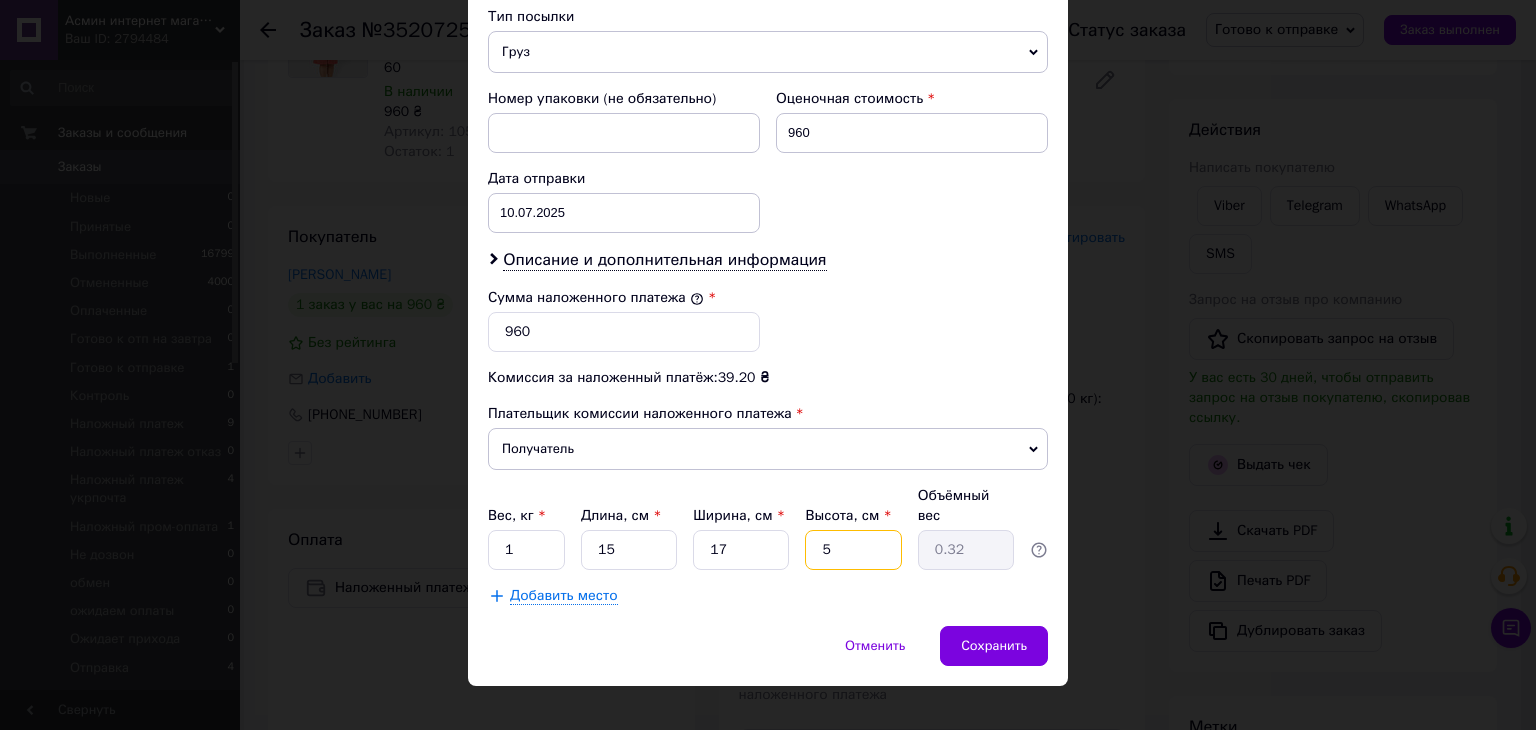 click on "5" at bounding box center (853, 550) 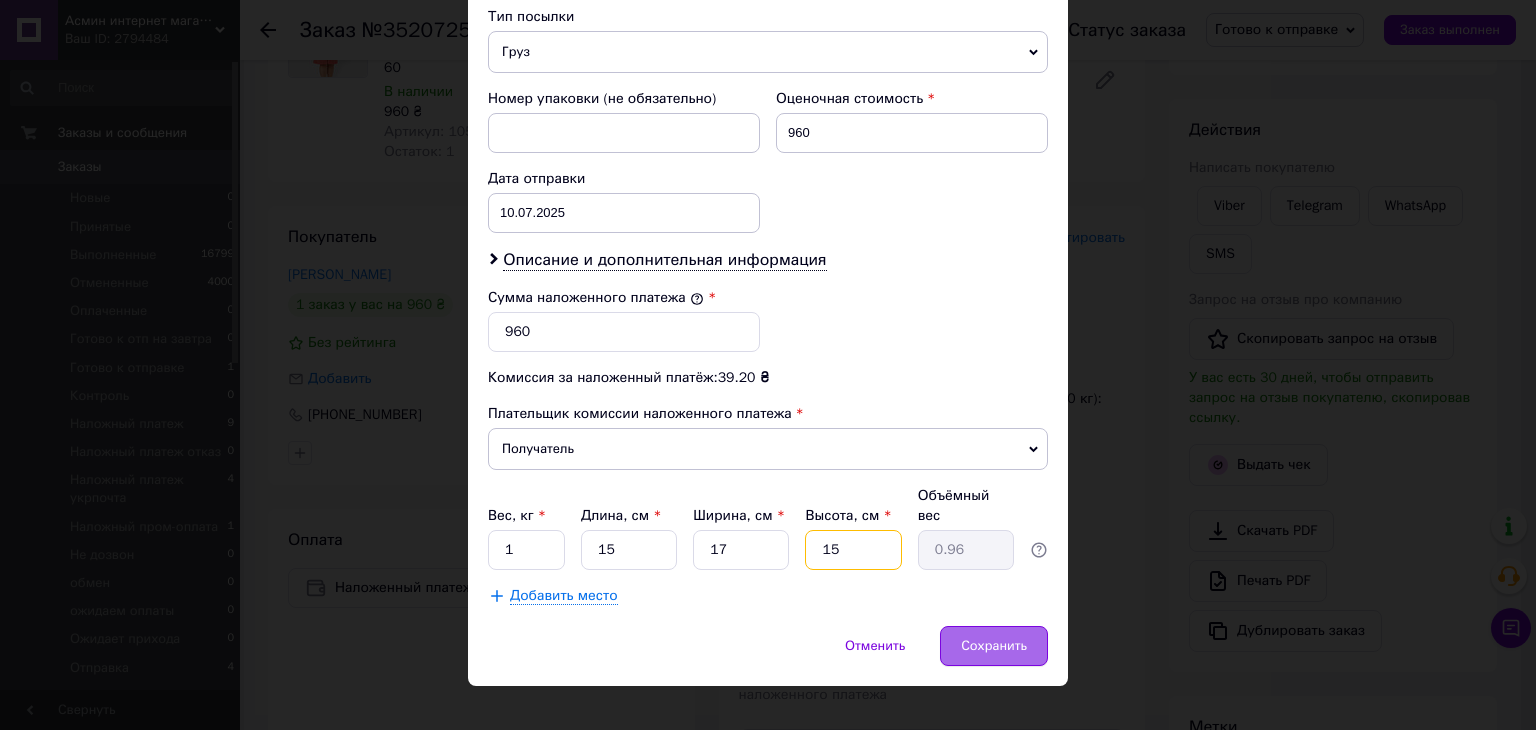 type on "15" 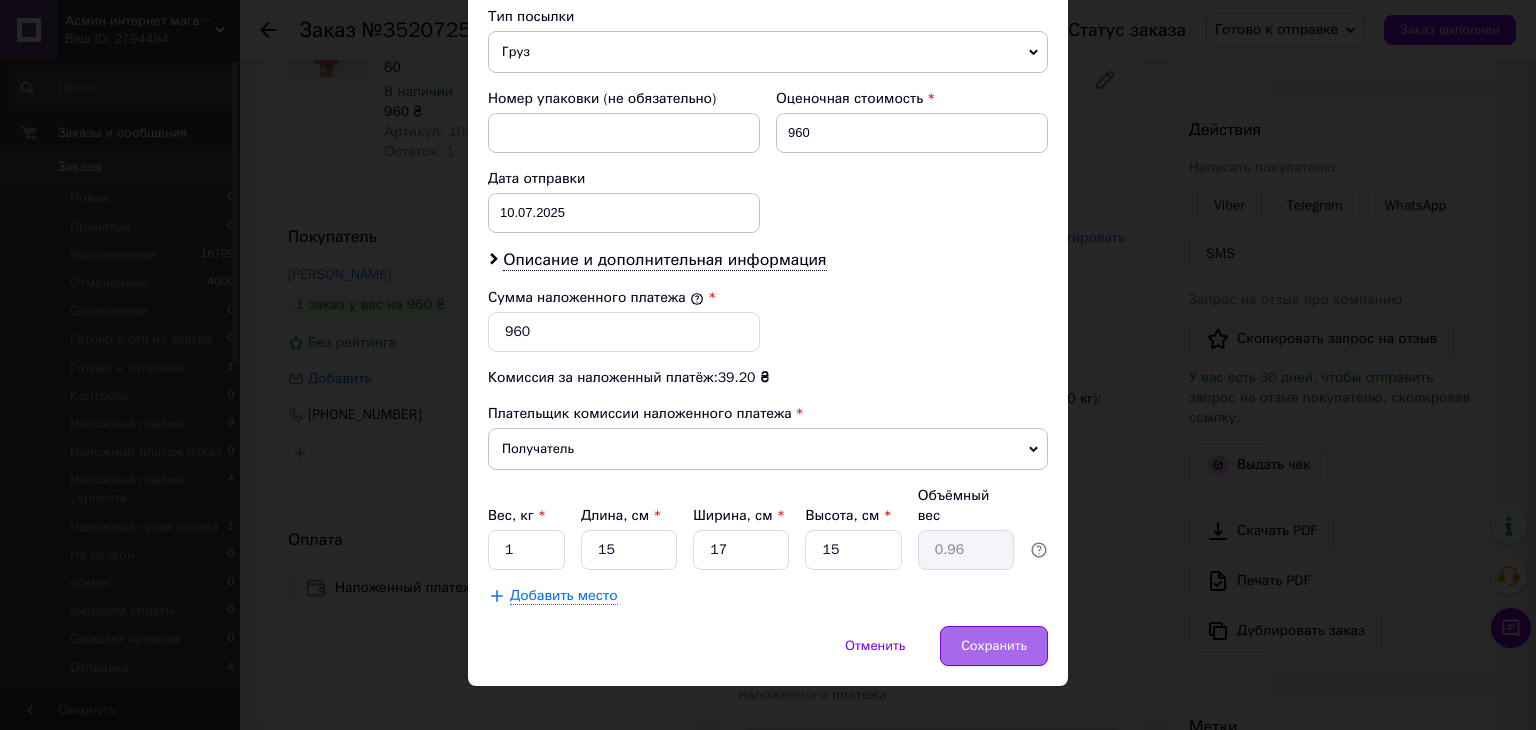 click on "Сохранить" at bounding box center (994, 646) 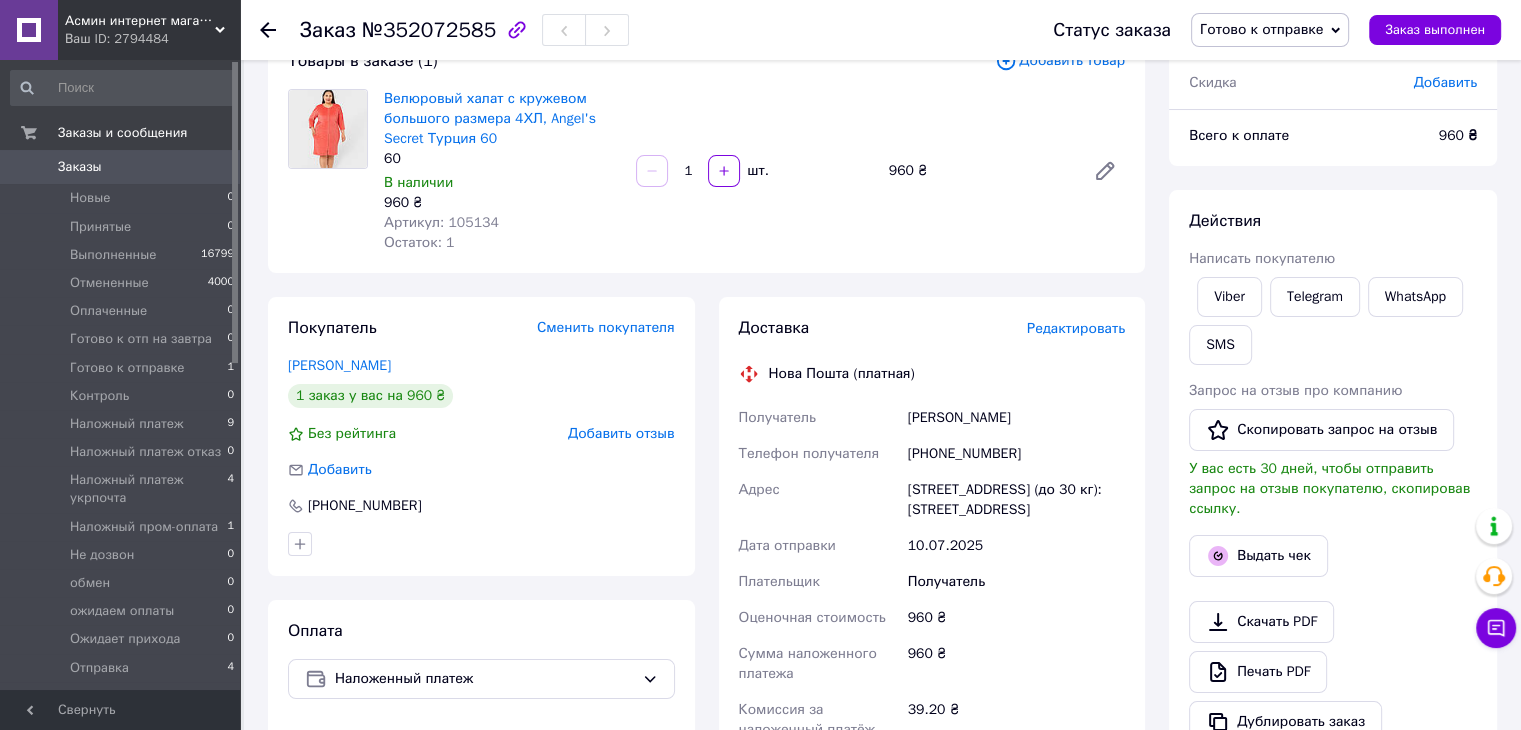 scroll, scrollTop: 133, scrollLeft: 0, axis: vertical 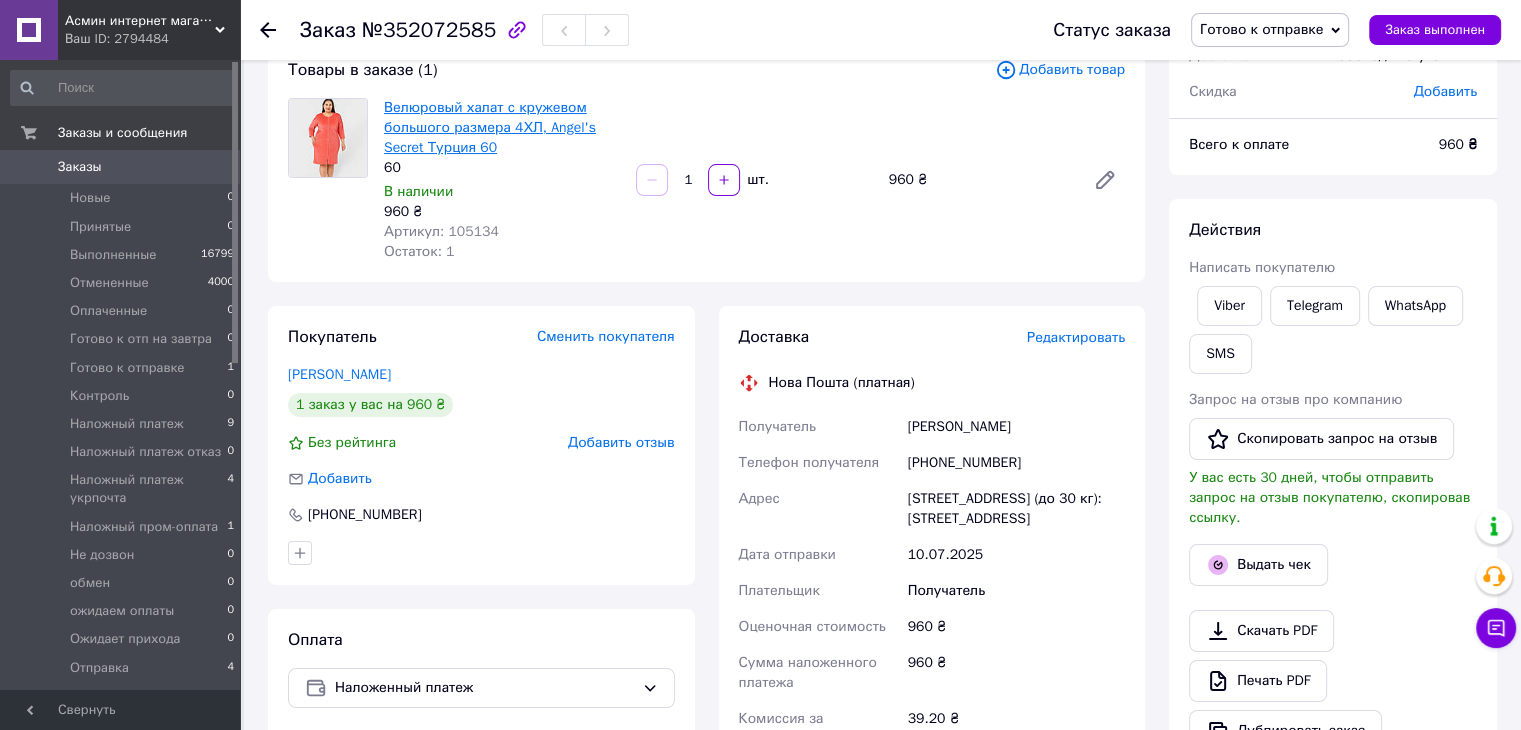 click on "Велюровый халат с кружевом большого размера 4ХЛ, Angel's Secret Турция 60" at bounding box center (490, 127) 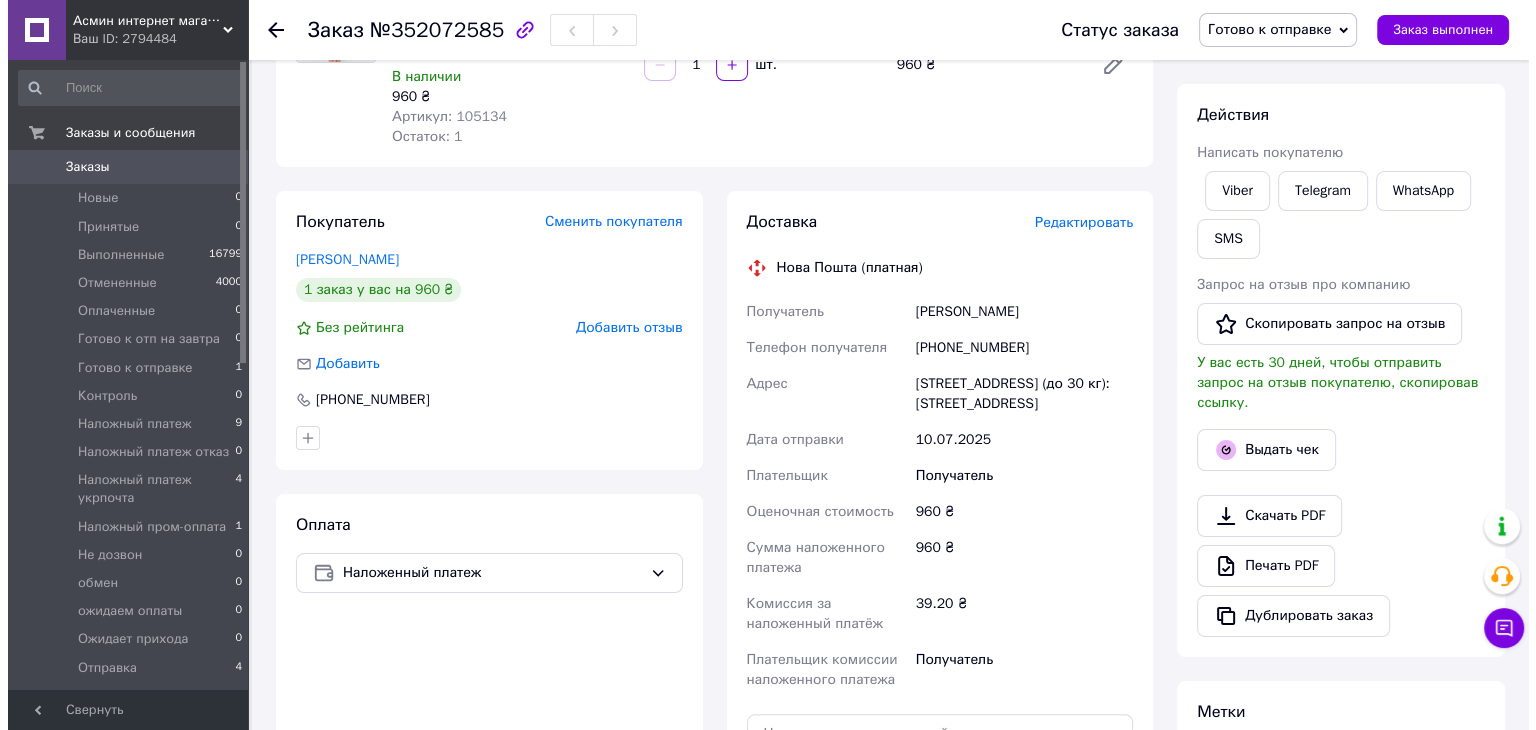 scroll, scrollTop: 266, scrollLeft: 0, axis: vertical 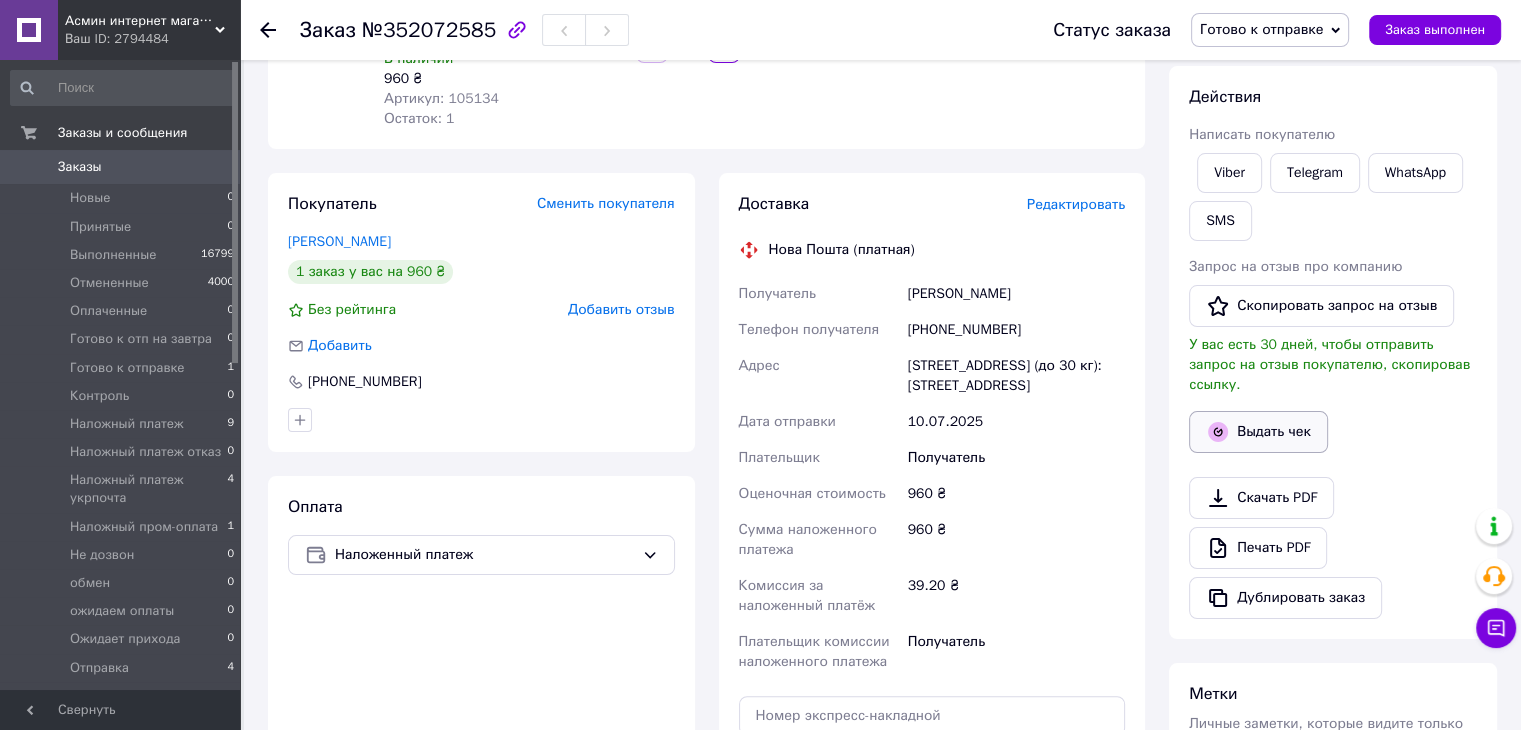 click on "Выдать чек" at bounding box center (1258, 432) 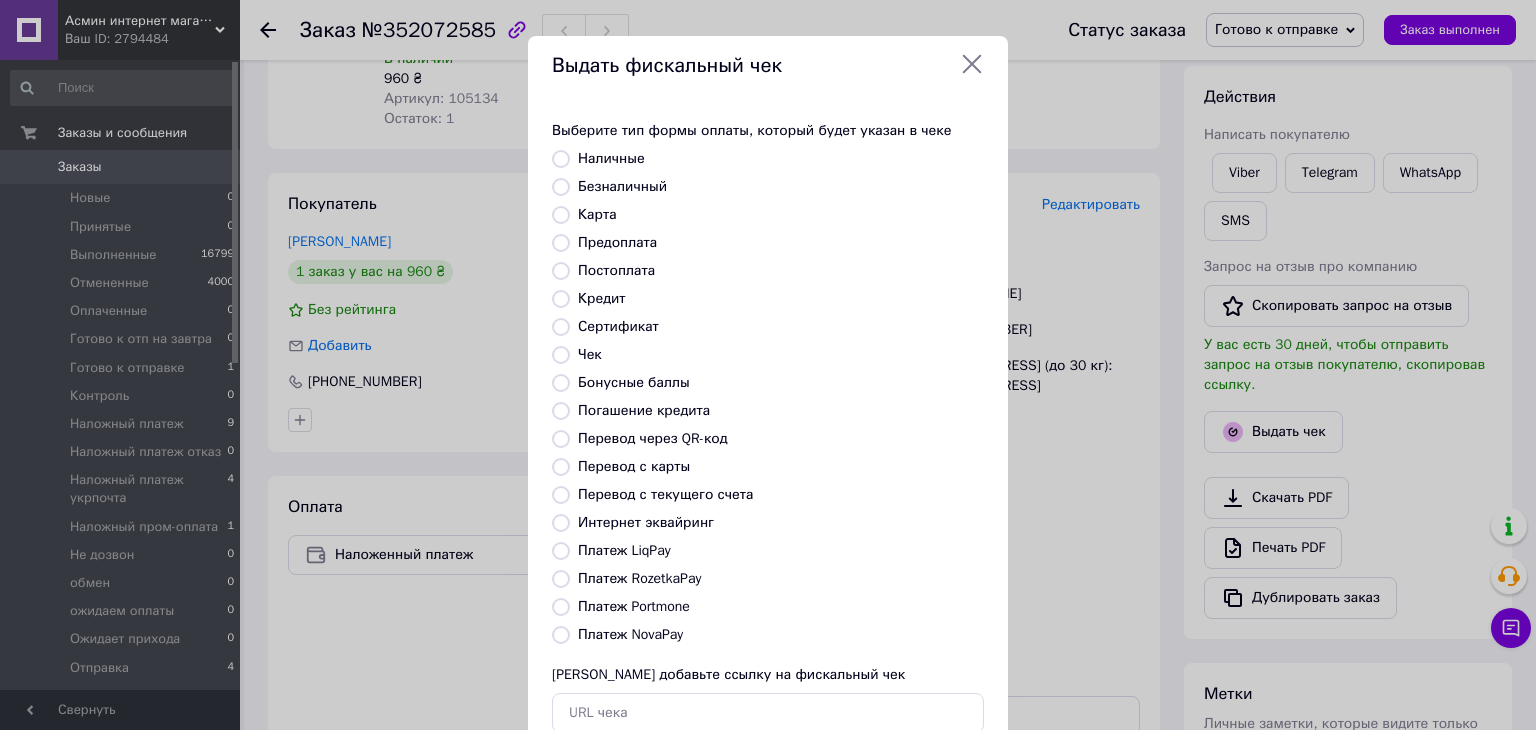click on "Платеж NovaPay" at bounding box center [561, 635] 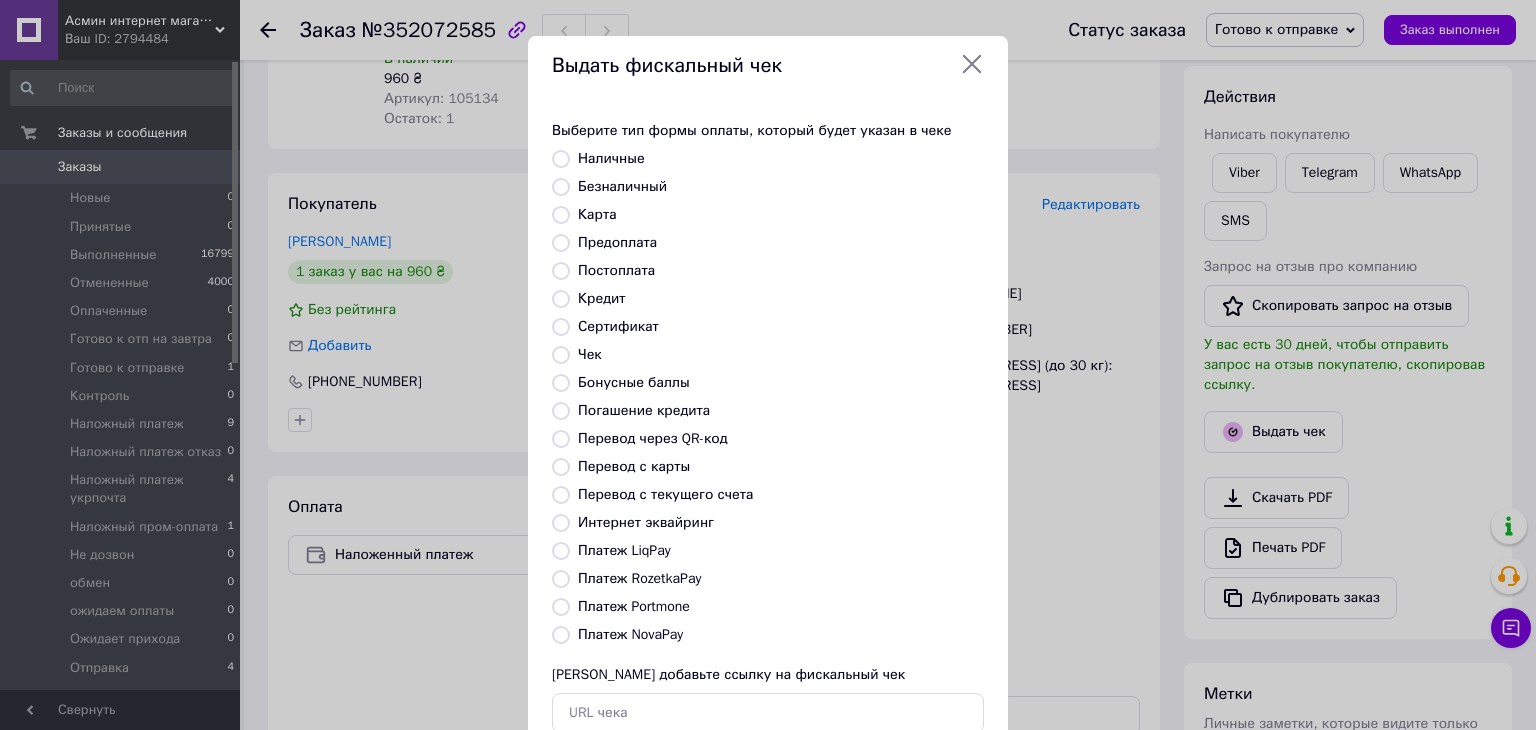radio on "true" 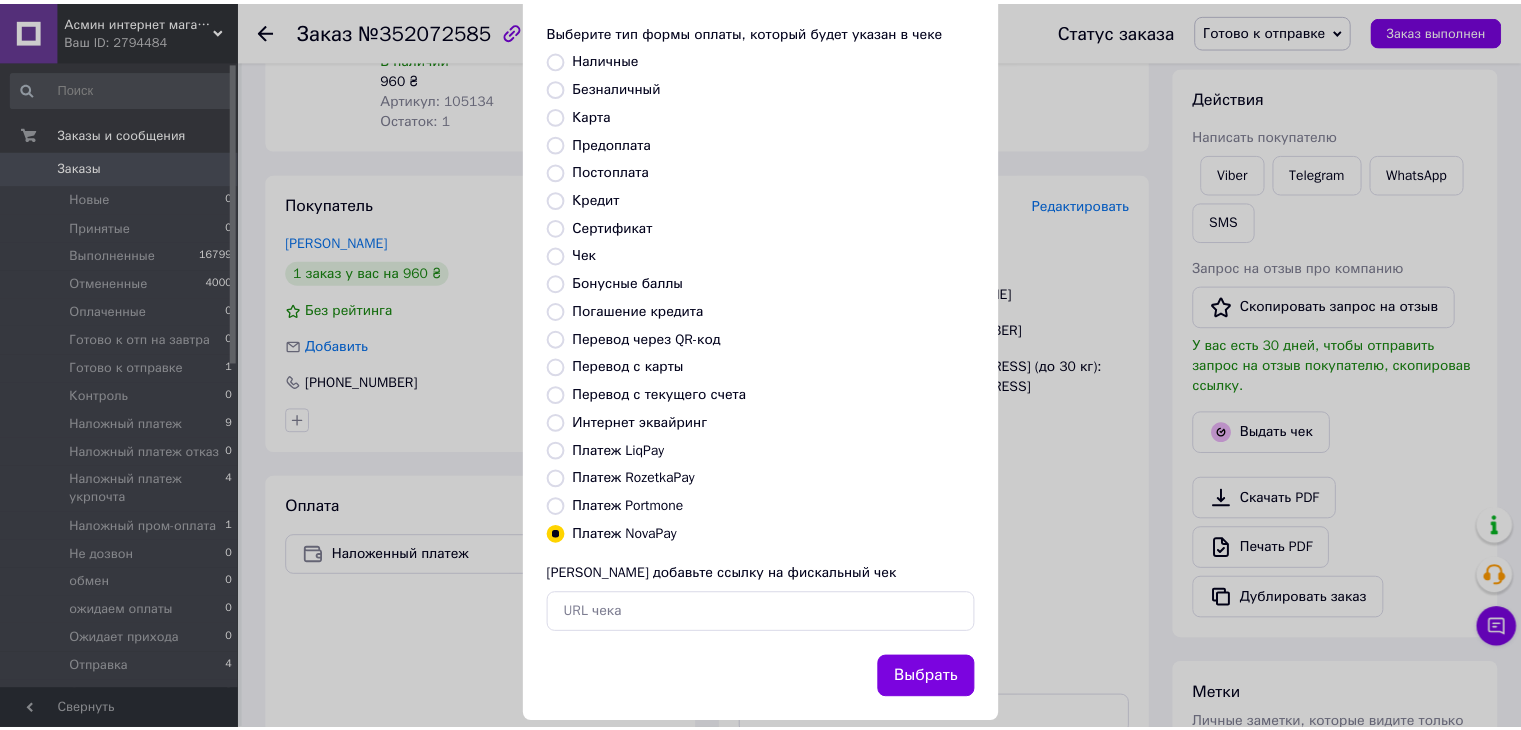 scroll, scrollTop: 128, scrollLeft: 0, axis: vertical 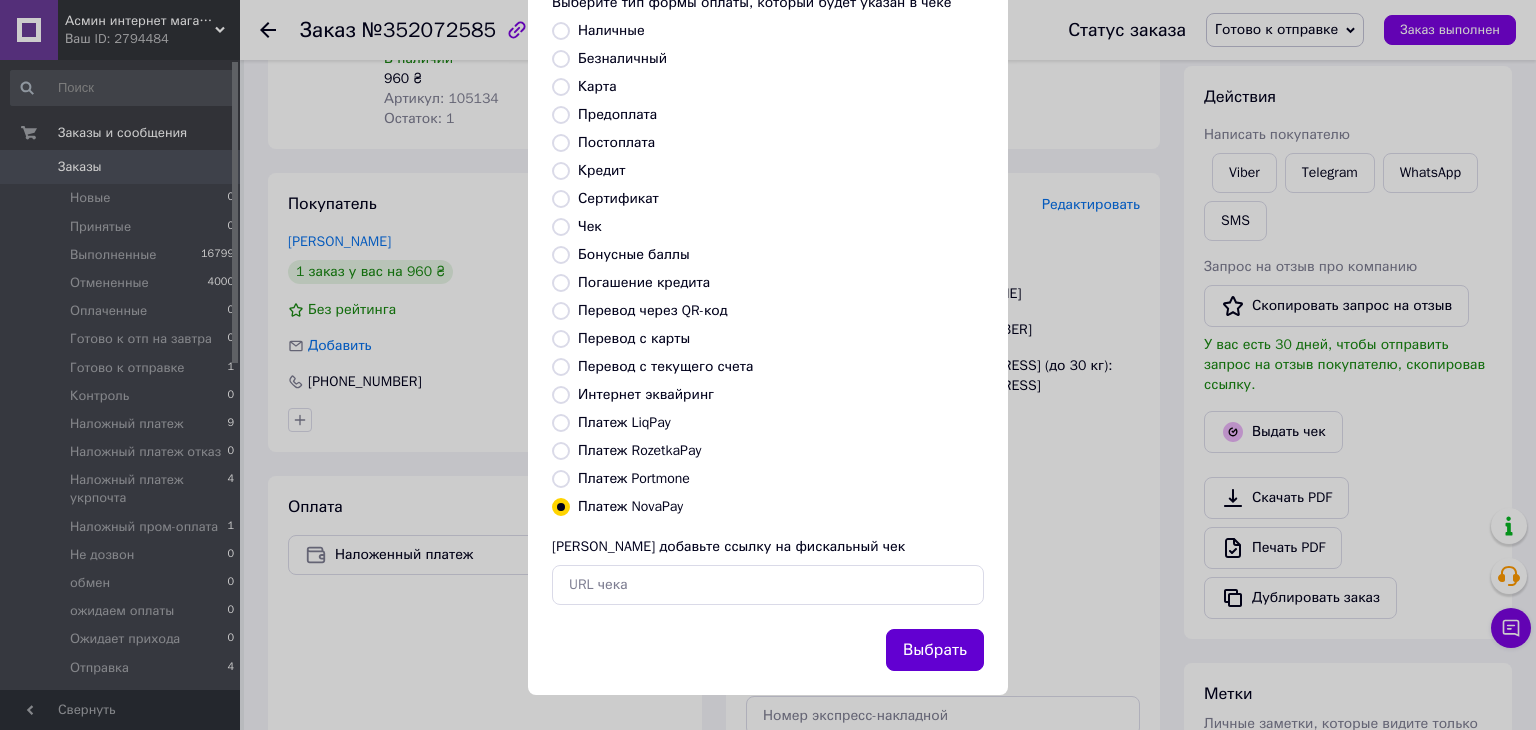 click on "Выбрать" at bounding box center [935, 650] 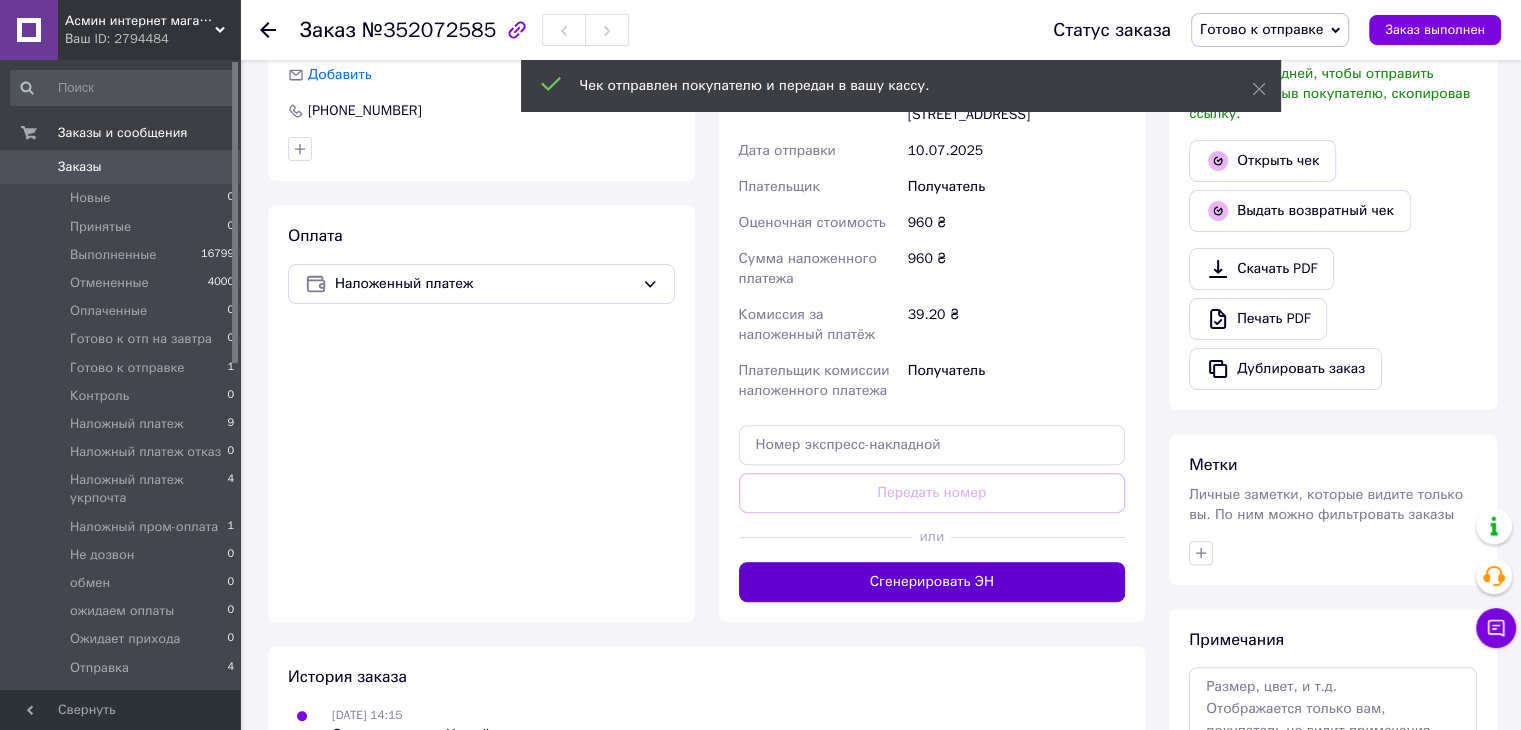 scroll, scrollTop: 566, scrollLeft: 0, axis: vertical 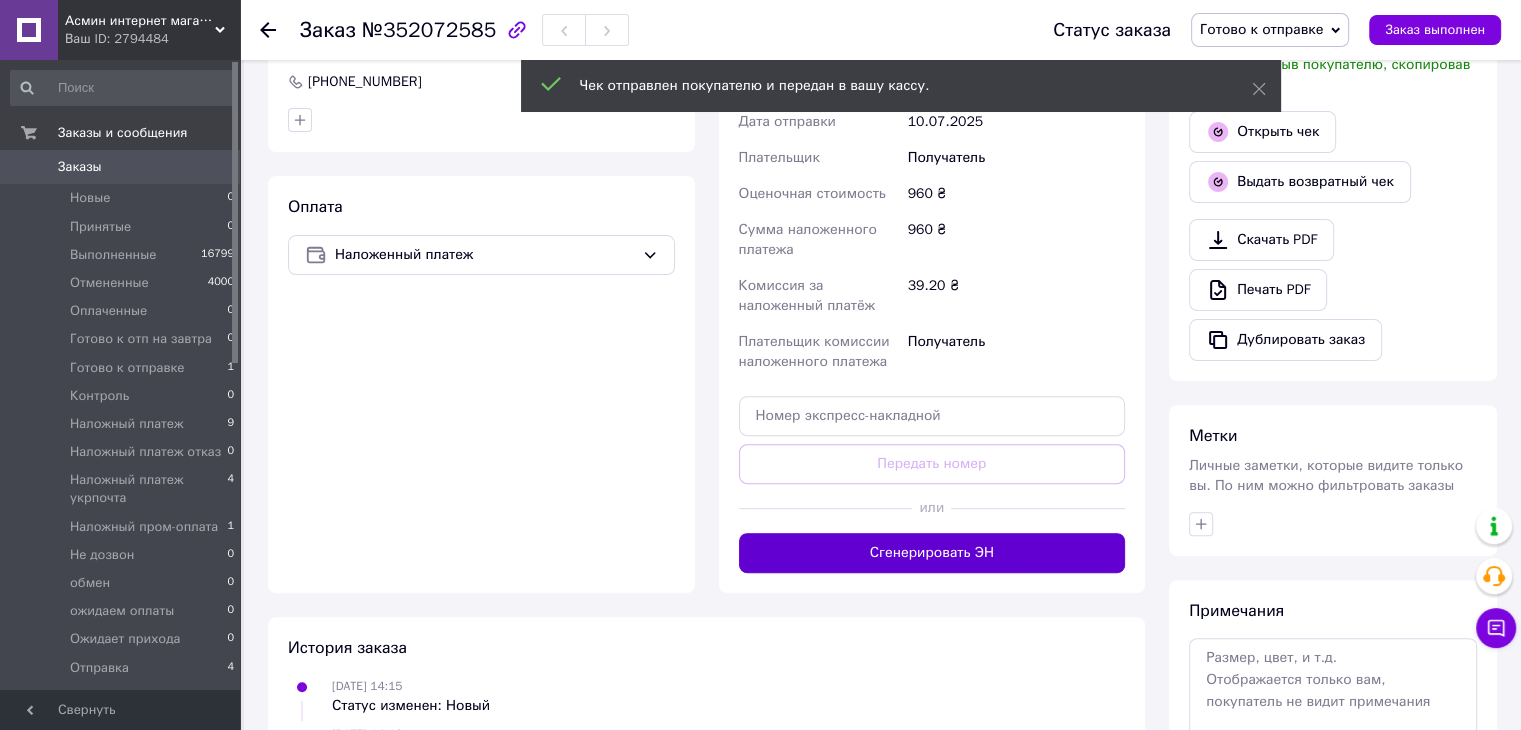 click on "Сгенерировать ЭН" at bounding box center (932, 553) 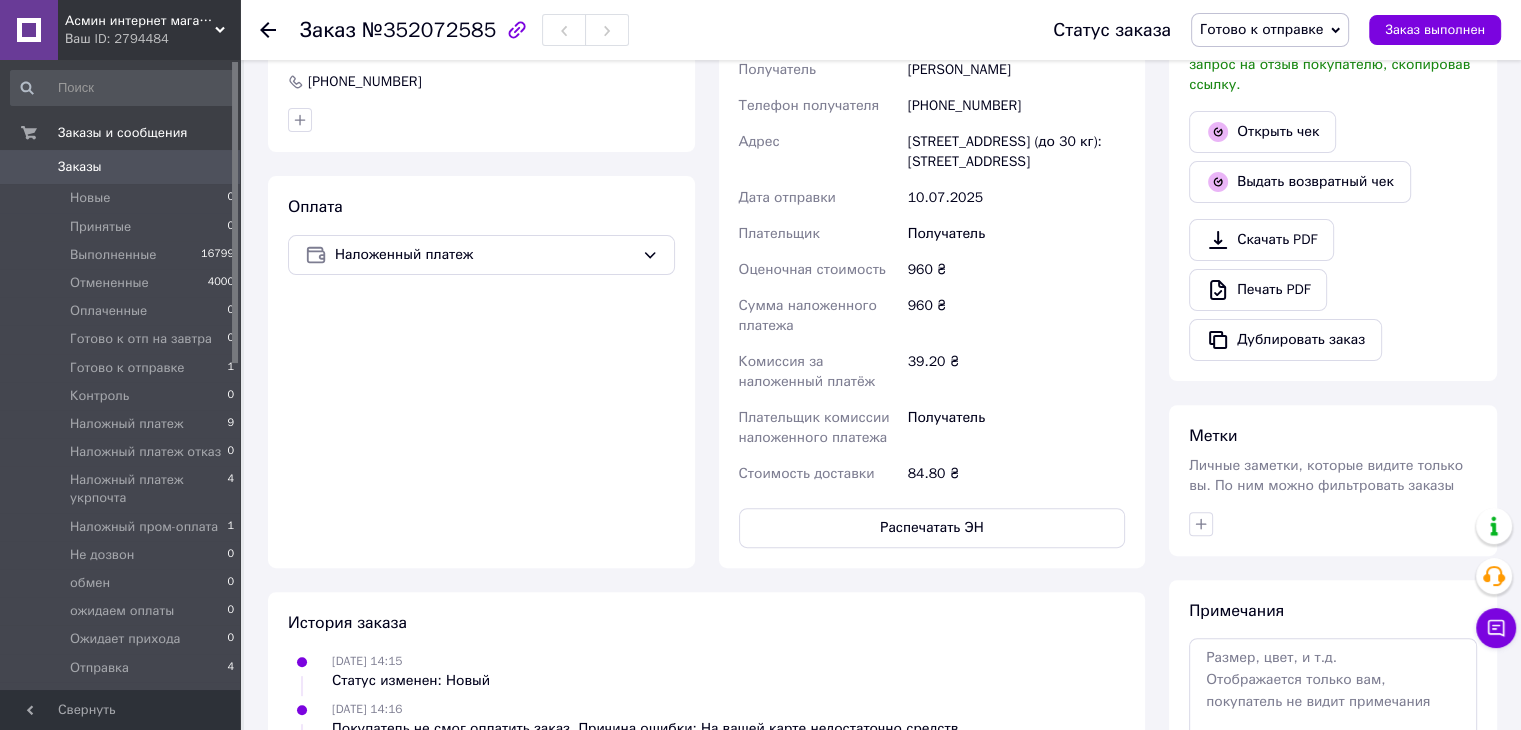 click 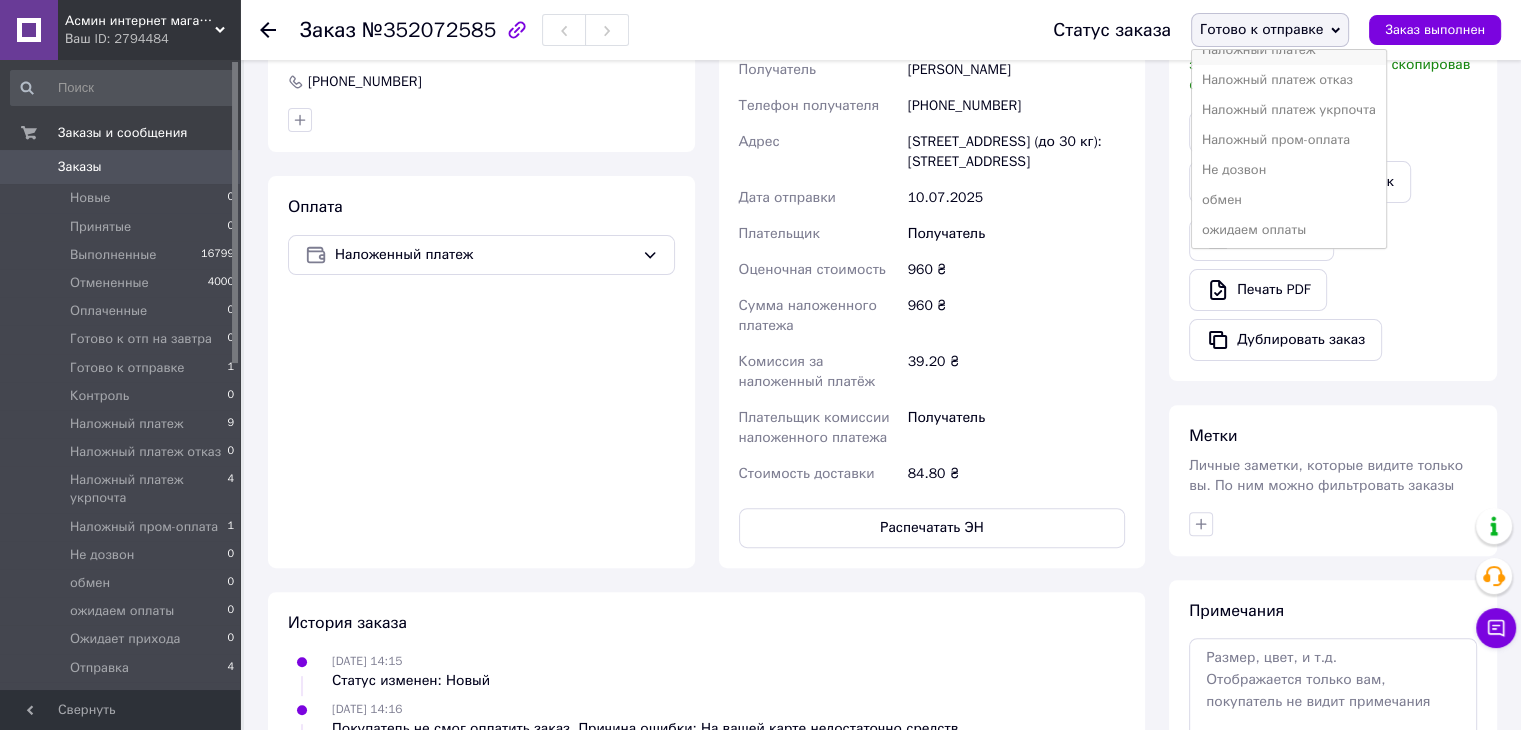 scroll, scrollTop: 266, scrollLeft: 0, axis: vertical 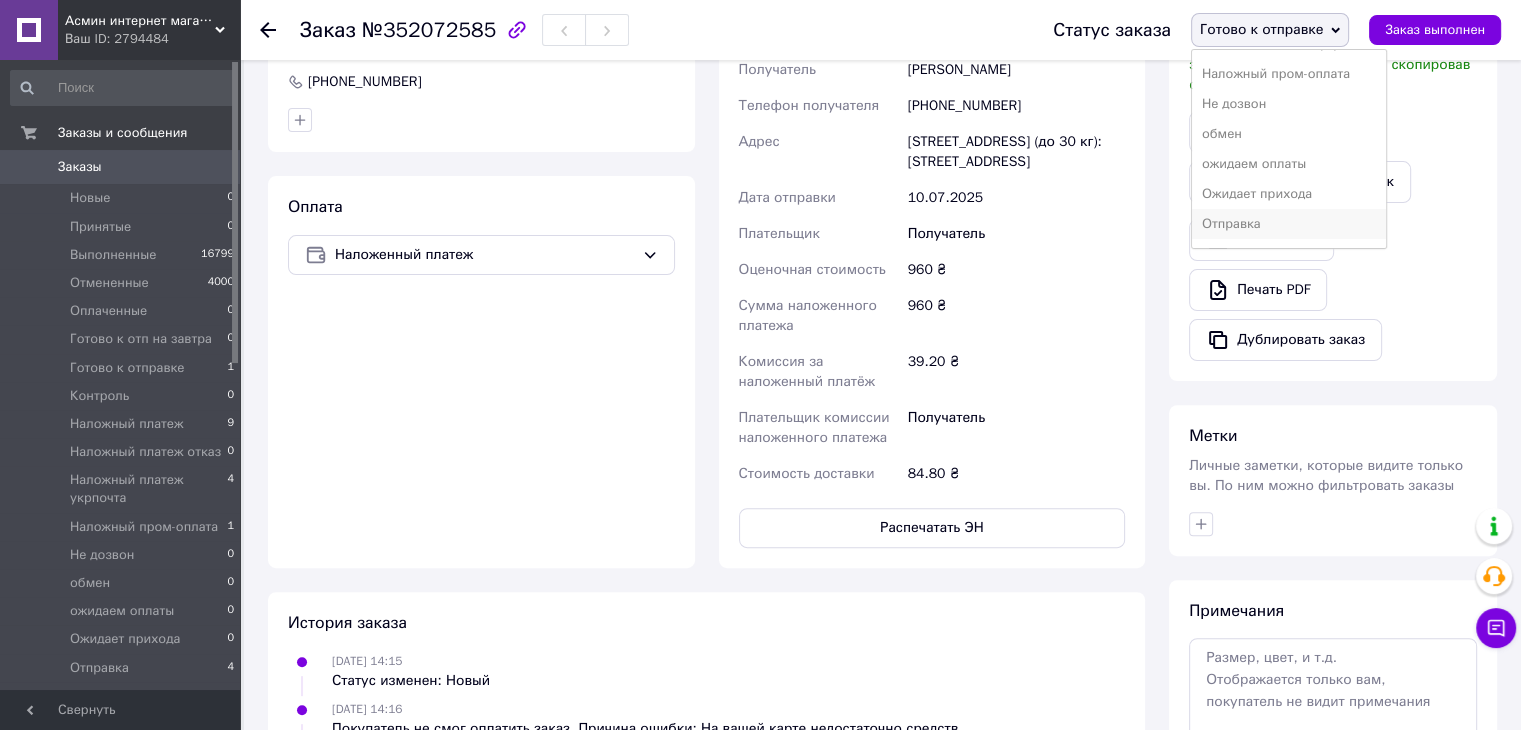 click on "Отправка" at bounding box center (1289, 224) 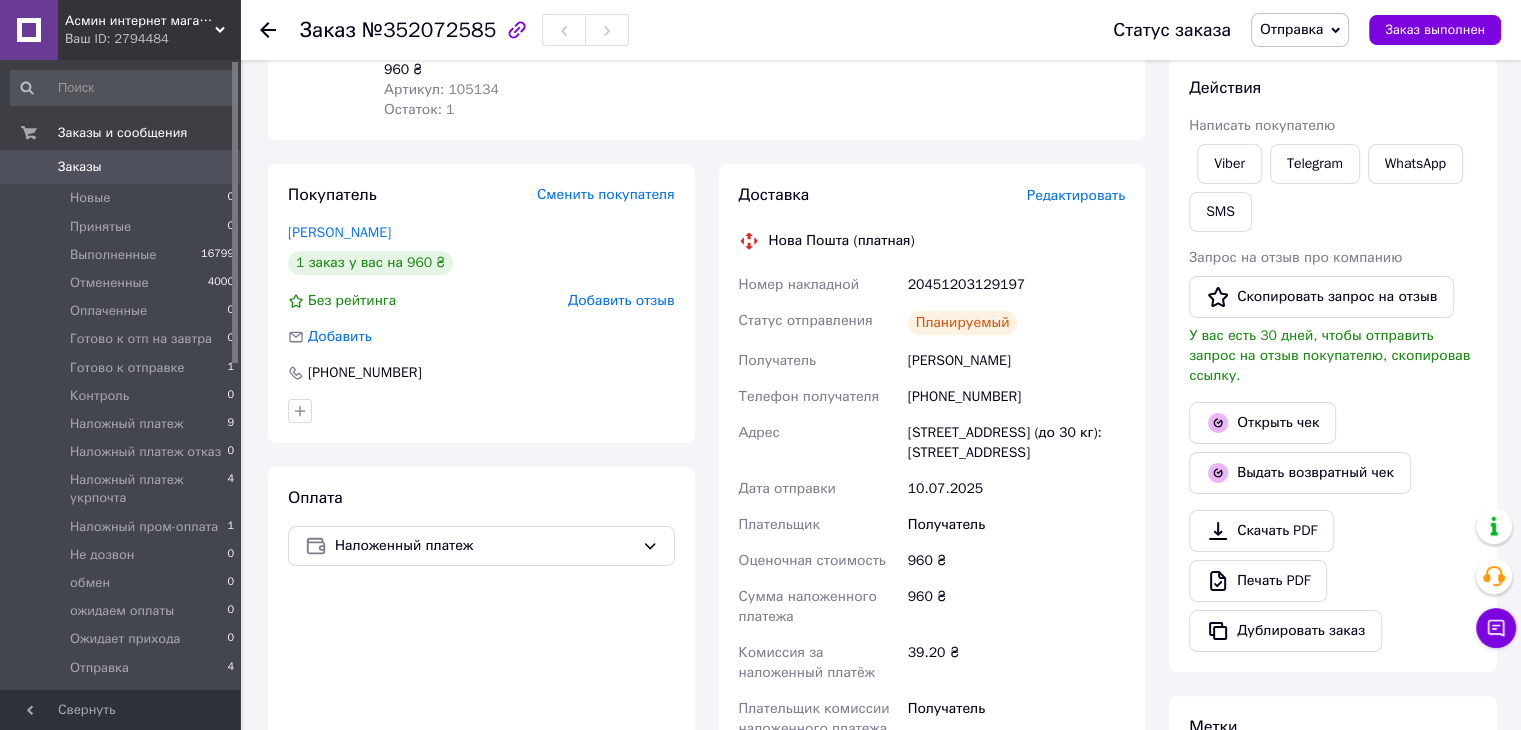 scroll, scrollTop: 266, scrollLeft: 0, axis: vertical 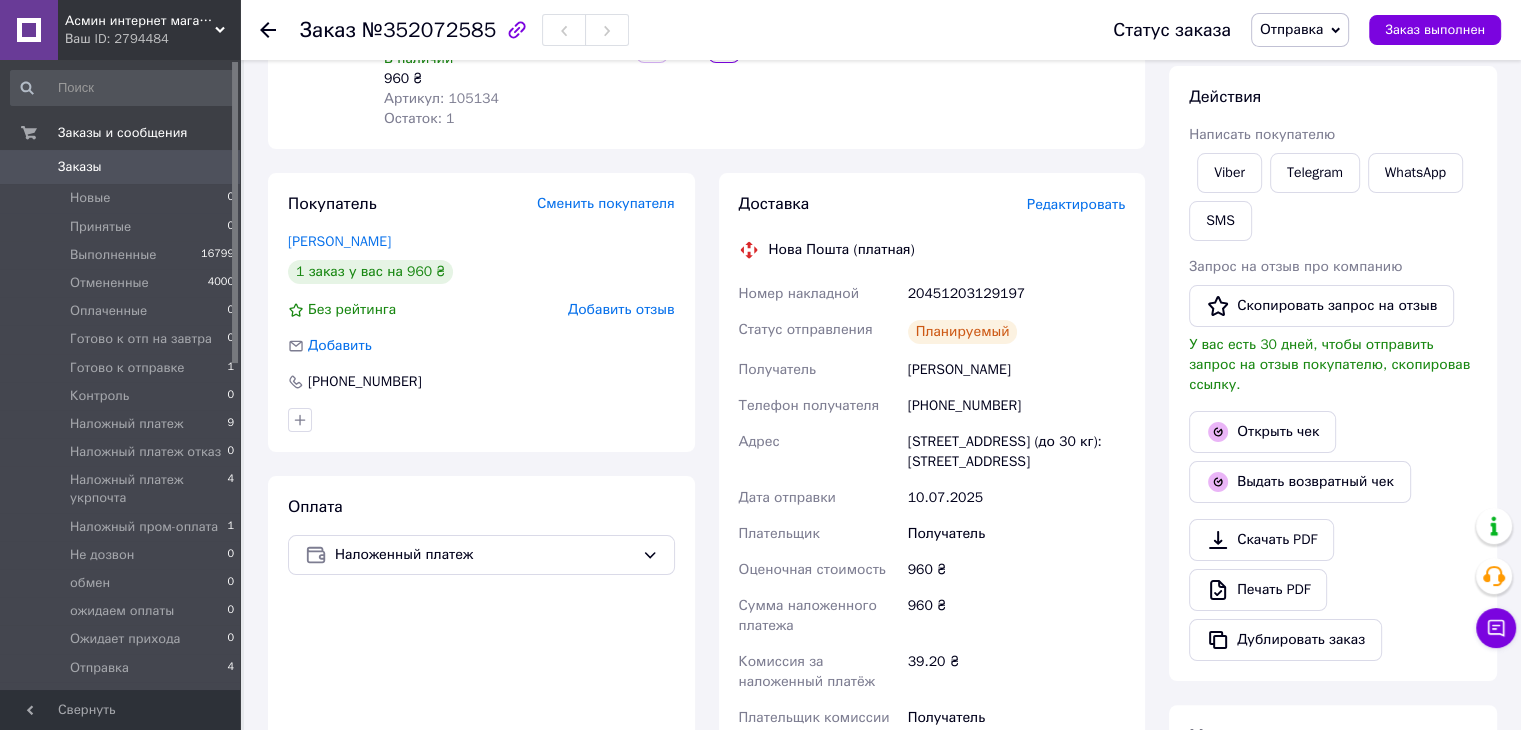 click 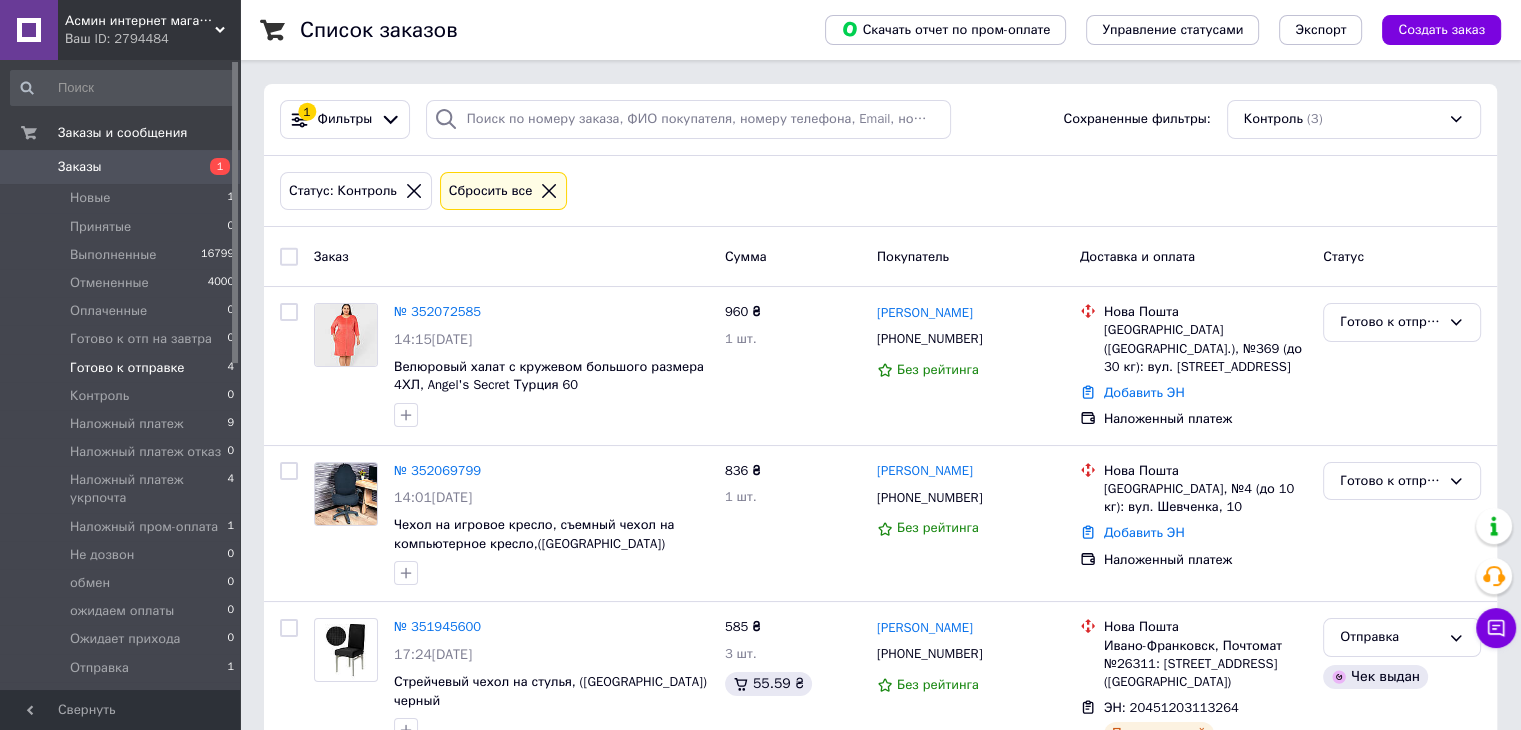 scroll, scrollTop: 79, scrollLeft: 0, axis: vertical 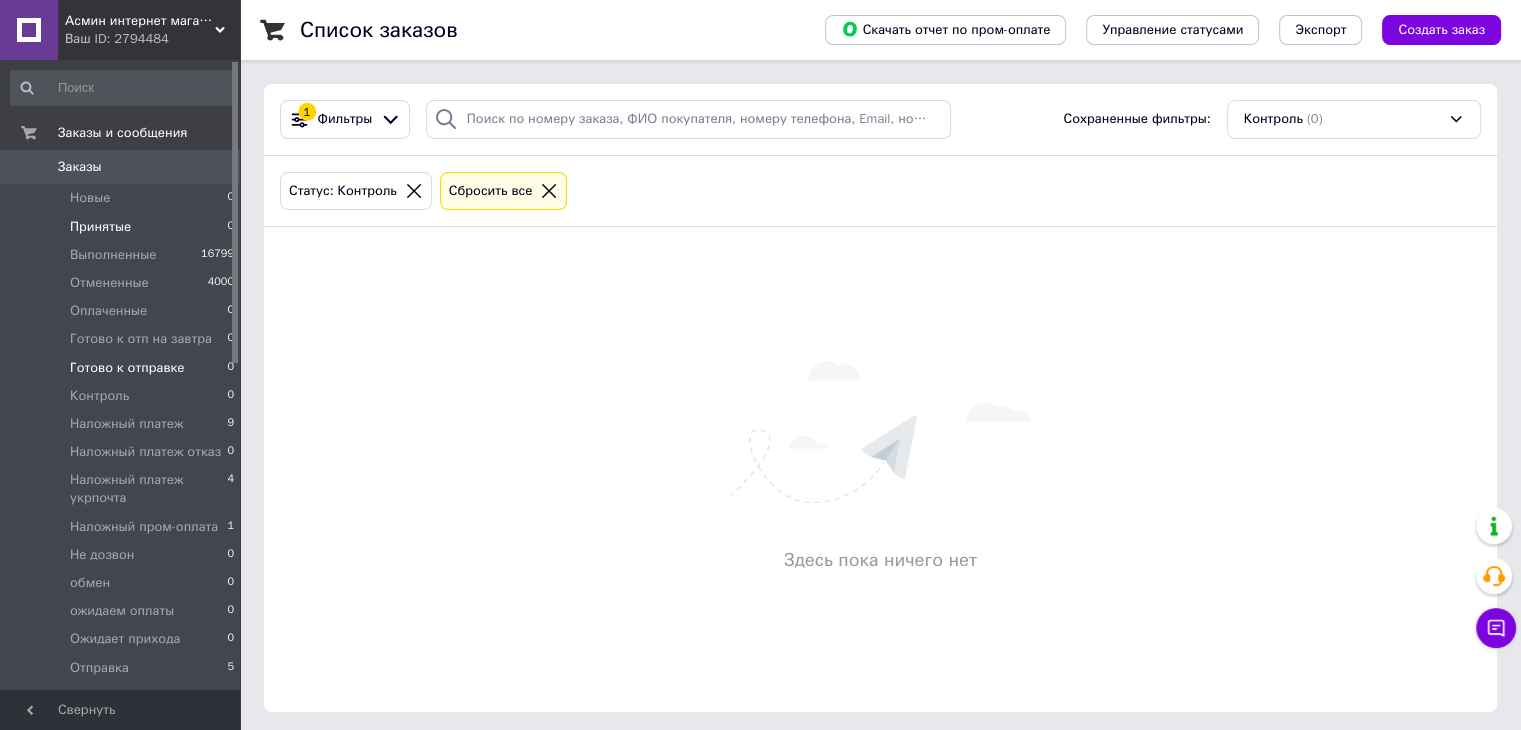 click on "Принятые" at bounding box center [100, 227] 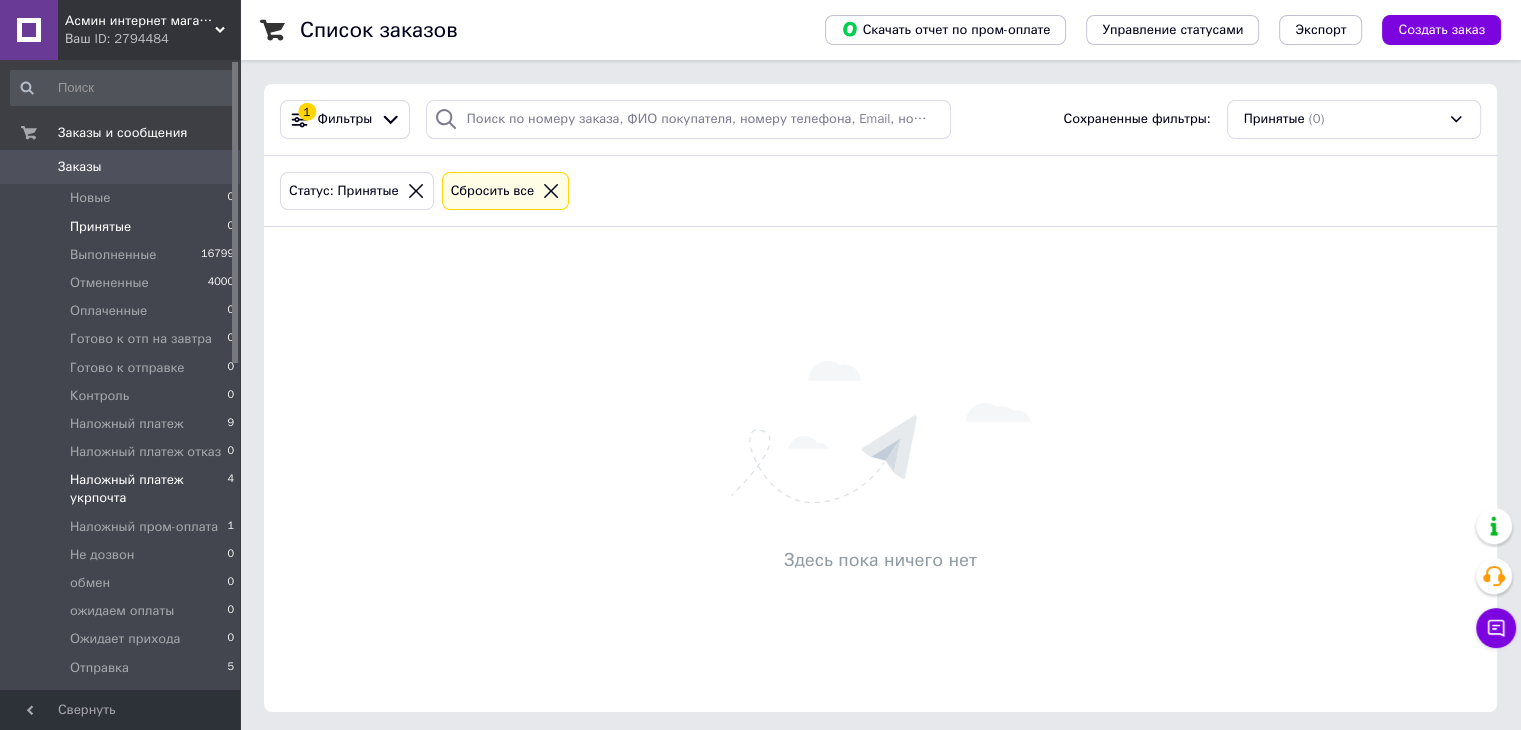 click on "Наложный платеж укрпочта" at bounding box center (148, 489) 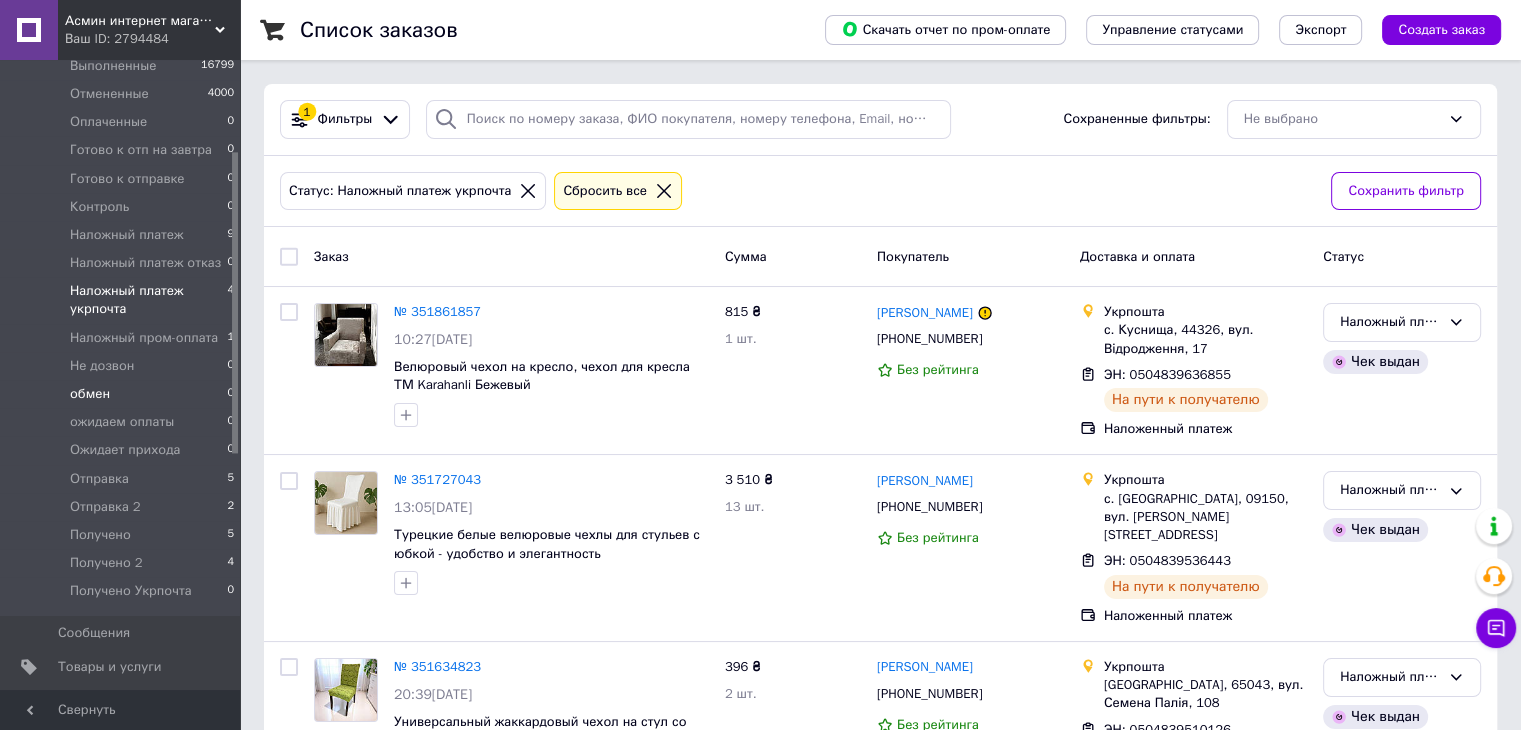 scroll, scrollTop: 233, scrollLeft: 0, axis: vertical 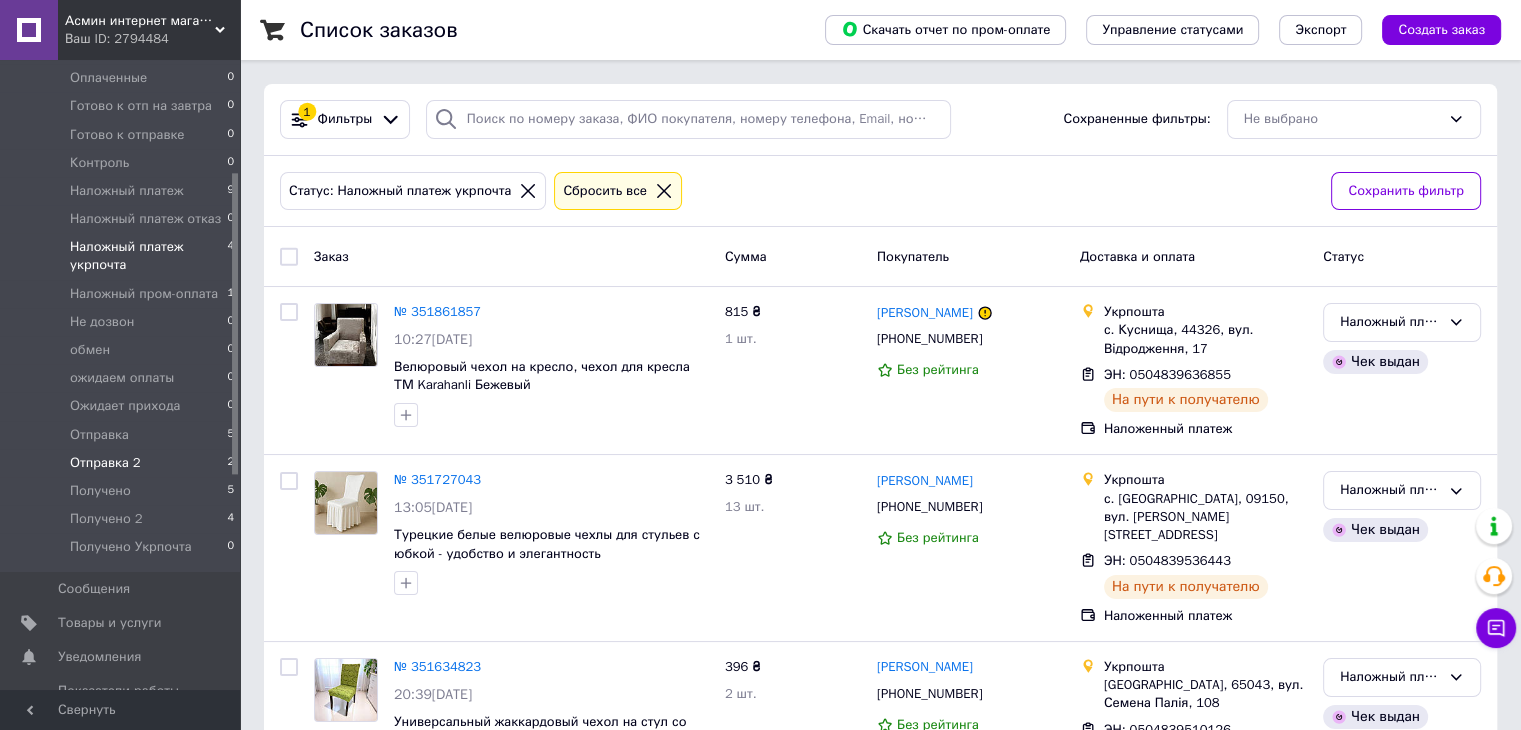 click on "Отправка 2" at bounding box center (105, 463) 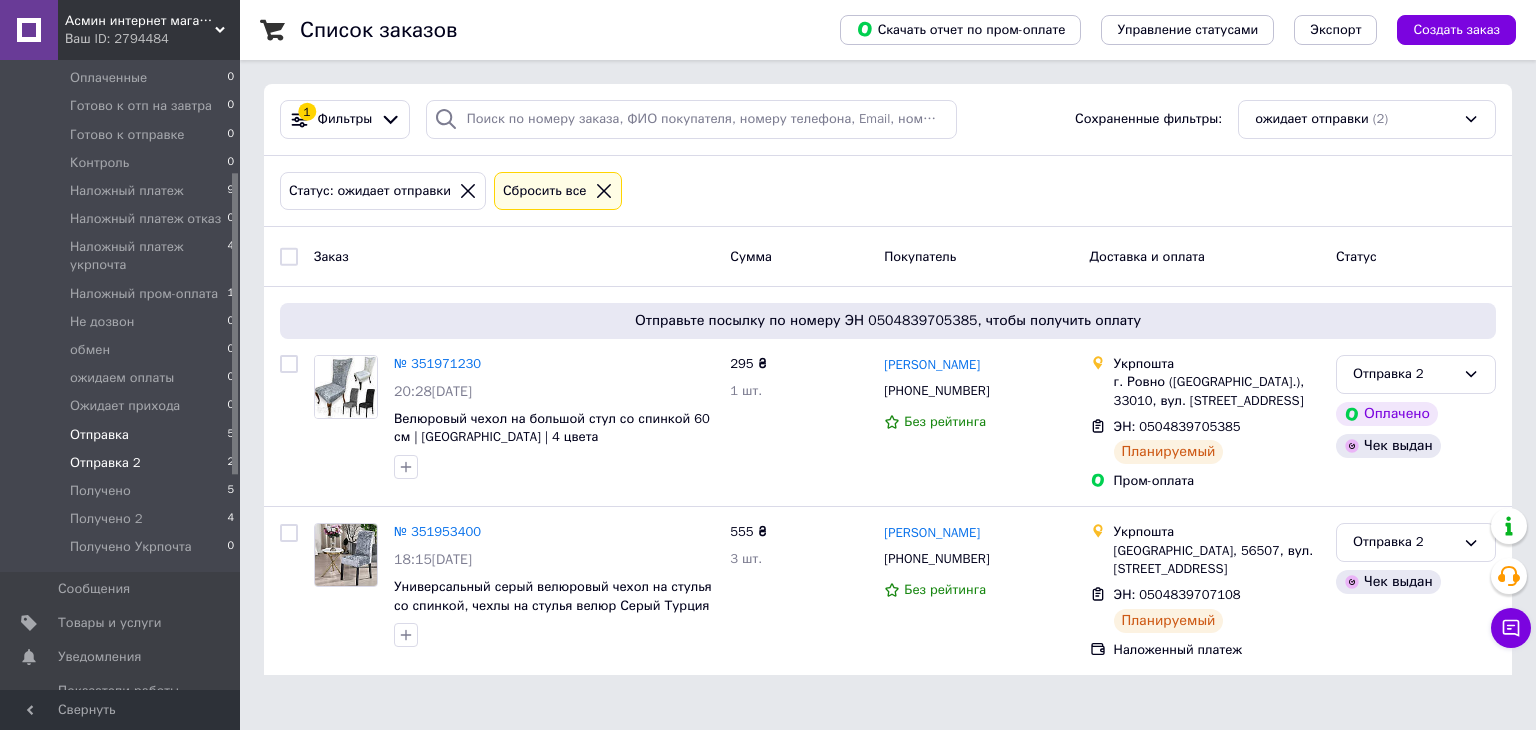 click on "Отправка" at bounding box center [99, 435] 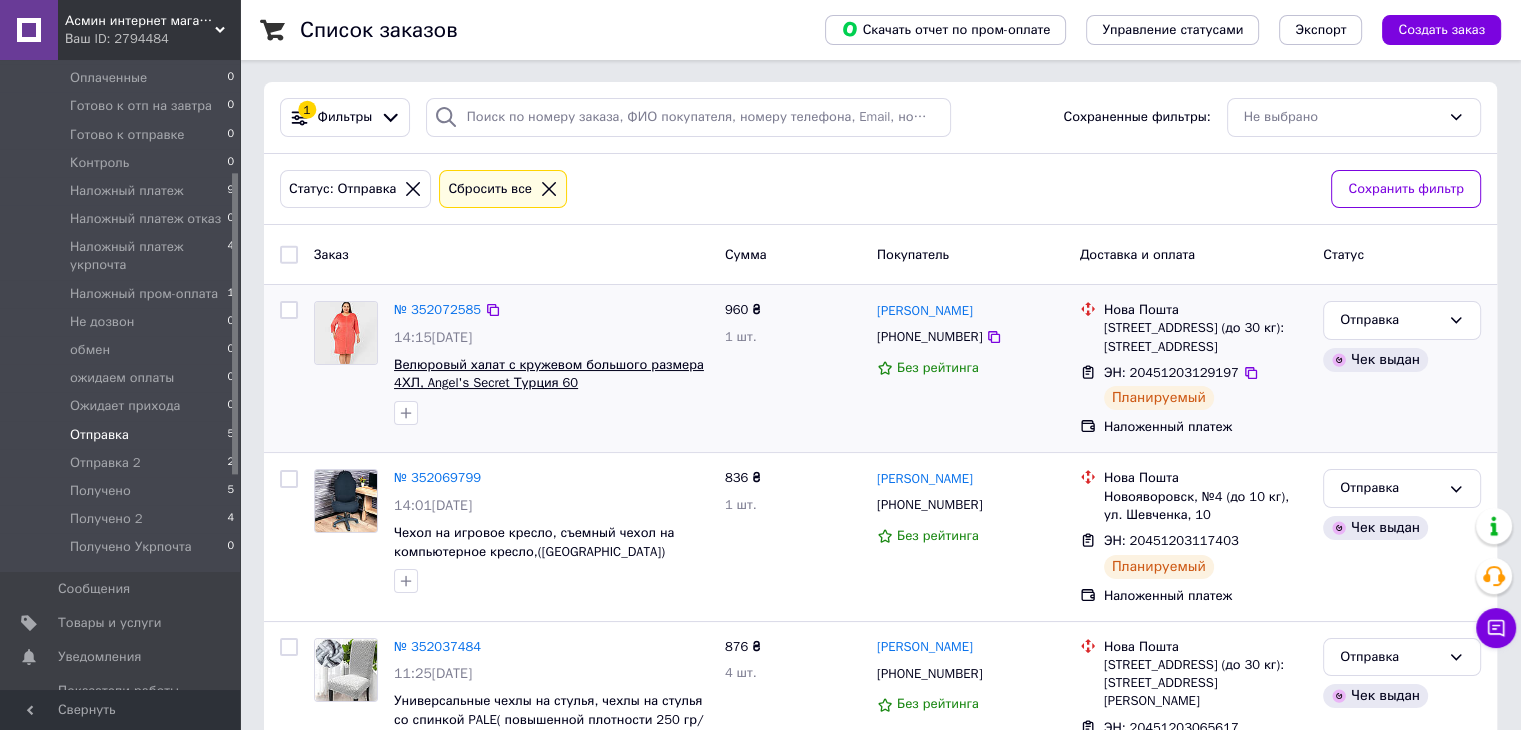 scroll, scrollTop: 0, scrollLeft: 0, axis: both 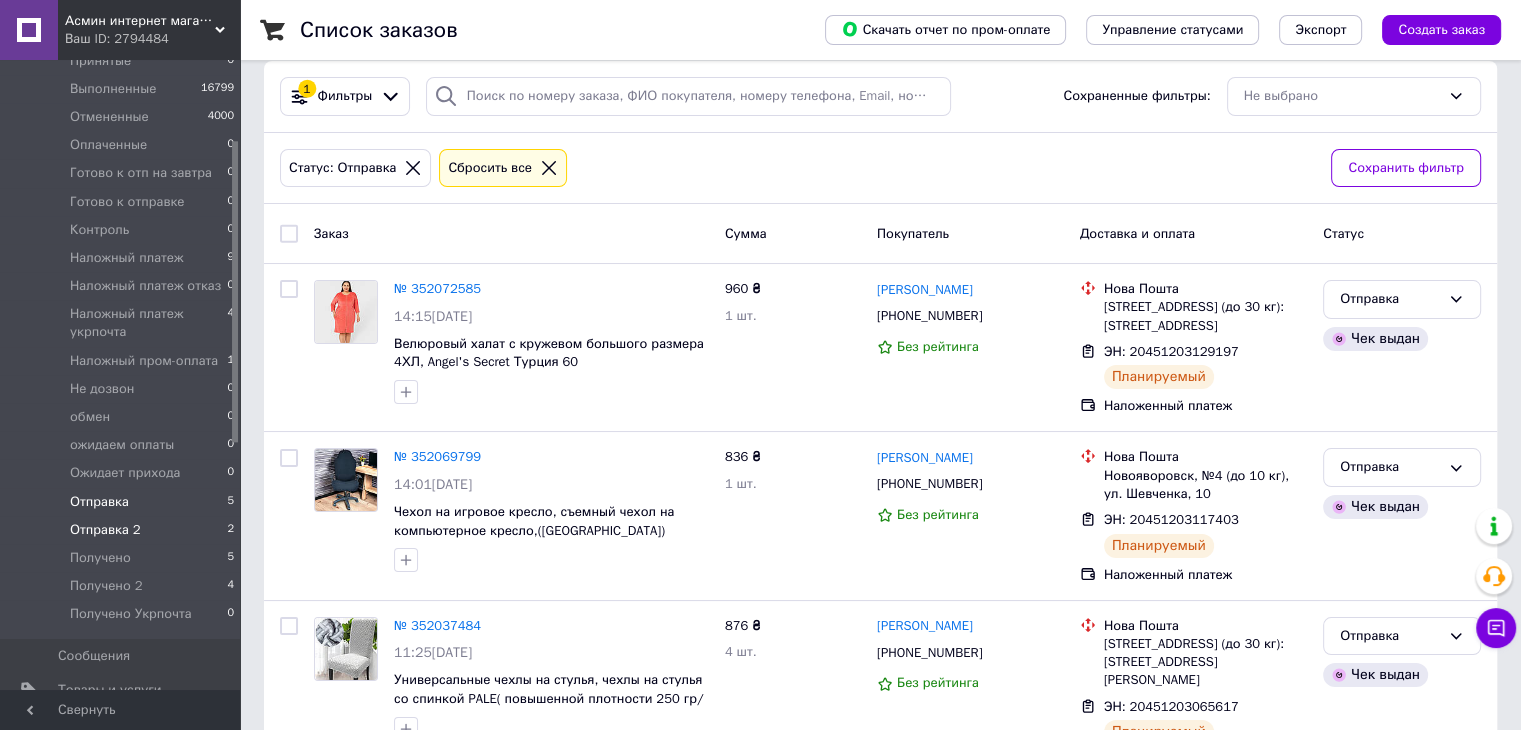 click on "Отправка 2" at bounding box center [105, 530] 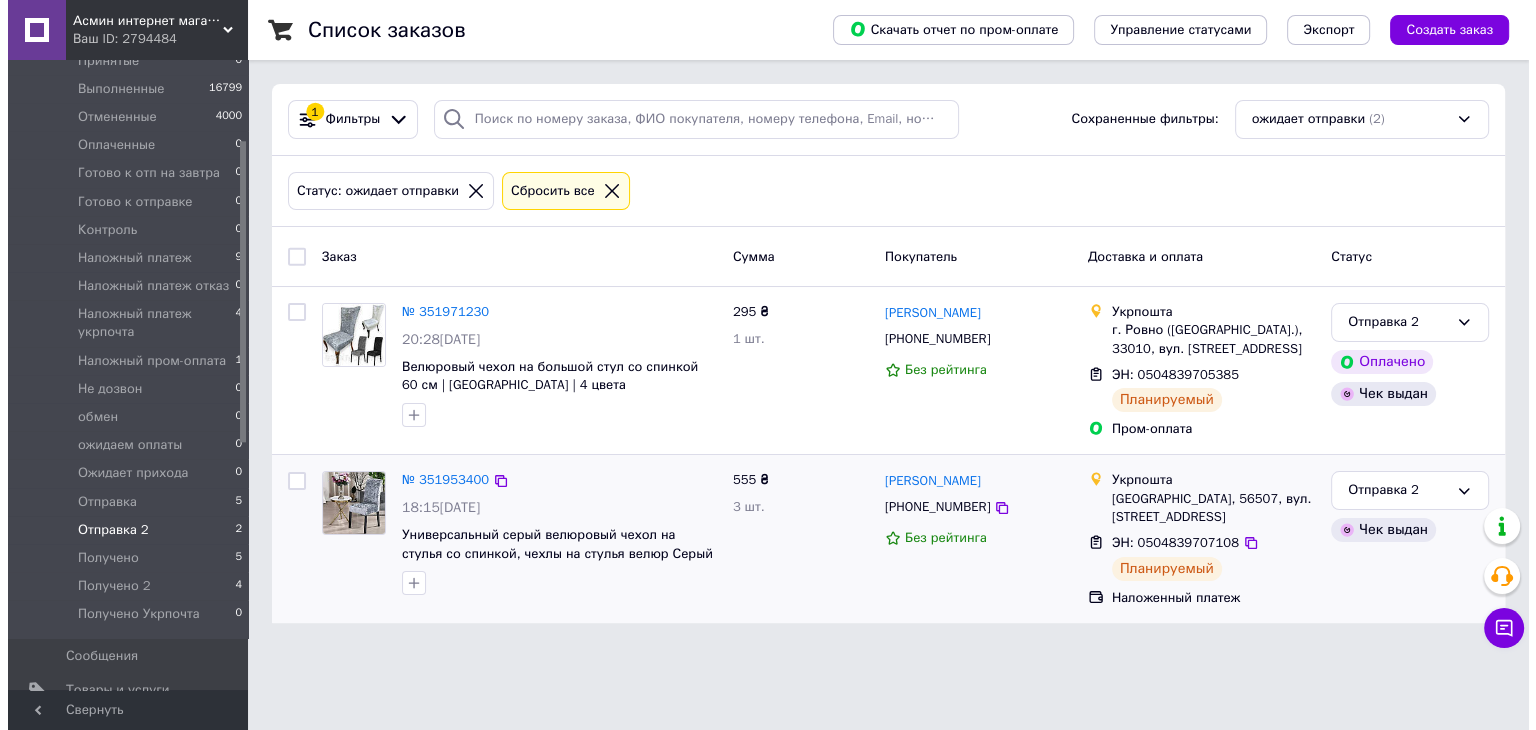 scroll, scrollTop: 0, scrollLeft: 0, axis: both 